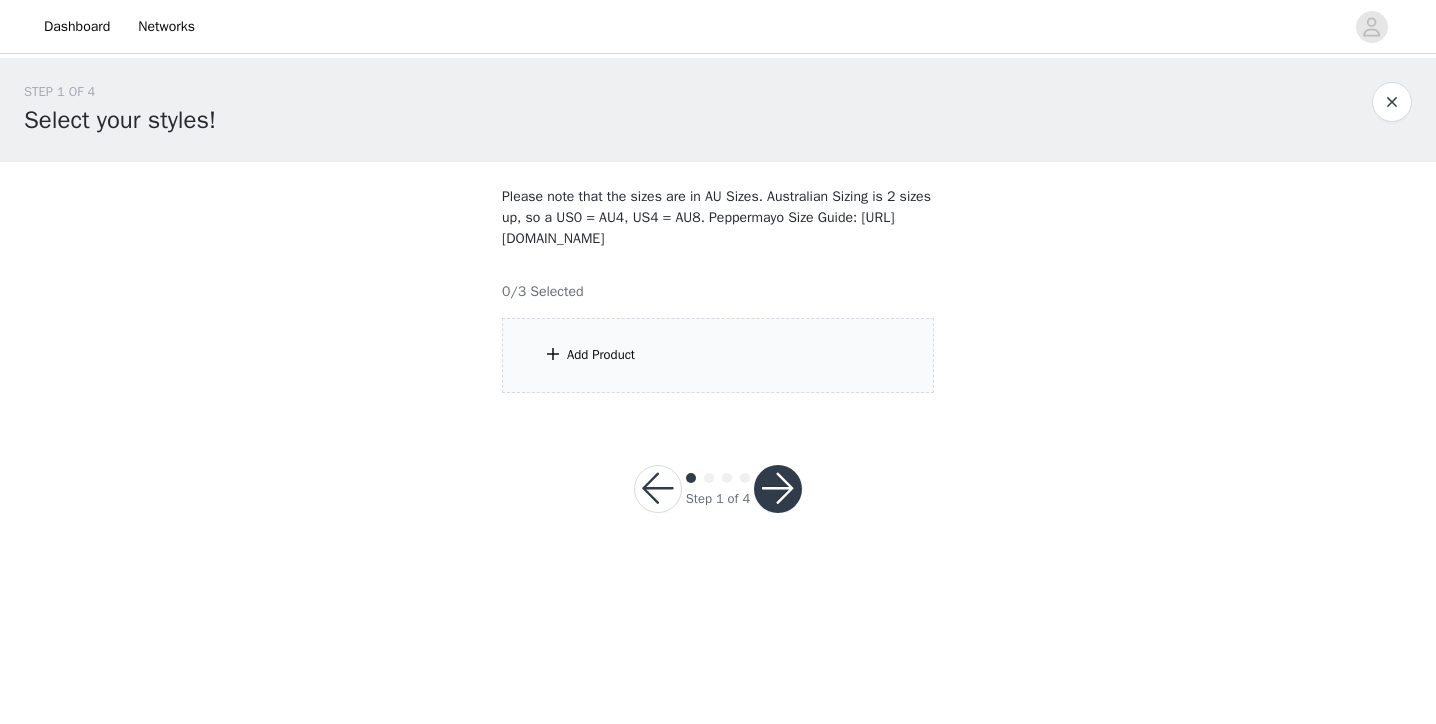 scroll, scrollTop: 0, scrollLeft: 0, axis: both 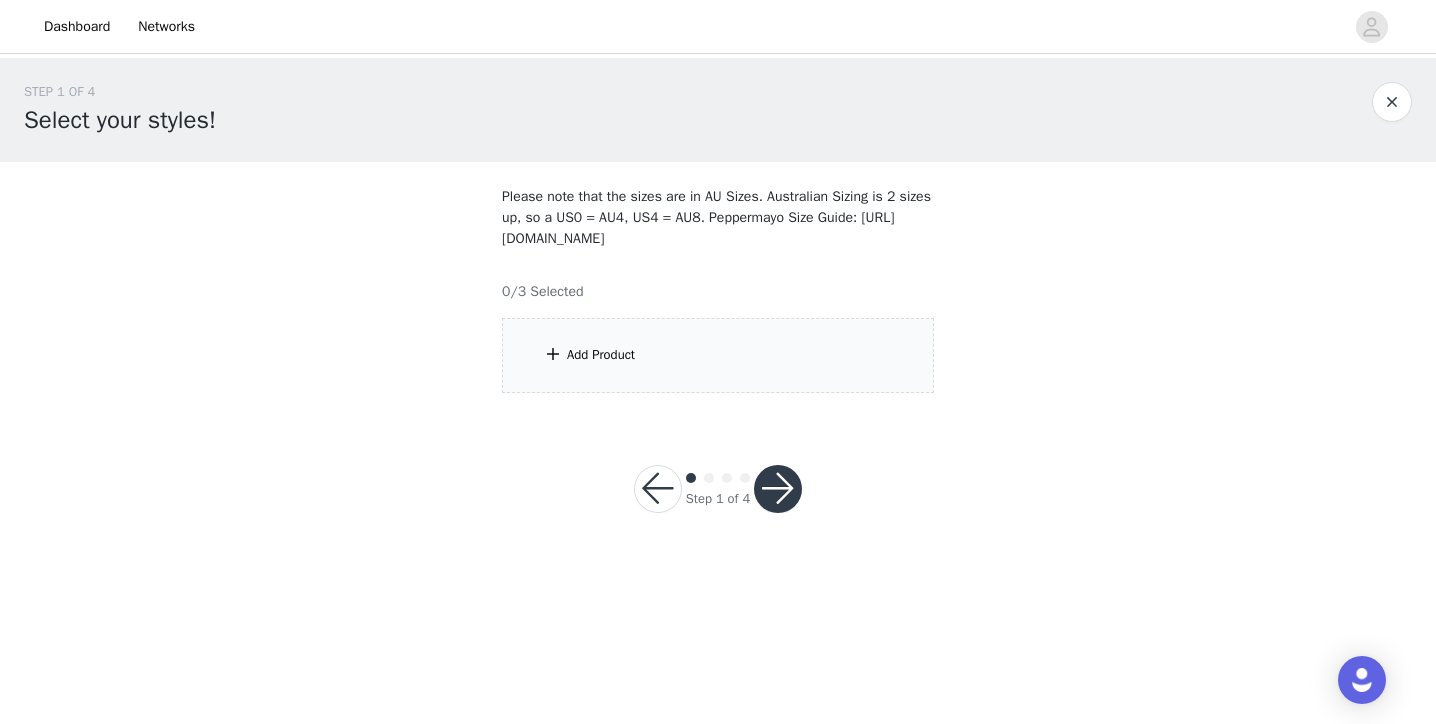 click on "Add Product" at bounding box center [718, 355] 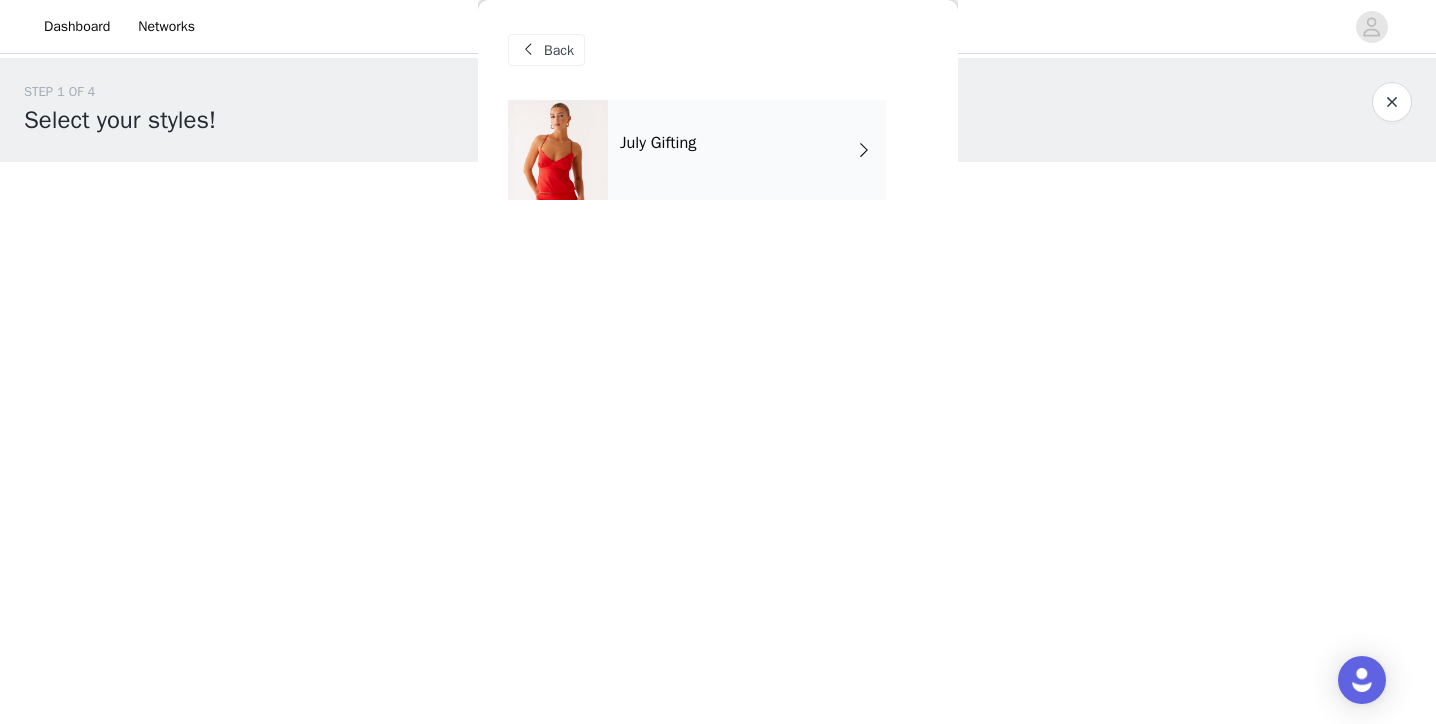 click on "July Gifting" at bounding box center (658, 143) 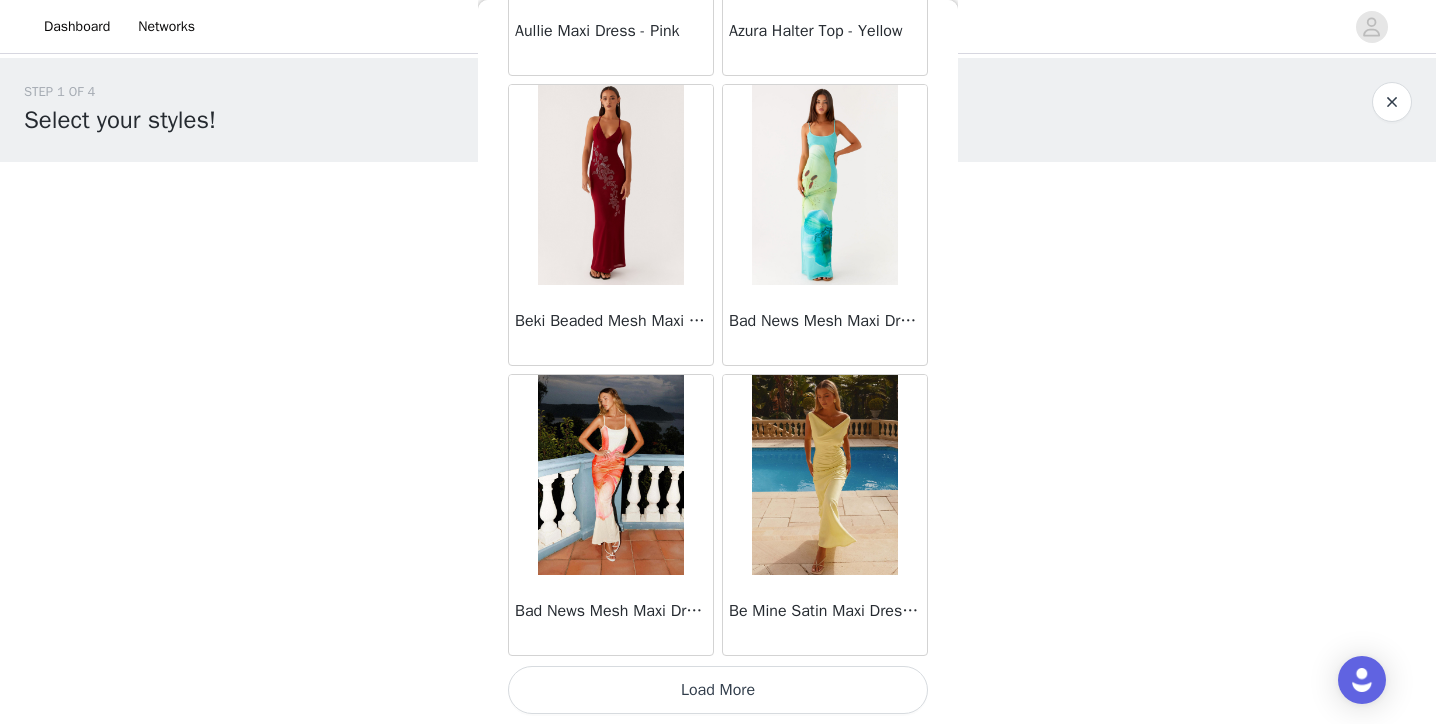 click on "Load More" at bounding box center [718, 690] 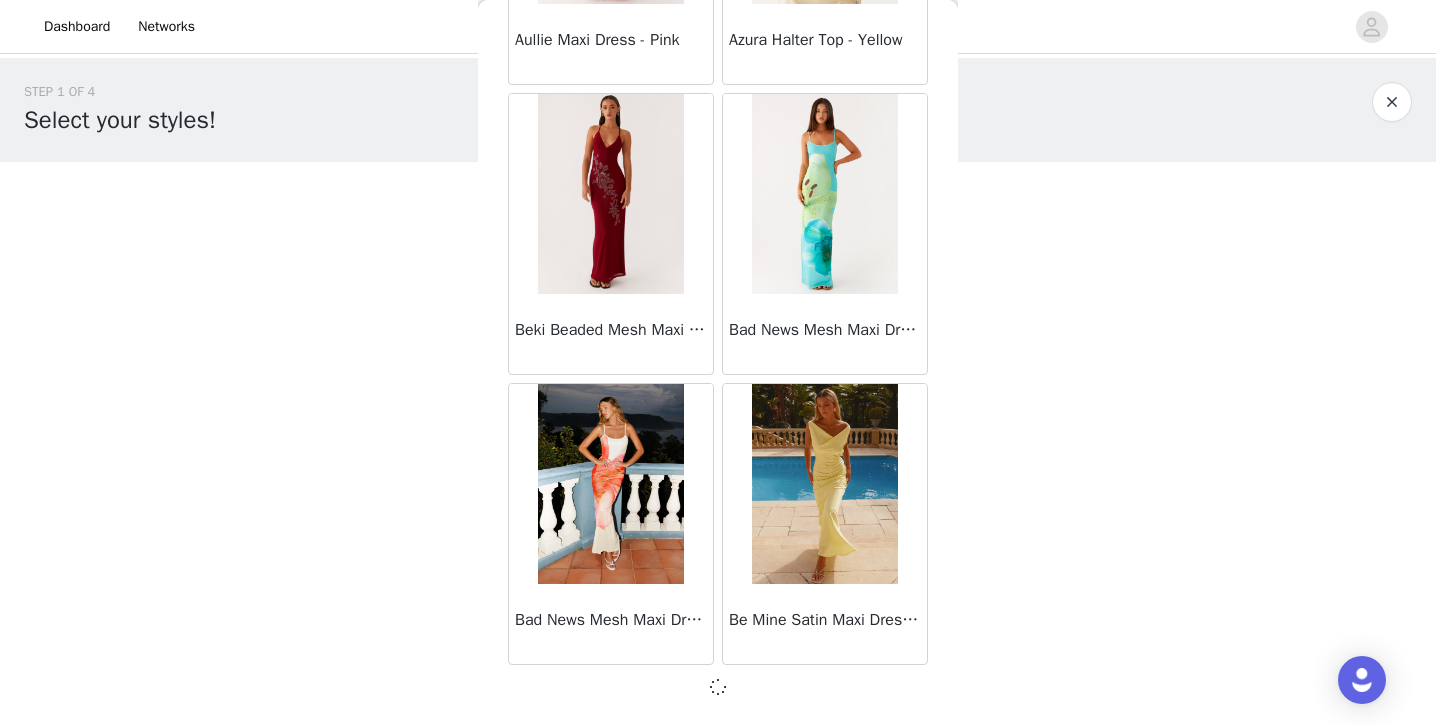 scroll, scrollTop: 2327, scrollLeft: 0, axis: vertical 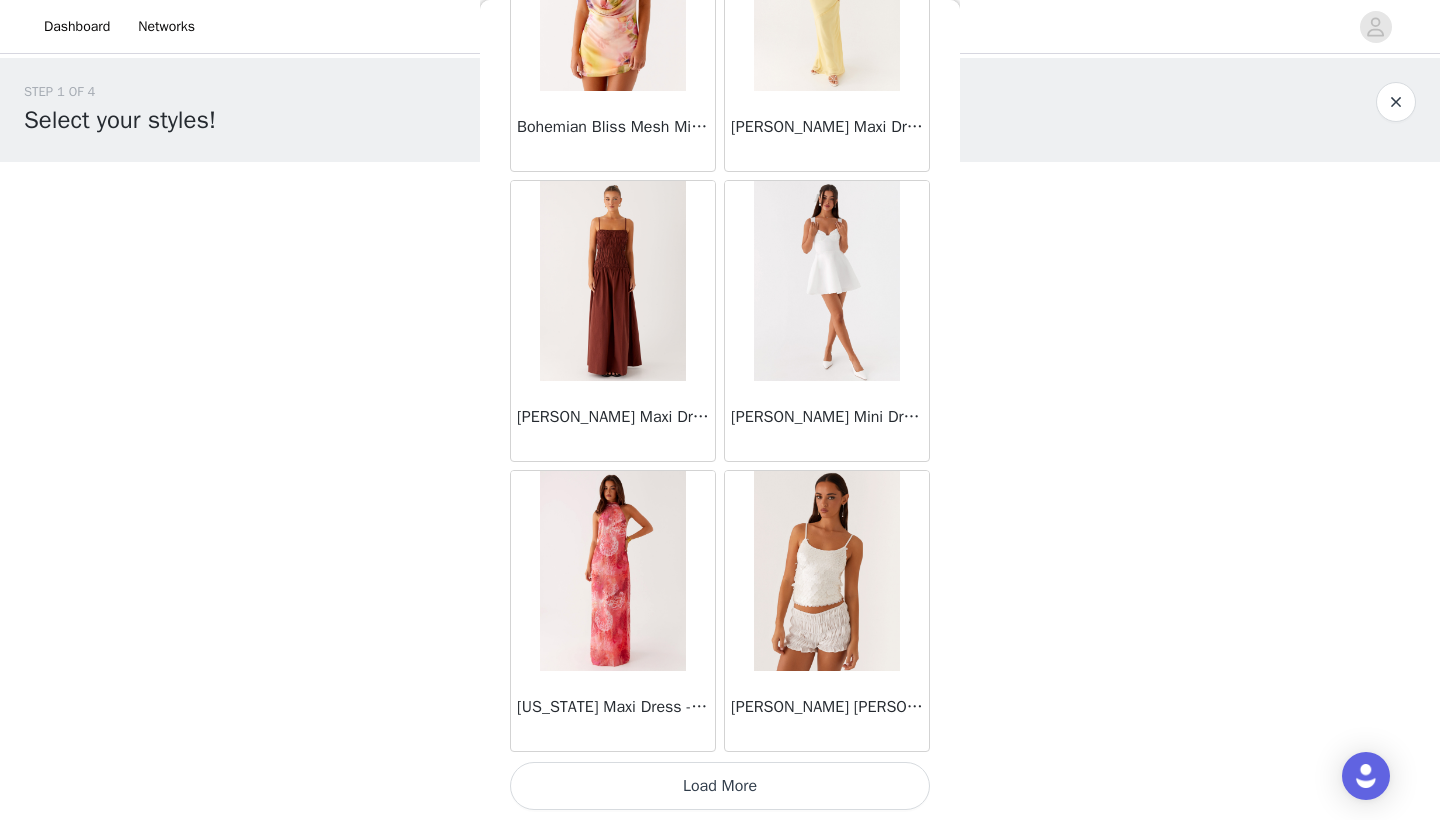 click on "Load More" at bounding box center (720, 786) 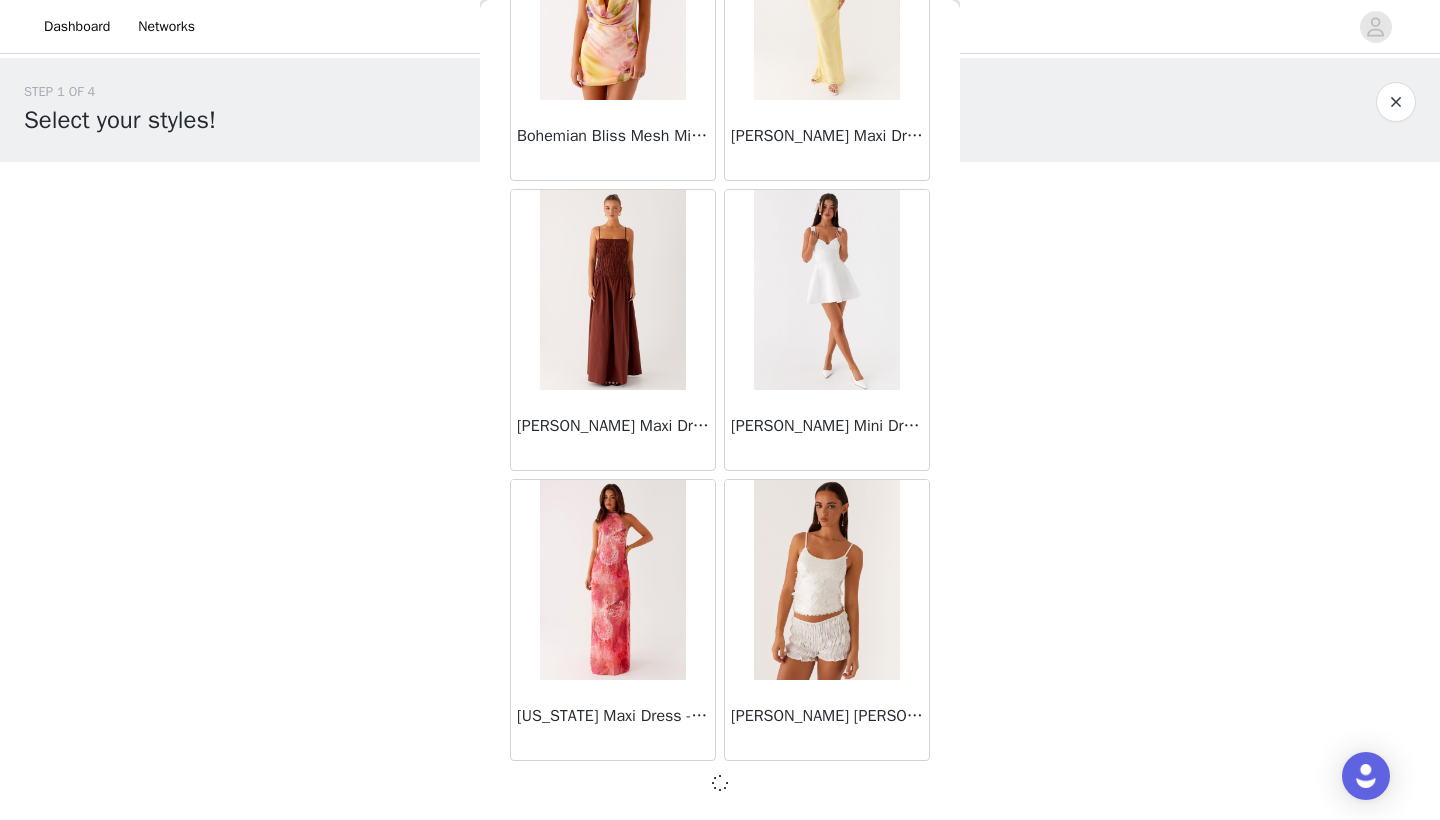 scroll, scrollTop: 5131, scrollLeft: 0, axis: vertical 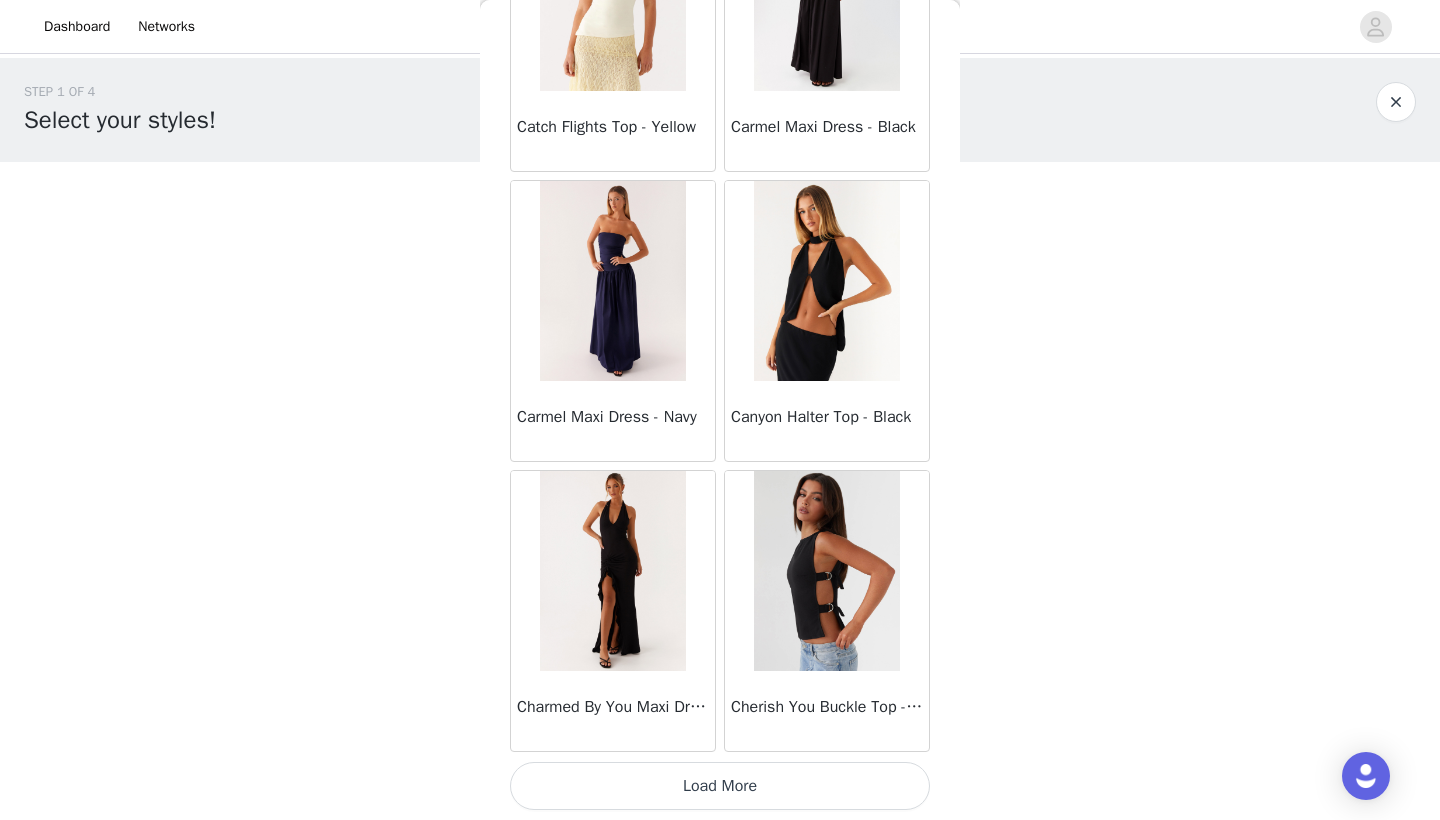 click on "Load More" at bounding box center [720, 786] 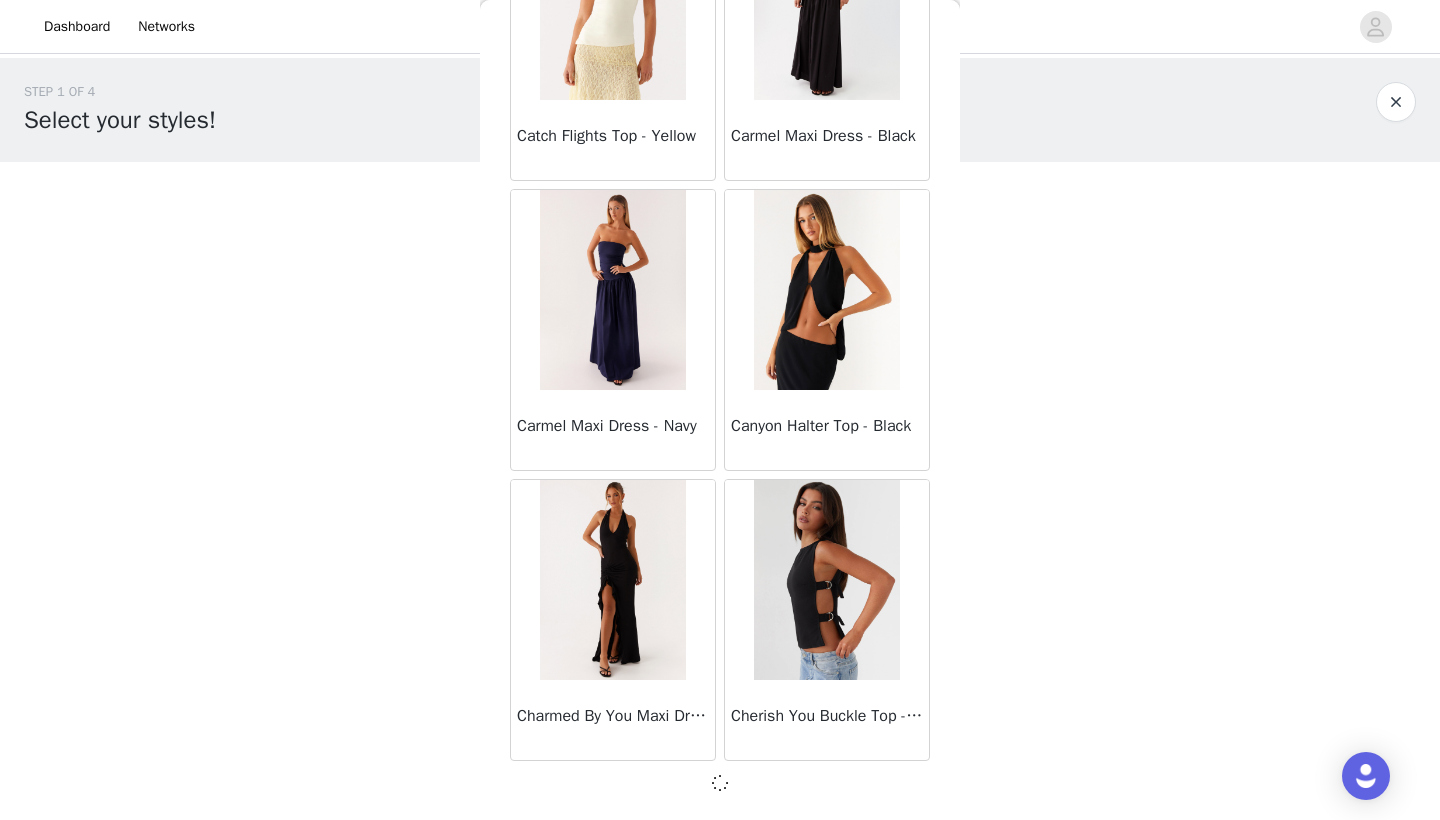 scroll, scrollTop: 8031, scrollLeft: 0, axis: vertical 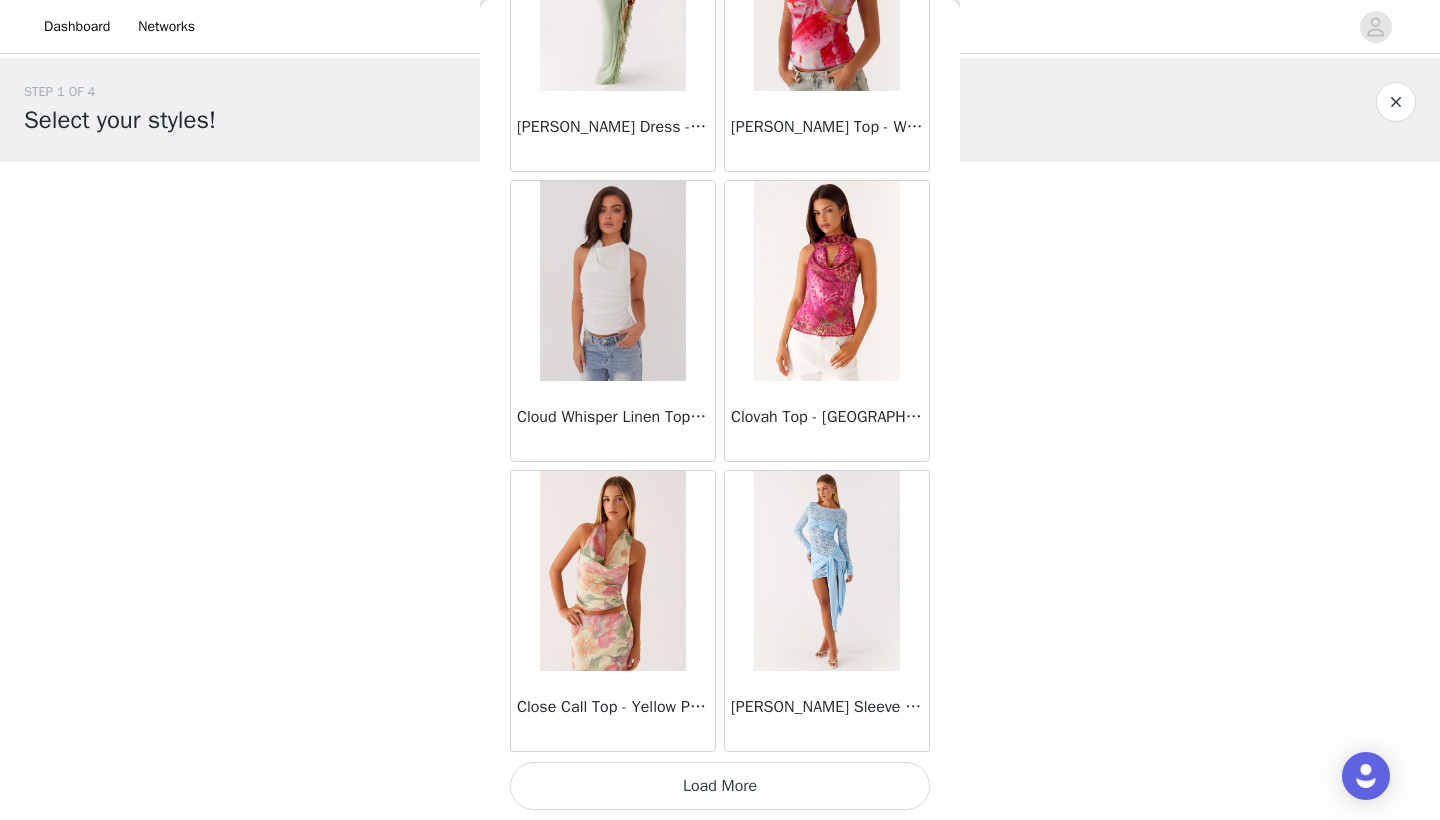 click on "Load More" at bounding box center [720, 786] 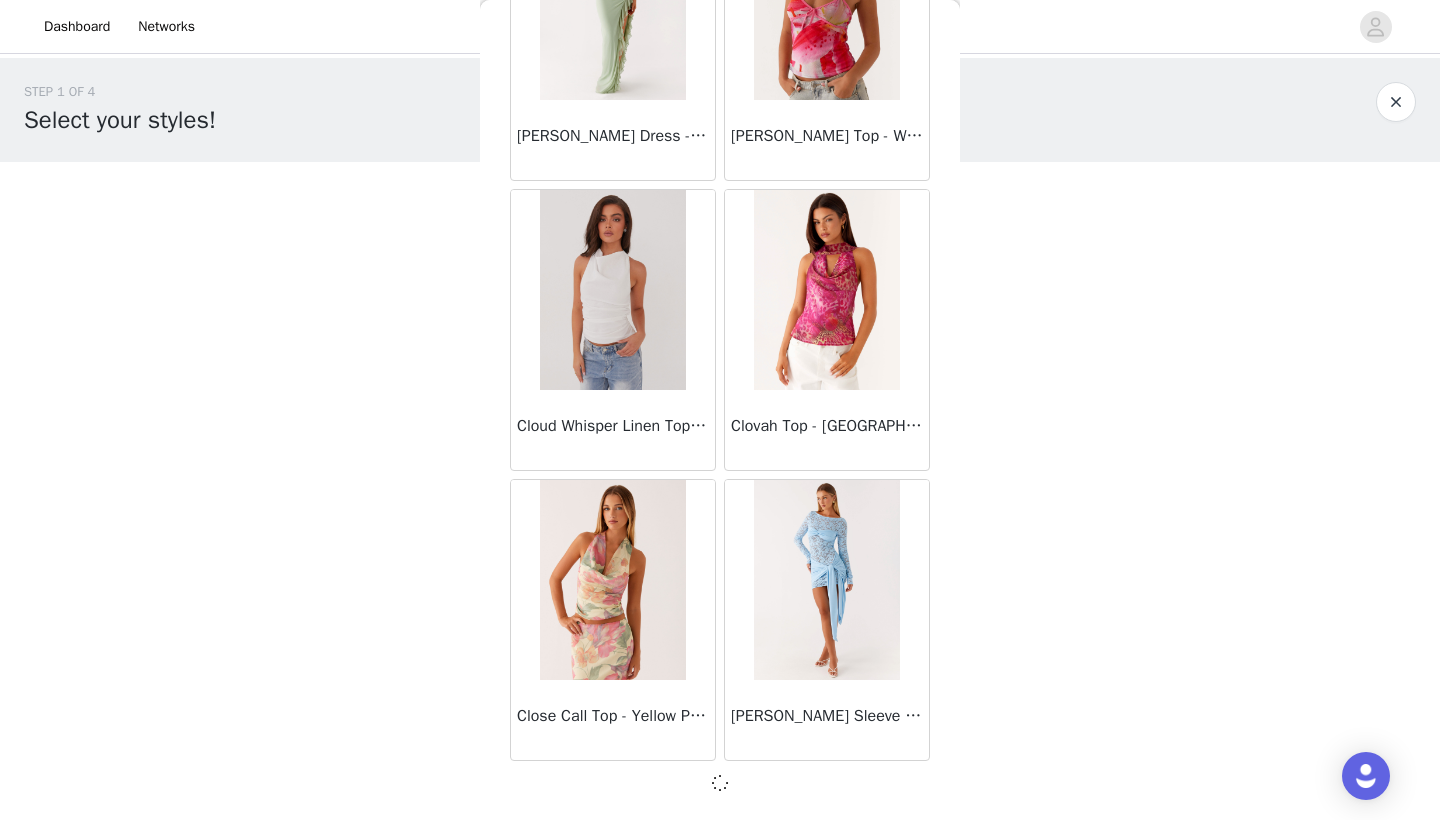 scroll, scrollTop: 10931, scrollLeft: 0, axis: vertical 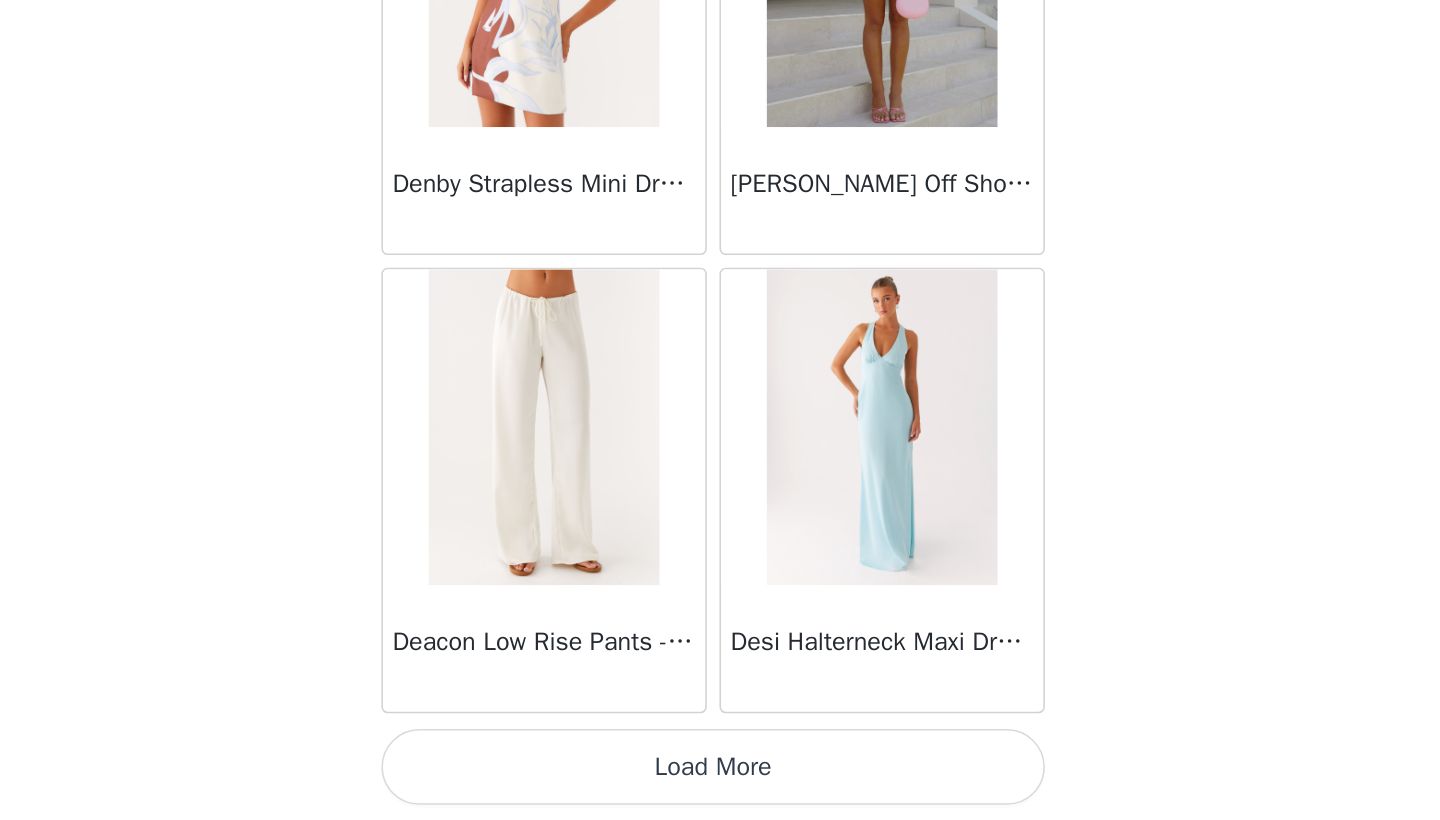 click on "Load More" at bounding box center (720, 786) 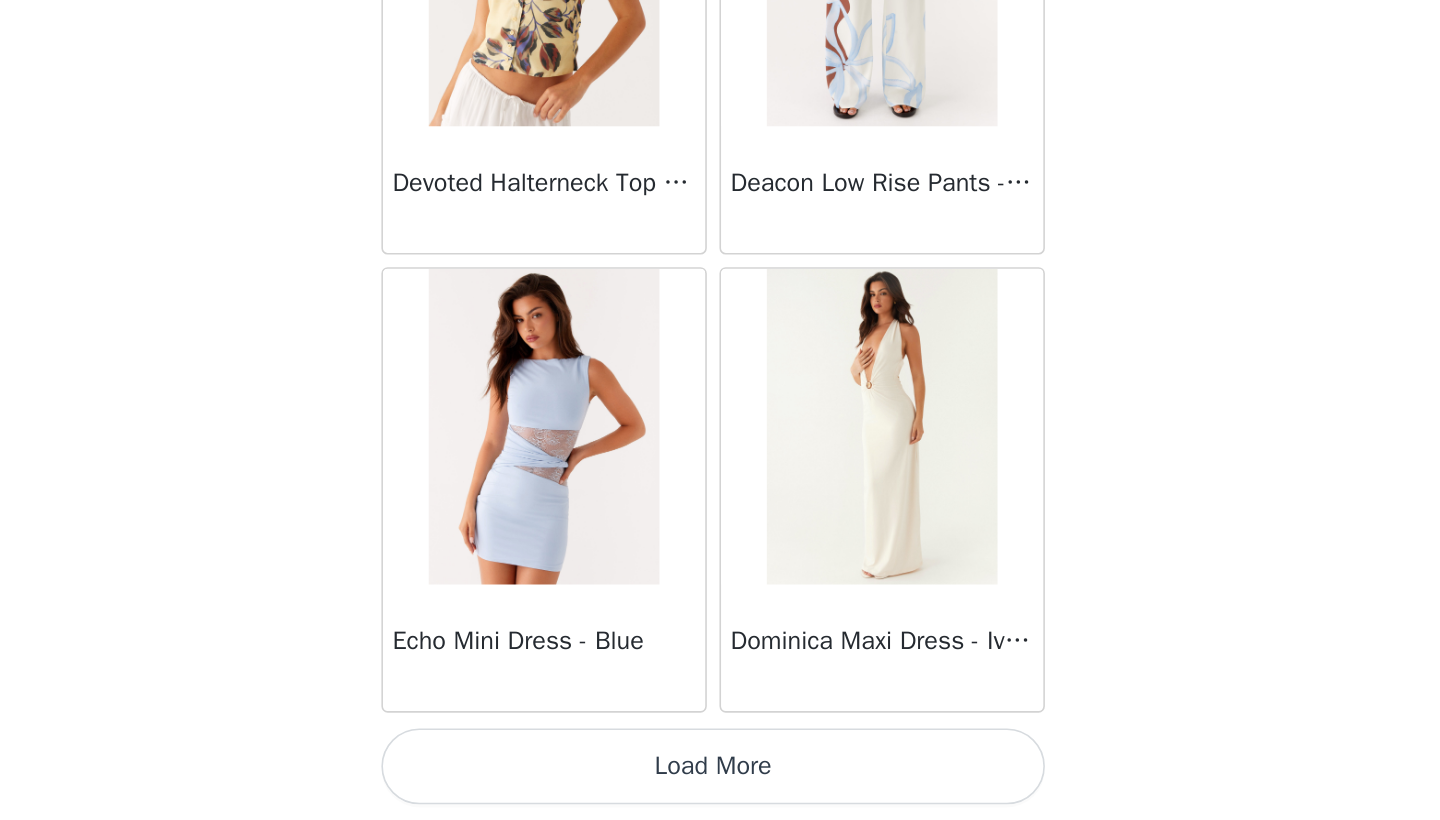 click on "Load More" at bounding box center [720, 786] 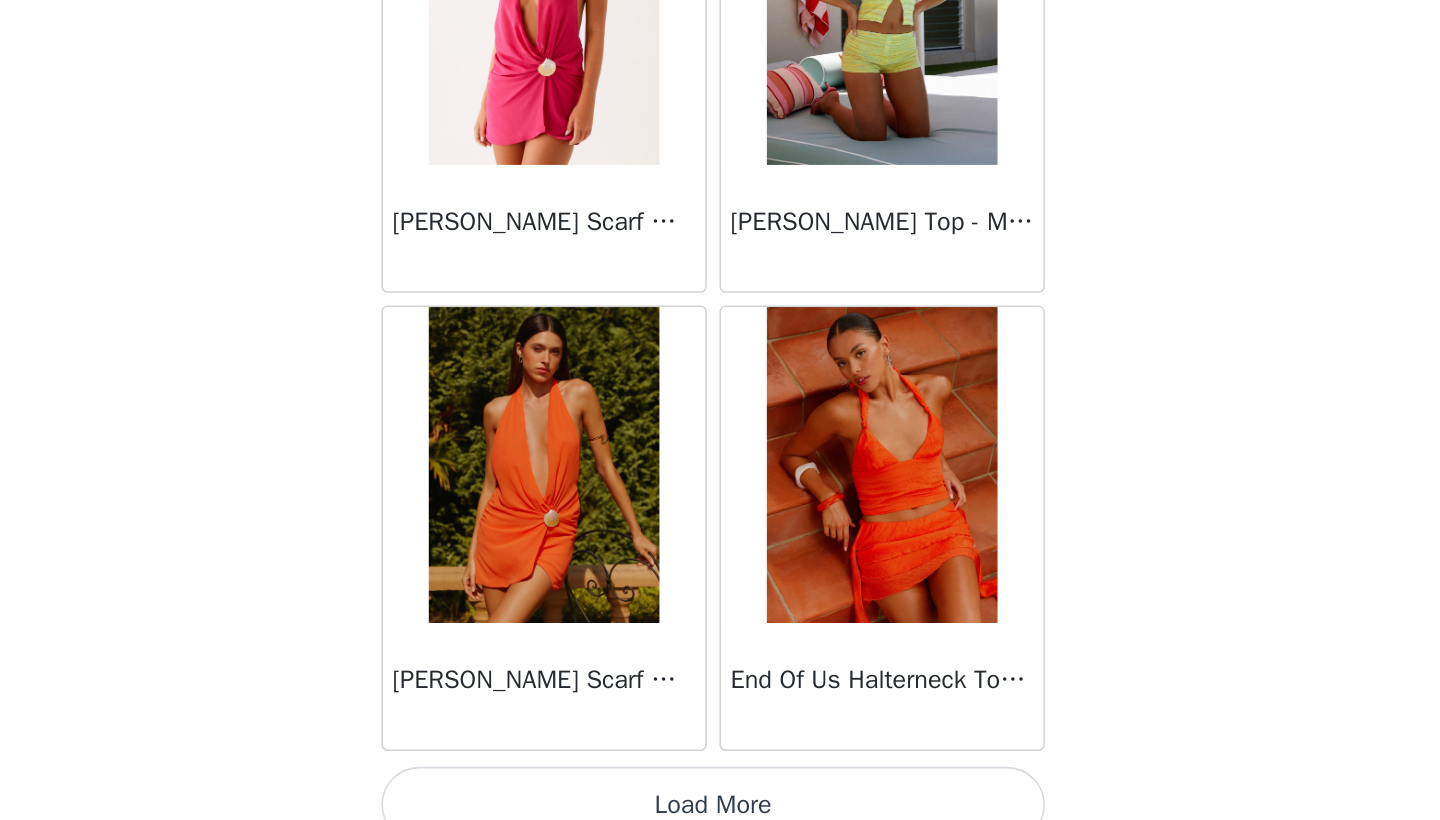 scroll, scrollTop: 19617, scrollLeft: 0, axis: vertical 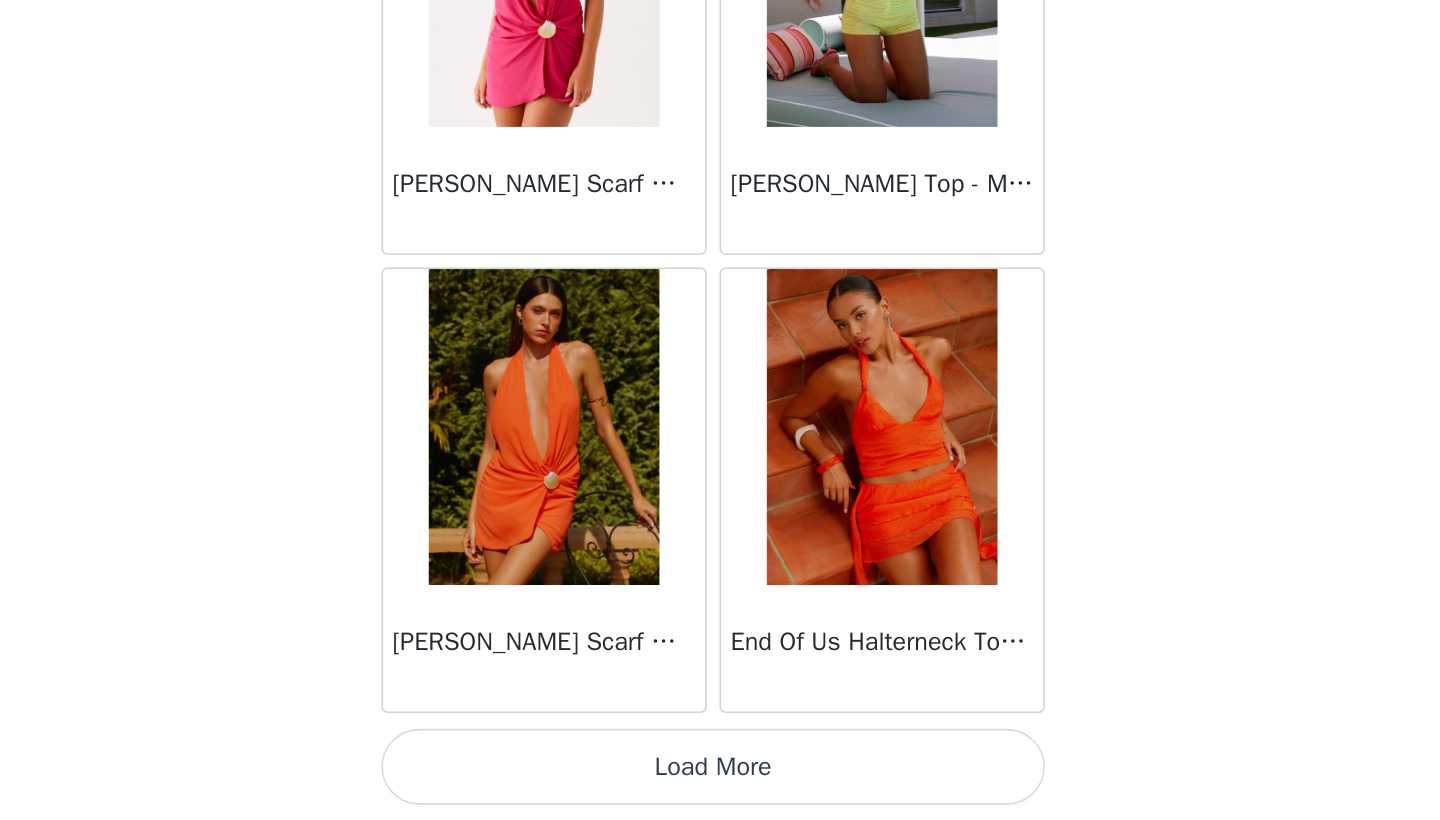 click on "Load More" at bounding box center [720, 786] 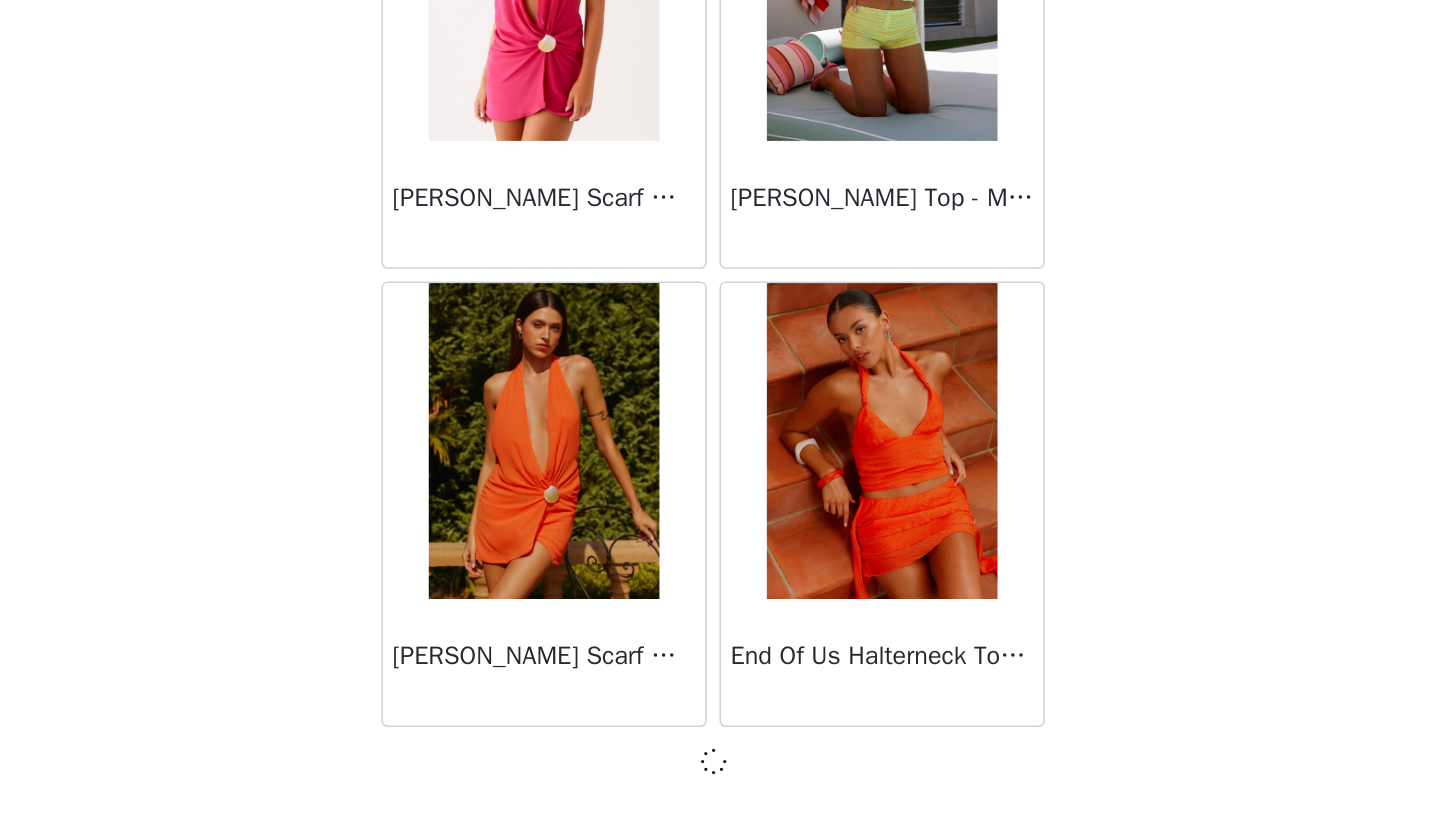 scroll, scrollTop: 19631, scrollLeft: 0, axis: vertical 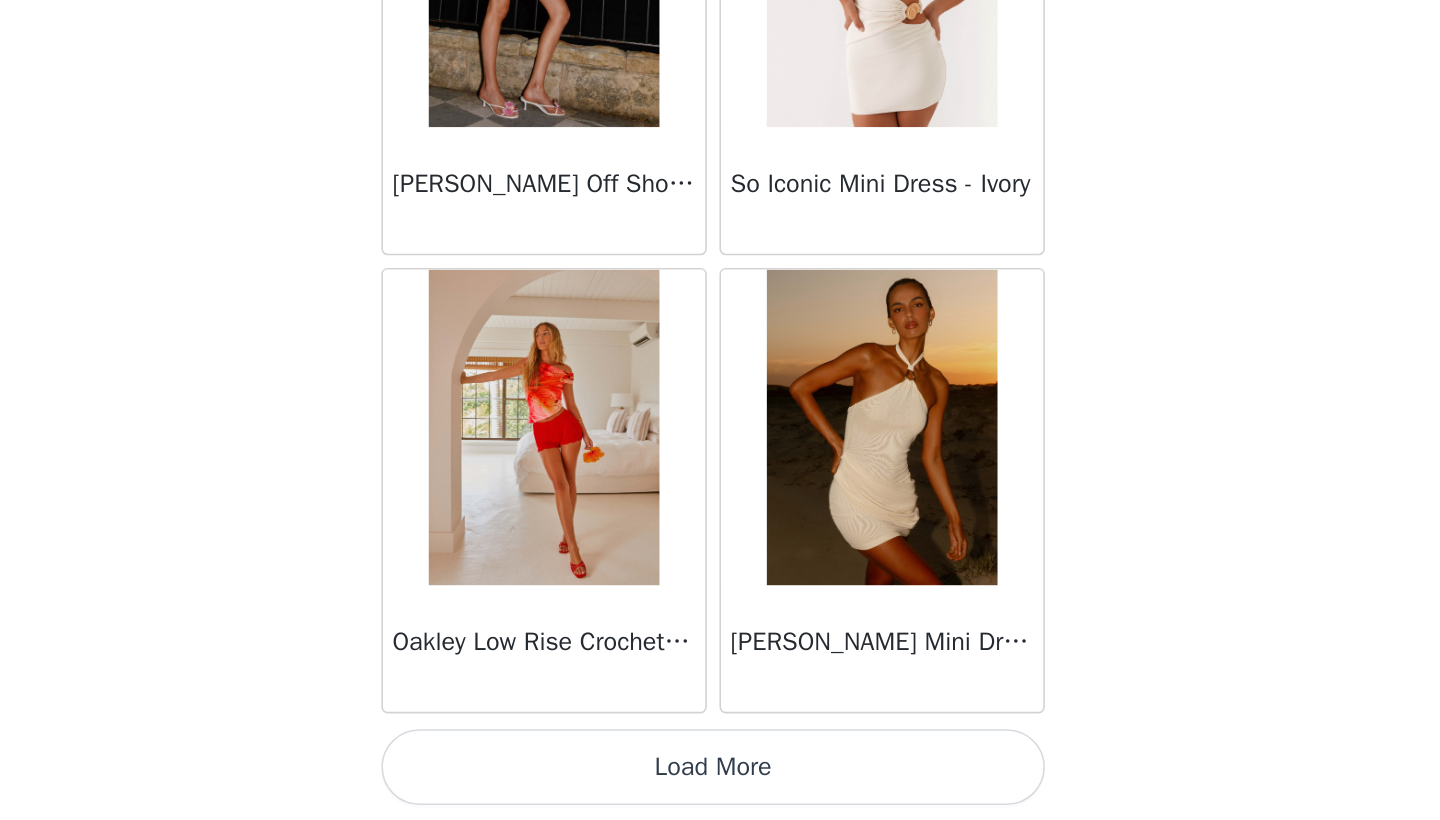 click on "Load More" at bounding box center (720, 786) 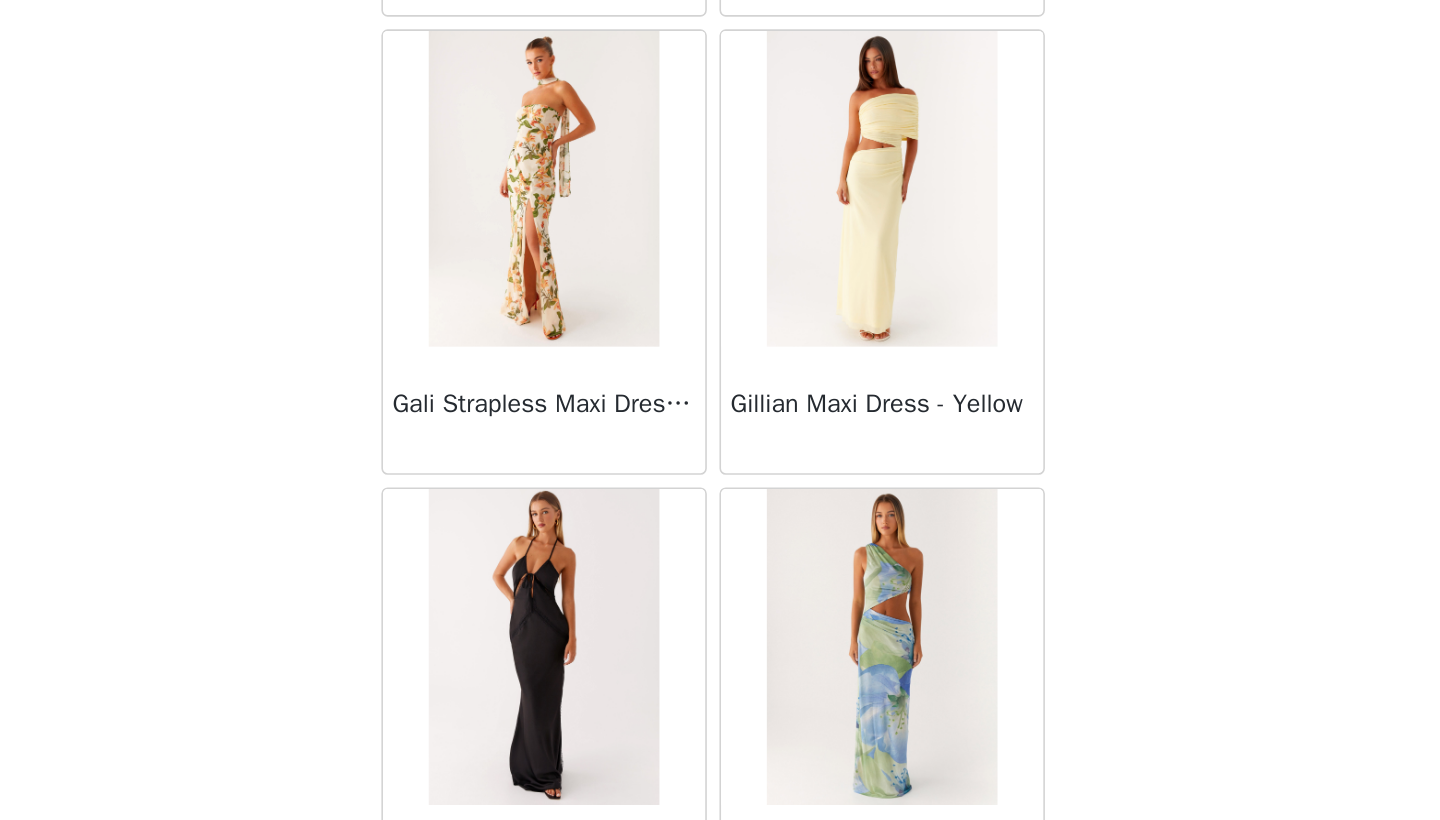 scroll, scrollTop: 23565, scrollLeft: 0, axis: vertical 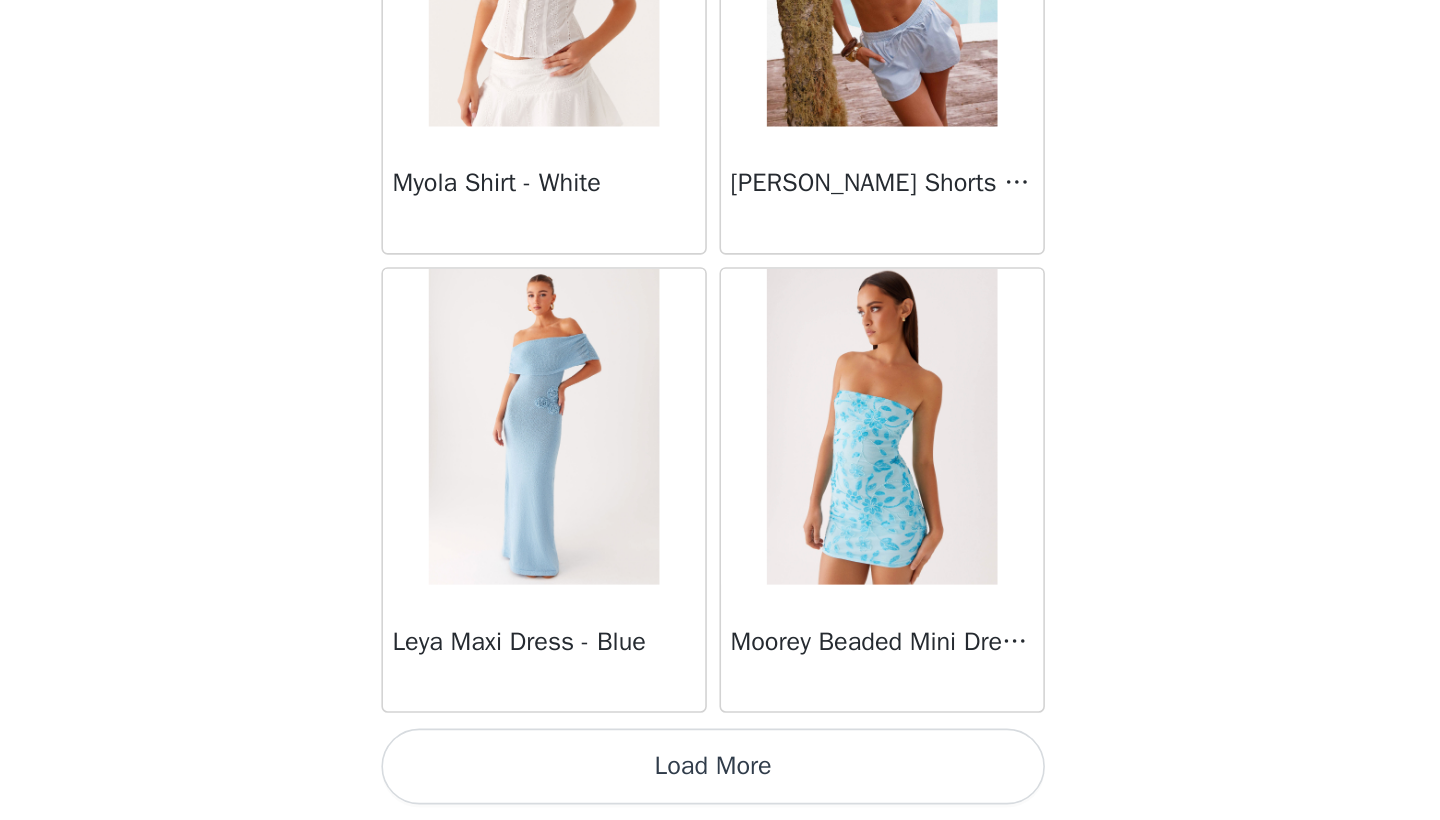 click on "Load More" at bounding box center [720, 786] 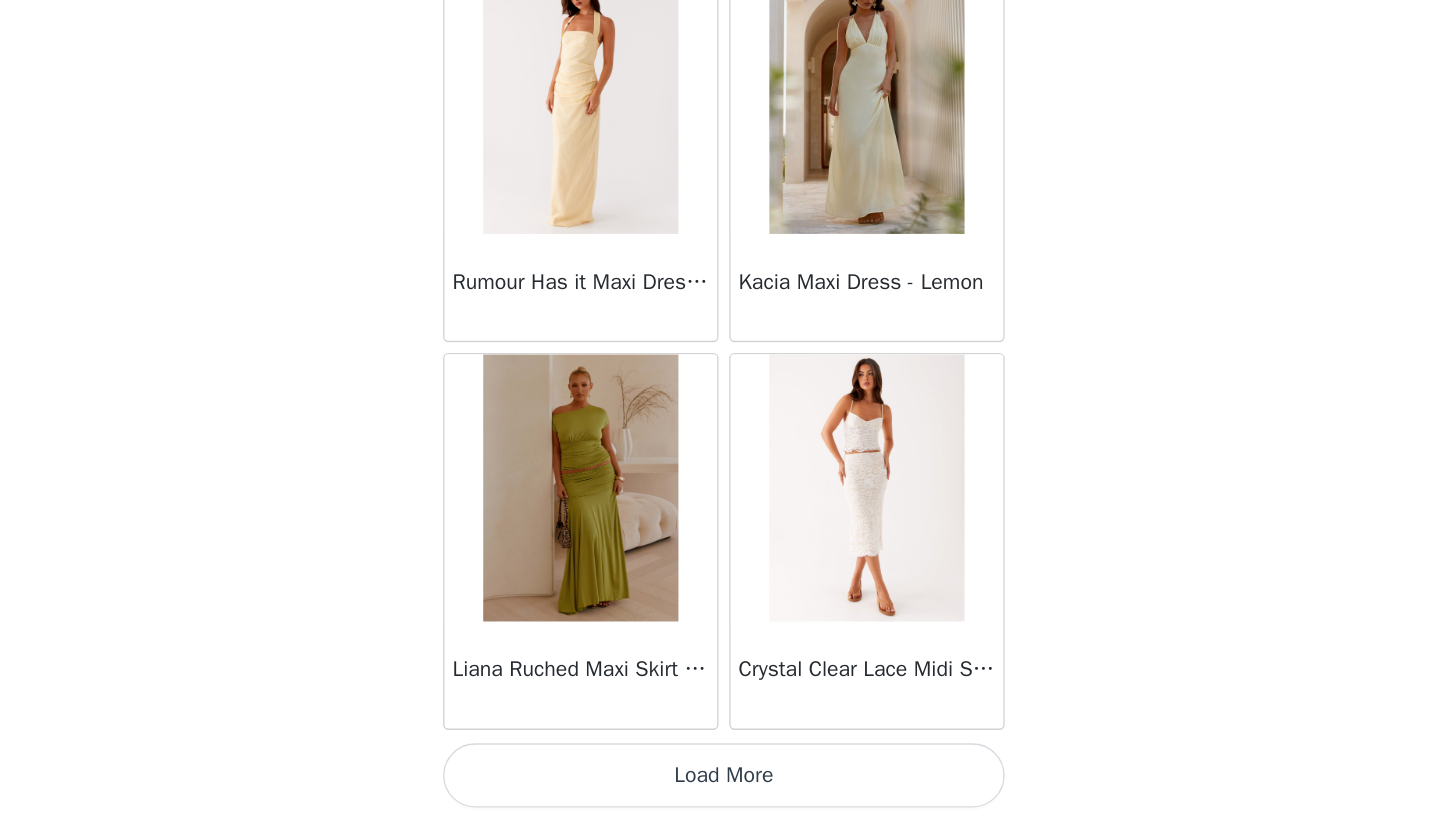 click on "Load More" at bounding box center [720, 786] 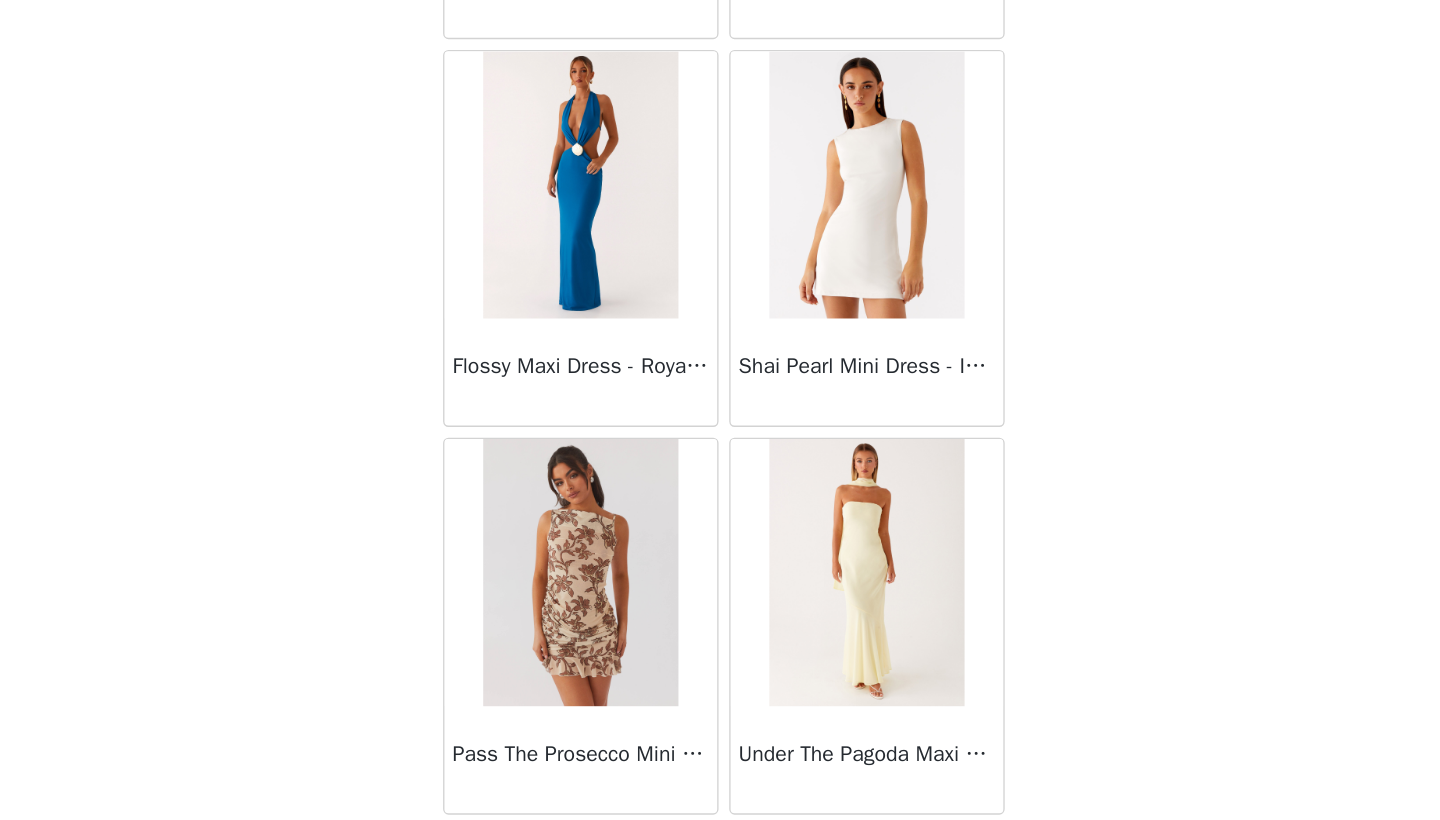 scroll, scrollTop: 30887, scrollLeft: 0, axis: vertical 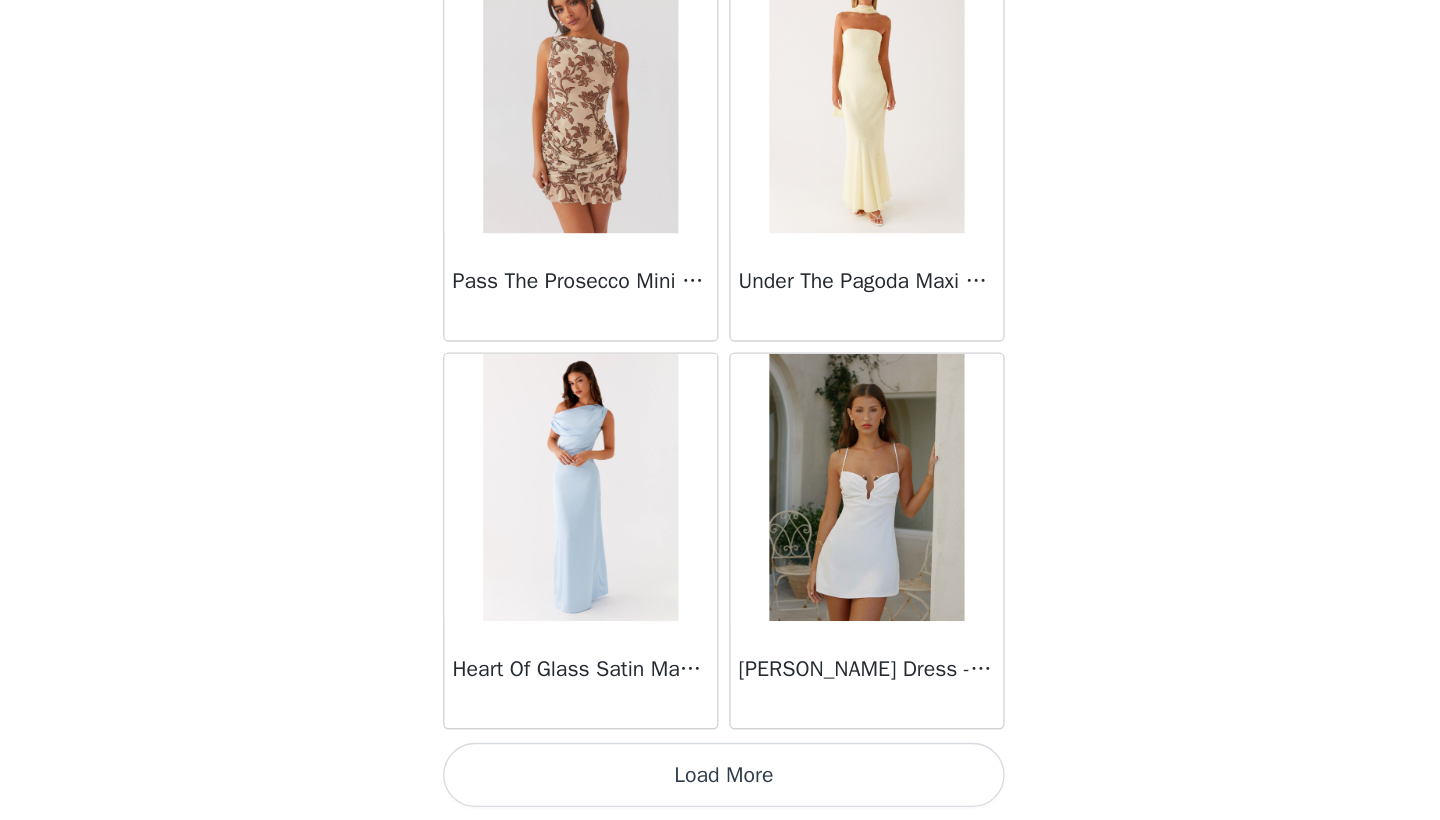 click on "Load More" at bounding box center [720, 786] 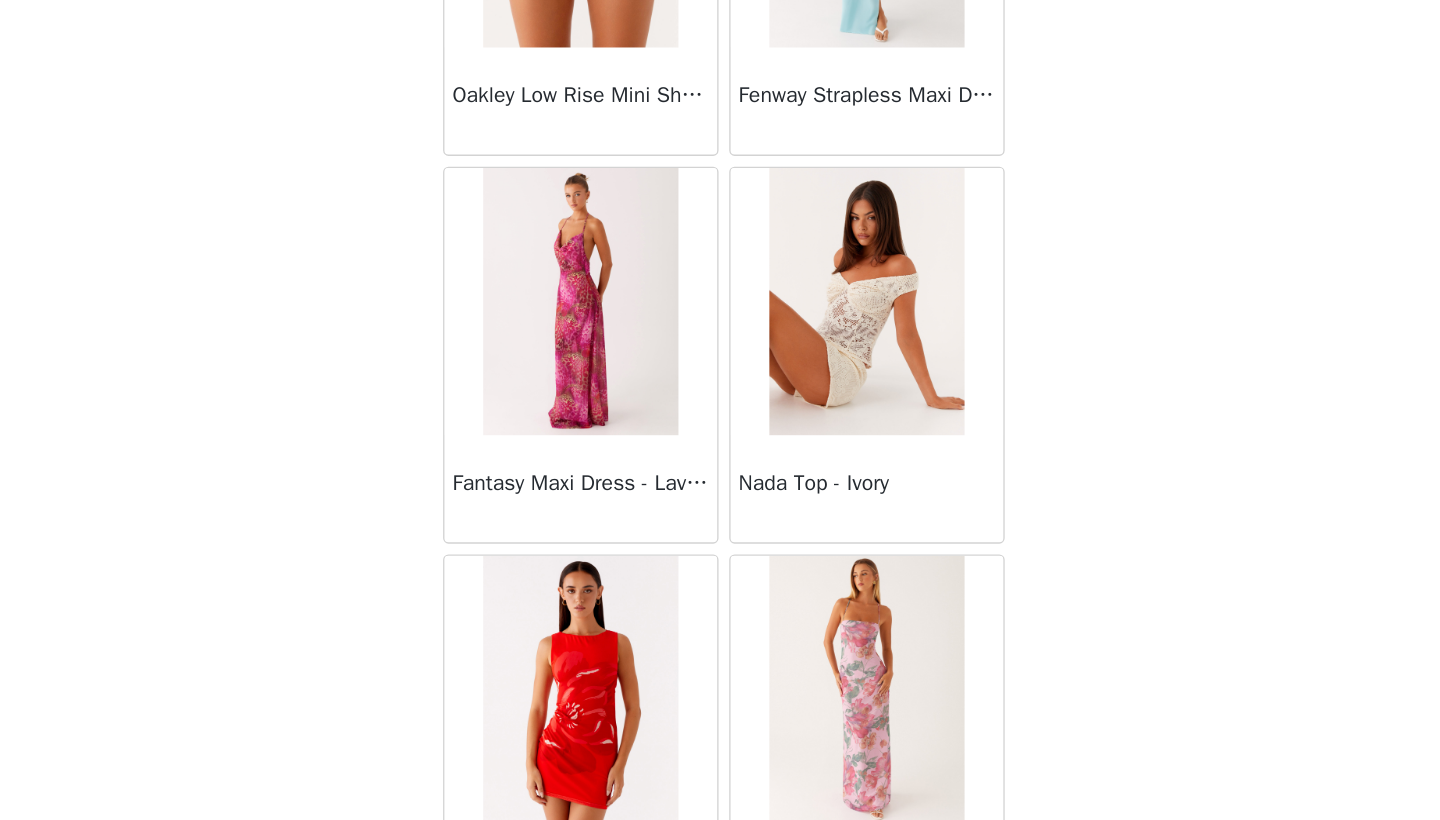scroll, scrollTop: 32250, scrollLeft: 0, axis: vertical 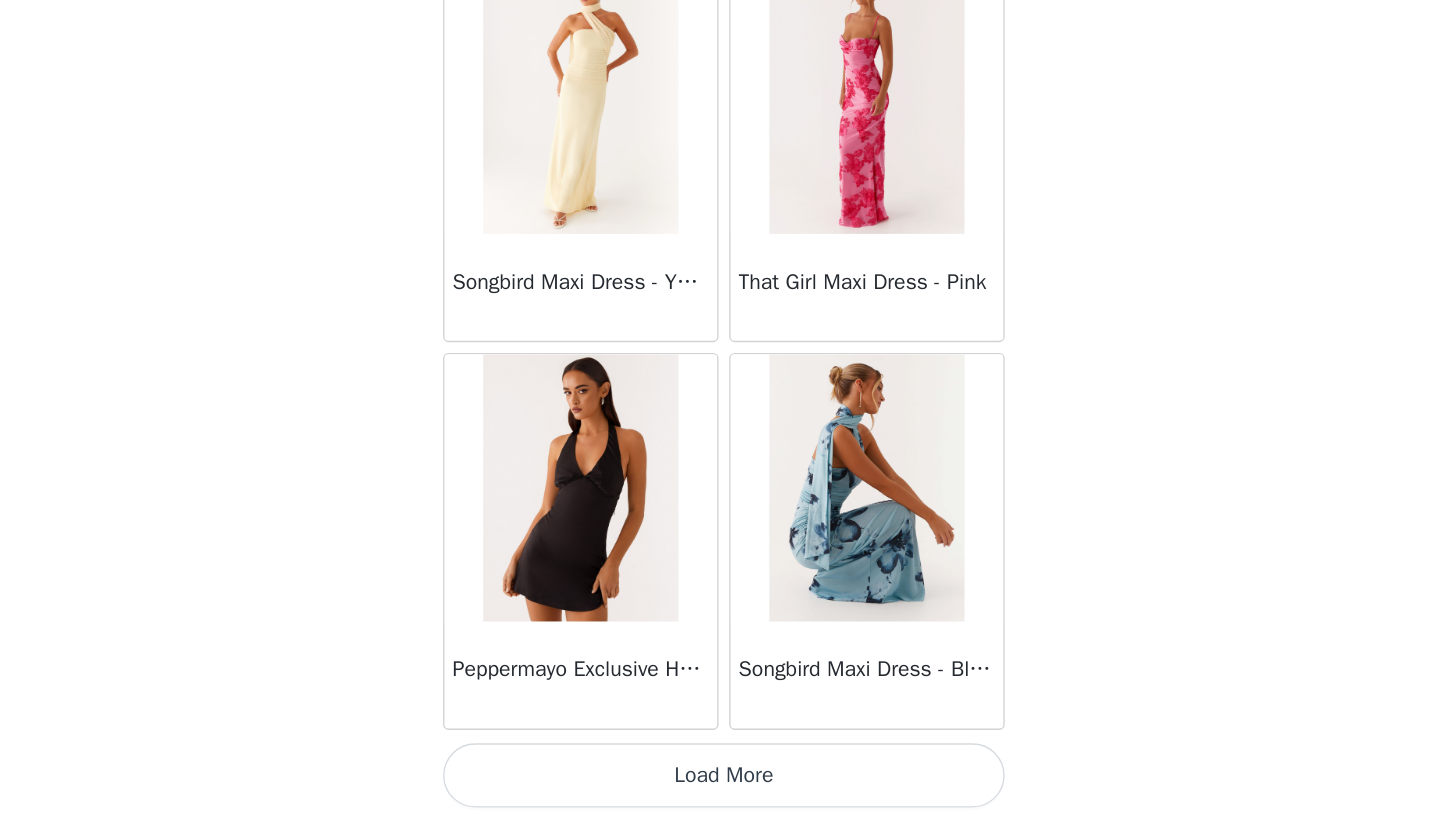 click on "Load More" at bounding box center [720, 786] 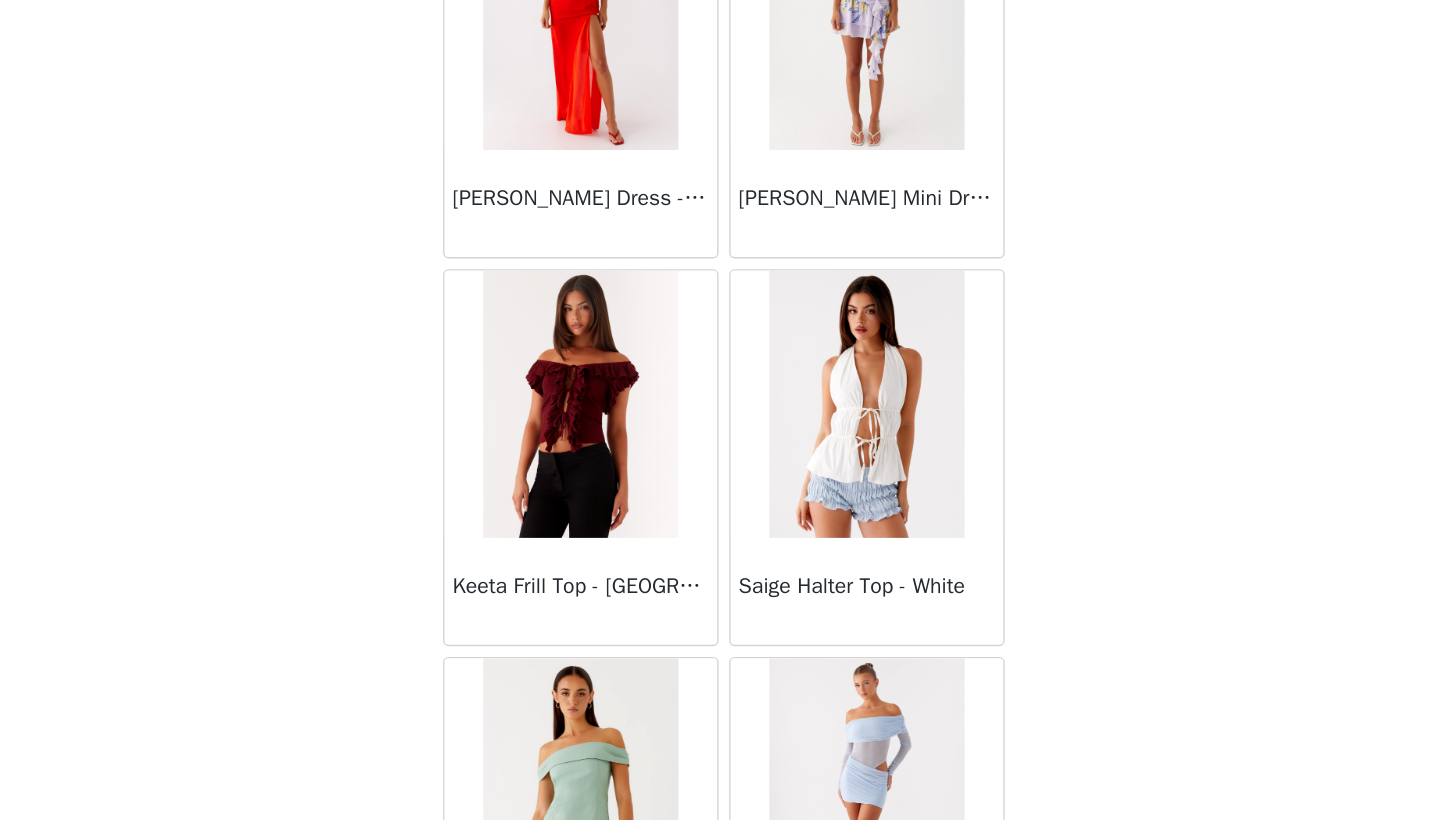 scroll, scrollTop: 35088, scrollLeft: 0, axis: vertical 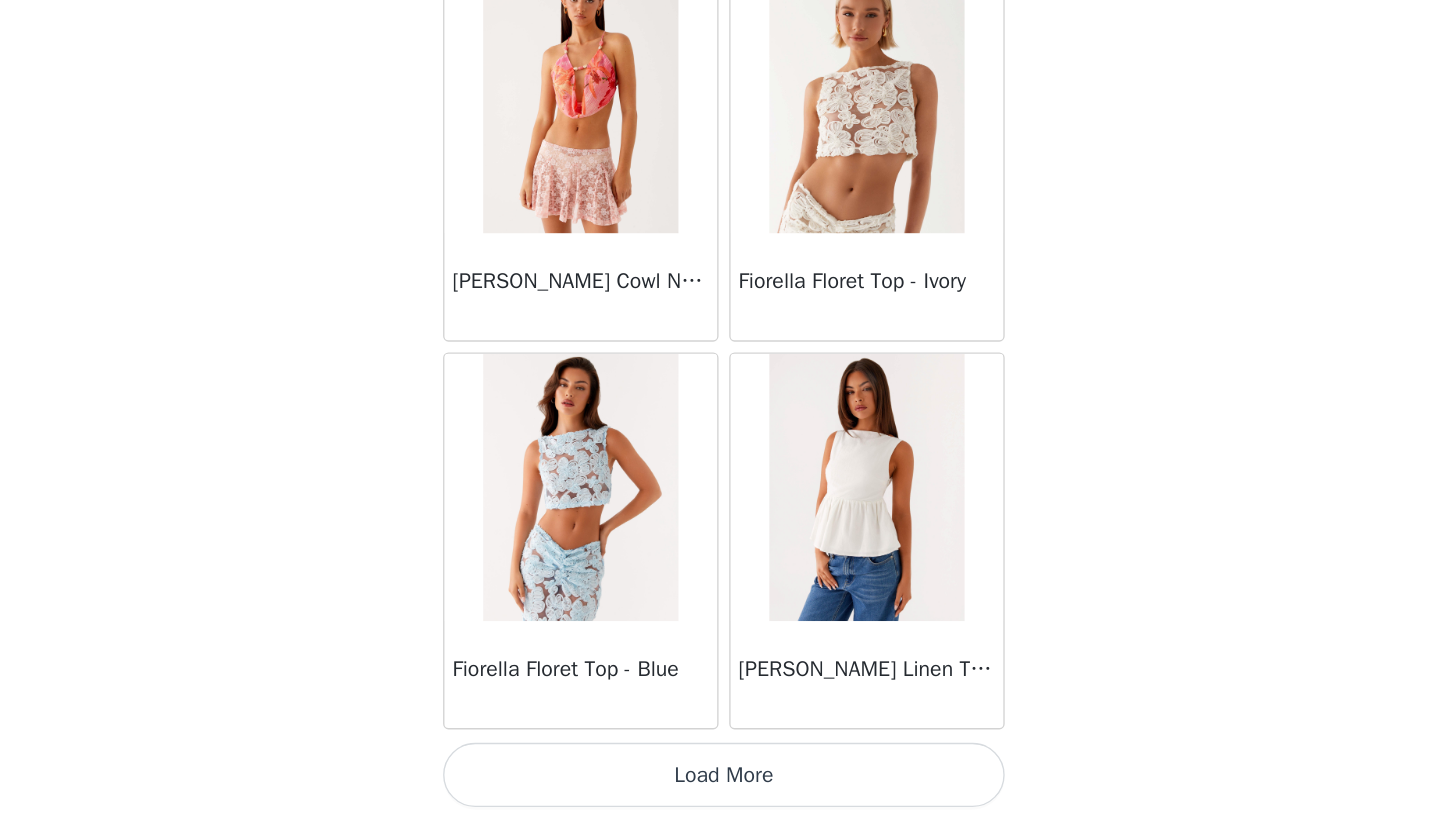 click on "Load More" at bounding box center [720, 786] 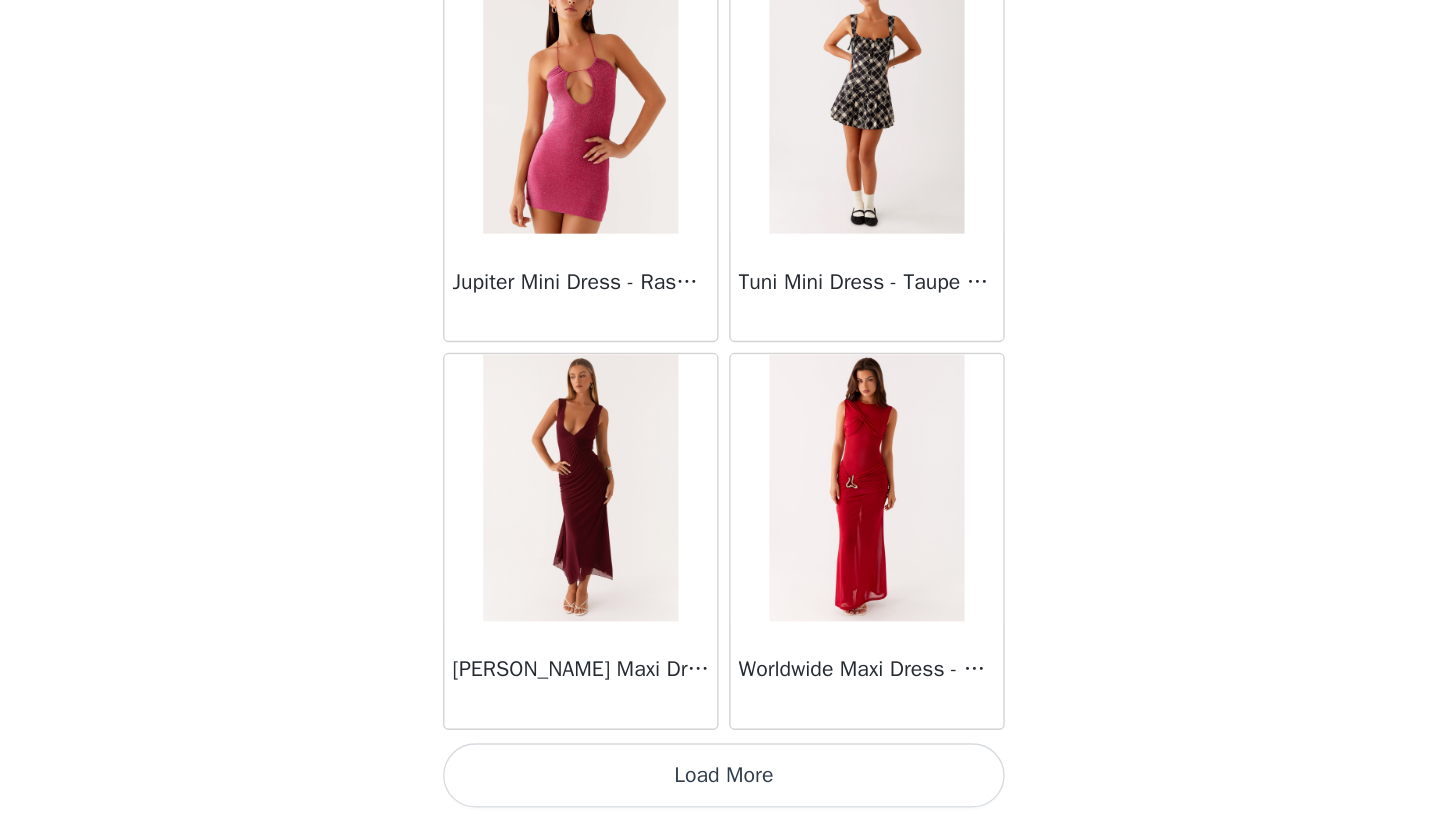 scroll, scrollTop: 39940, scrollLeft: 0, axis: vertical 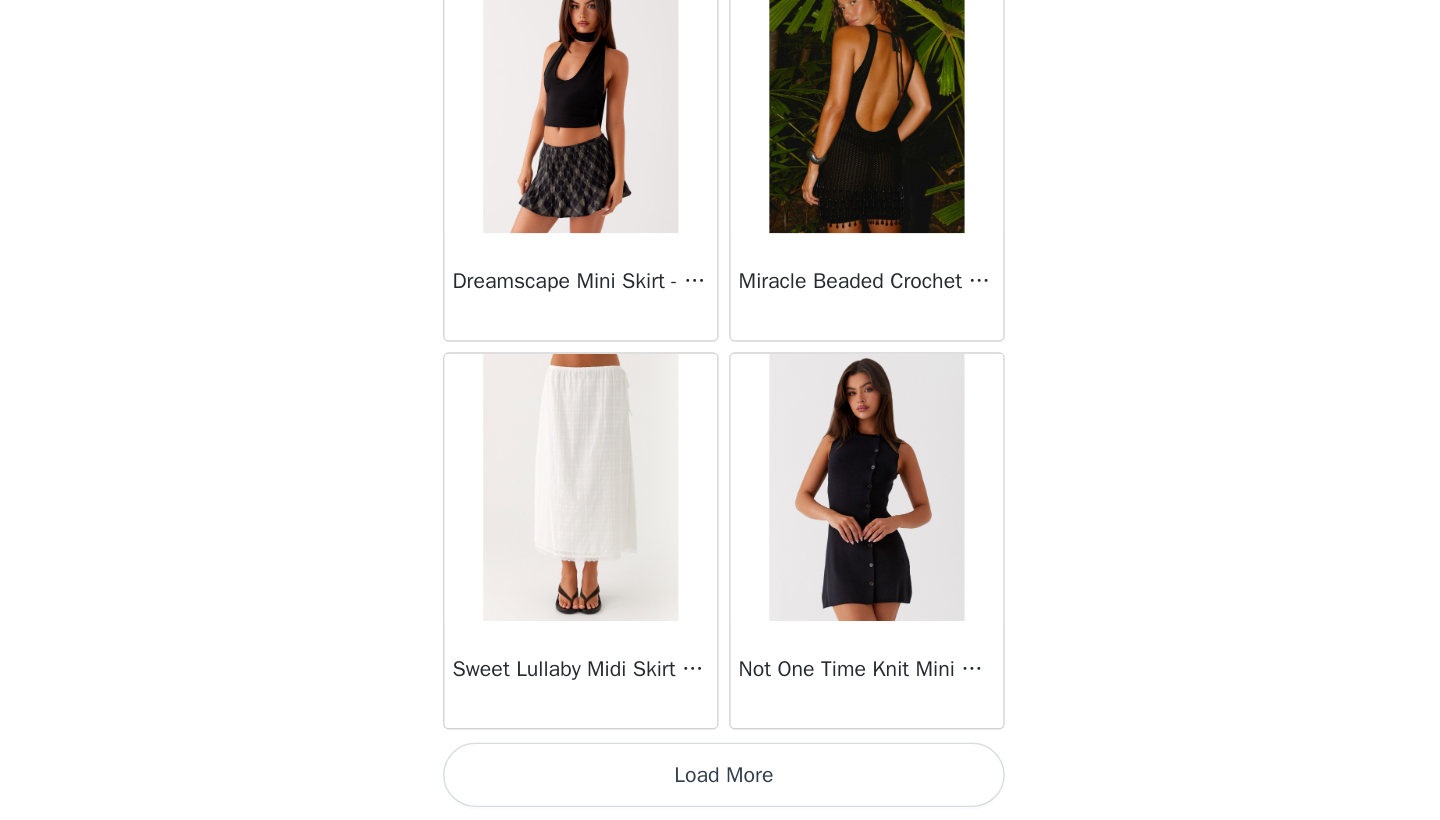 click on "Load More" at bounding box center [720, 786] 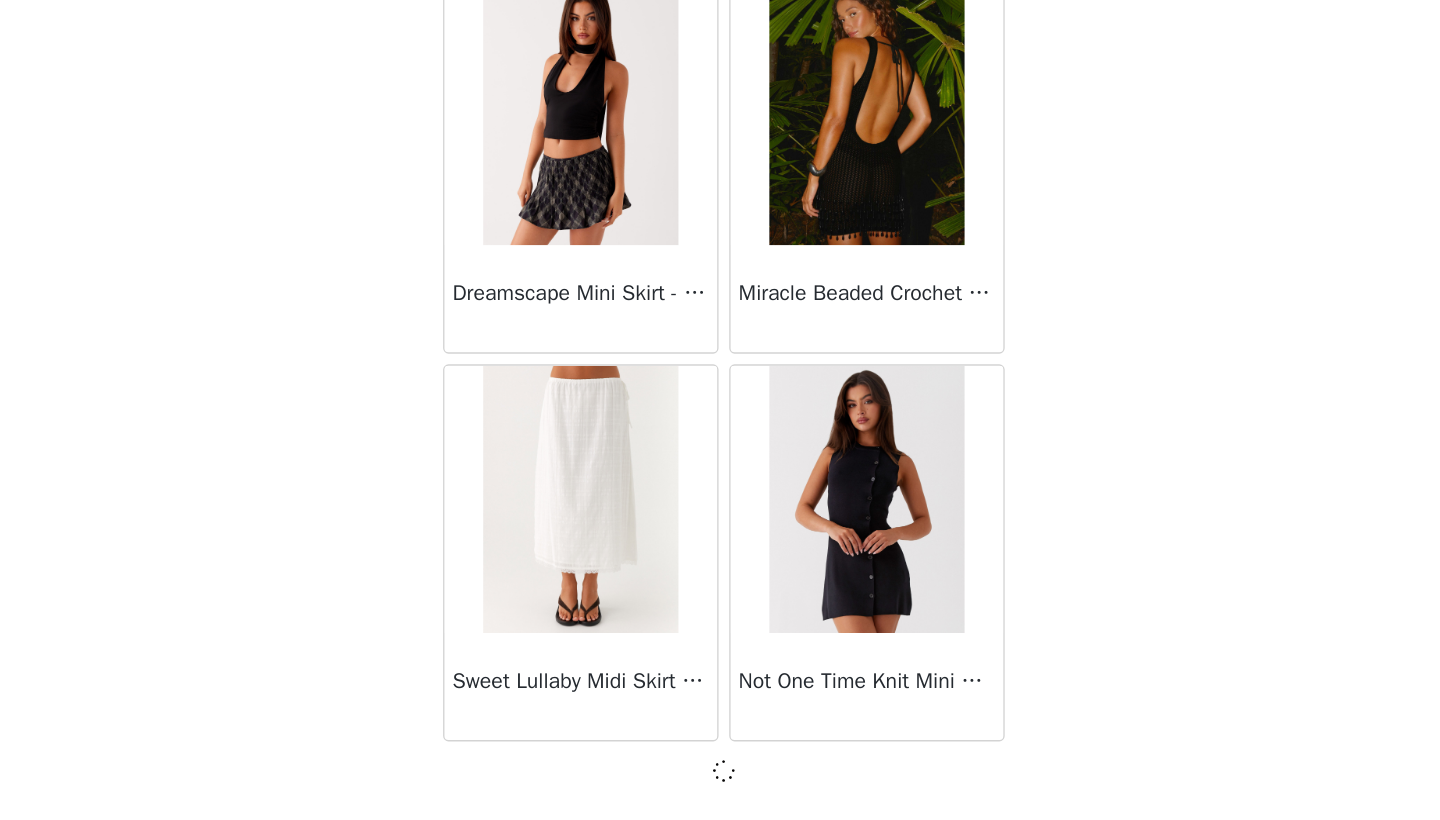 scroll, scrollTop: 42831, scrollLeft: 0, axis: vertical 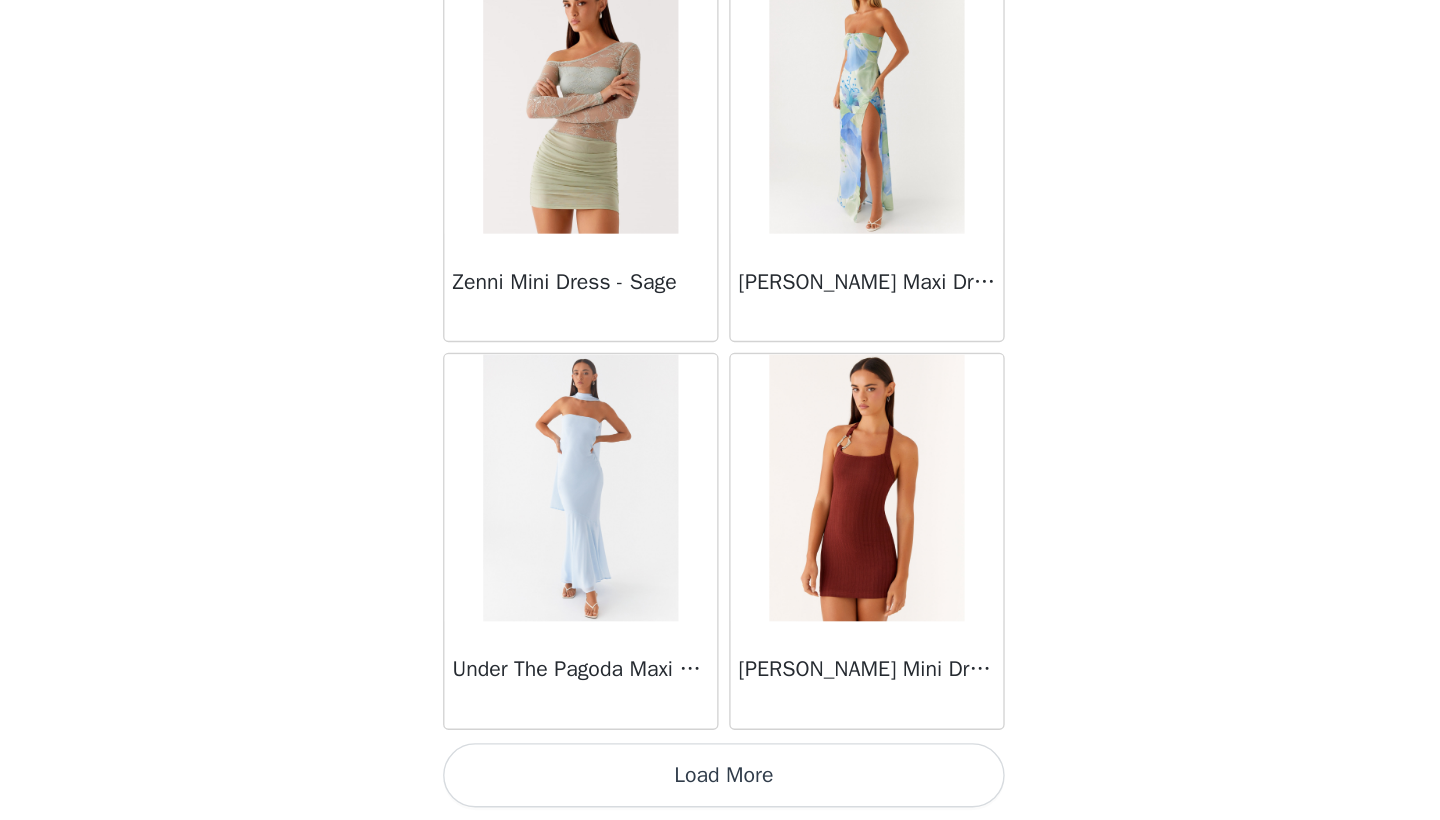 click on "Load More" at bounding box center [720, 786] 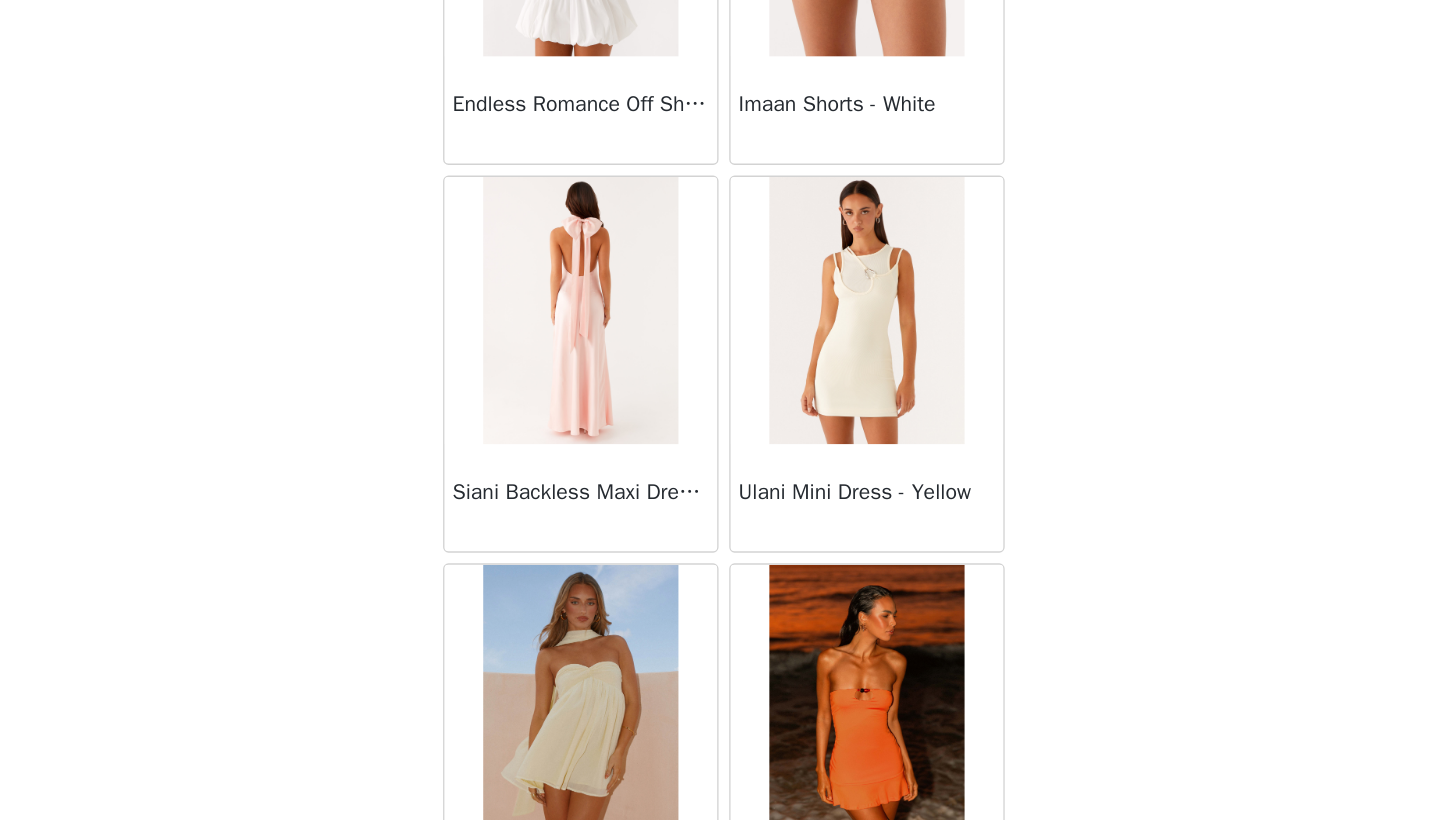 scroll, scrollTop: 47324, scrollLeft: 0, axis: vertical 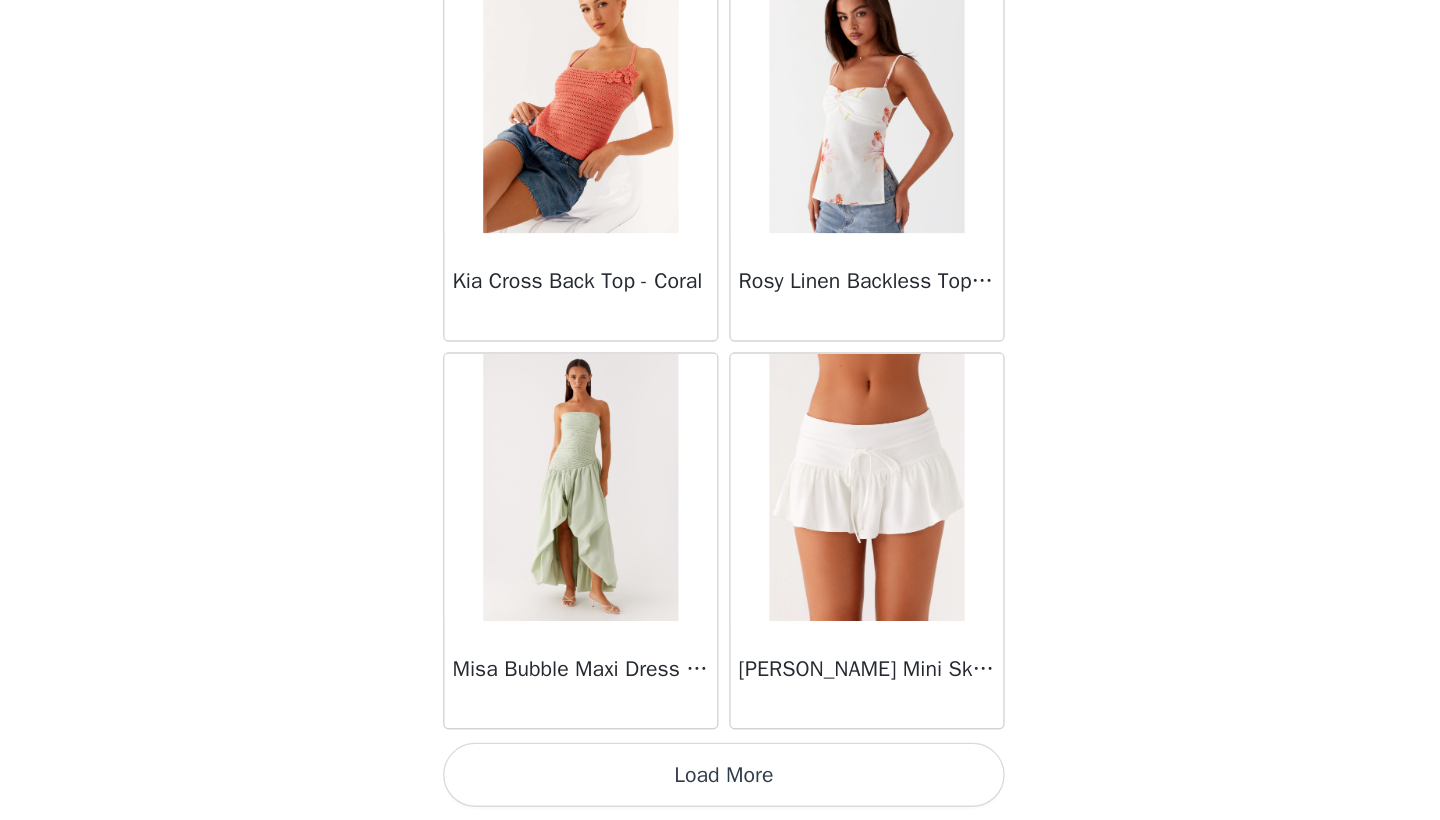 click on "Load More" at bounding box center (720, 786) 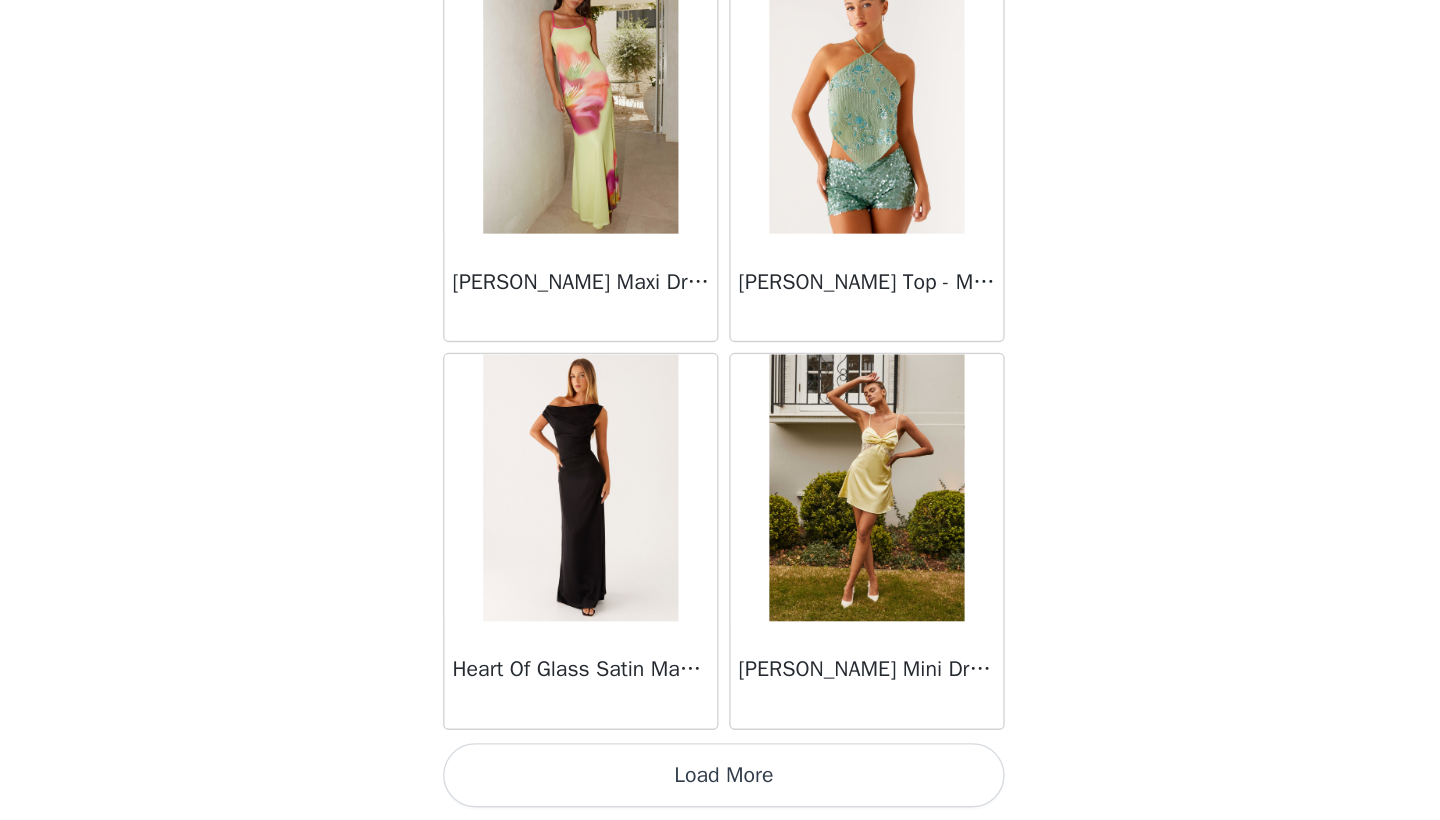 scroll, scrollTop: 51540, scrollLeft: 0, axis: vertical 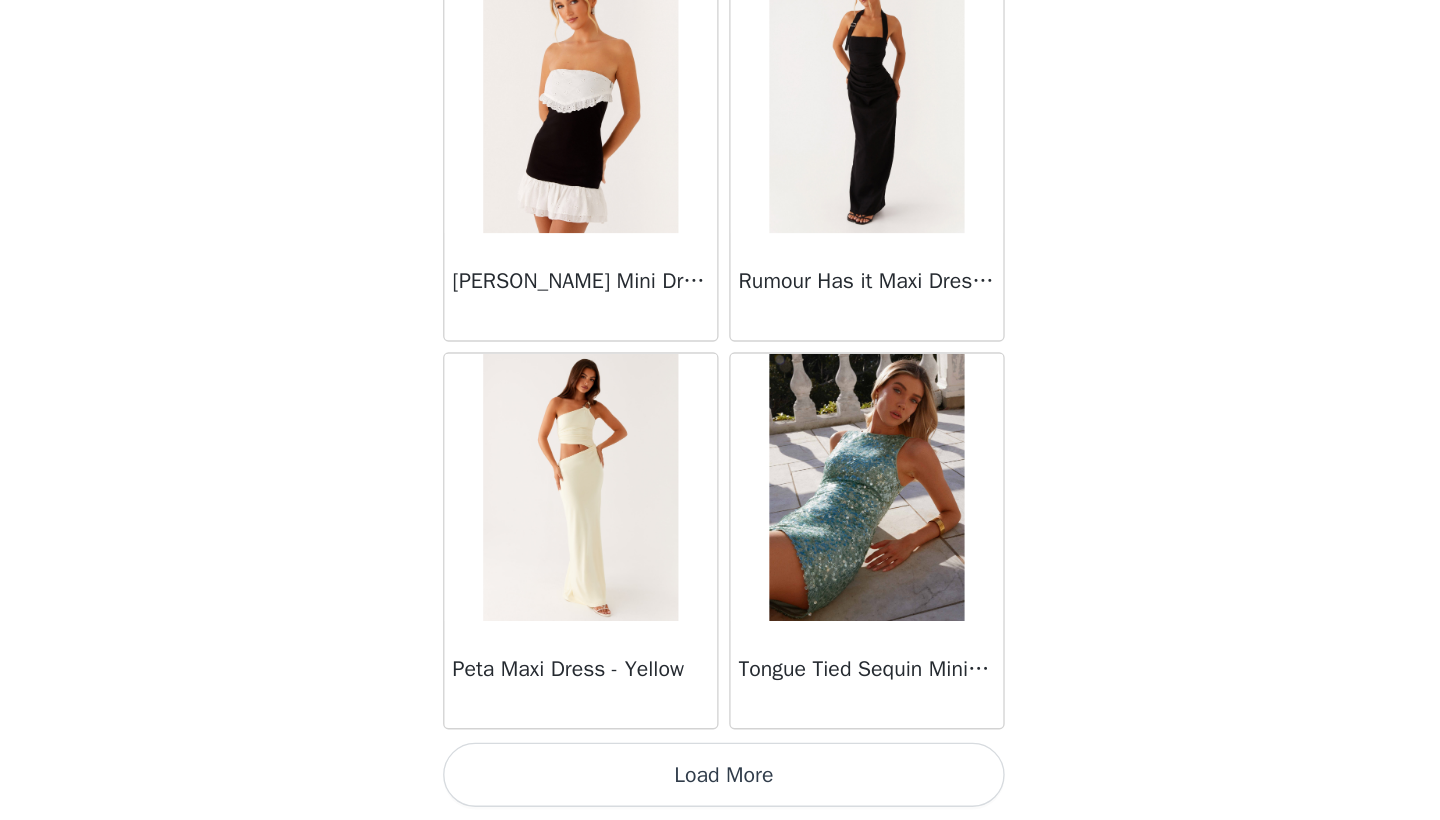 click on "Load More" at bounding box center [720, 786] 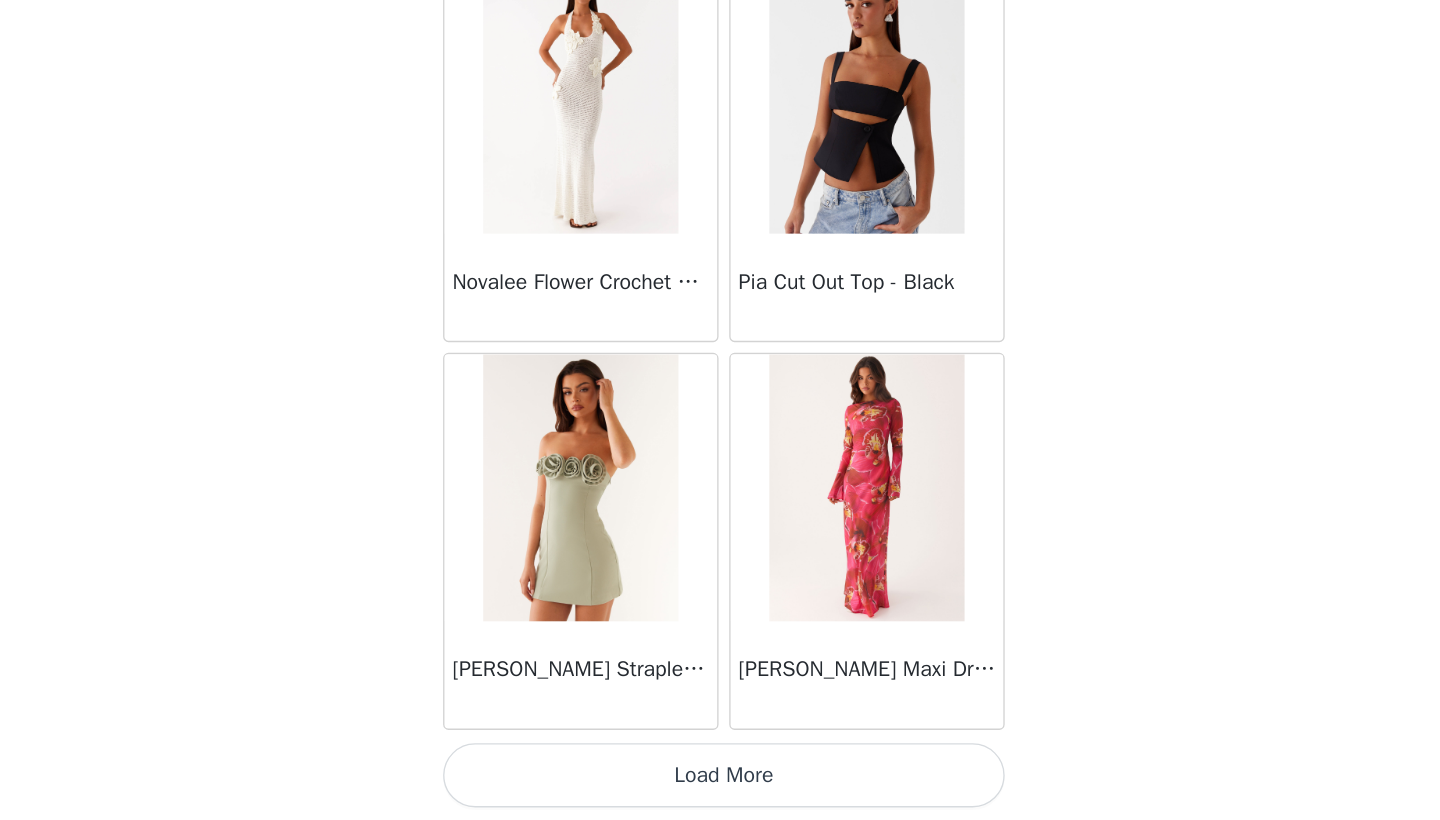 scroll, scrollTop: 57340, scrollLeft: 0, axis: vertical 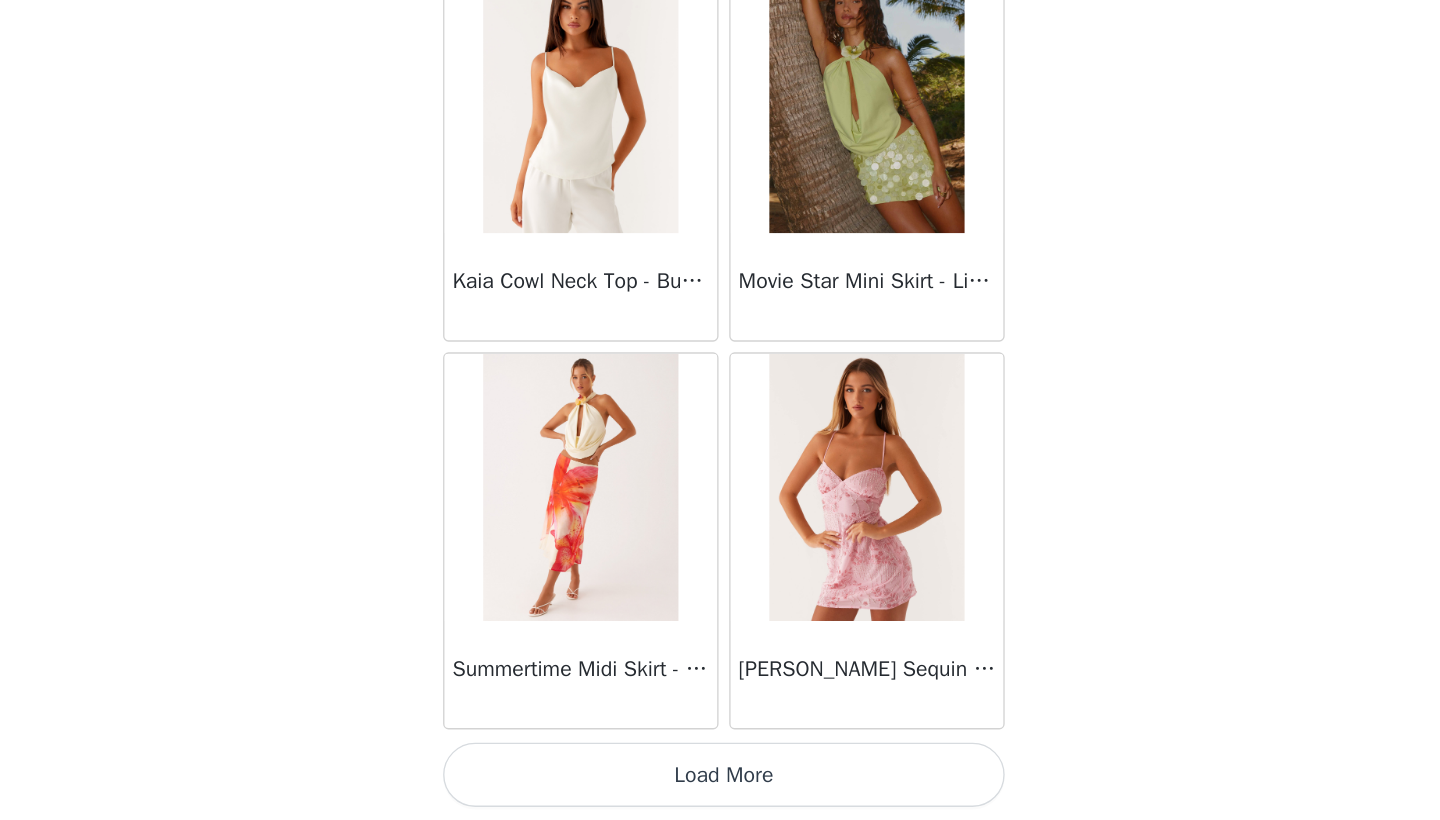 click on "Load More" at bounding box center [720, 786] 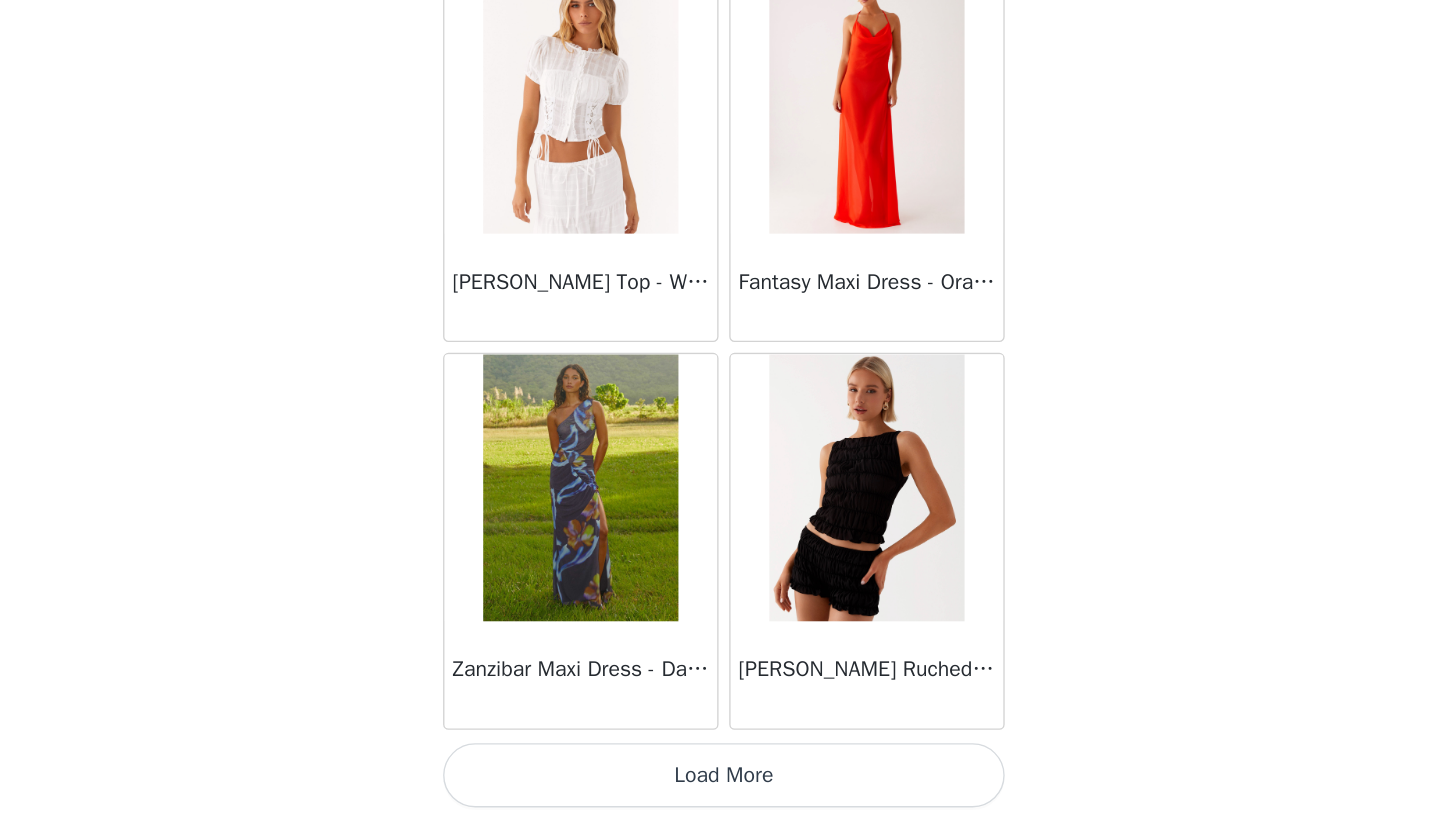 scroll, scrollTop: 63140, scrollLeft: 0, axis: vertical 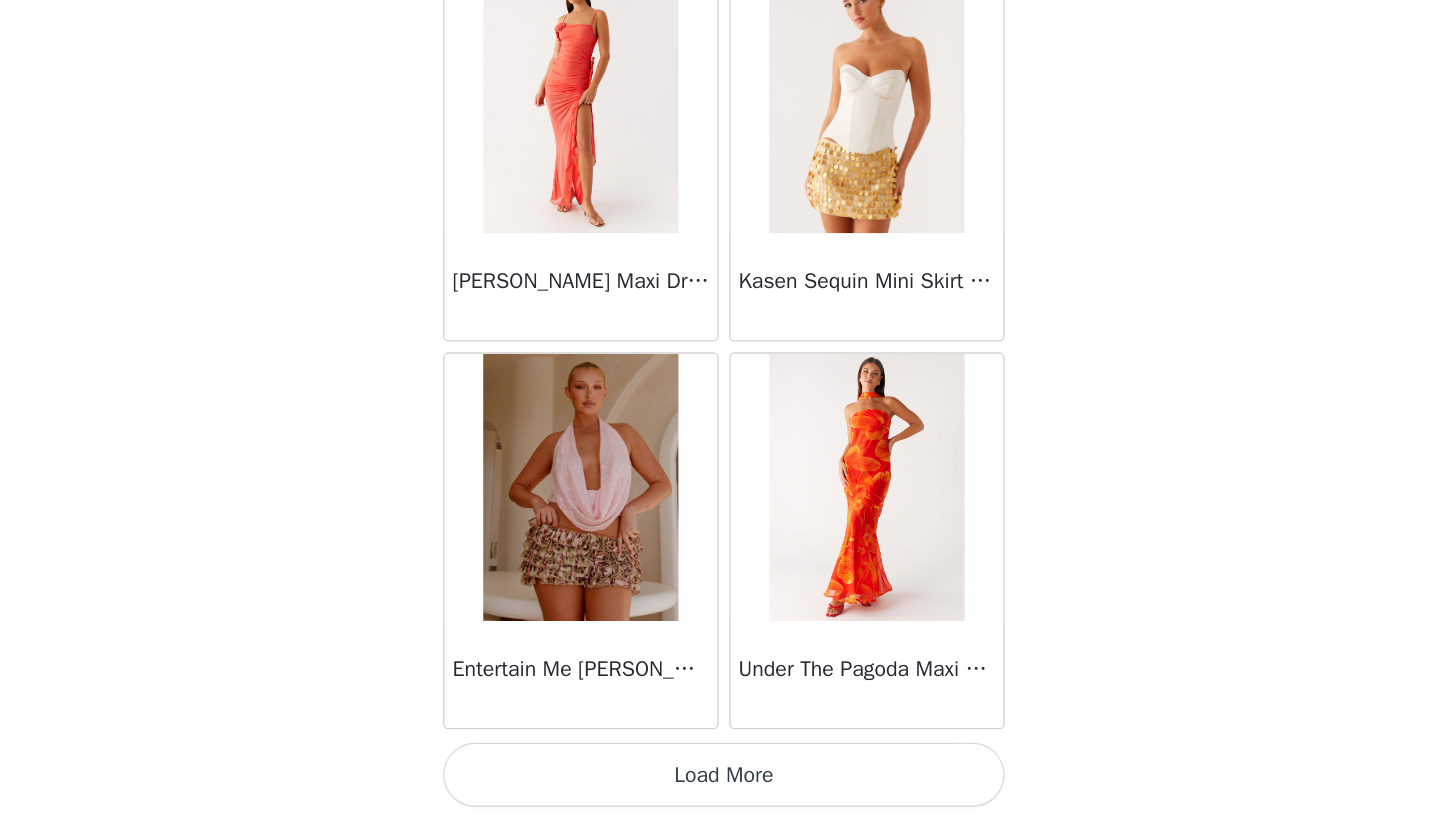 click on "Load More" at bounding box center (720, 786) 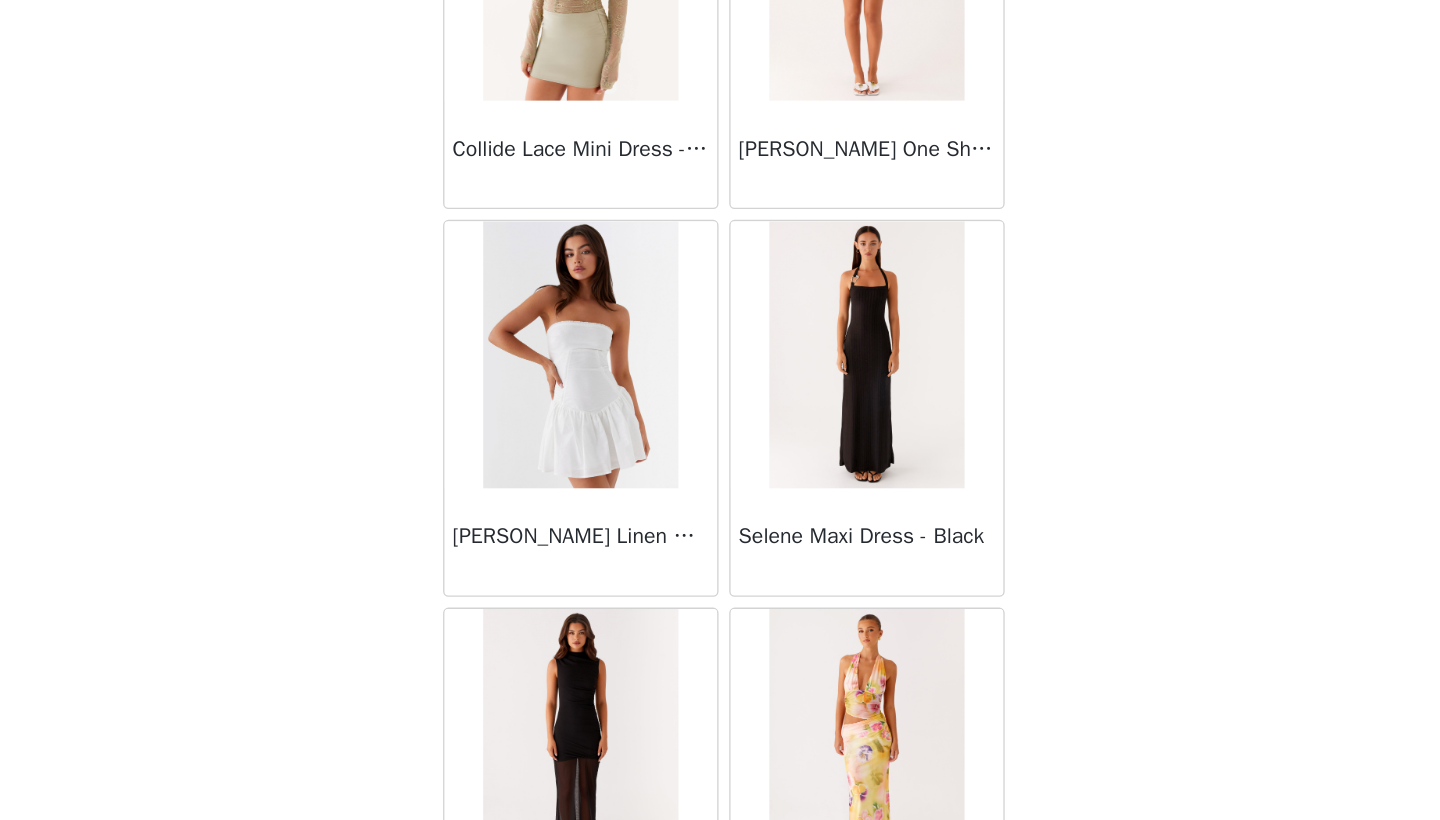 scroll, scrollTop: 66744, scrollLeft: 0, axis: vertical 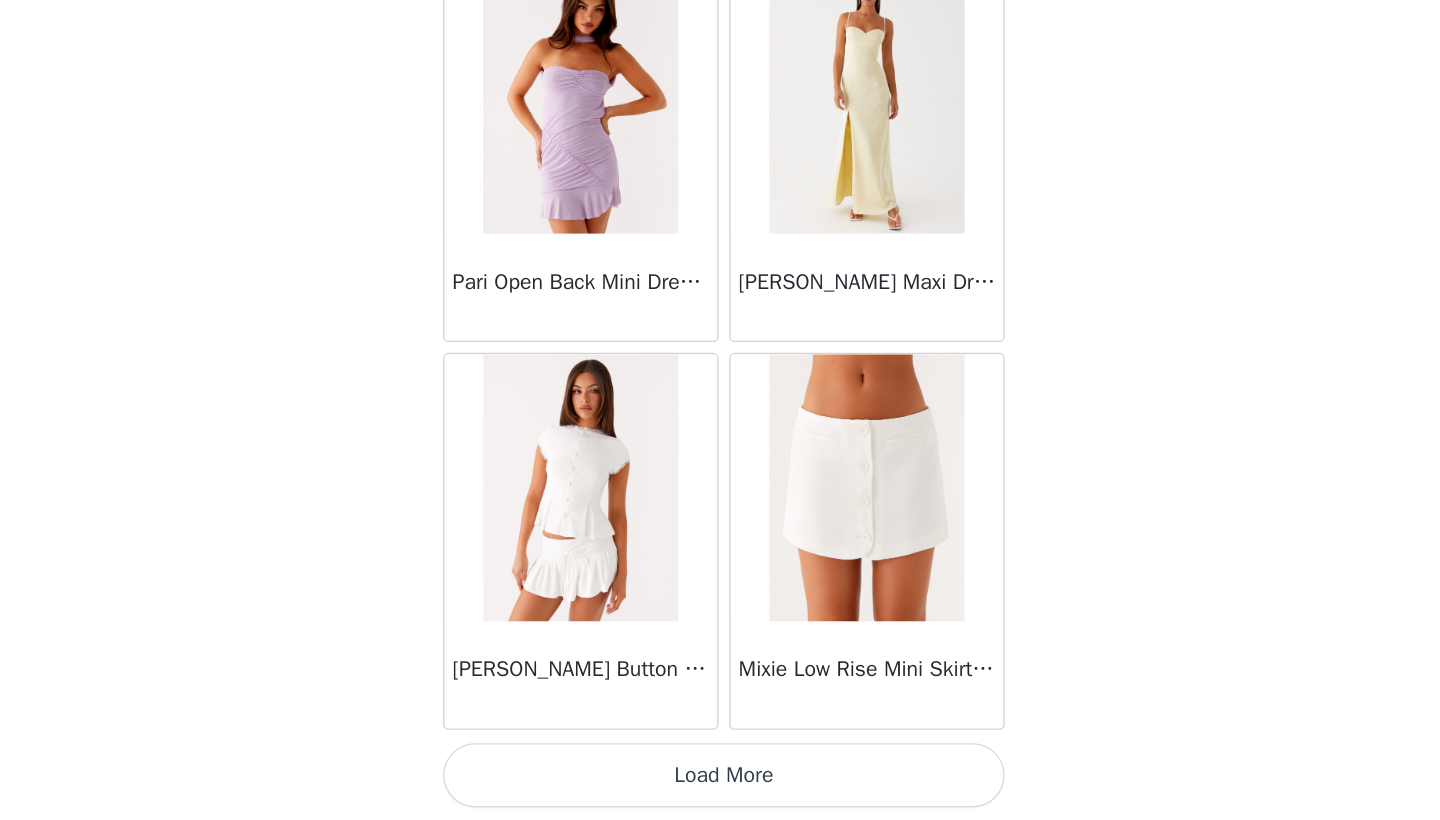 click on "Load More" at bounding box center [720, 786] 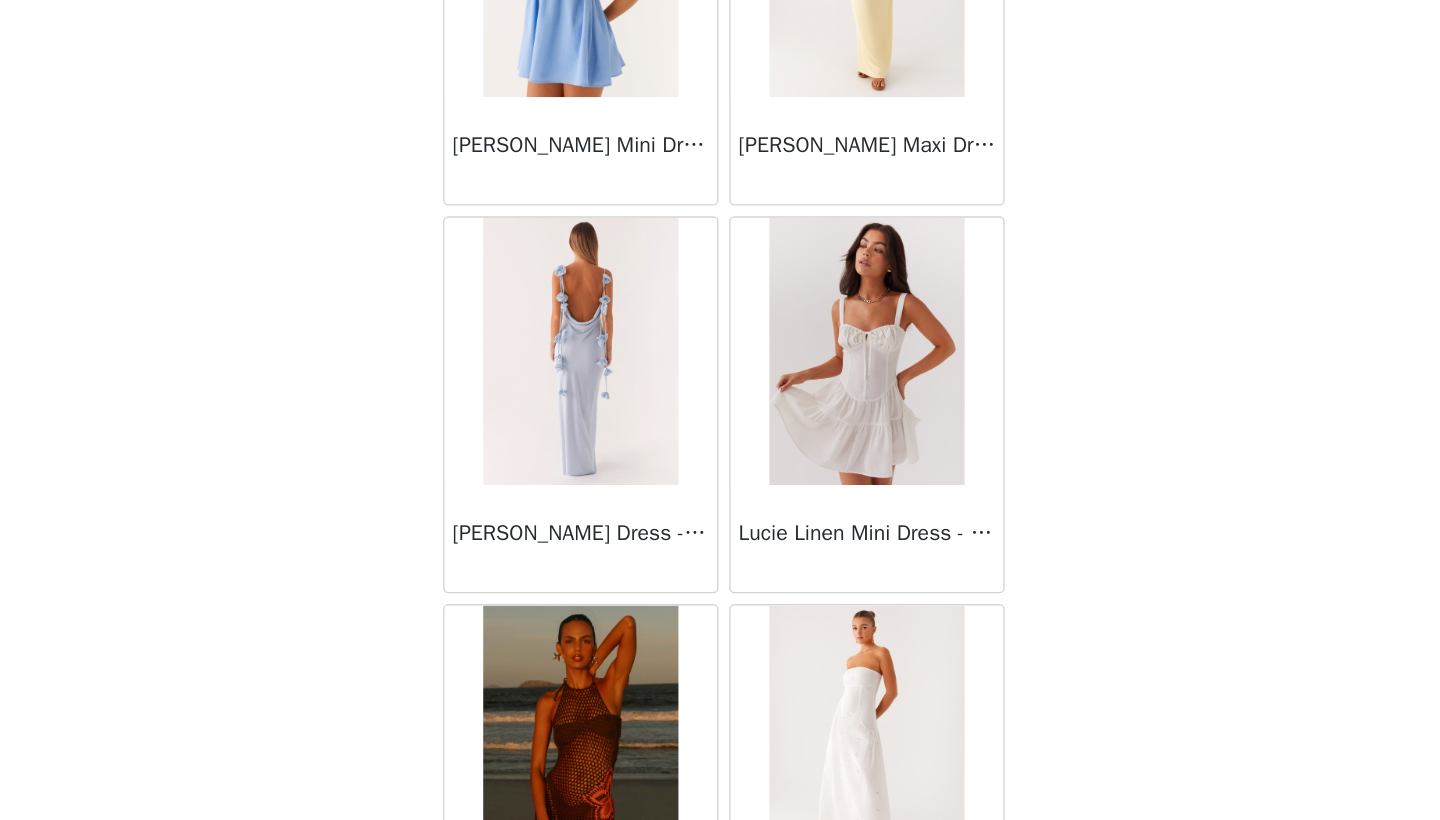 scroll, scrollTop: 70652, scrollLeft: 0, axis: vertical 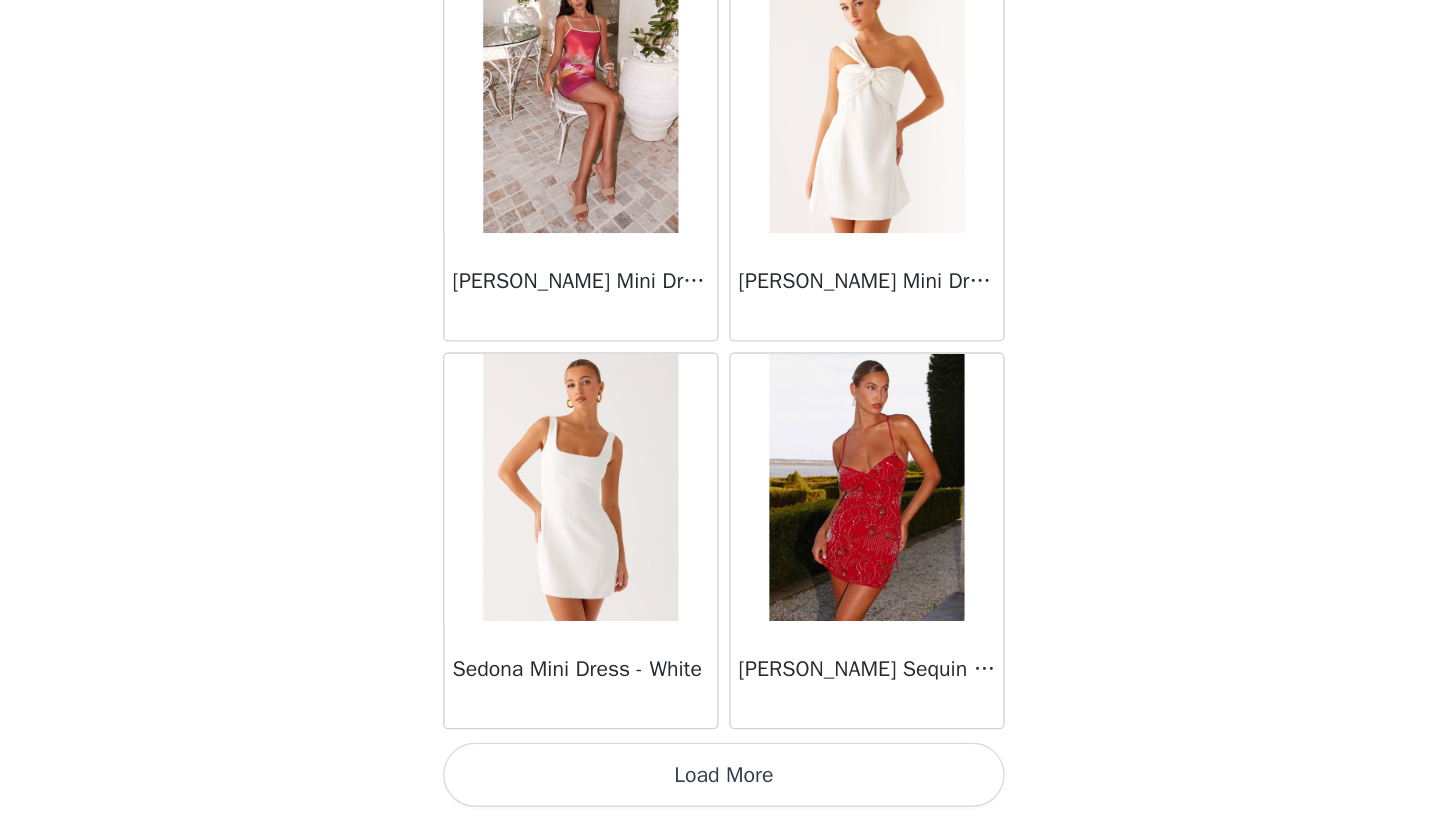 click on "Load More" at bounding box center (720, 786) 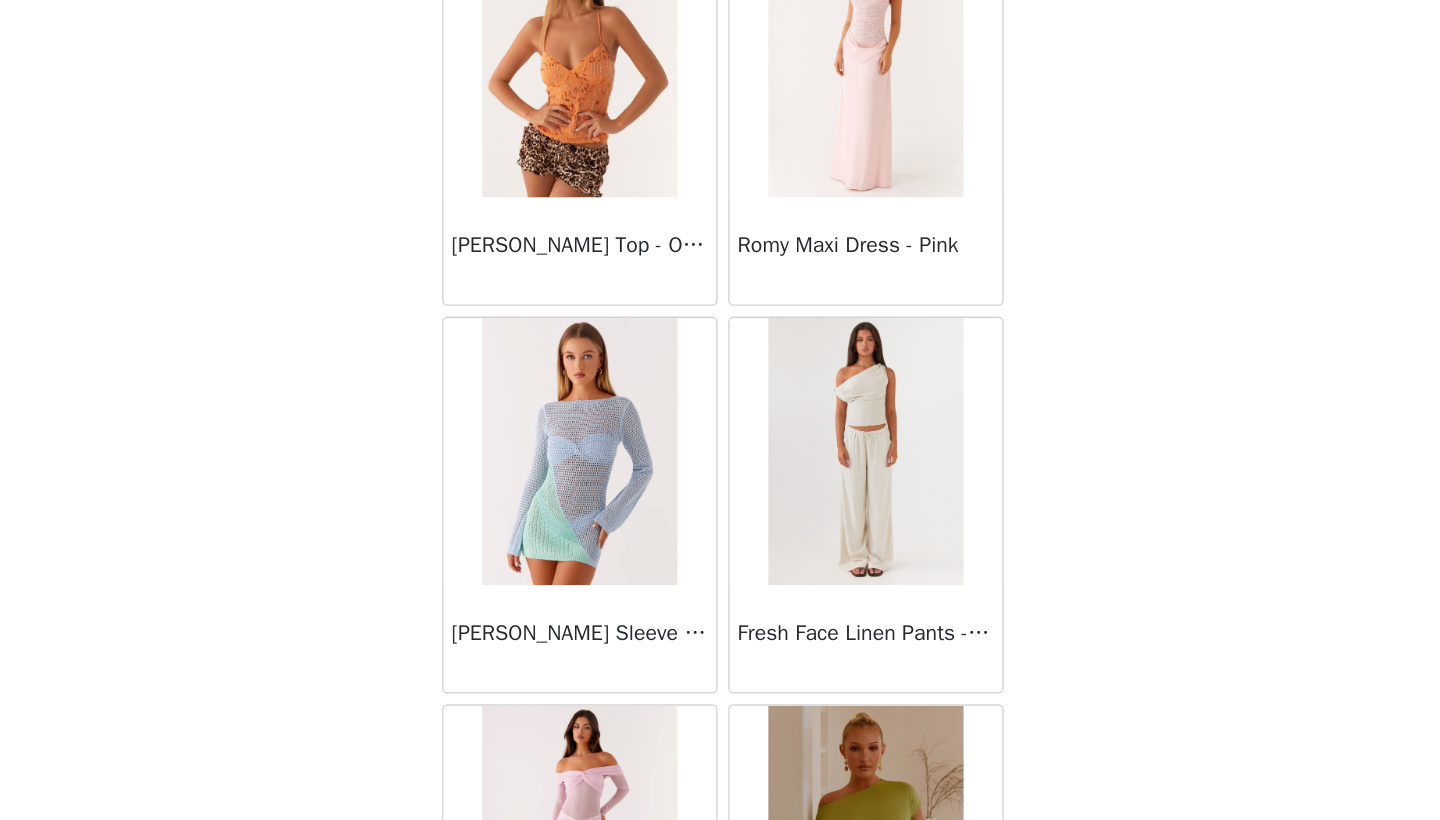 scroll, scrollTop: 73774, scrollLeft: 0, axis: vertical 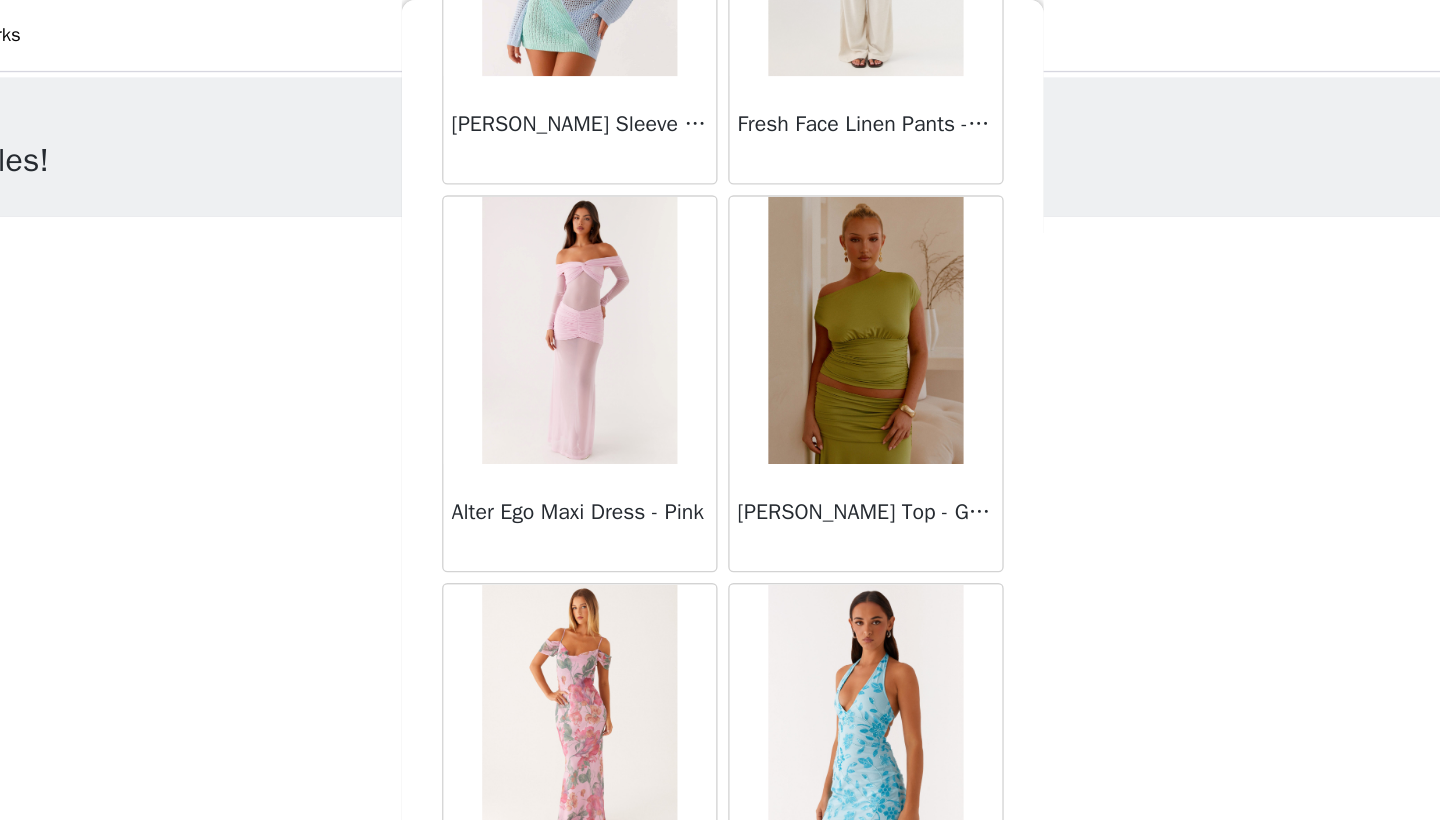 click at bounding box center (612, 247) 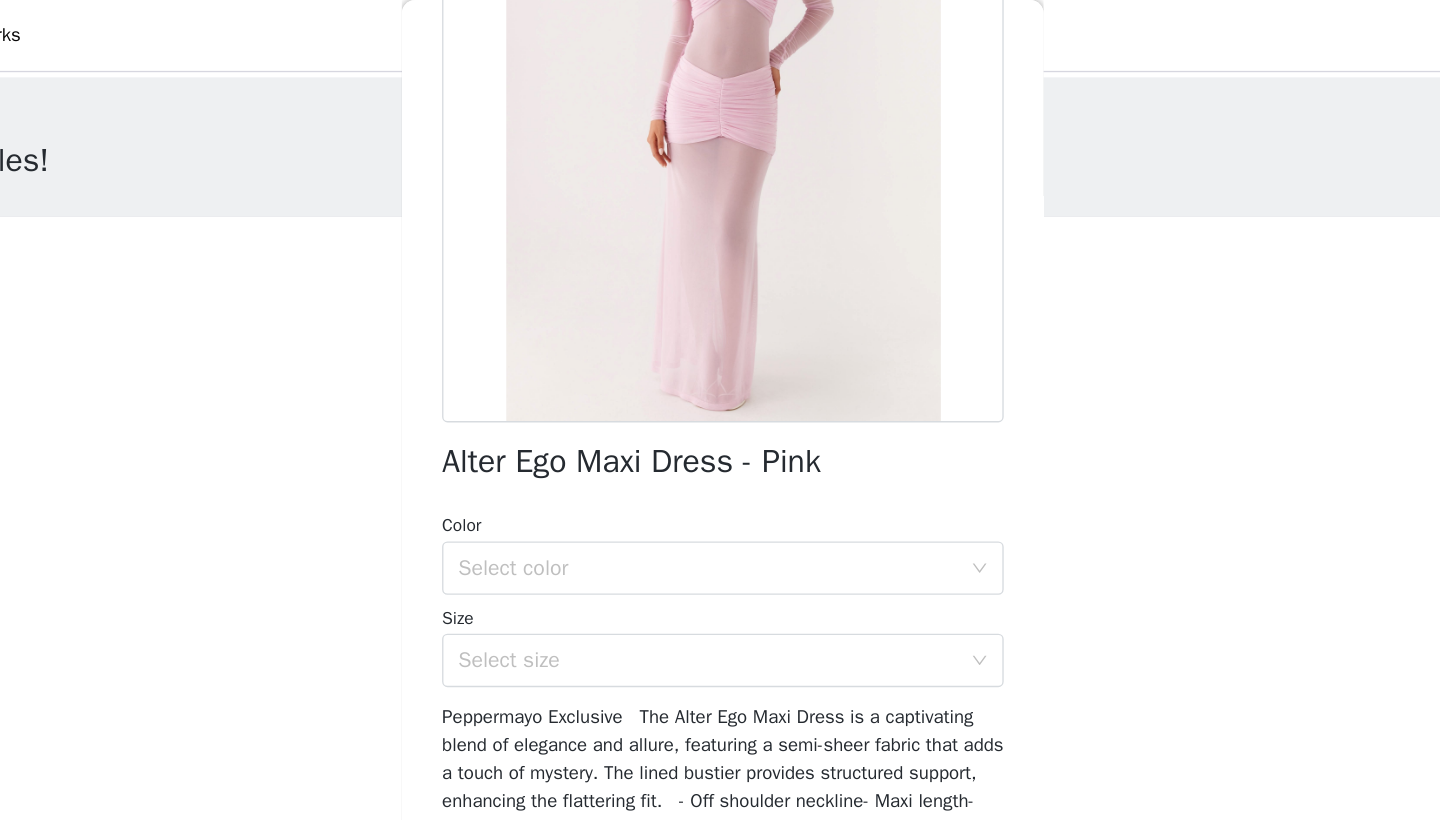scroll, scrollTop: 233, scrollLeft: 0, axis: vertical 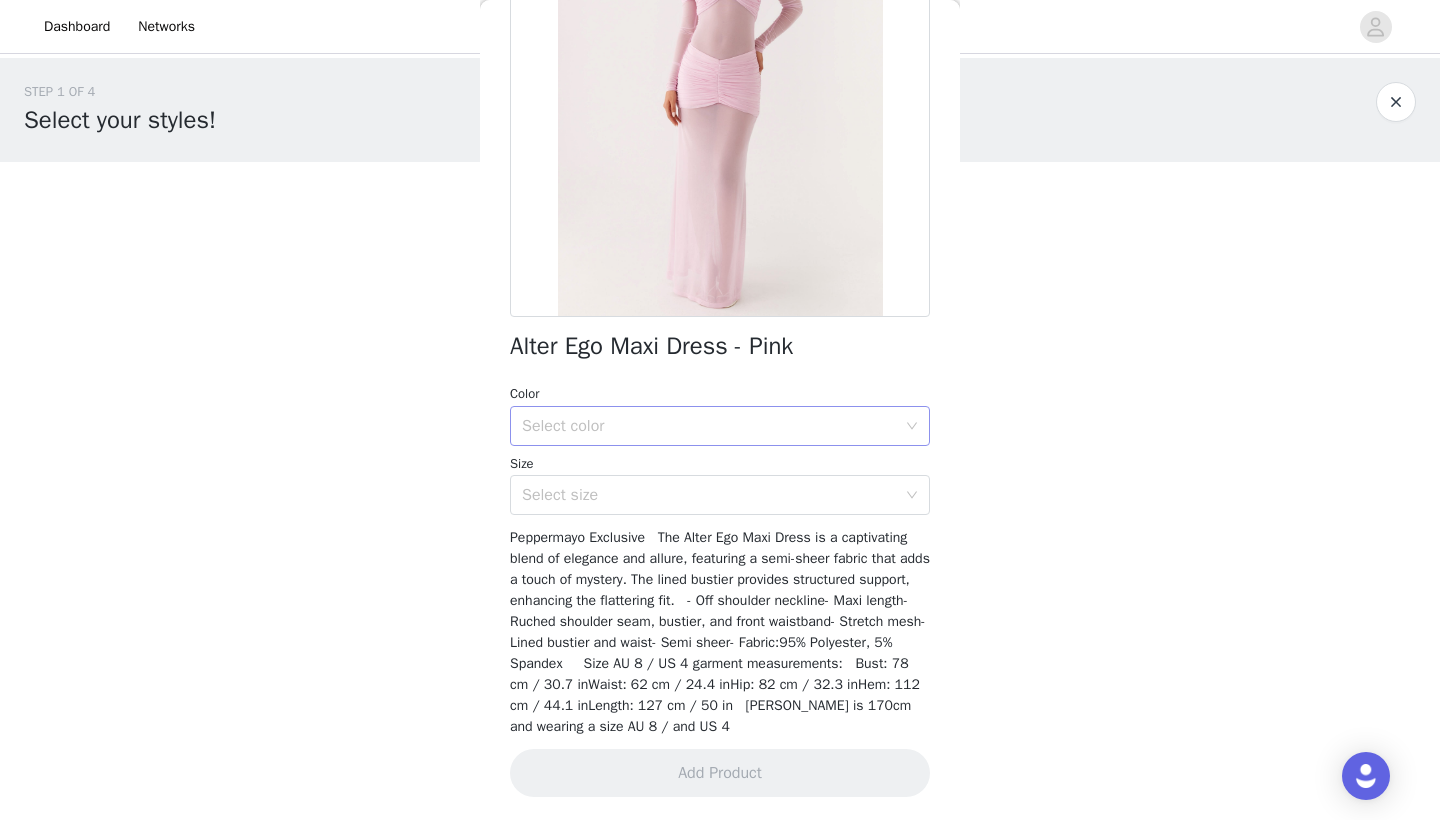 click on "Select color" at bounding box center (709, 426) 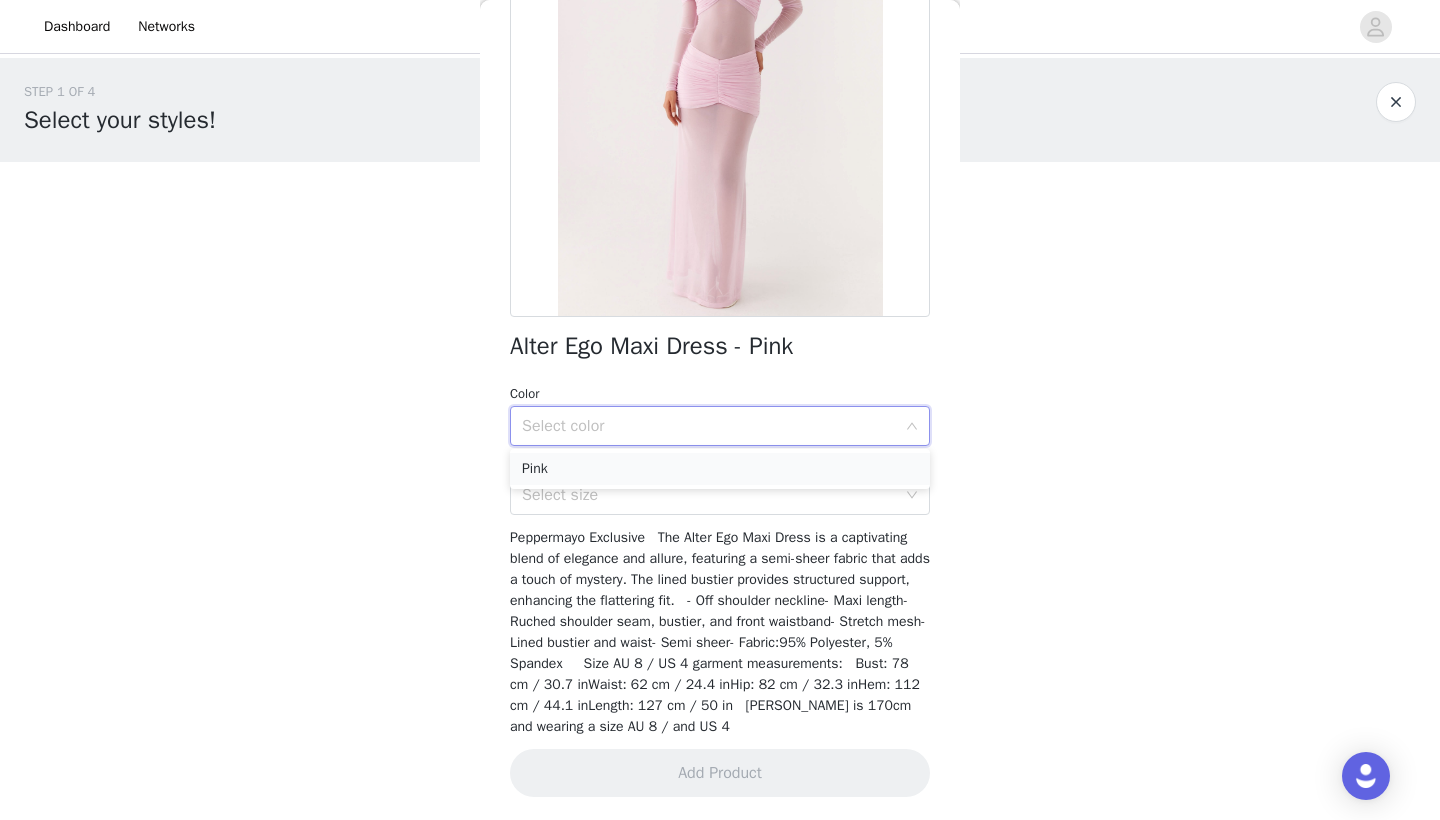 click on "Pink" at bounding box center [720, 469] 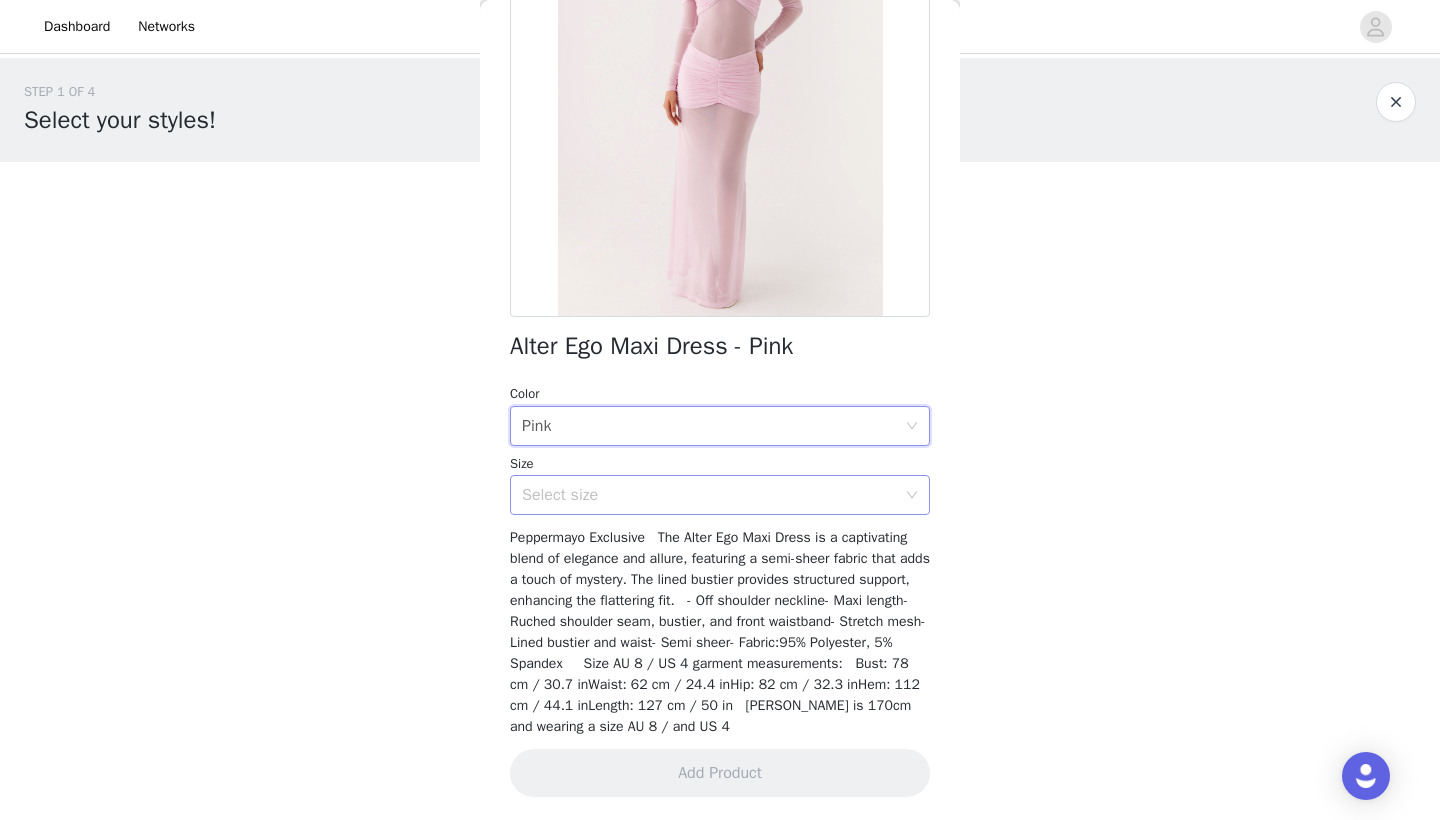 click on "Select size" at bounding box center [709, 495] 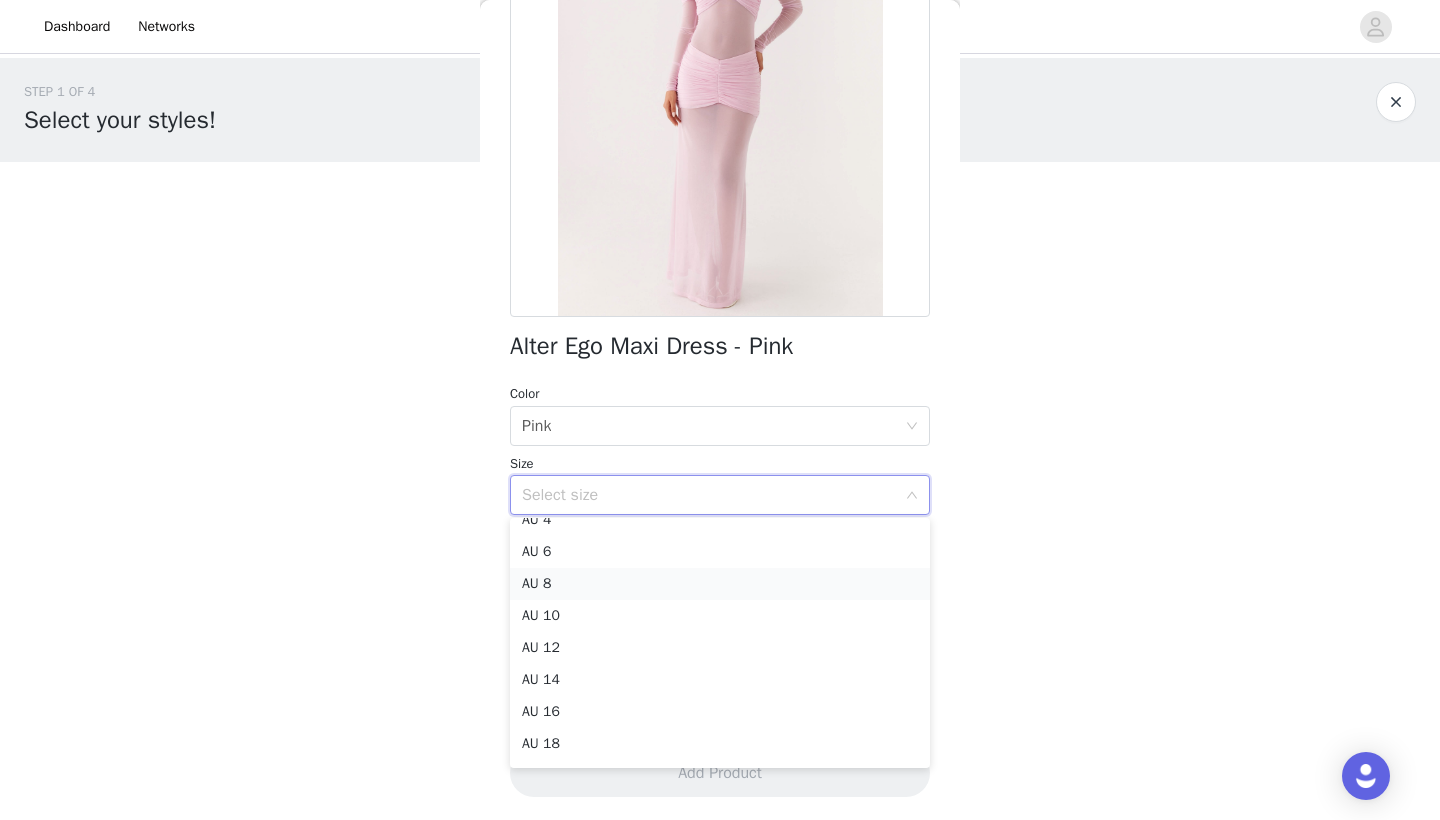 scroll, scrollTop: 0, scrollLeft: 0, axis: both 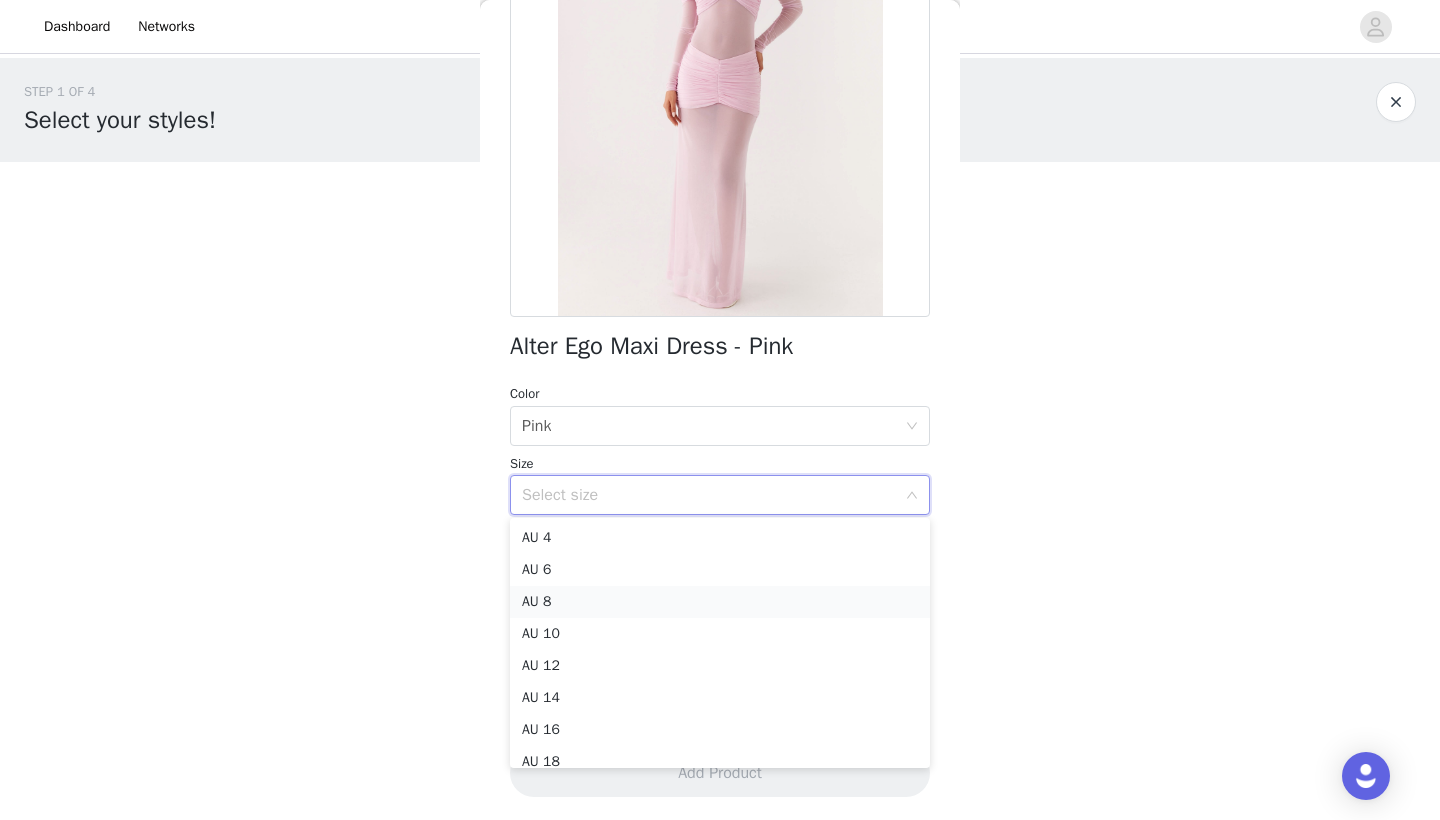 click on "AU 8" at bounding box center [720, 602] 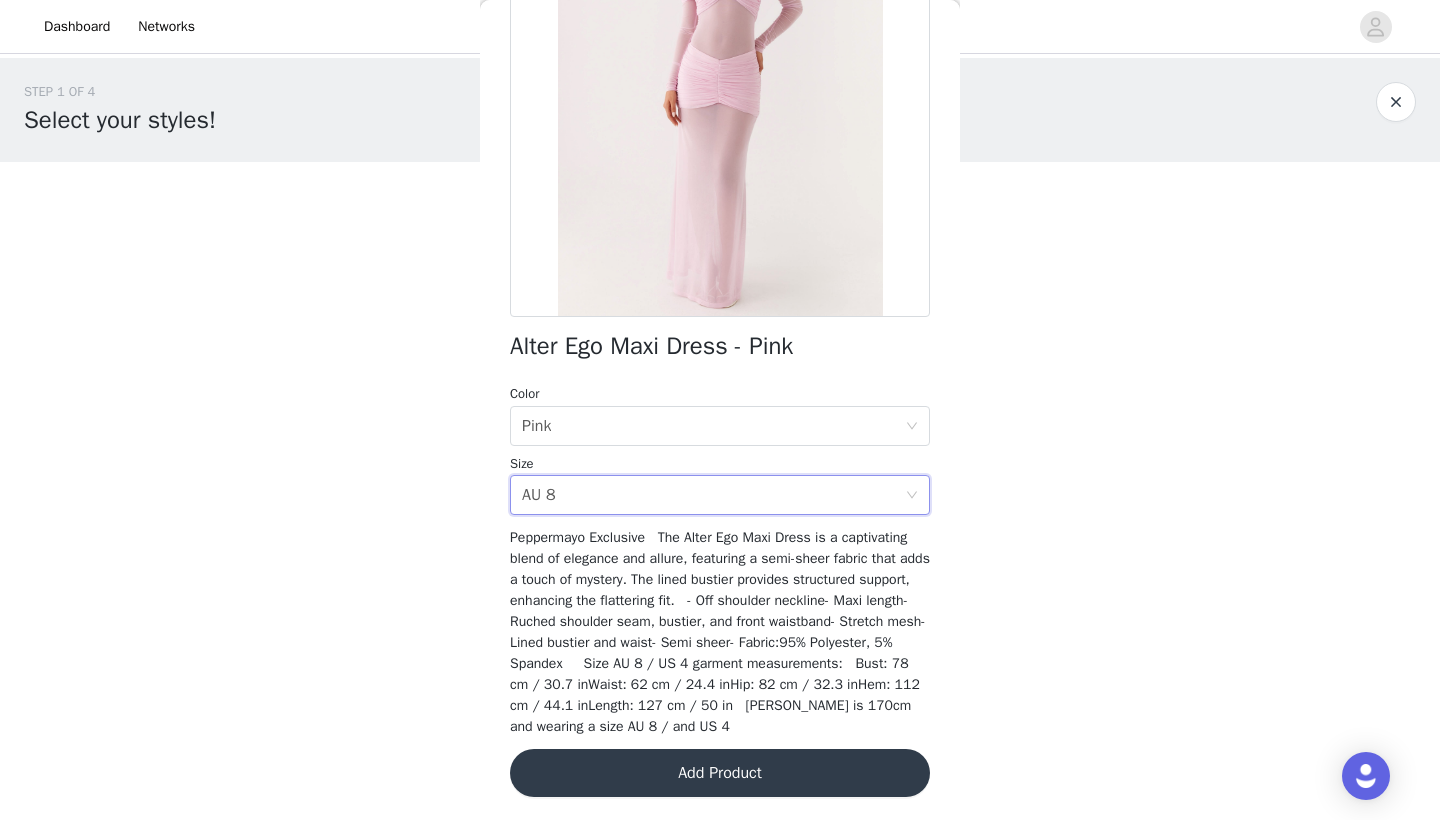 click on "Add Product" at bounding box center [720, 773] 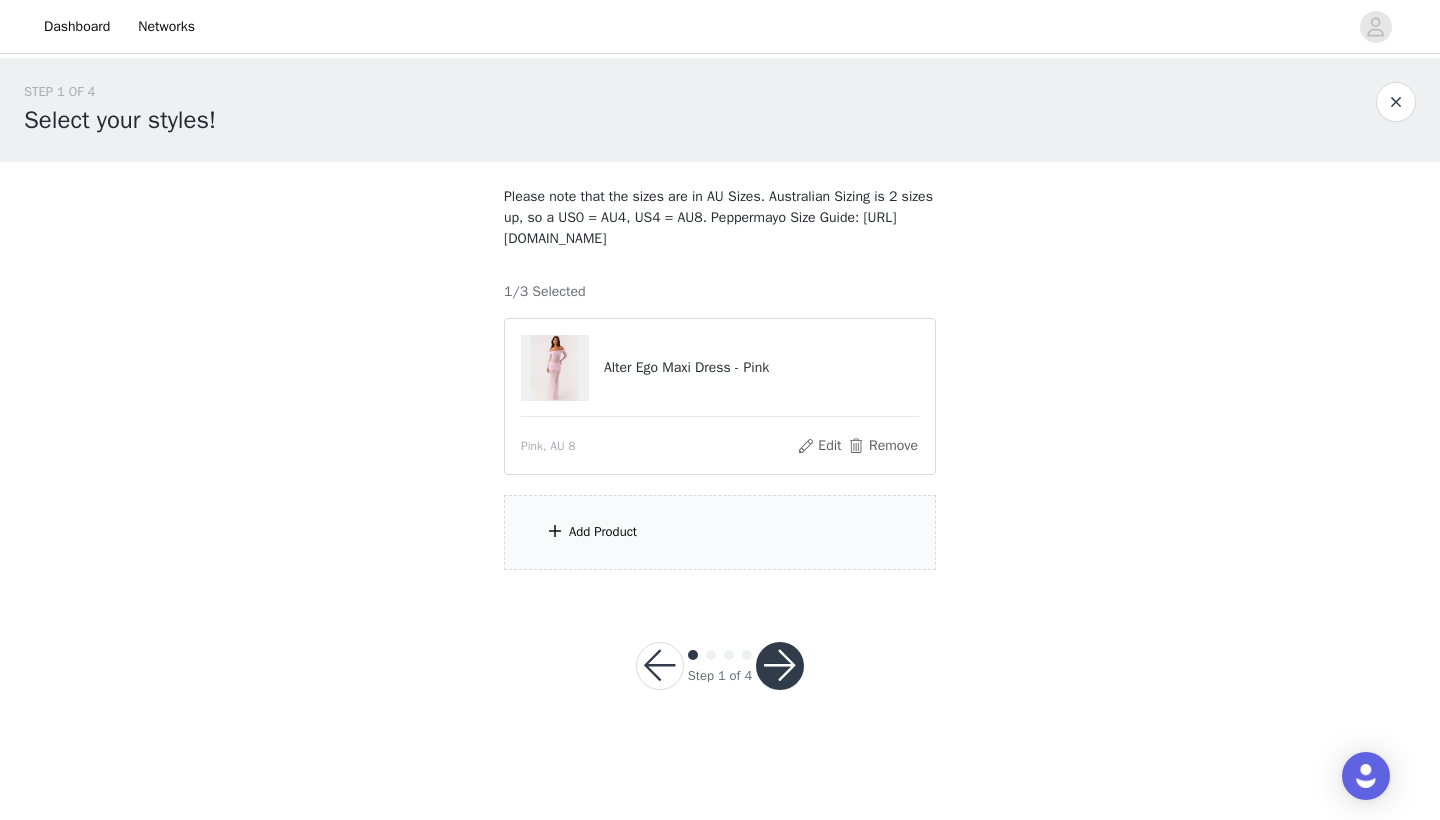 click on "Add Product" at bounding box center [720, 532] 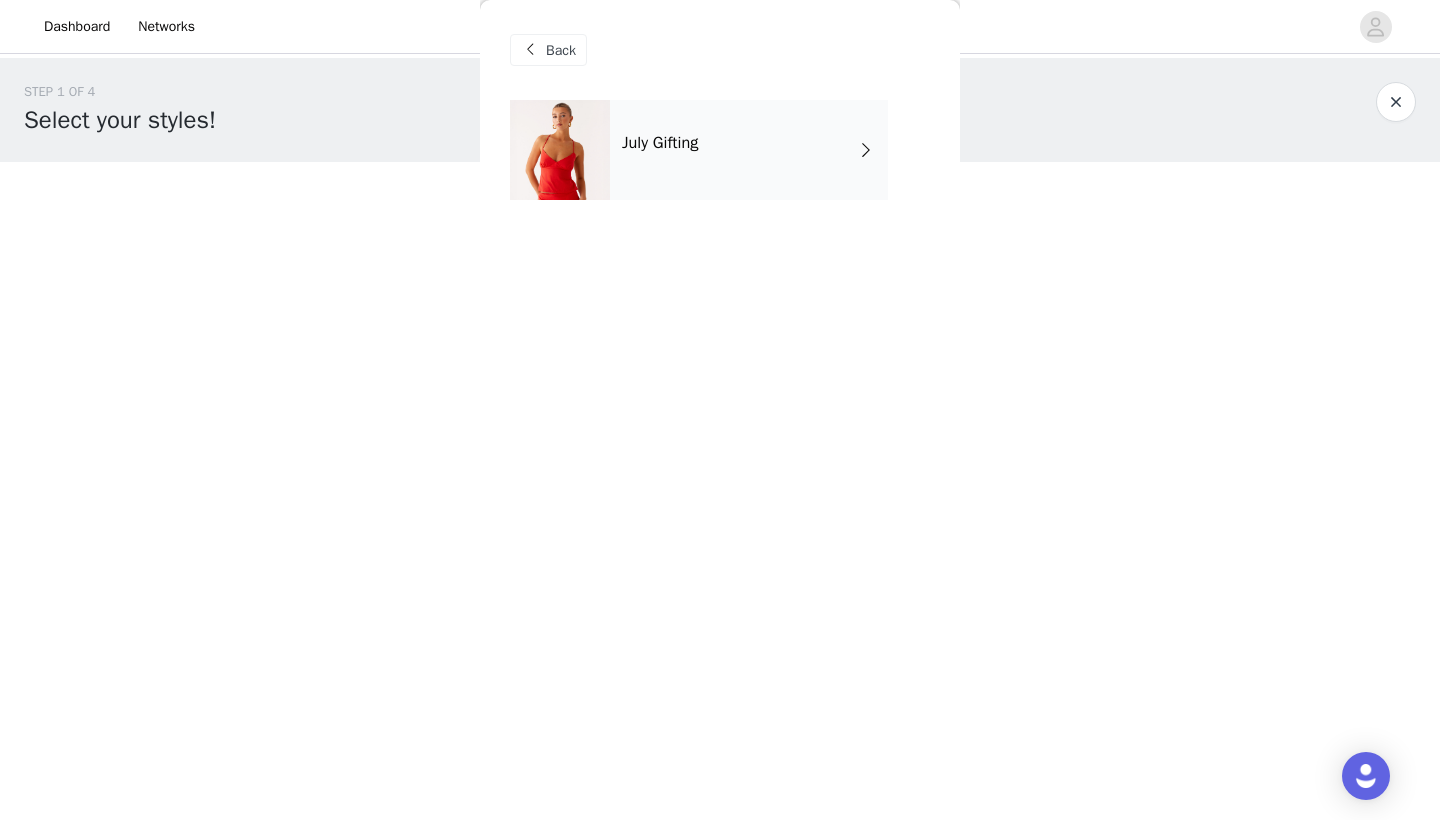 click on "July Gifting" at bounding box center [749, 150] 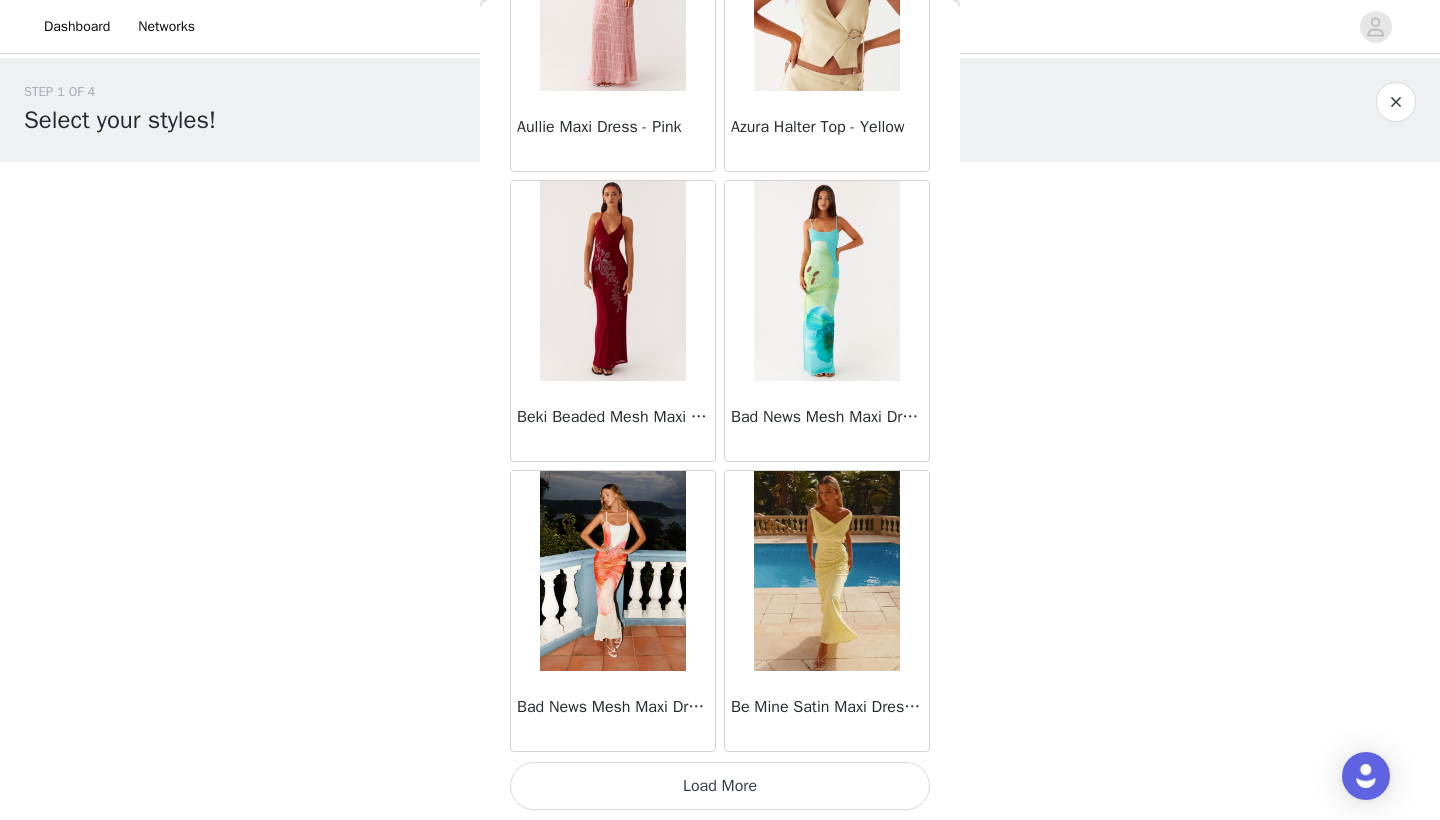click on "Load More" at bounding box center [720, 786] 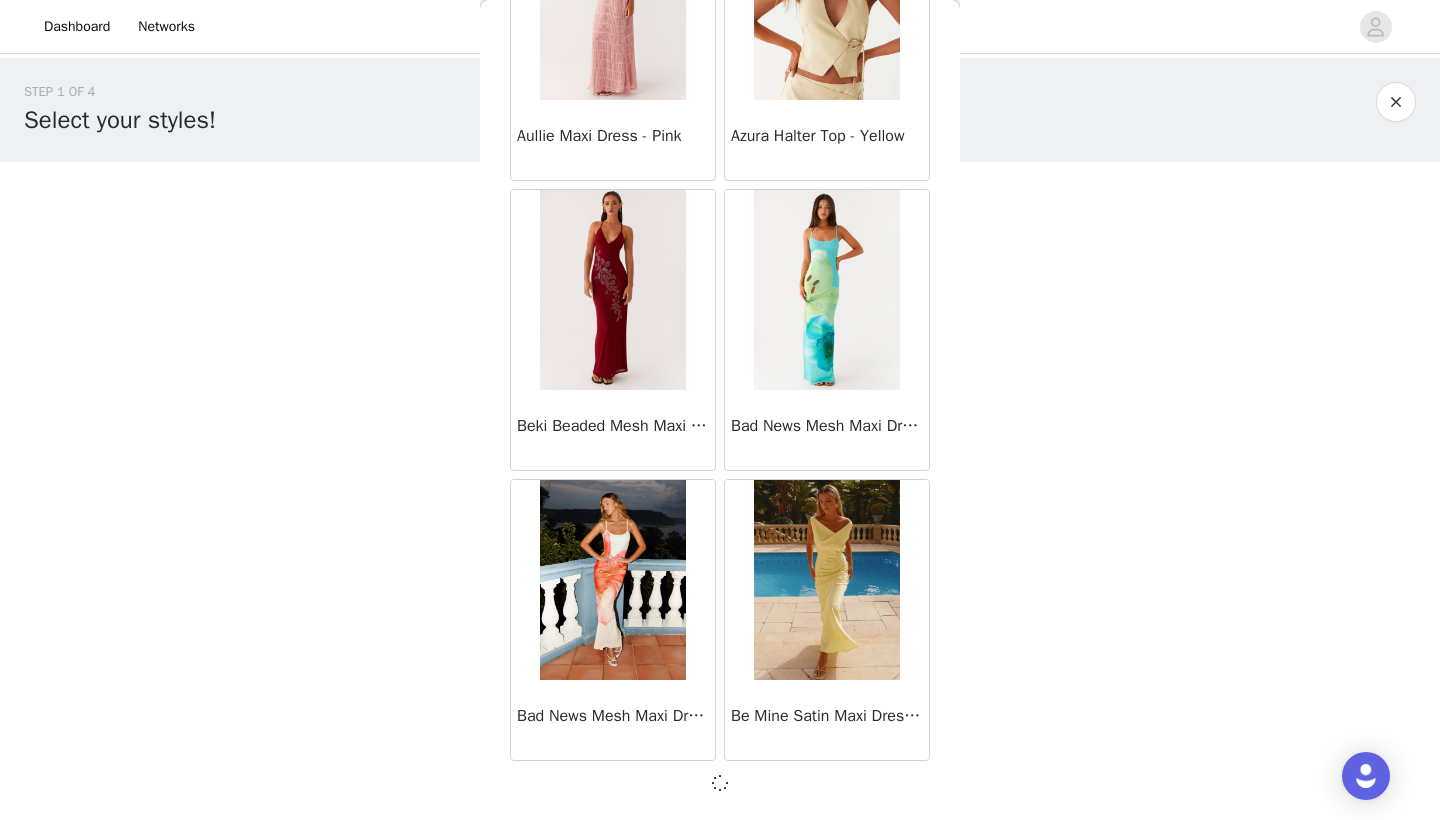 scroll, scrollTop: 2231, scrollLeft: 0, axis: vertical 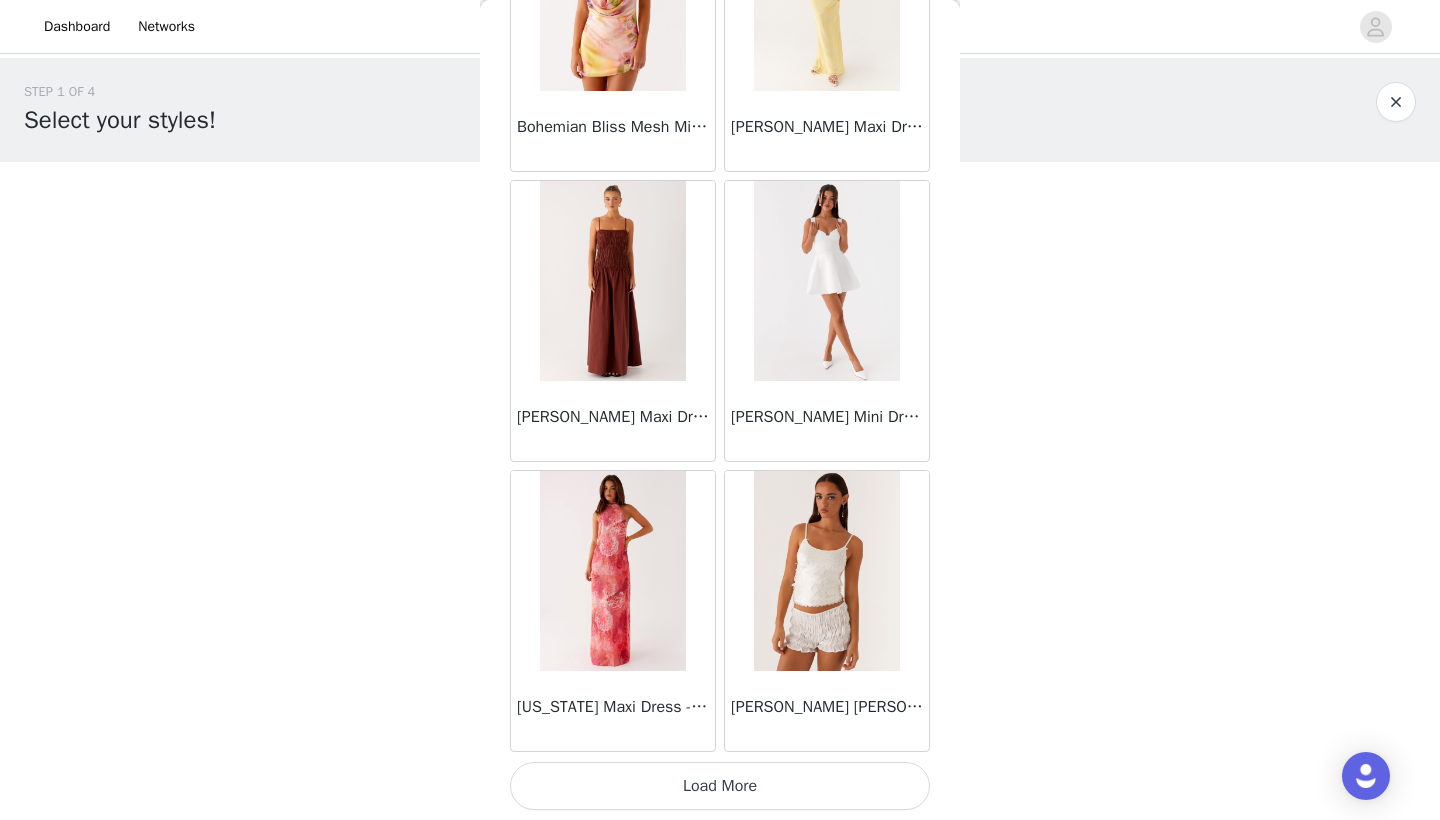 click on "Load More" at bounding box center (720, 786) 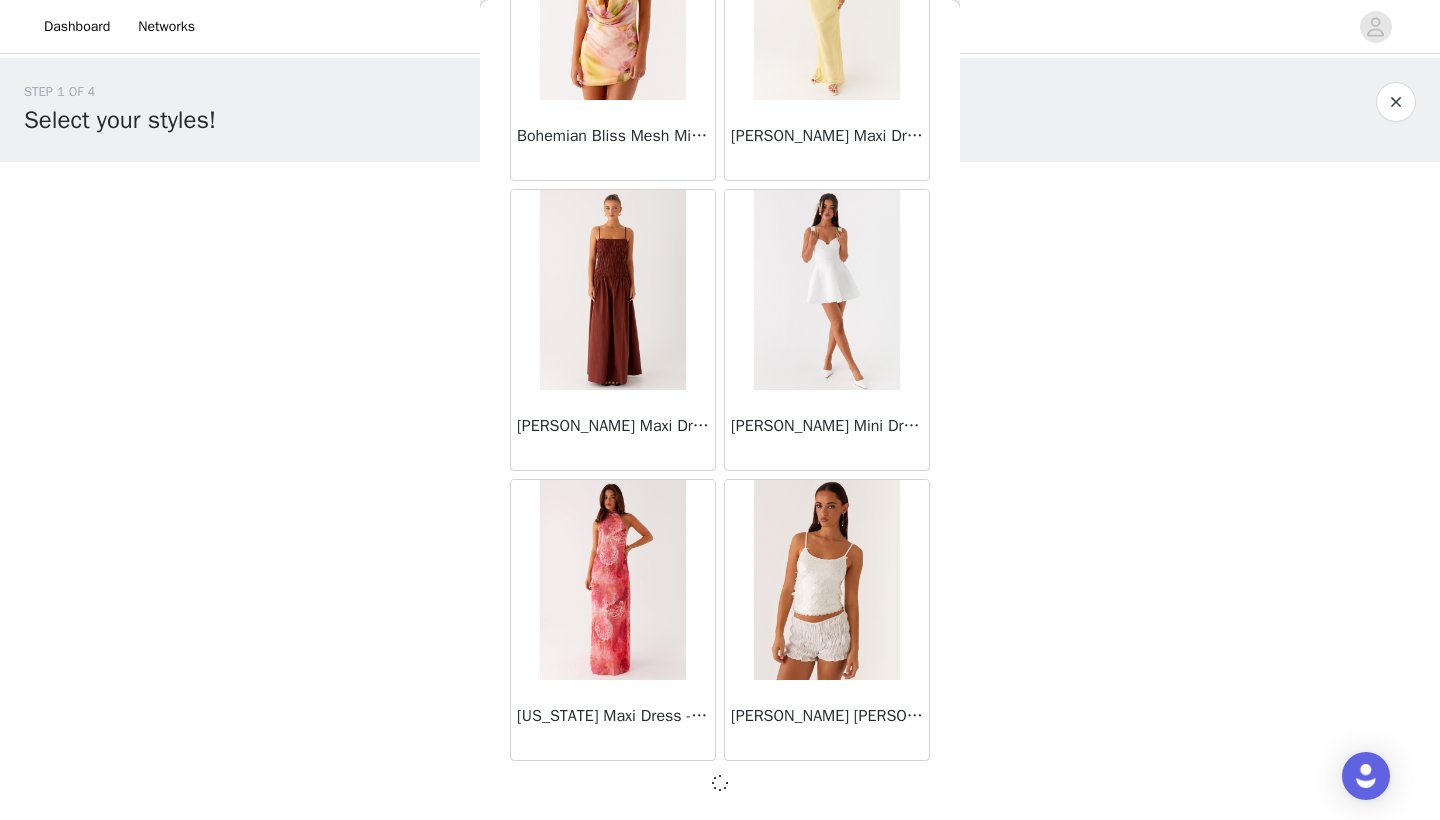 scroll, scrollTop: 1, scrollLeft: 0, axis: vertical 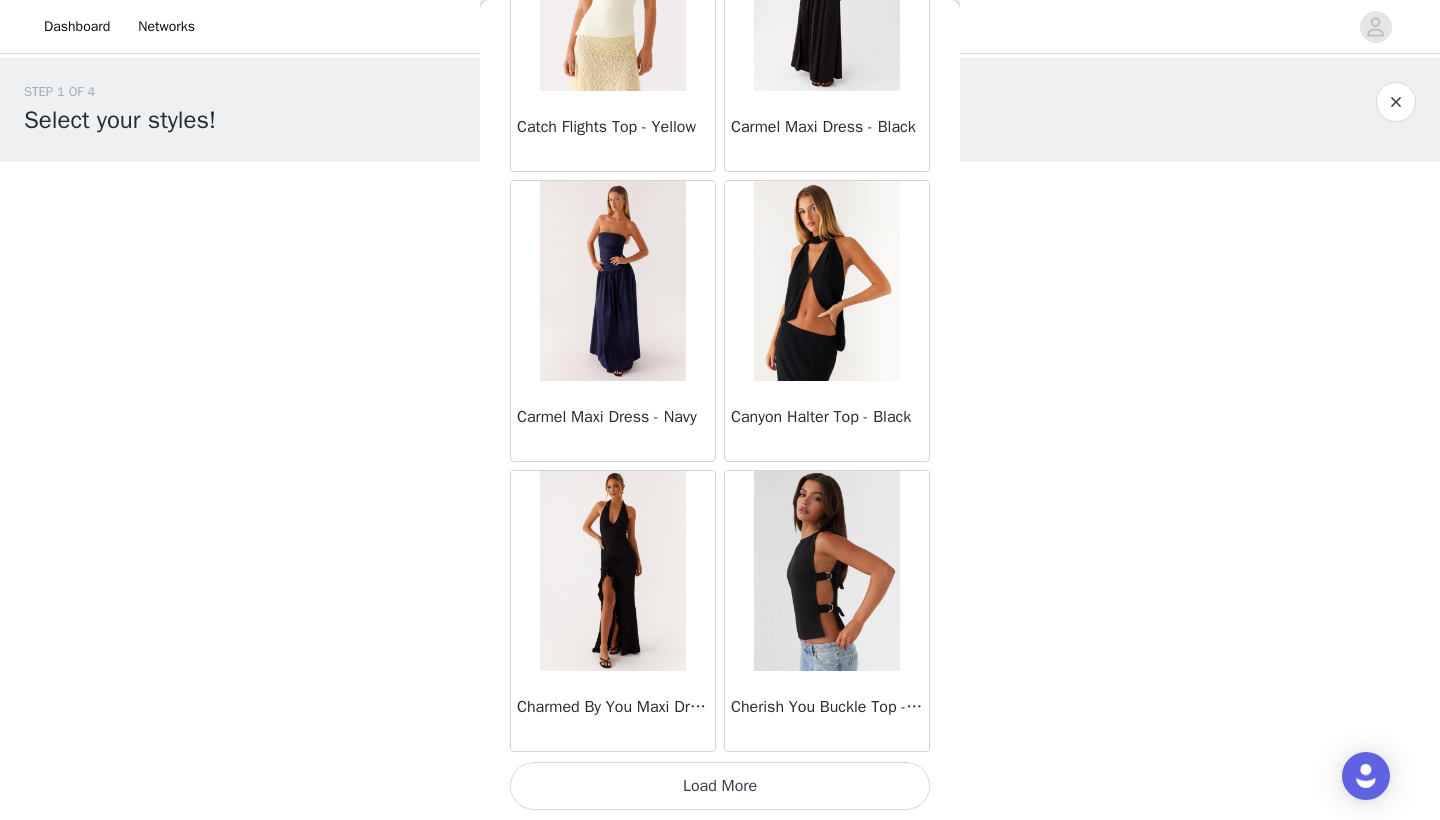 click on "Load More" at bounding box center (720, 786) 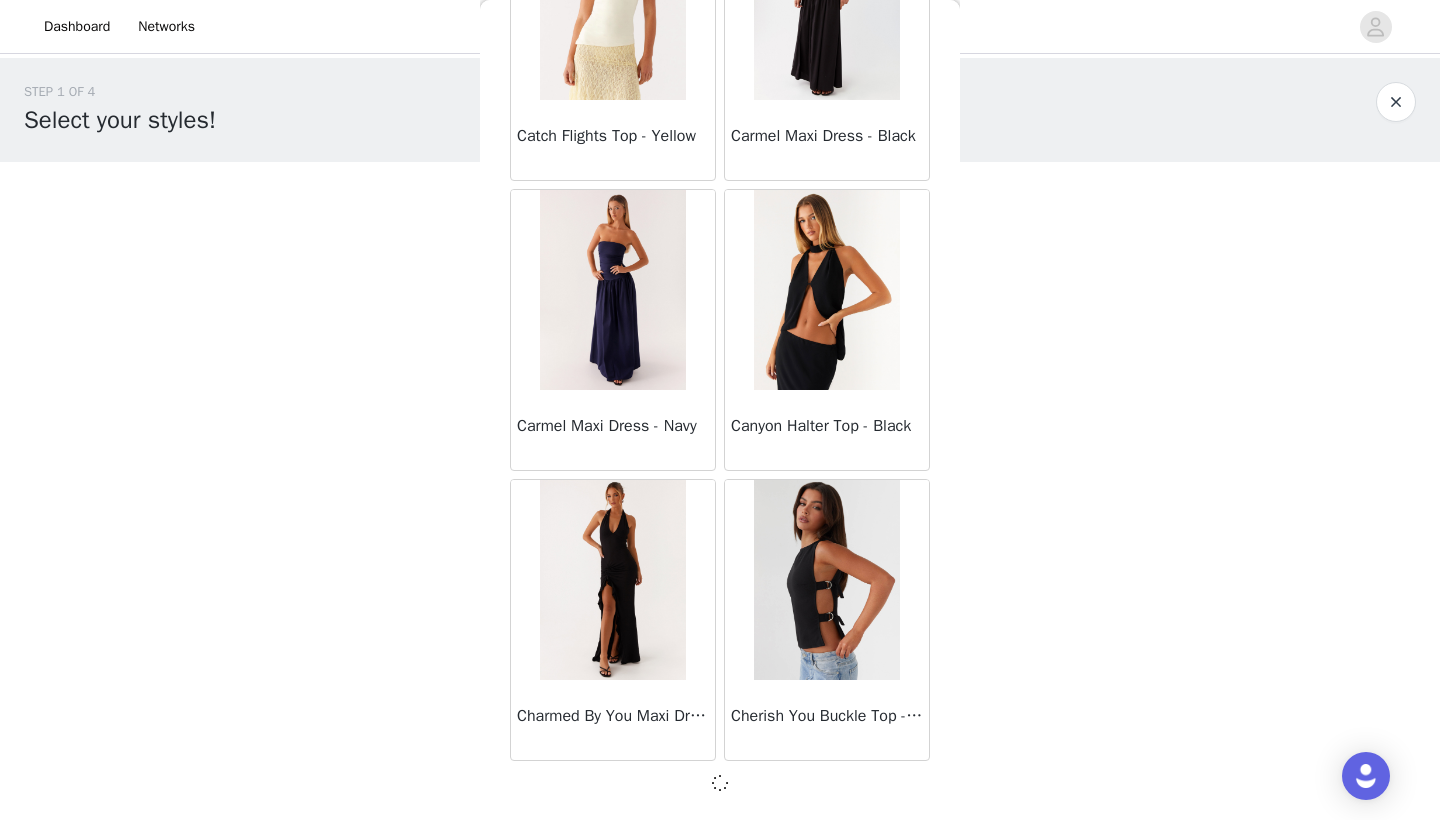 scroll, scrollTop: 8031, scrollLeft: 0, axis: vertical 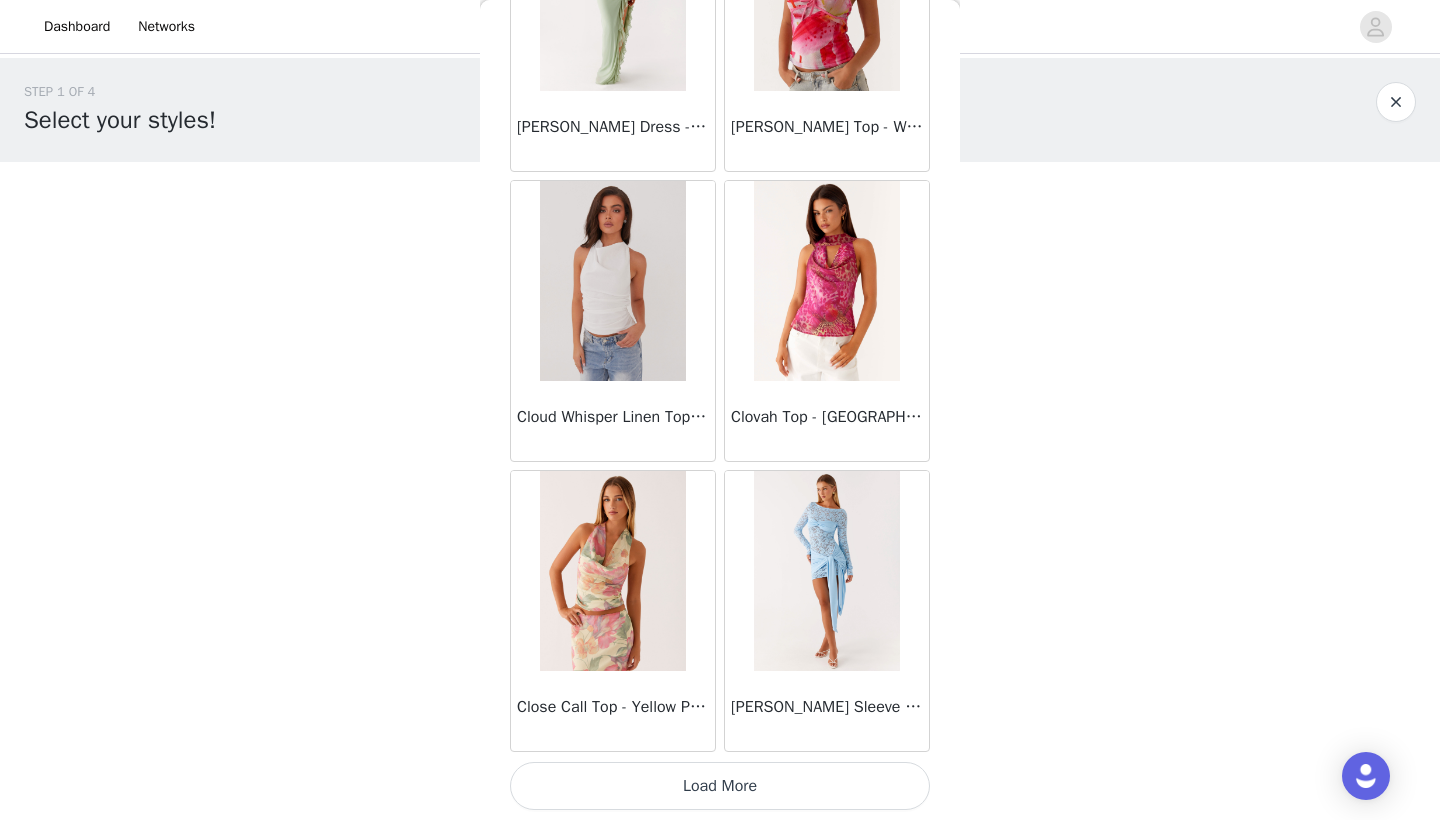 click on "Load More" at bounding box center (720, 786) 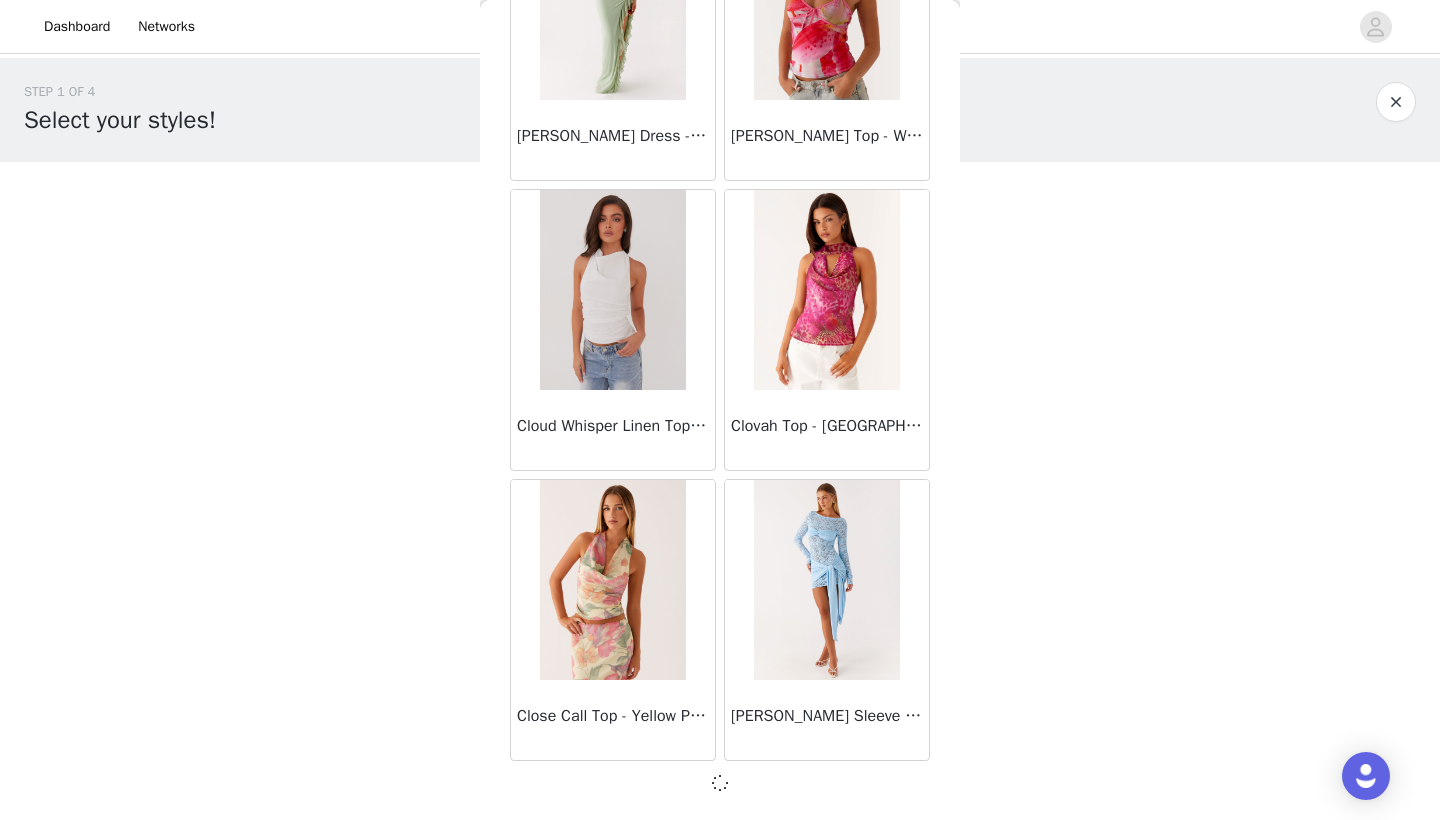 scroll, scrollTop: 10931, scrollLeft: 0, axis: vertical 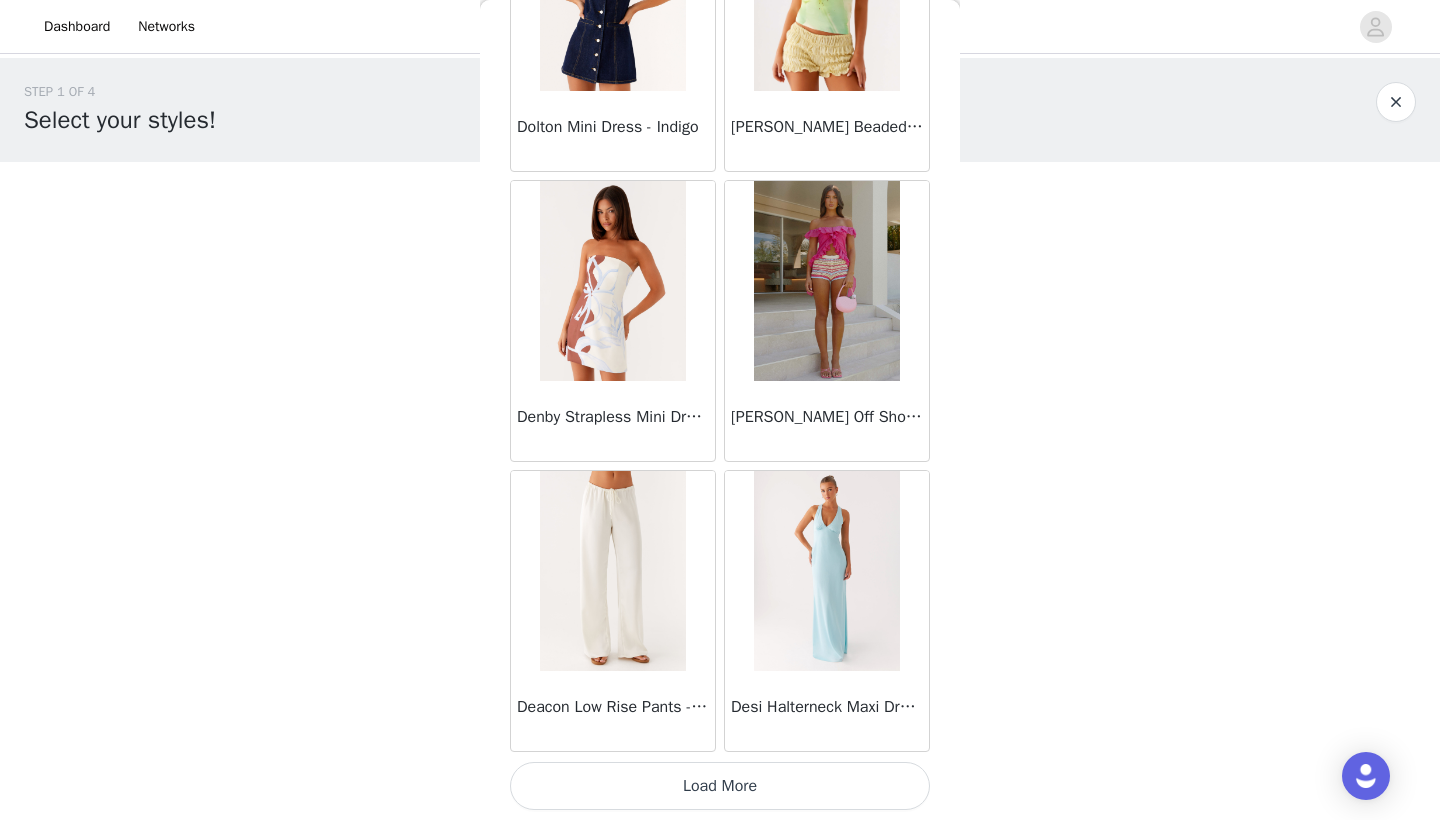 click on "Load More" at bounding box center (720, 786) 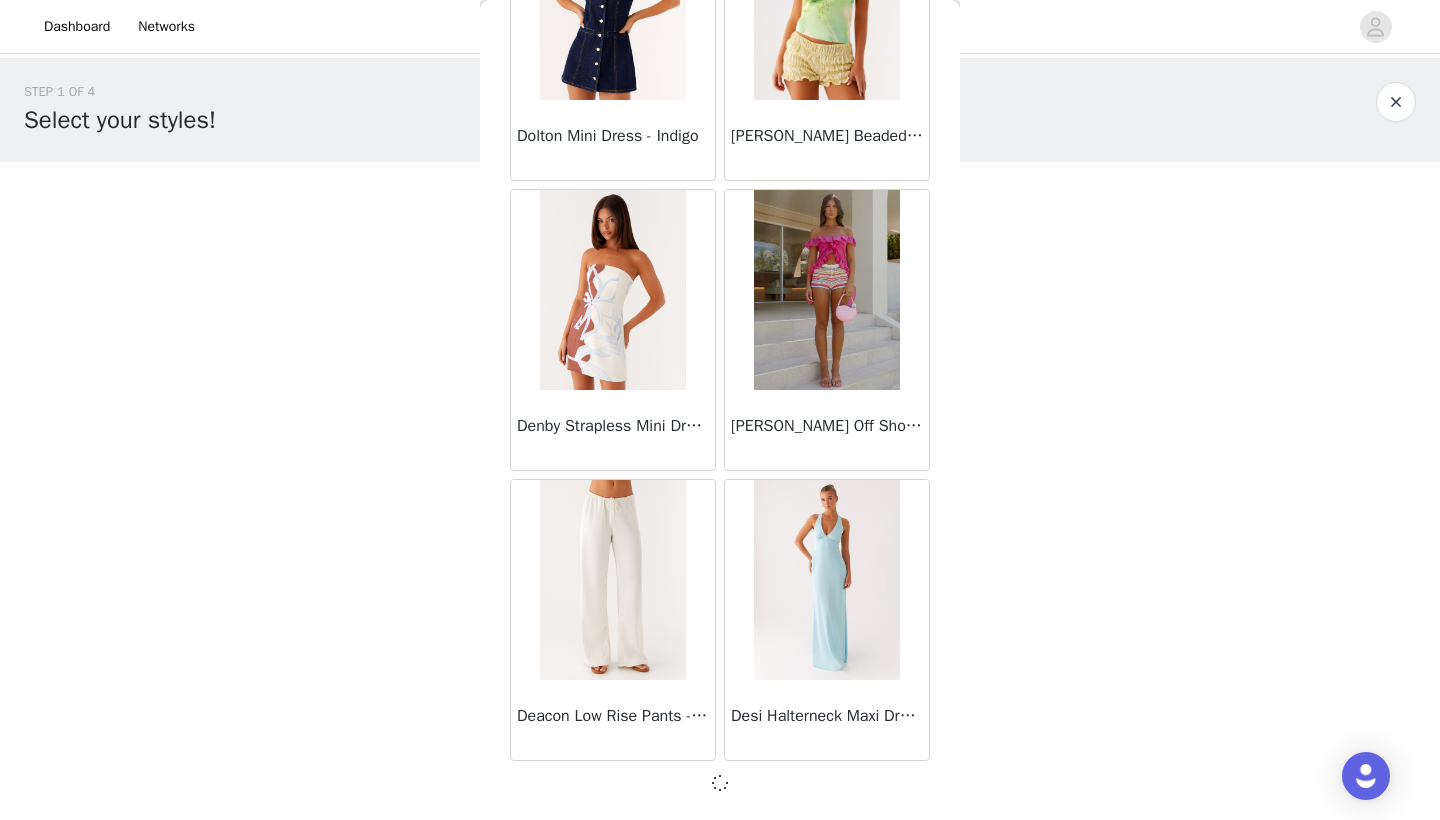 scroll, scrollTop: 13831, scrollLeft: 0, axis: vertical 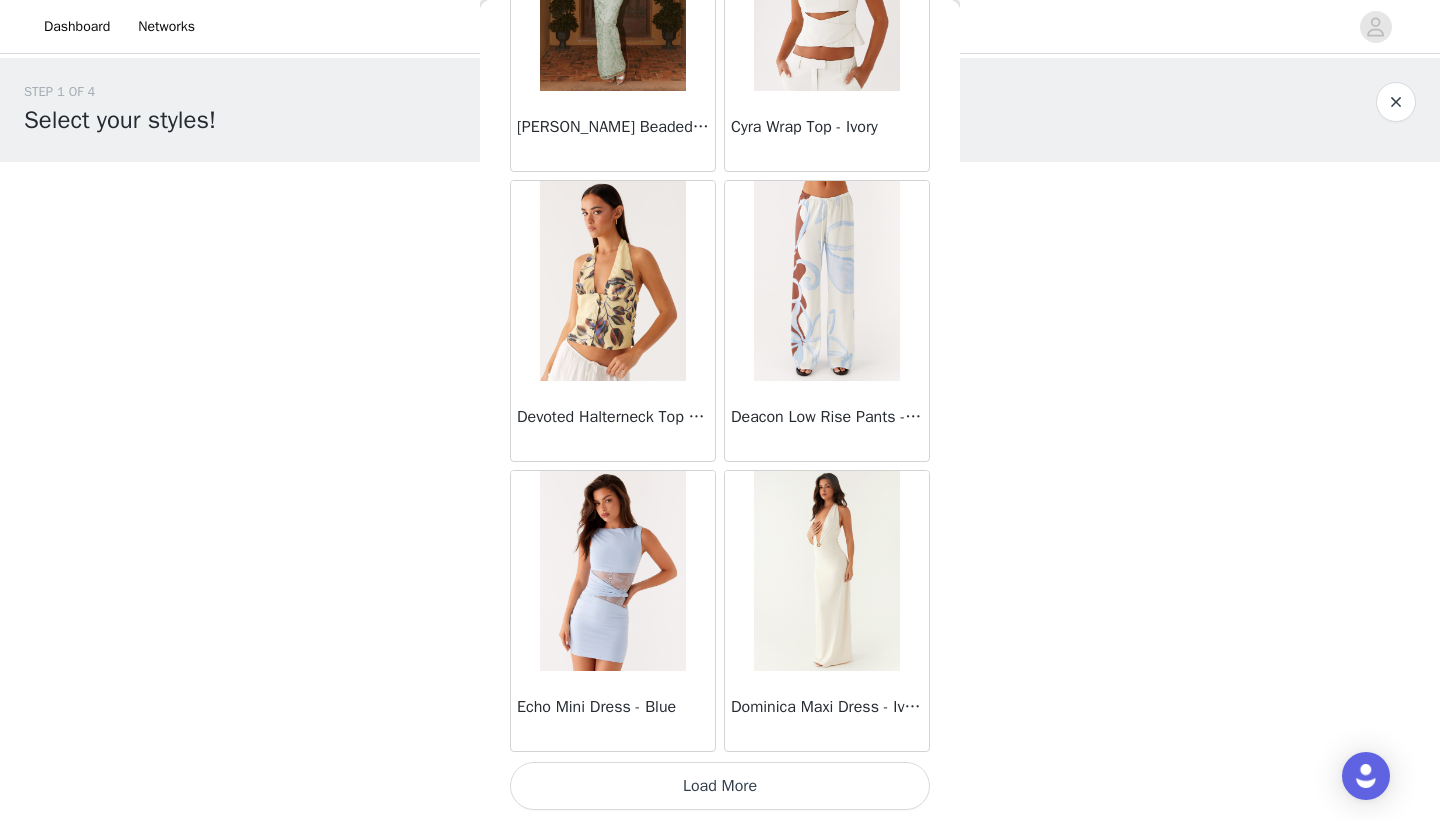 click on "Load More" at bounding box center [720, 786] 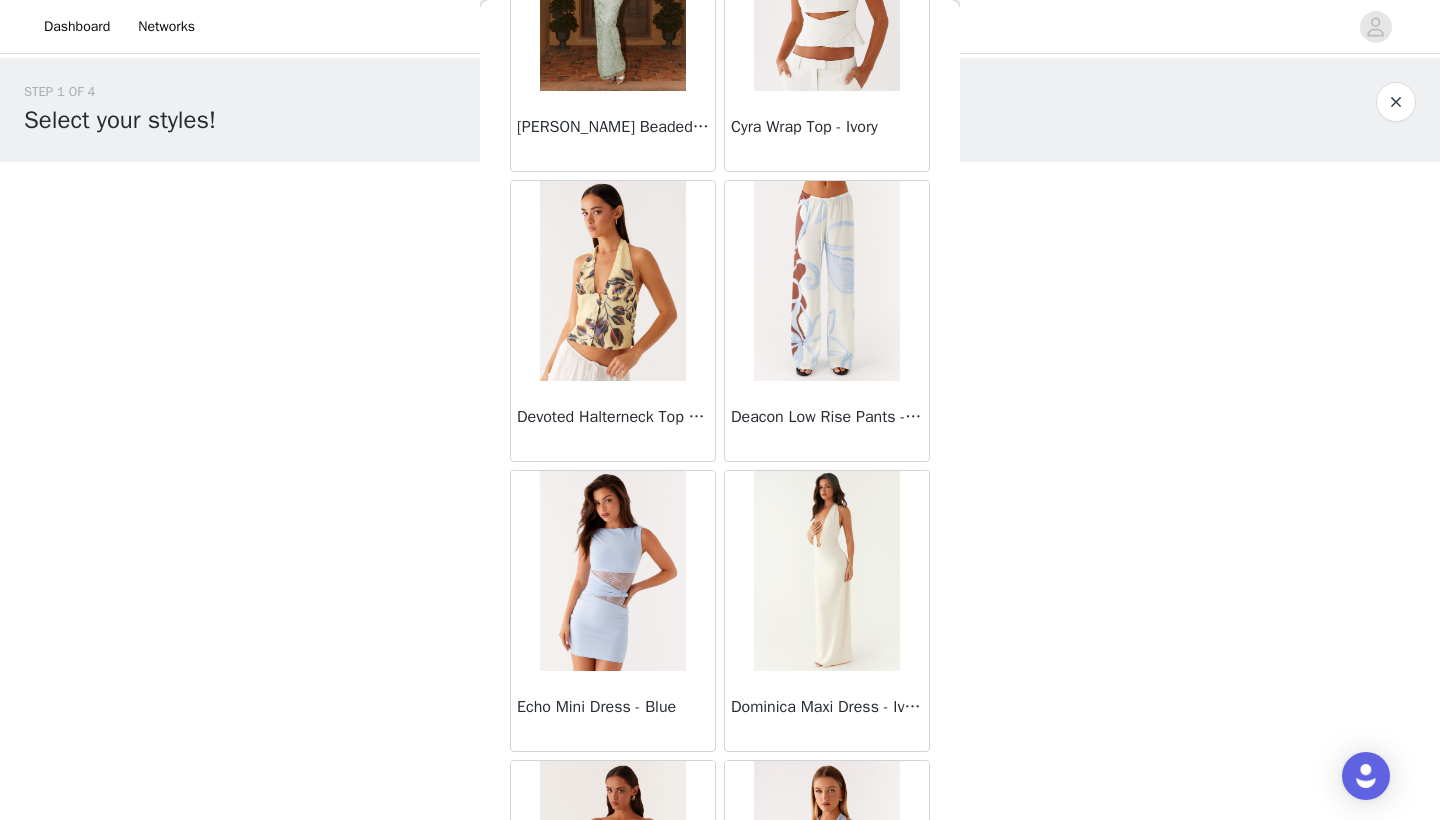 scroll, scrollTop: 2, scrollLeft: 0, axis: vertical 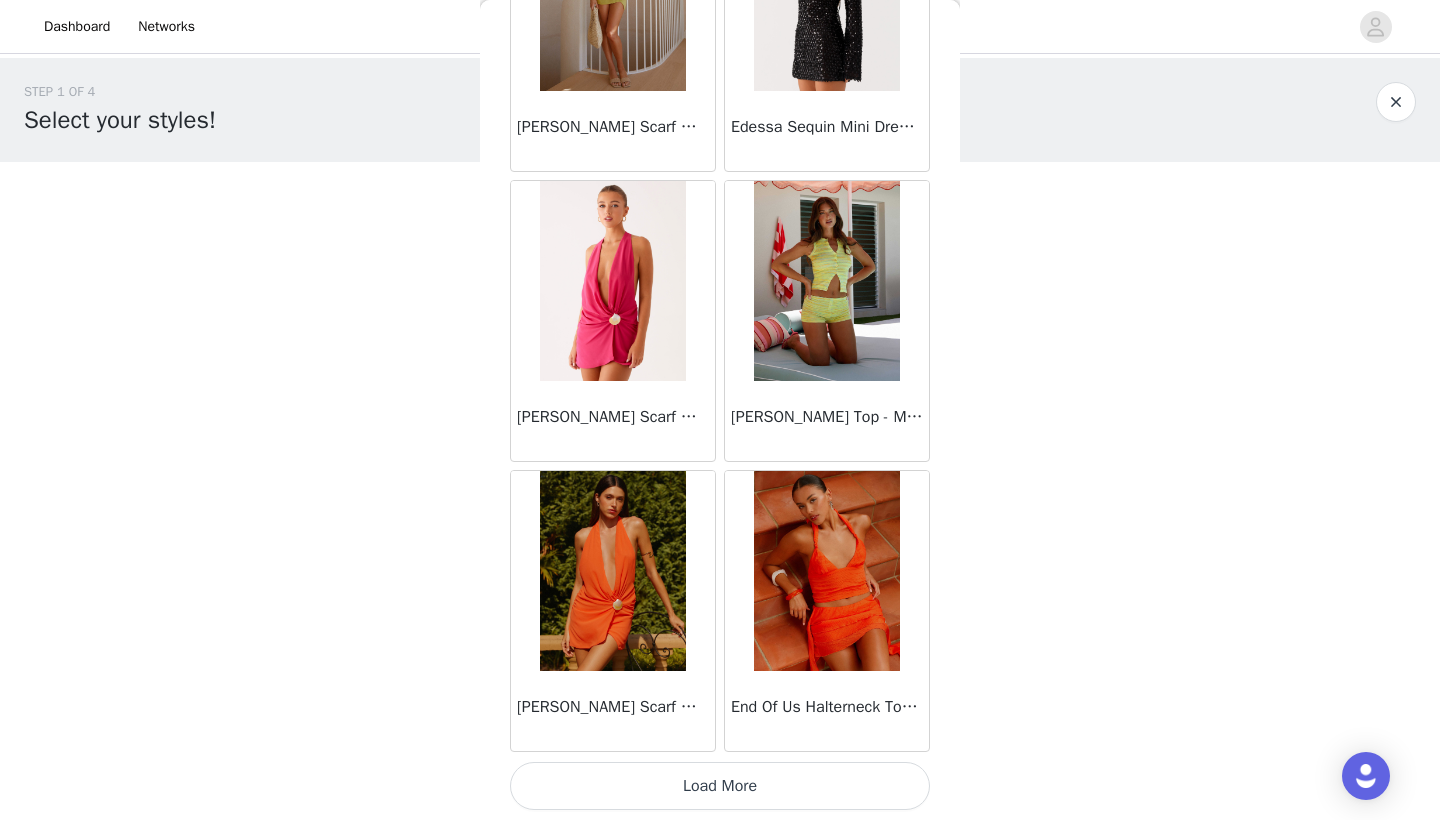 click on "Load More" at bounding box center [720, 786] 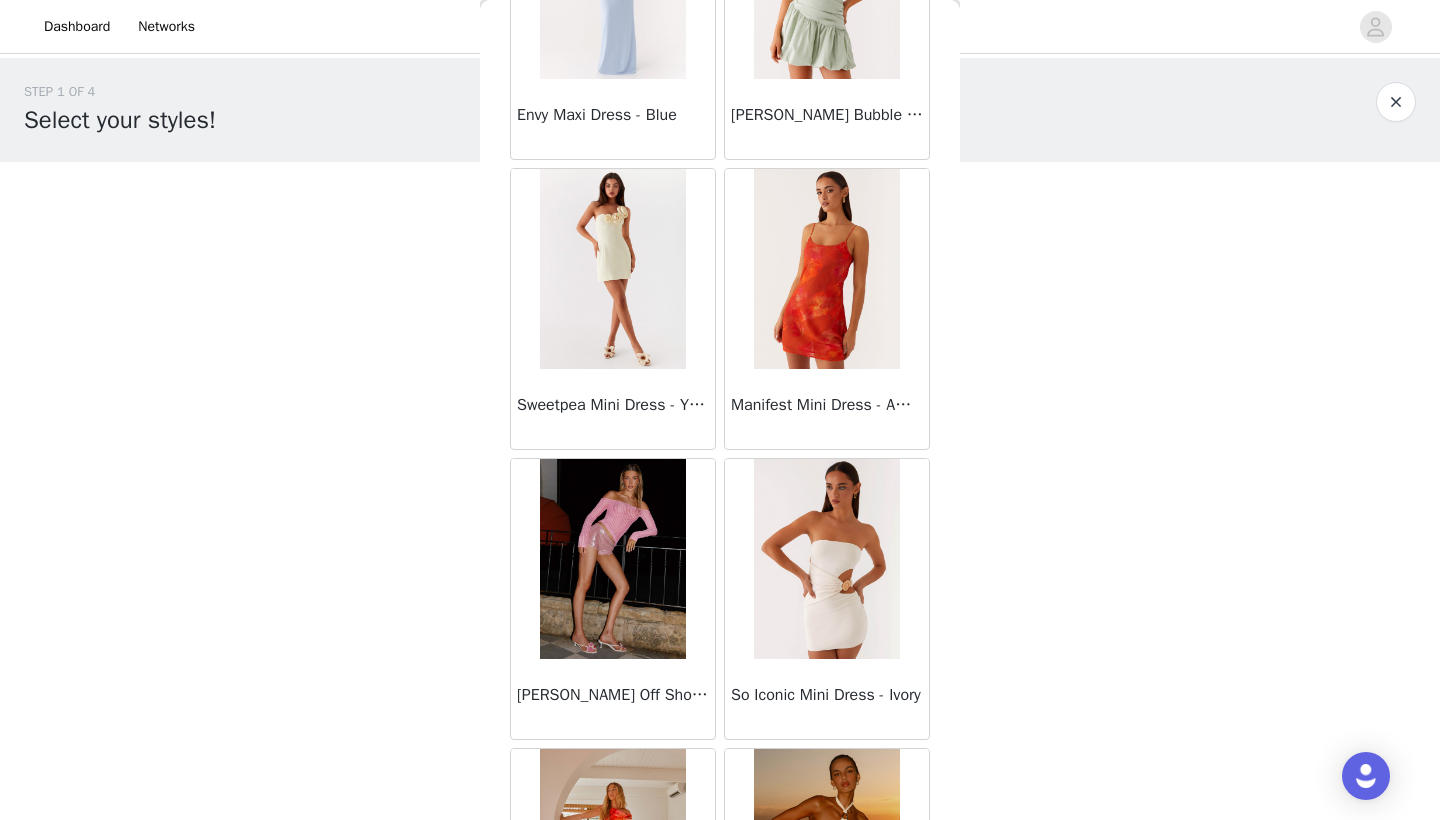 scroll, scrollTop: 22540, scrollLeft: 0, axis: vertical 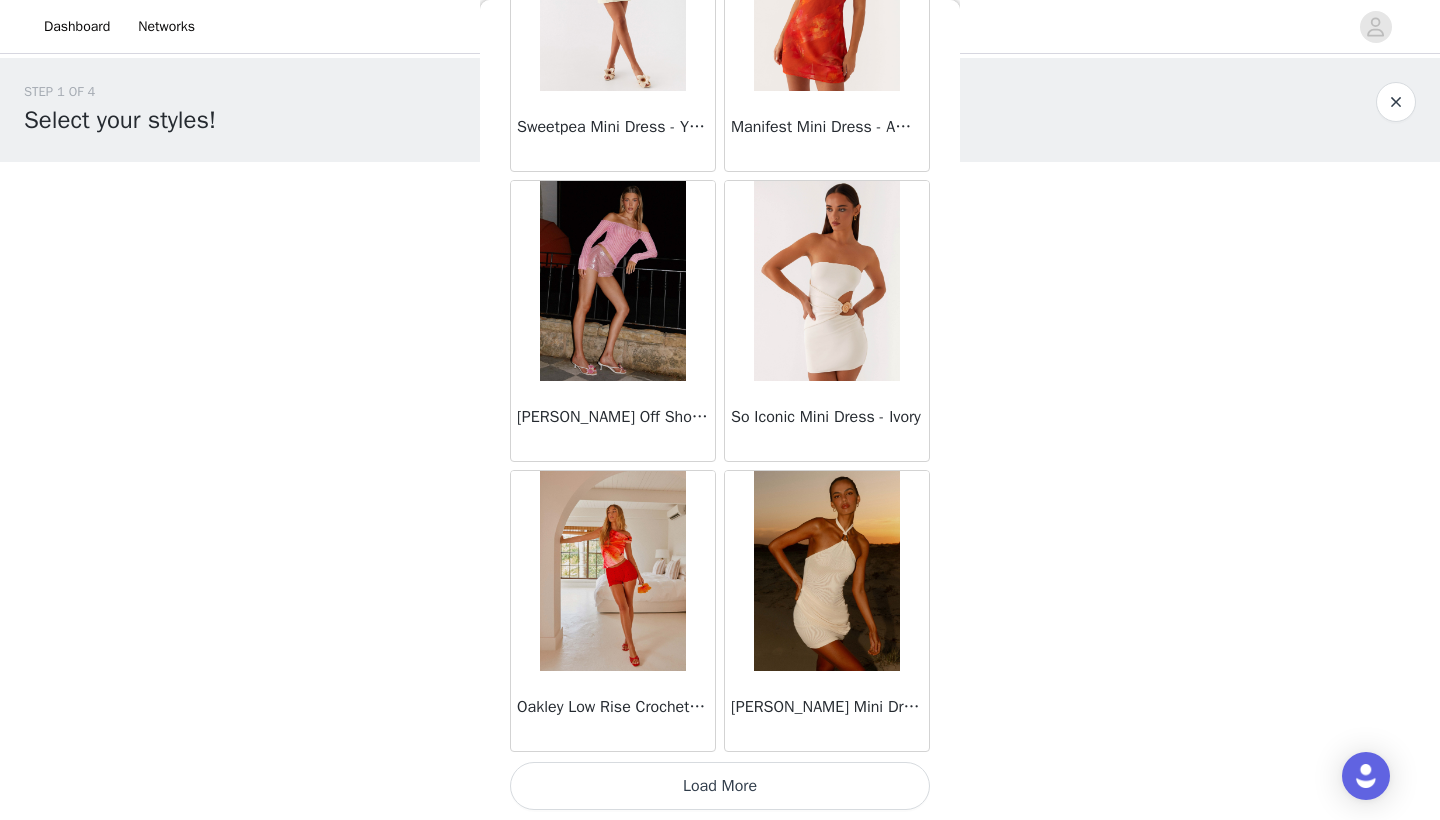 click on "Load More" at bounding box center [720, 786] 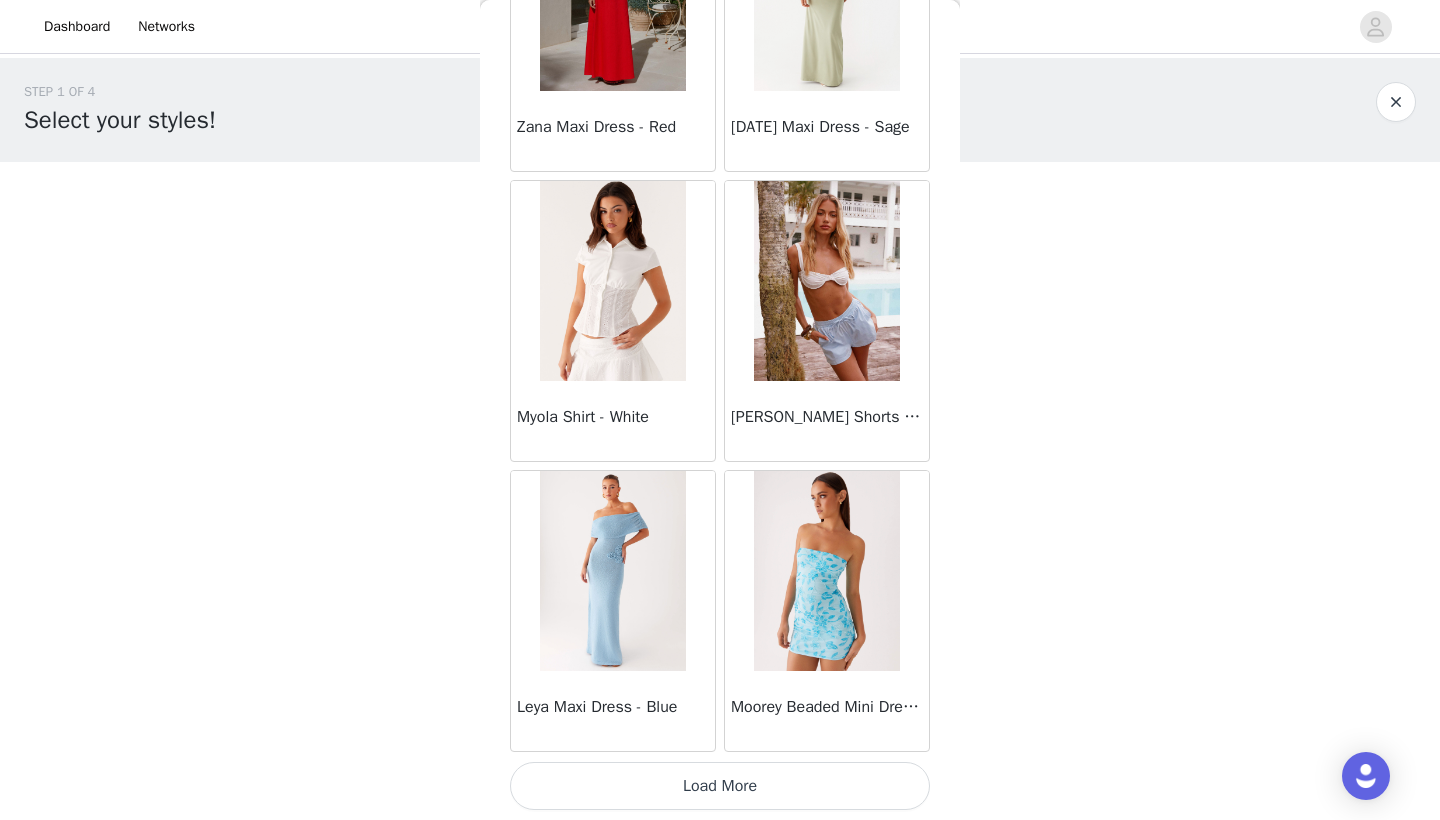 scroll, scrollTop: 25440, scrollLeft: 0, axis: vertical 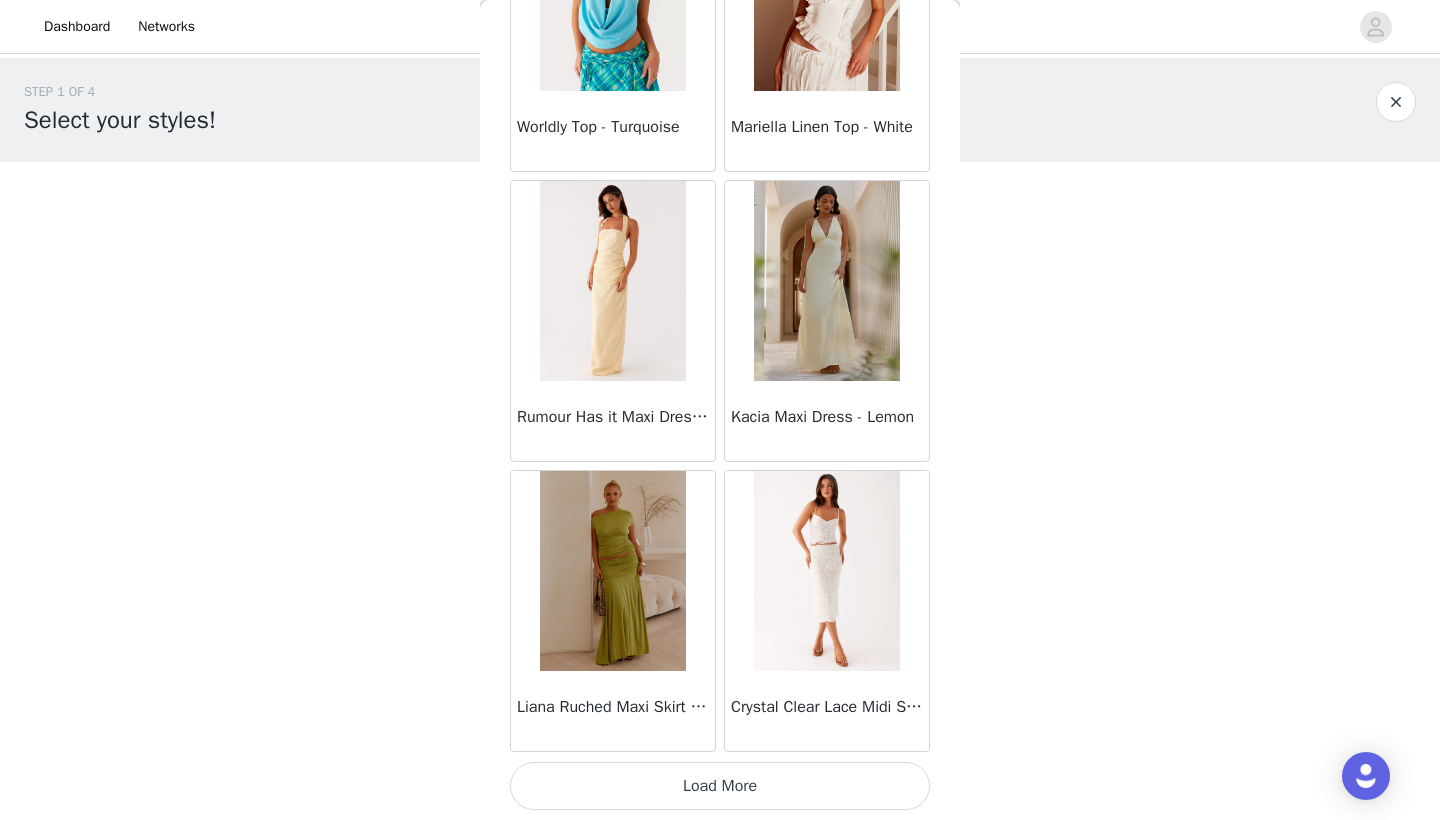 click on "Load More" at bounding box center (720, 786) 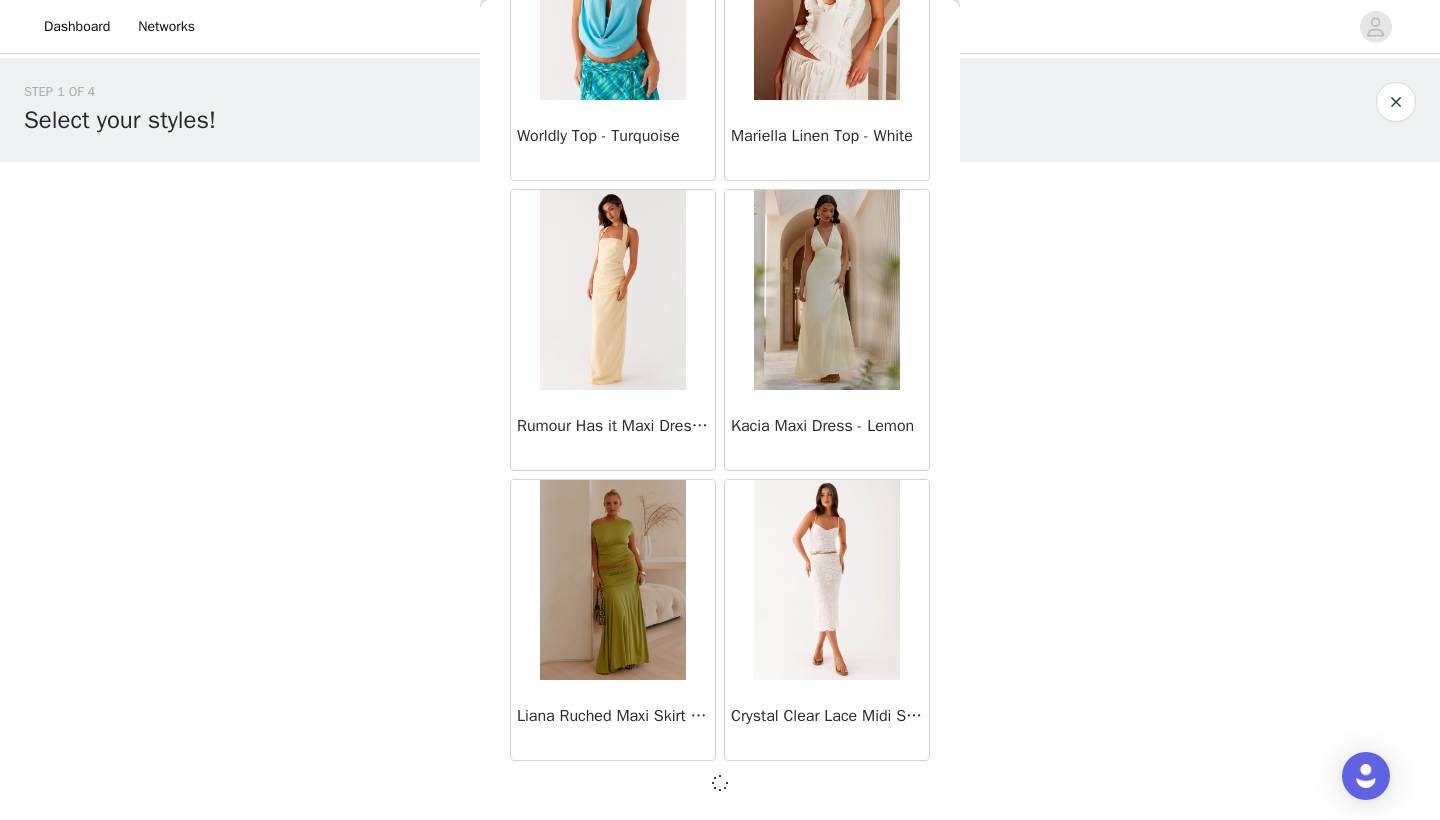 scroll, scrollTop: 28331, scrollLeft: 0, axis: vertical 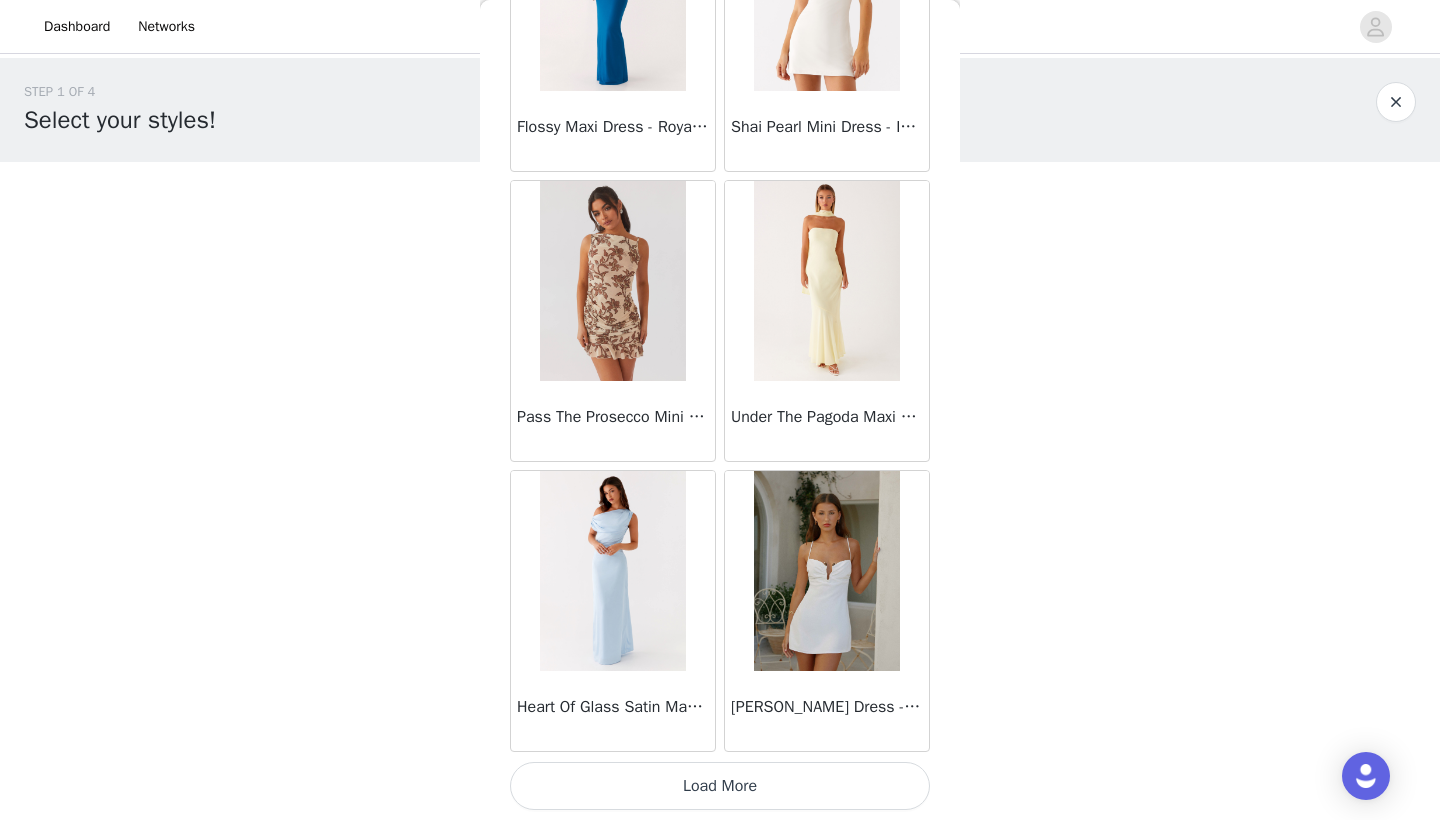 click on "Load More" at bounding box center (720, 786) 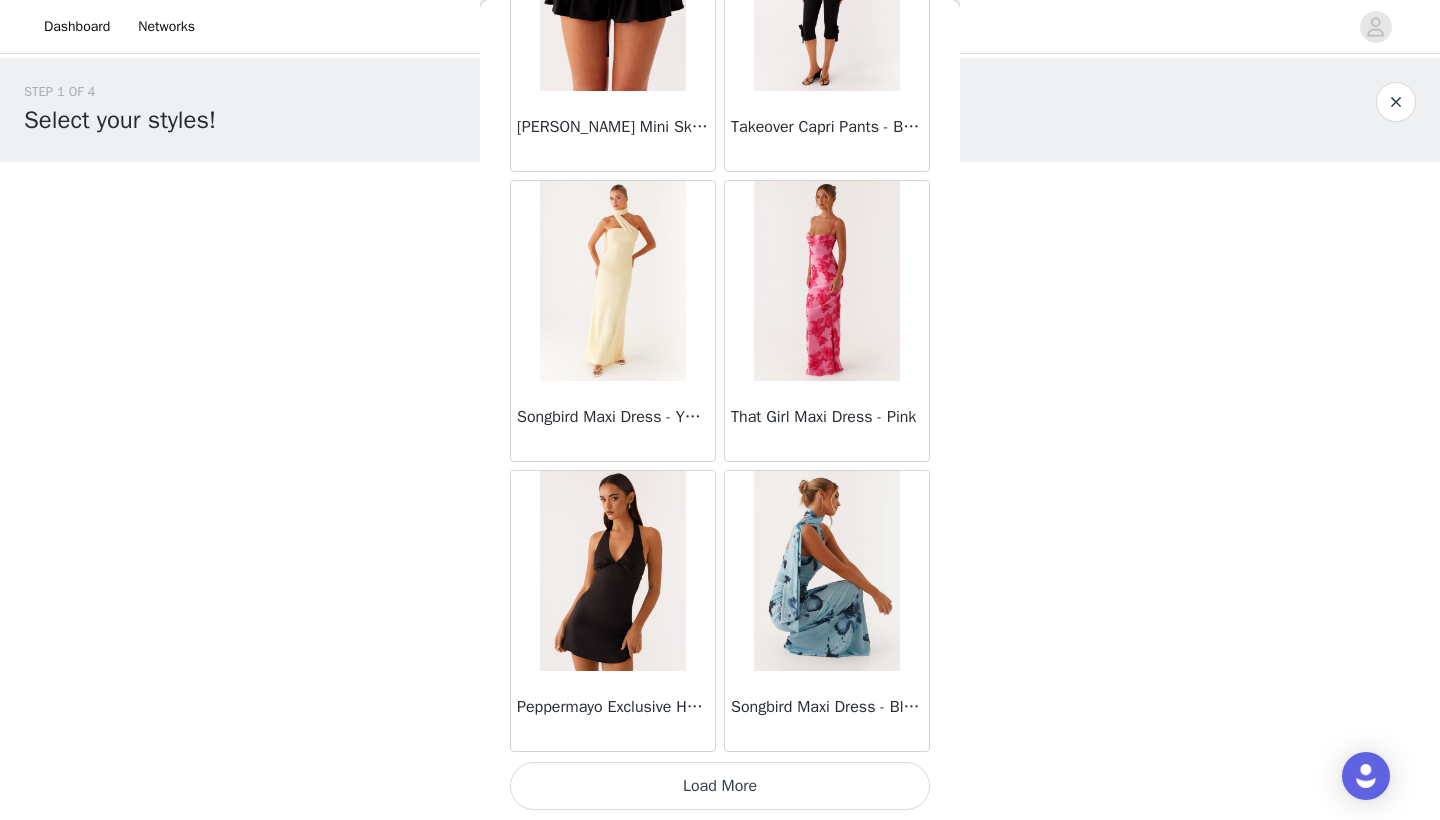 scroll, scrollTop: 34140, scrollLeft: 0, axis: vertical 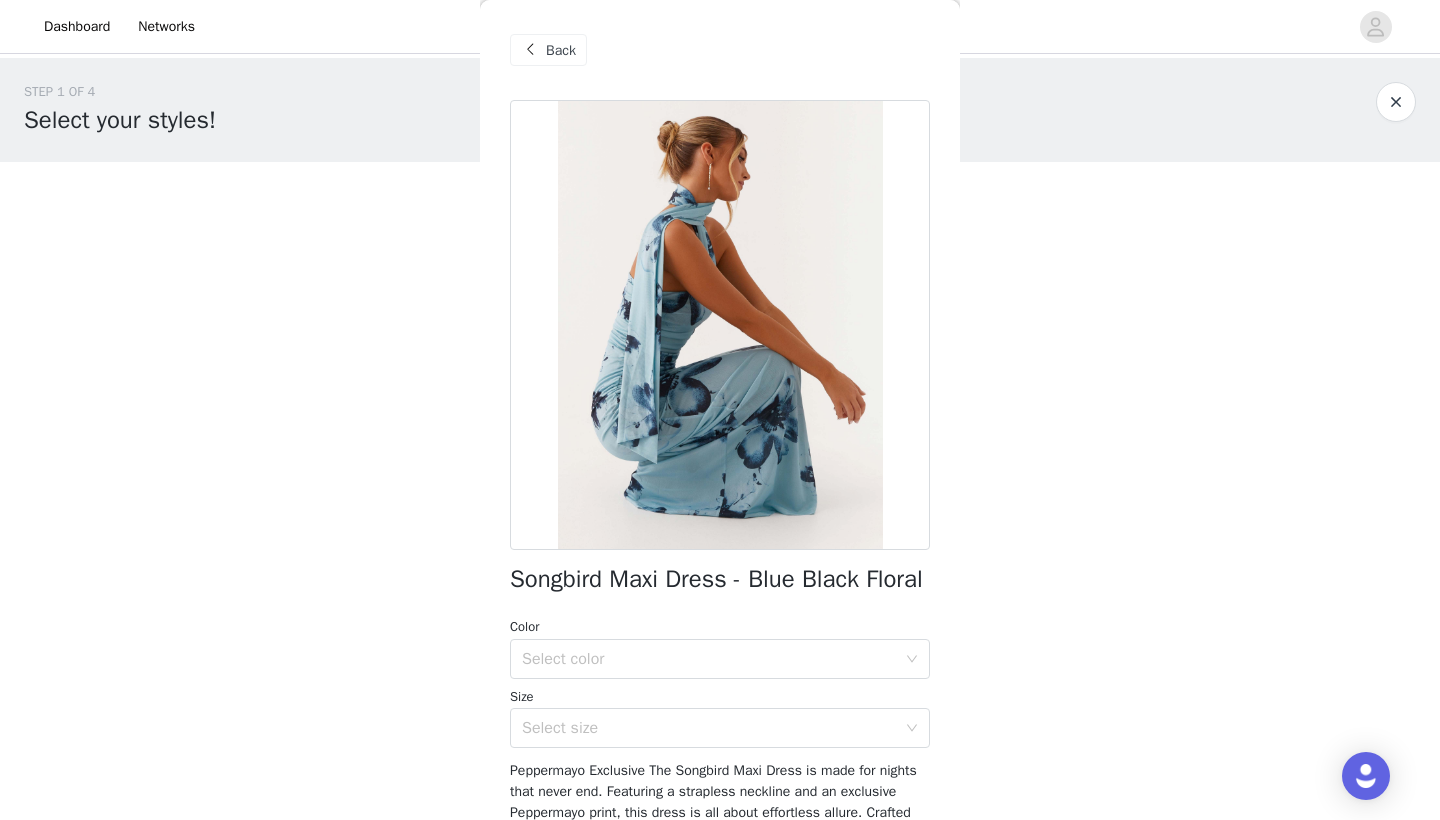 click at bounding box center [530, 50] 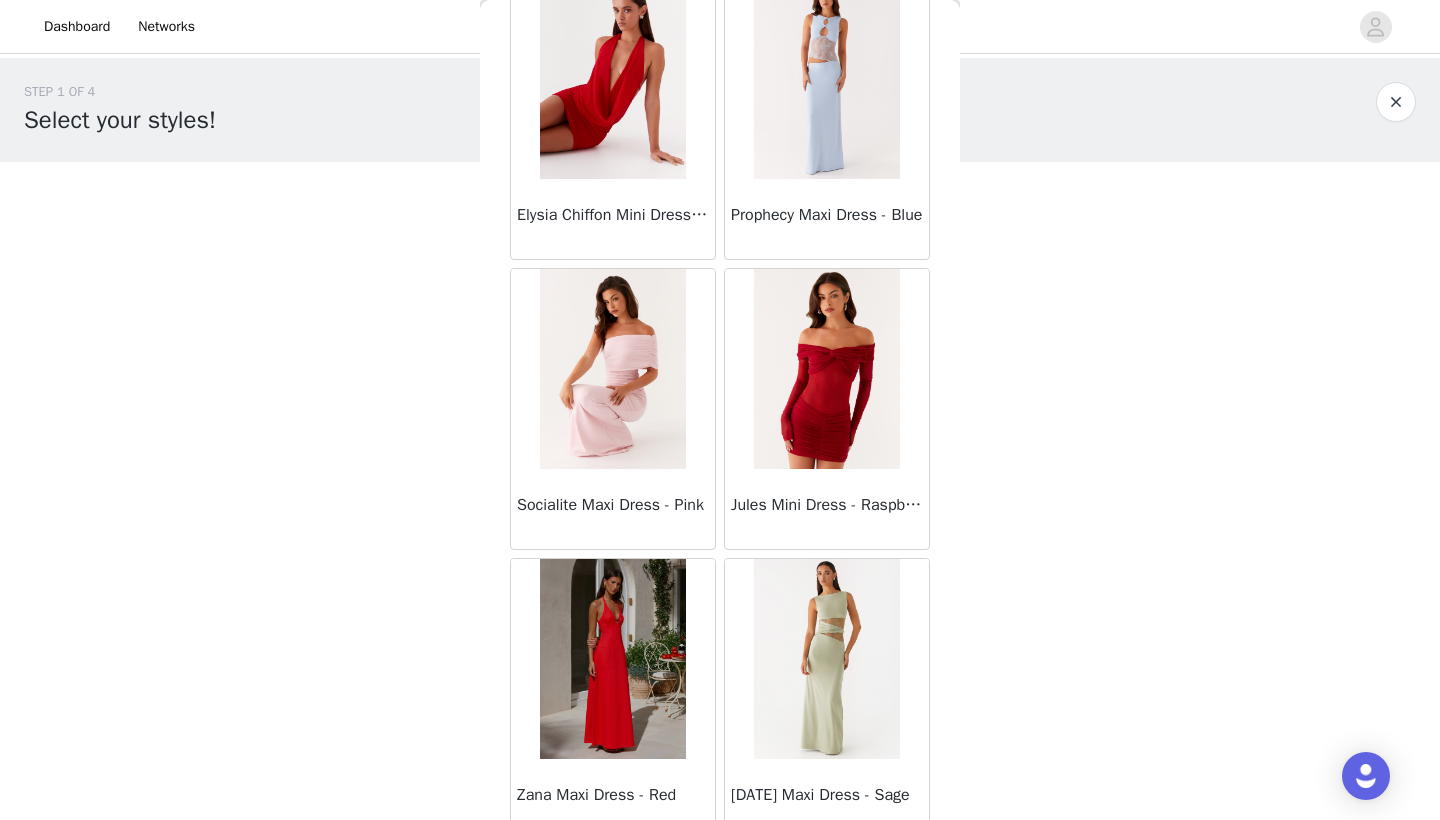 scroll, scrollTop: 34140, scrollLeft: 0, axis: vertical 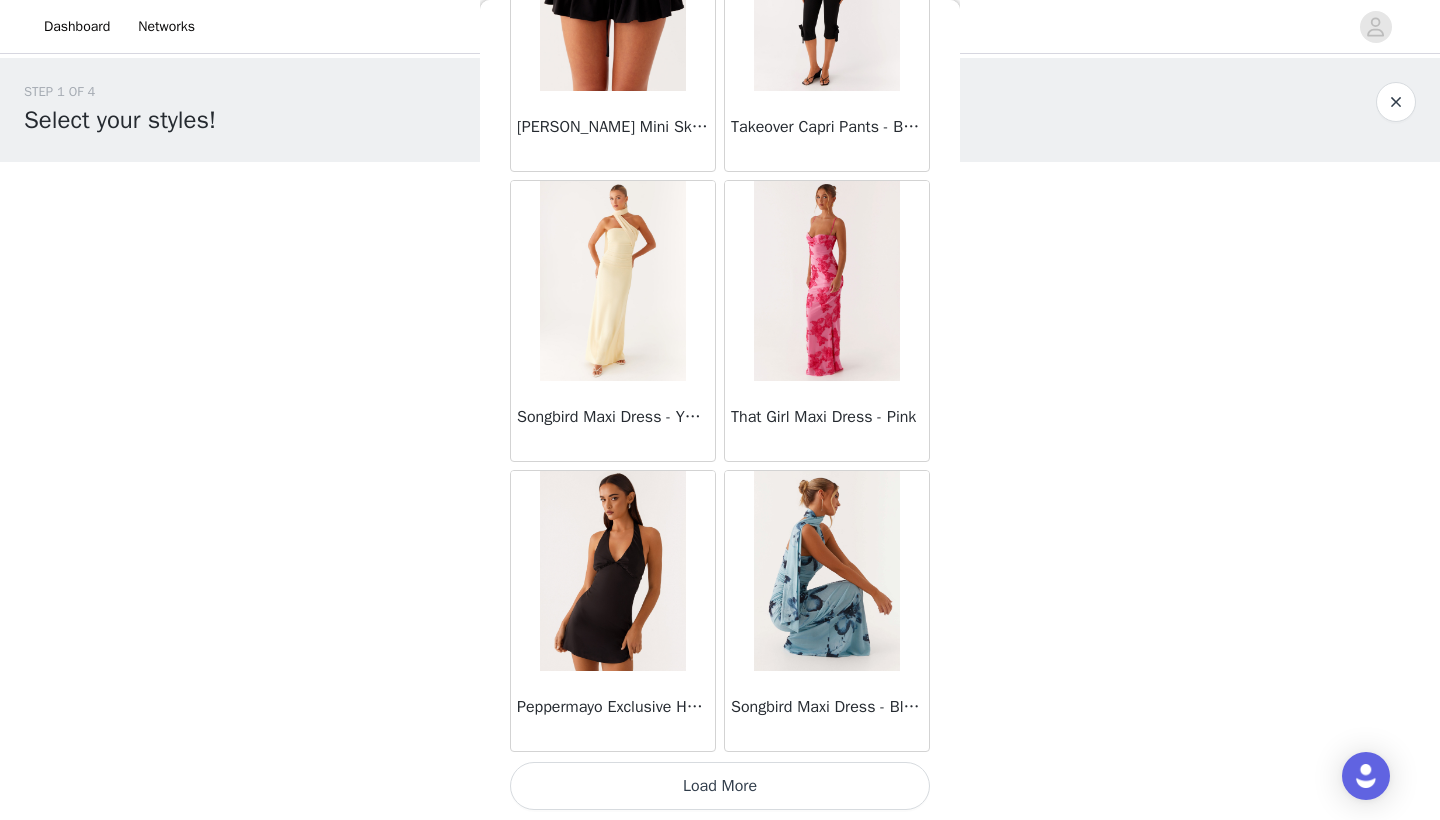 click on "Load More" at bounding box center [720, 786] 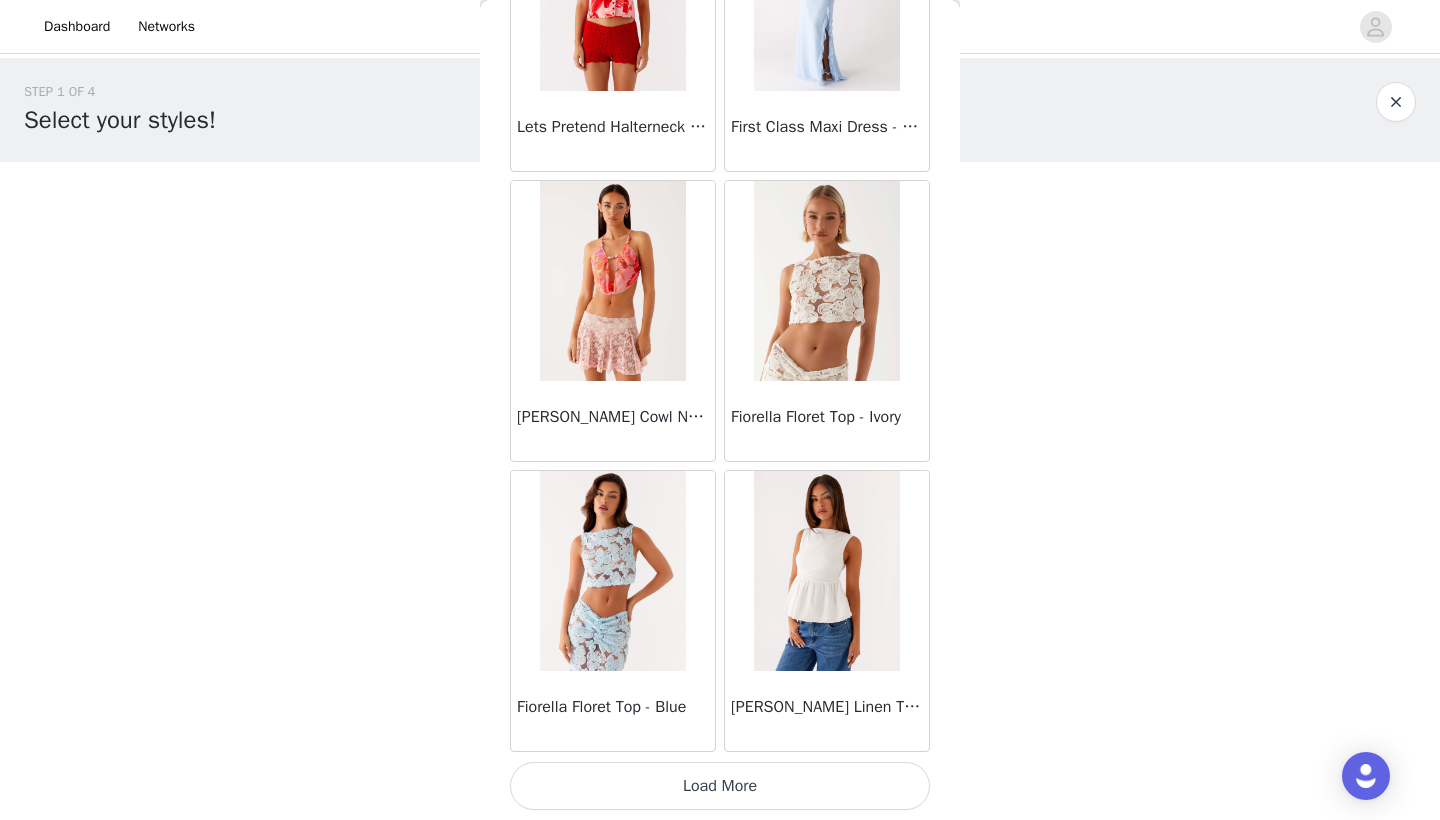 scroll, scrollTop: 37040, scrollLeft: 0, axis: vertical 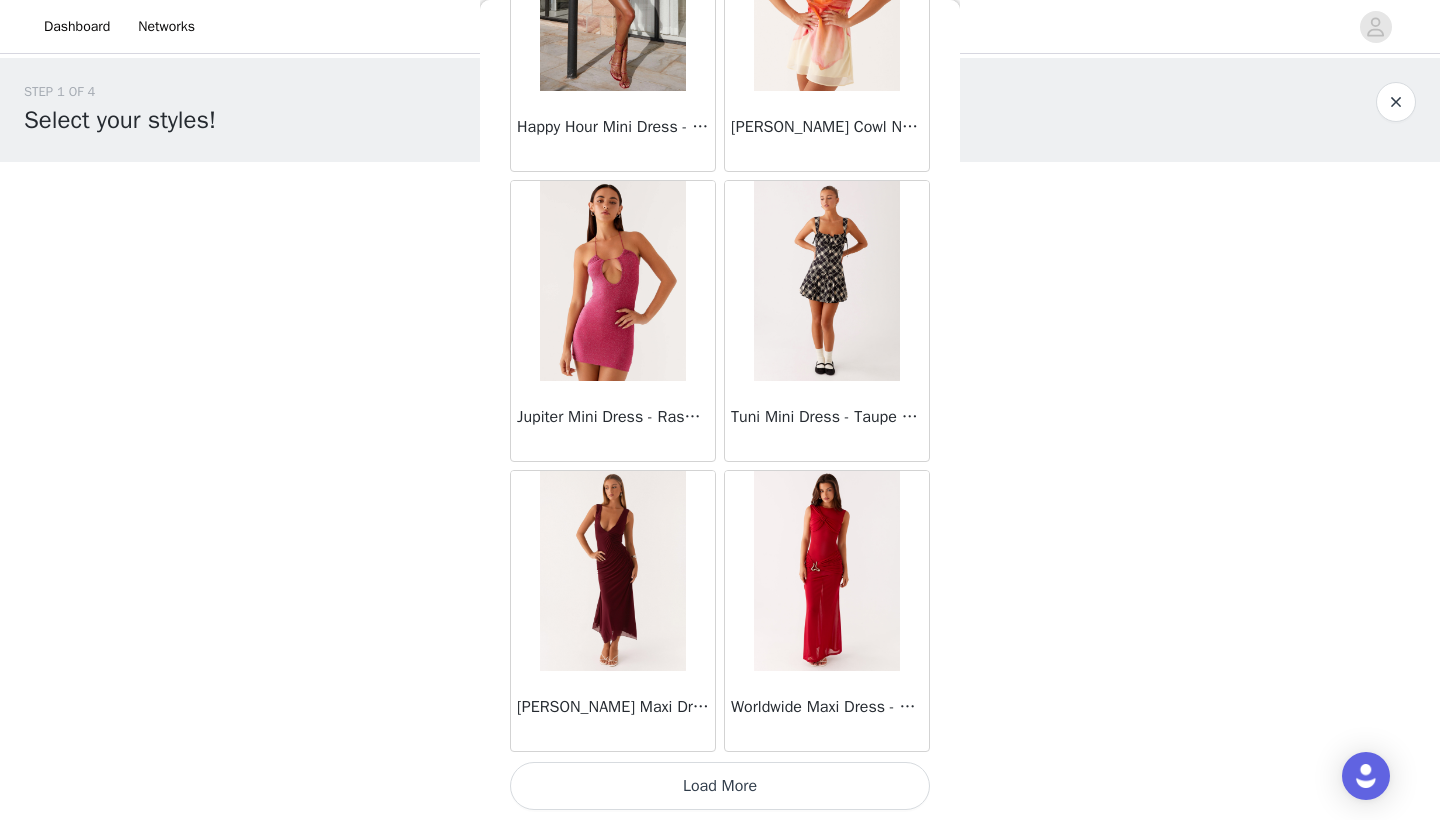 click on "Load More" at bounding box center [720, 786] 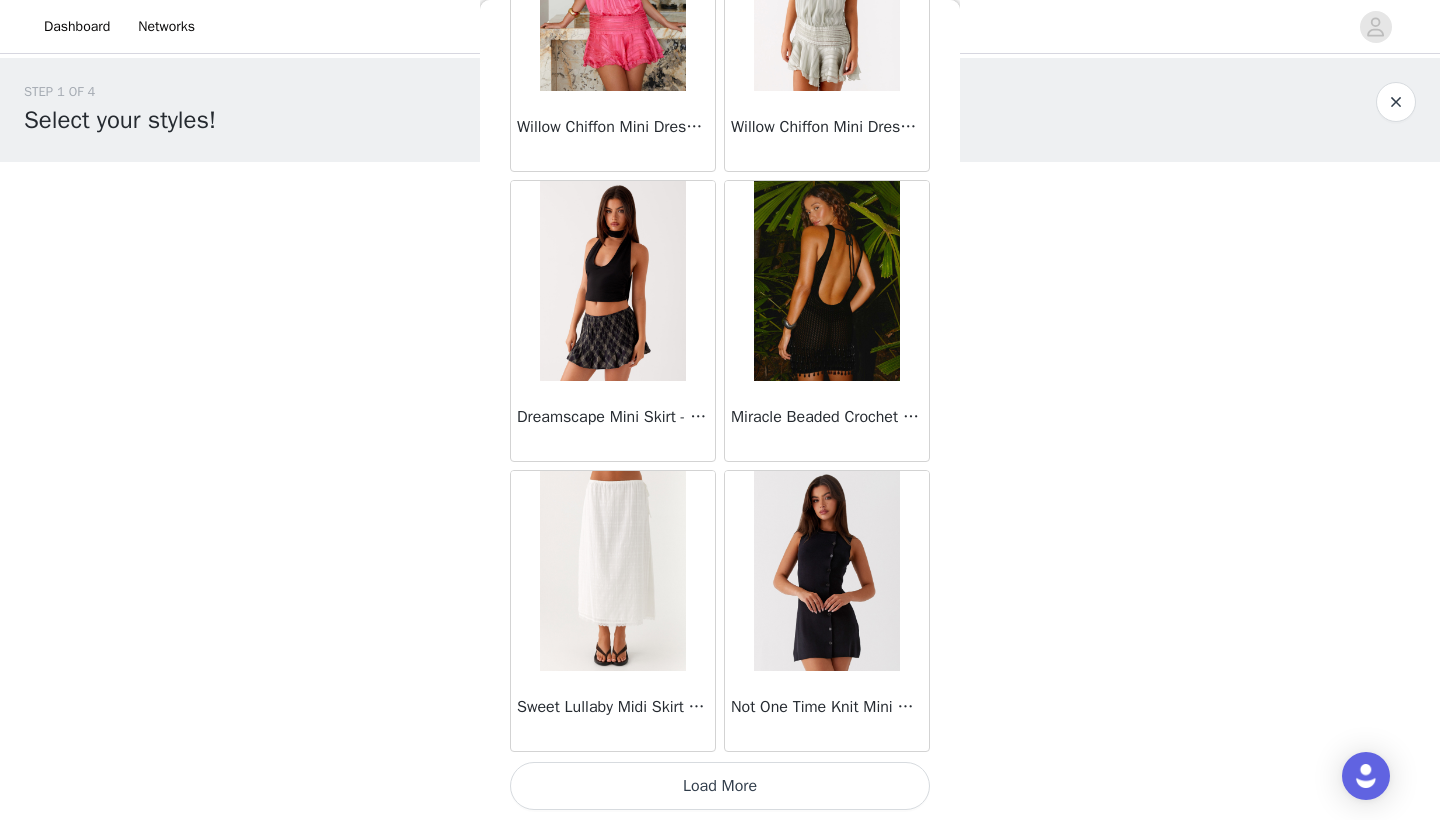 click on "Load More" at bounding box center [720, 786] 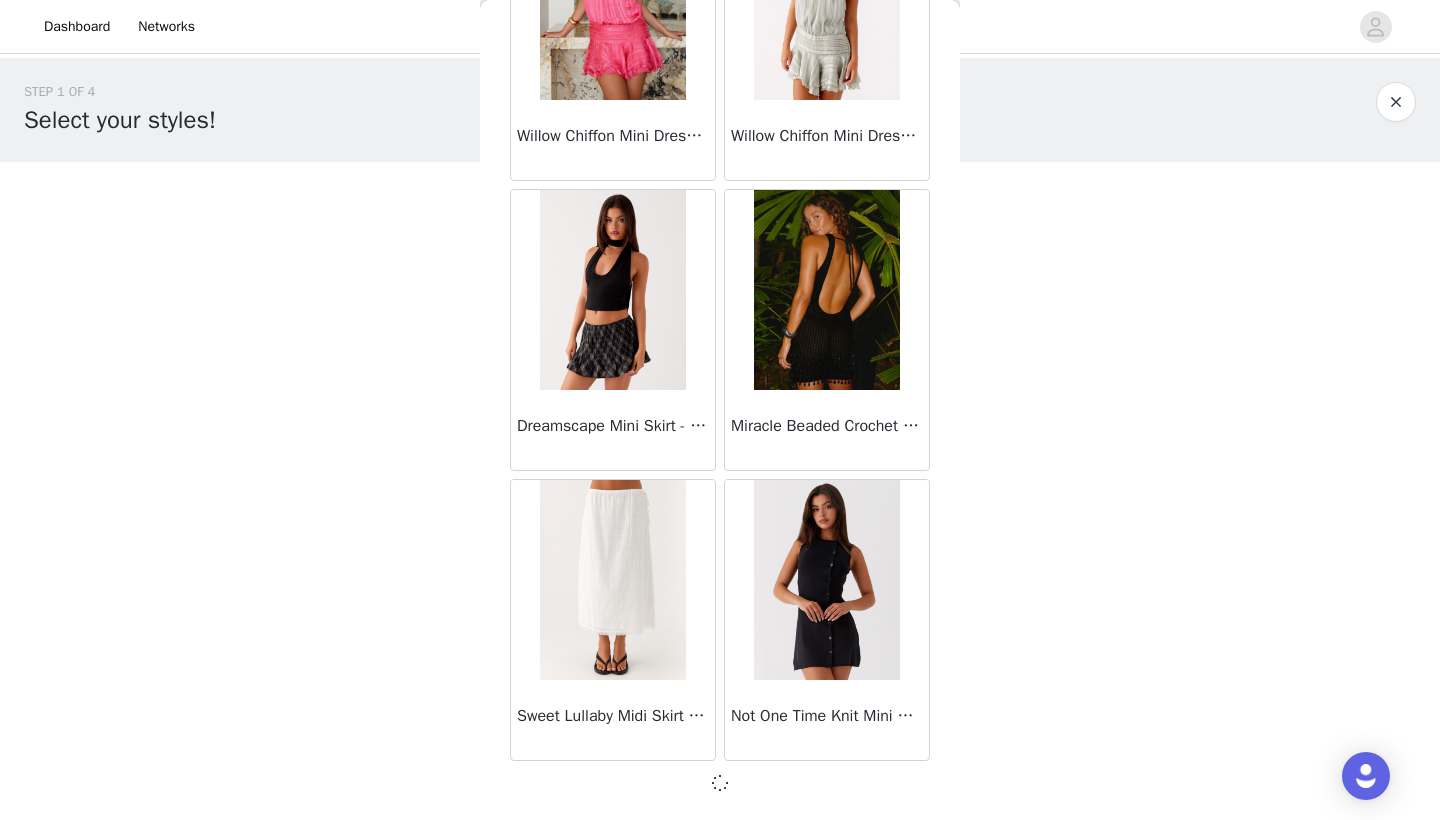 scroll, scrollTop: 42831, scrollLeft: 0, axis: vertical 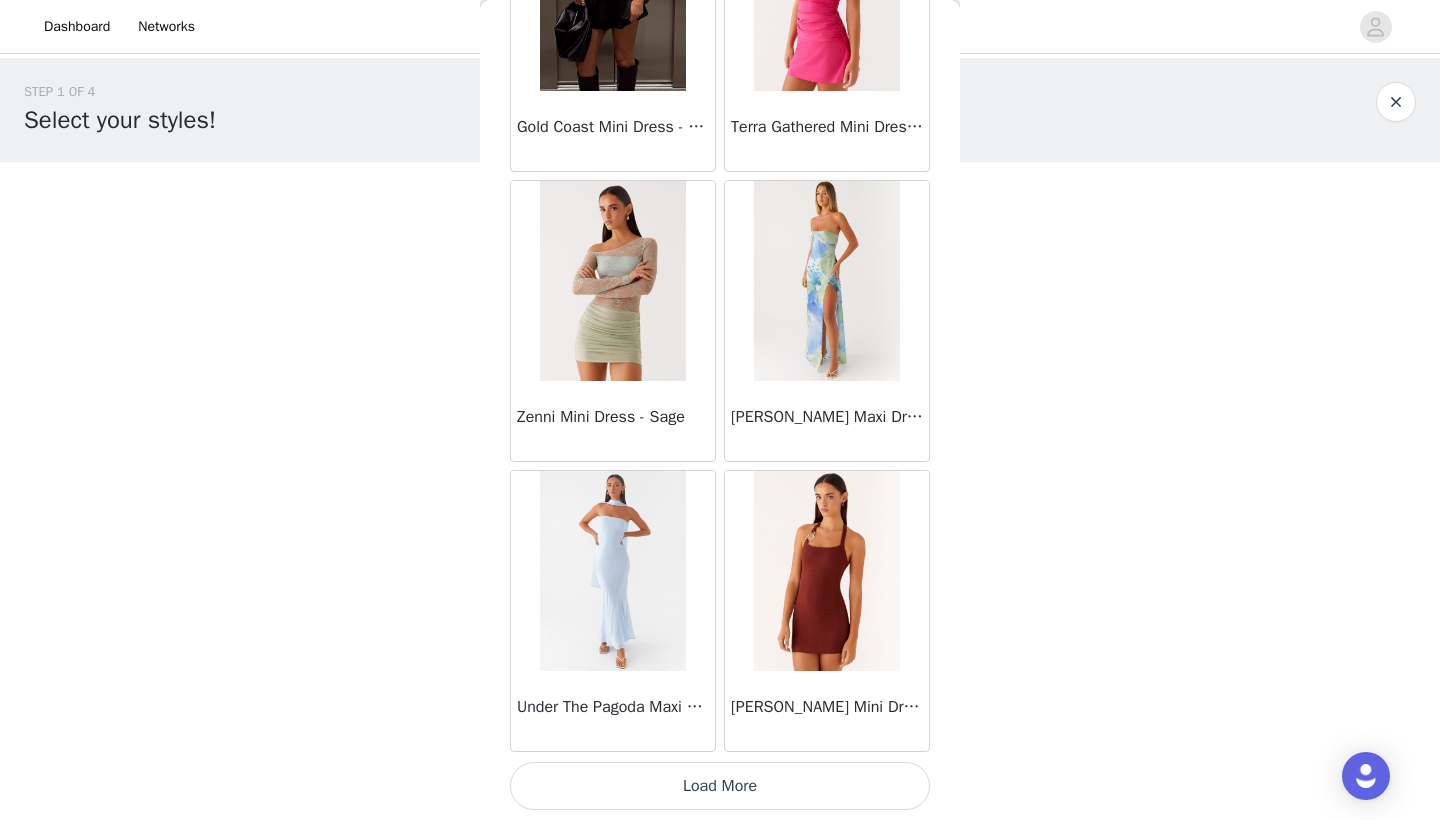 click on "Load More" at bounding box center [720, 786] 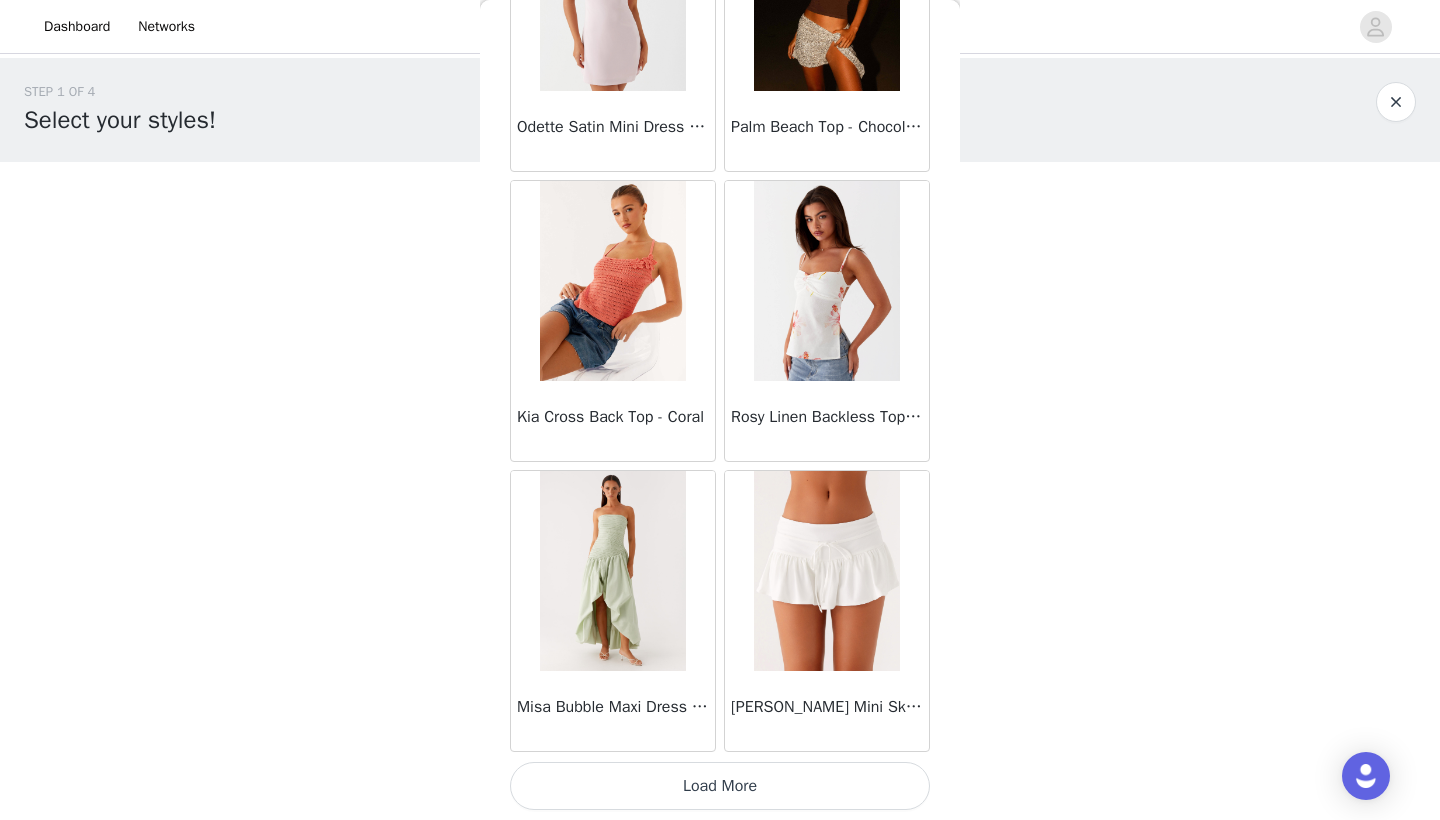 scroll, scrollTop: 48640, scrollLeft: 0, axis: vertical 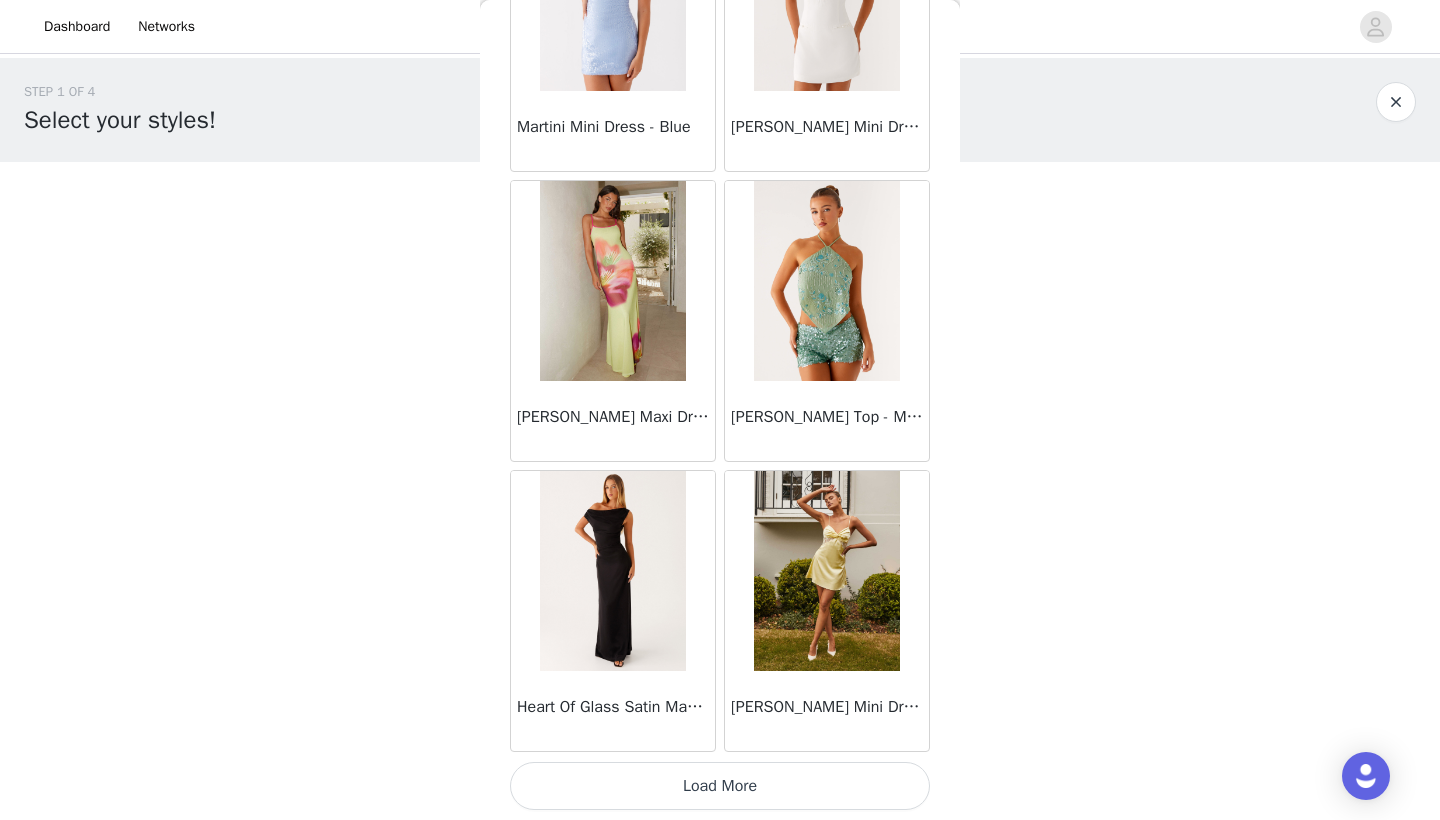 click on "Load More" at bounding box center [720, 786] 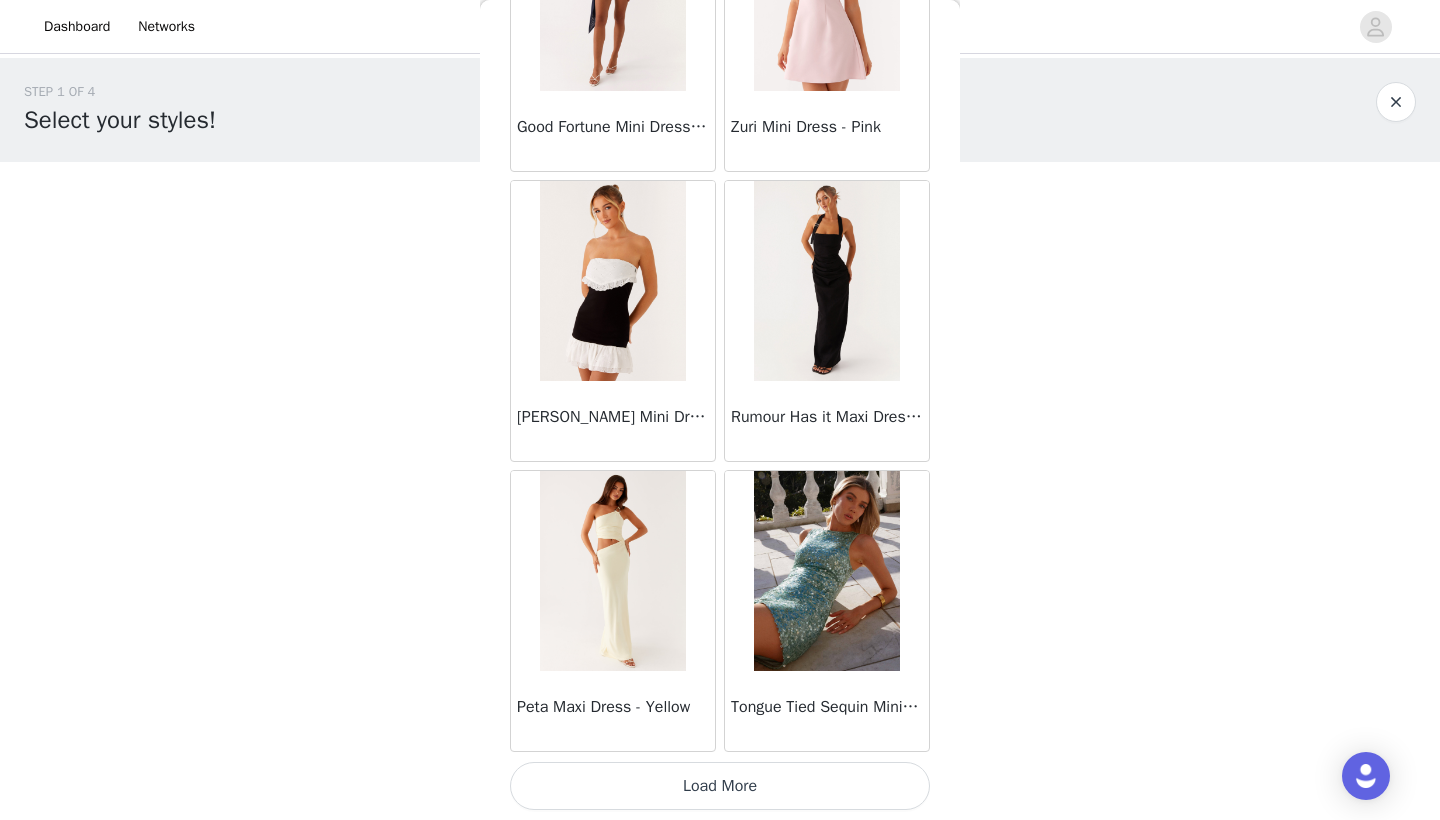 scroll, scrollTop: 54440, scrollLeft: 0, axis: vertical 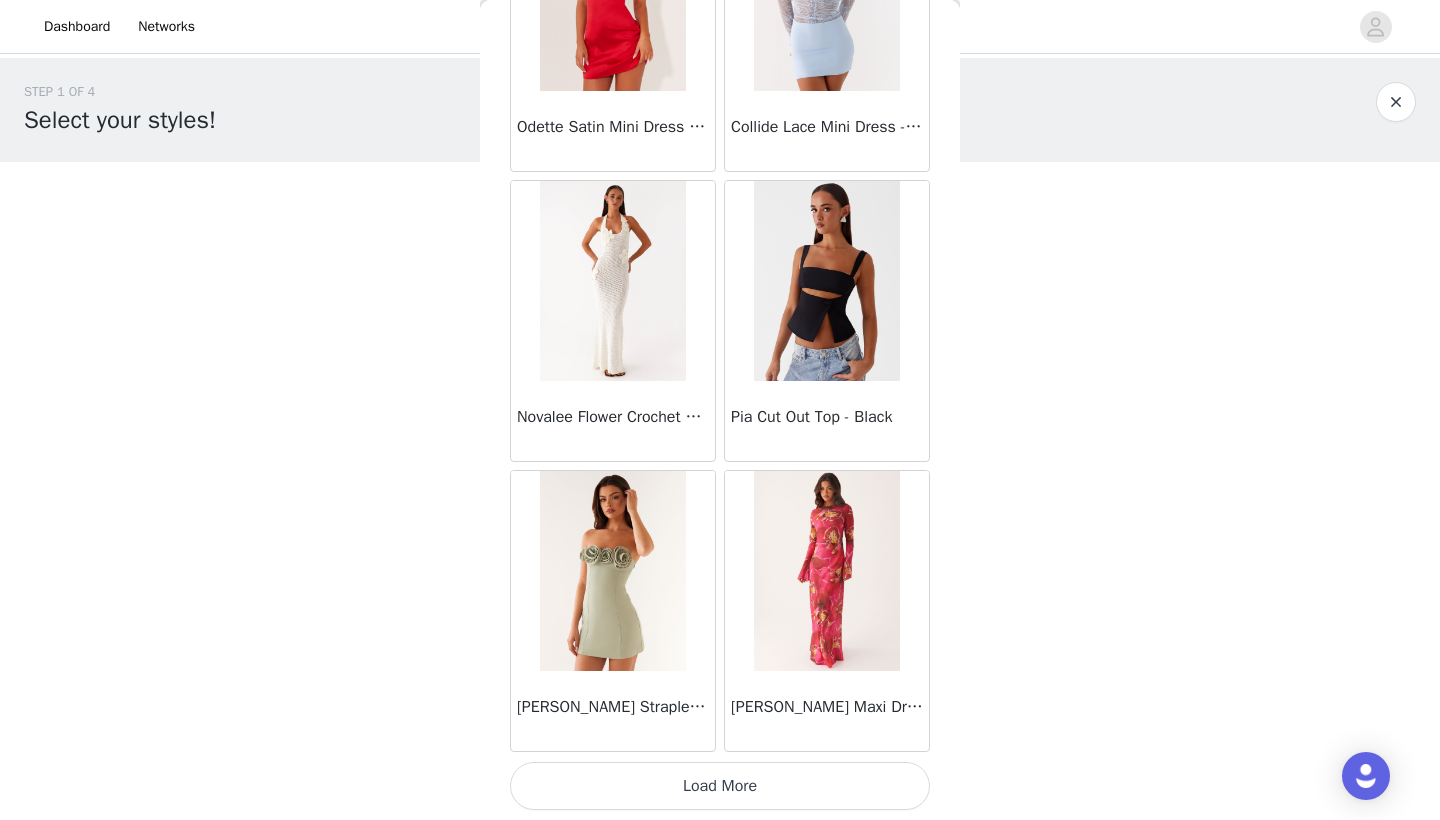 click on "Load More" at bounding box center [720, 786] 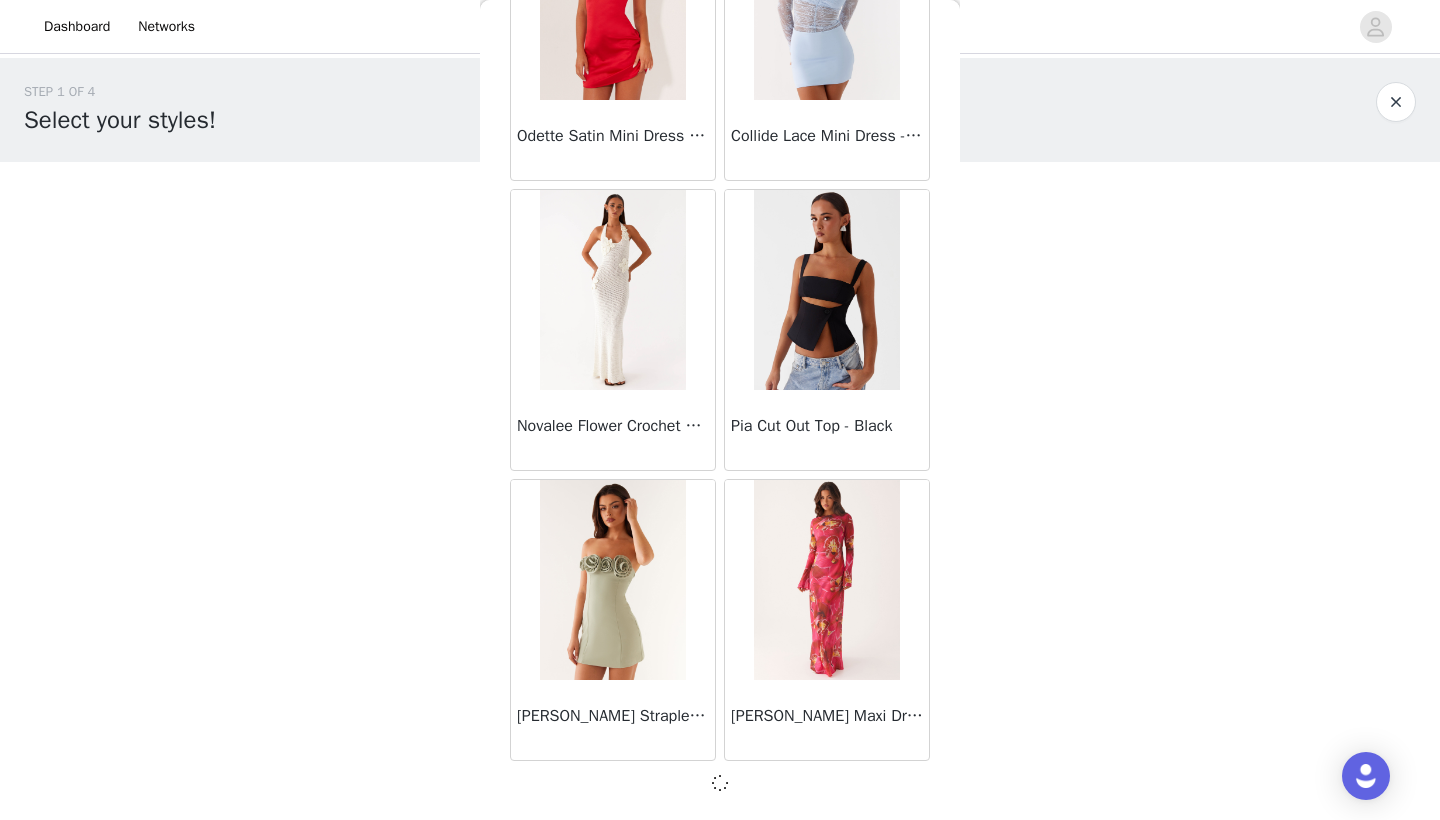 scroll, scrollTop: 57331, scrollLeft: 0, axis: vertical 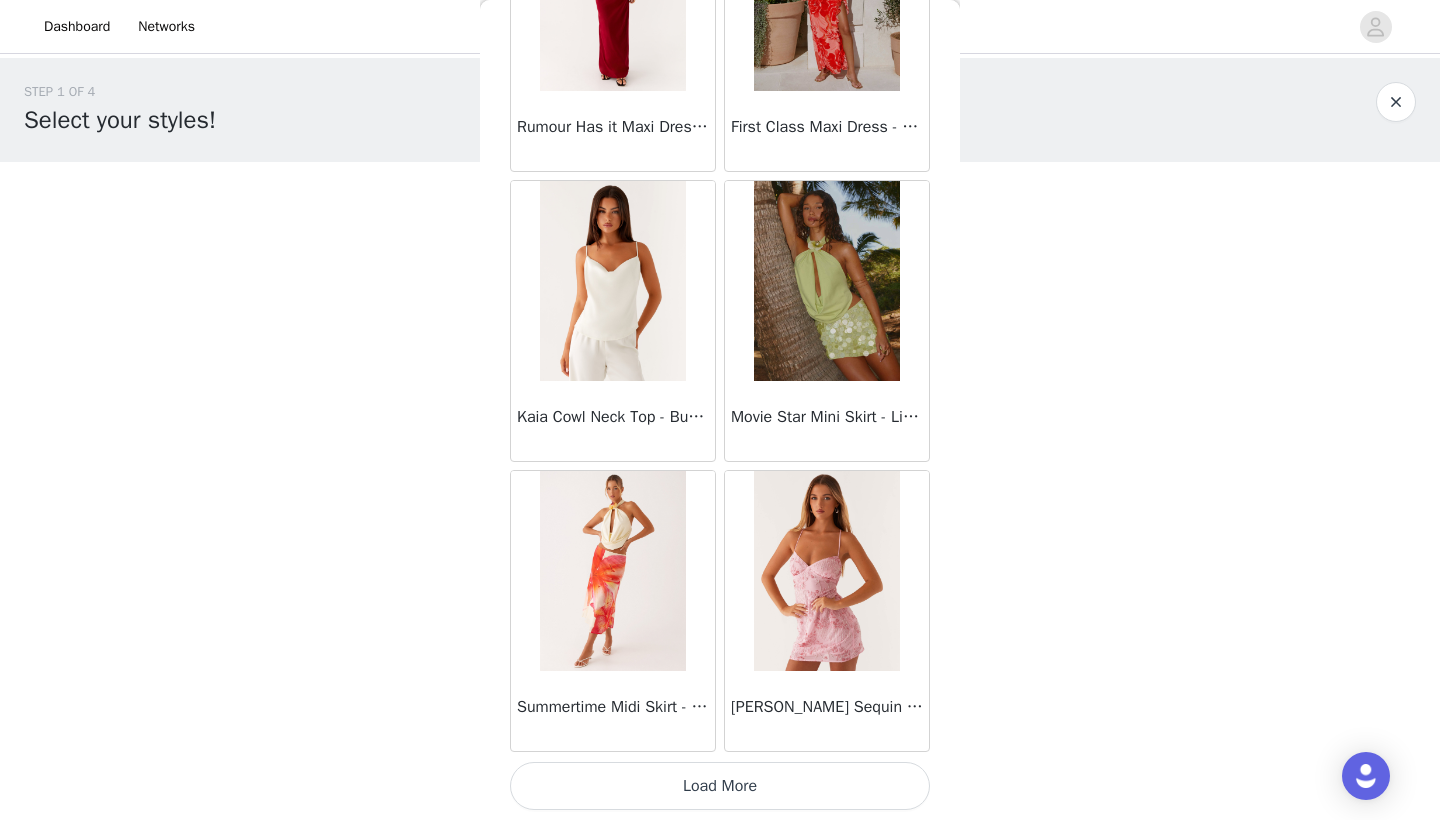 click on "Load More" at bounding box center [720, 786] 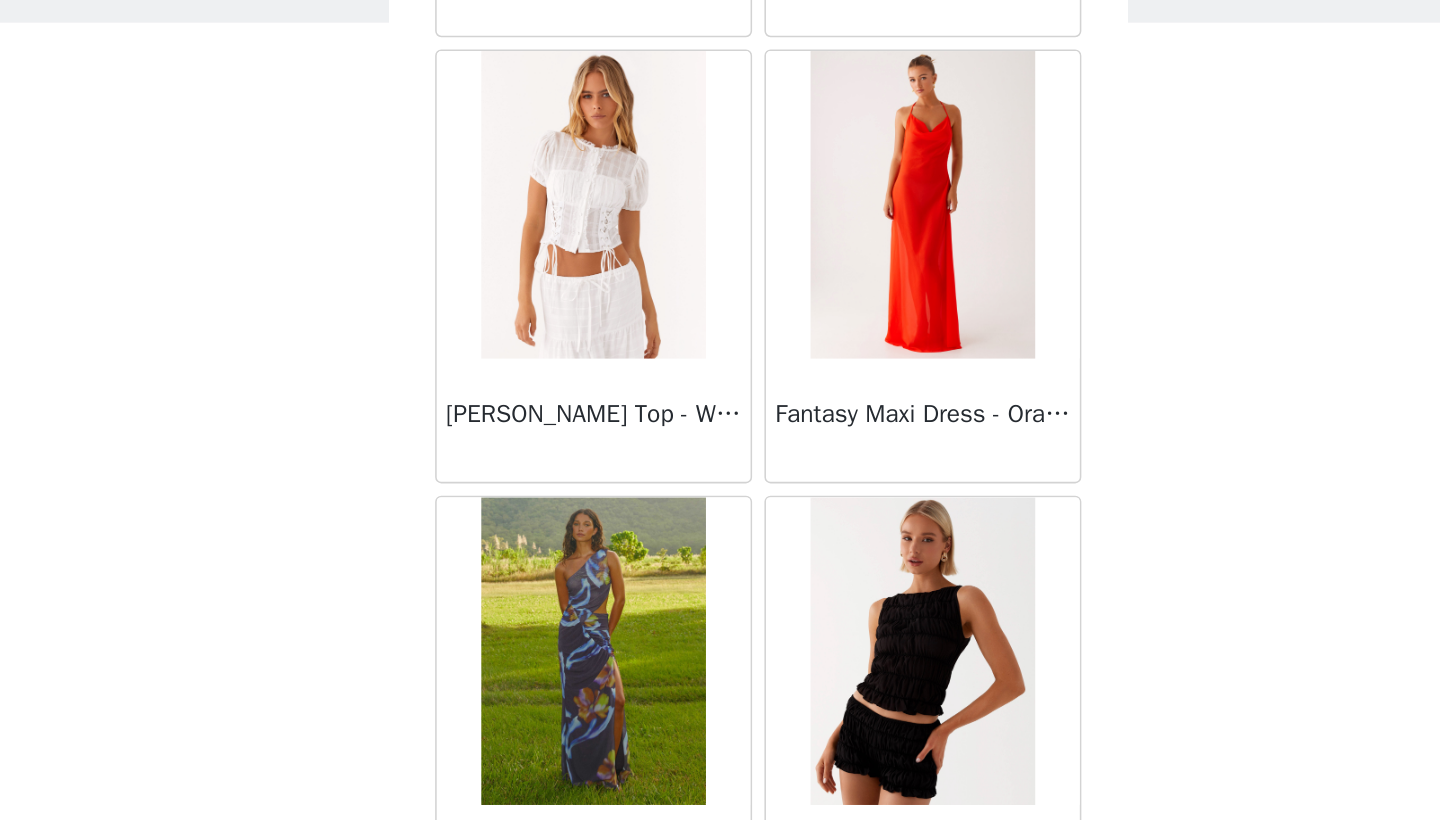 scroll, scrollTop: 63140, scrollLeft: 0, axis: vertical 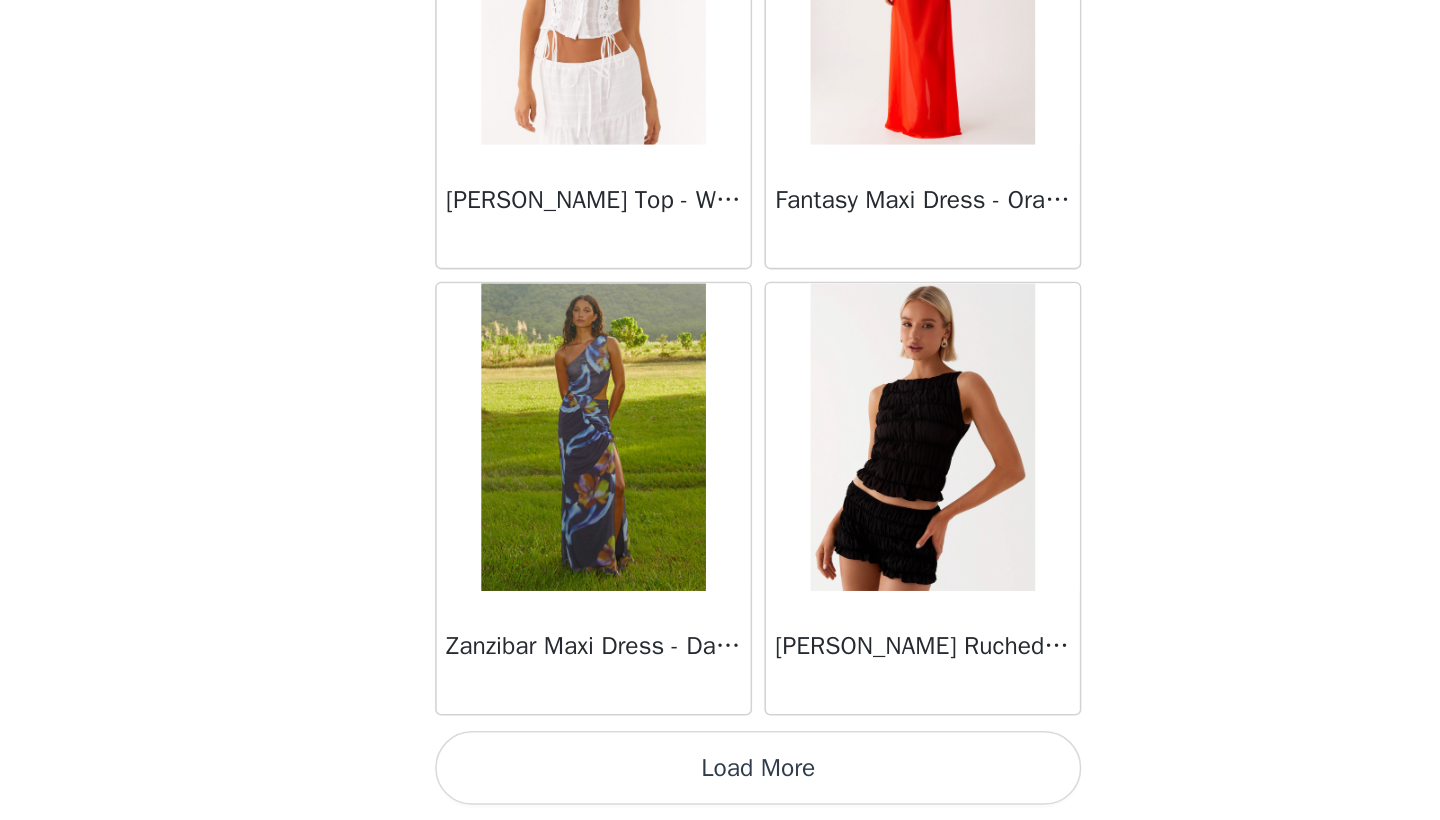 click on "Load More" at bounding box center [720, 786] 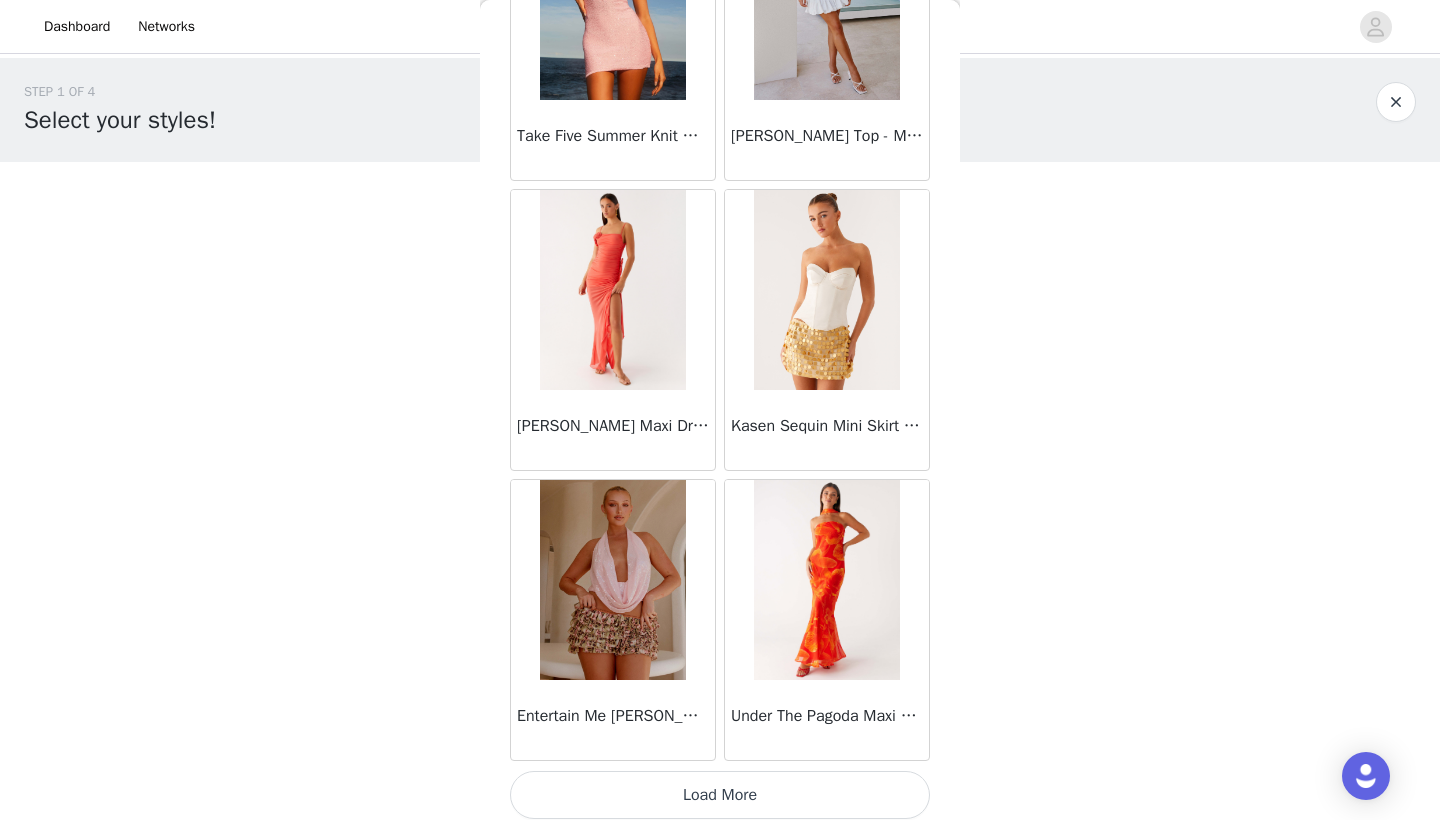 scroll, scrollTop: 66036, scrollLeft: 0, axis: vertical 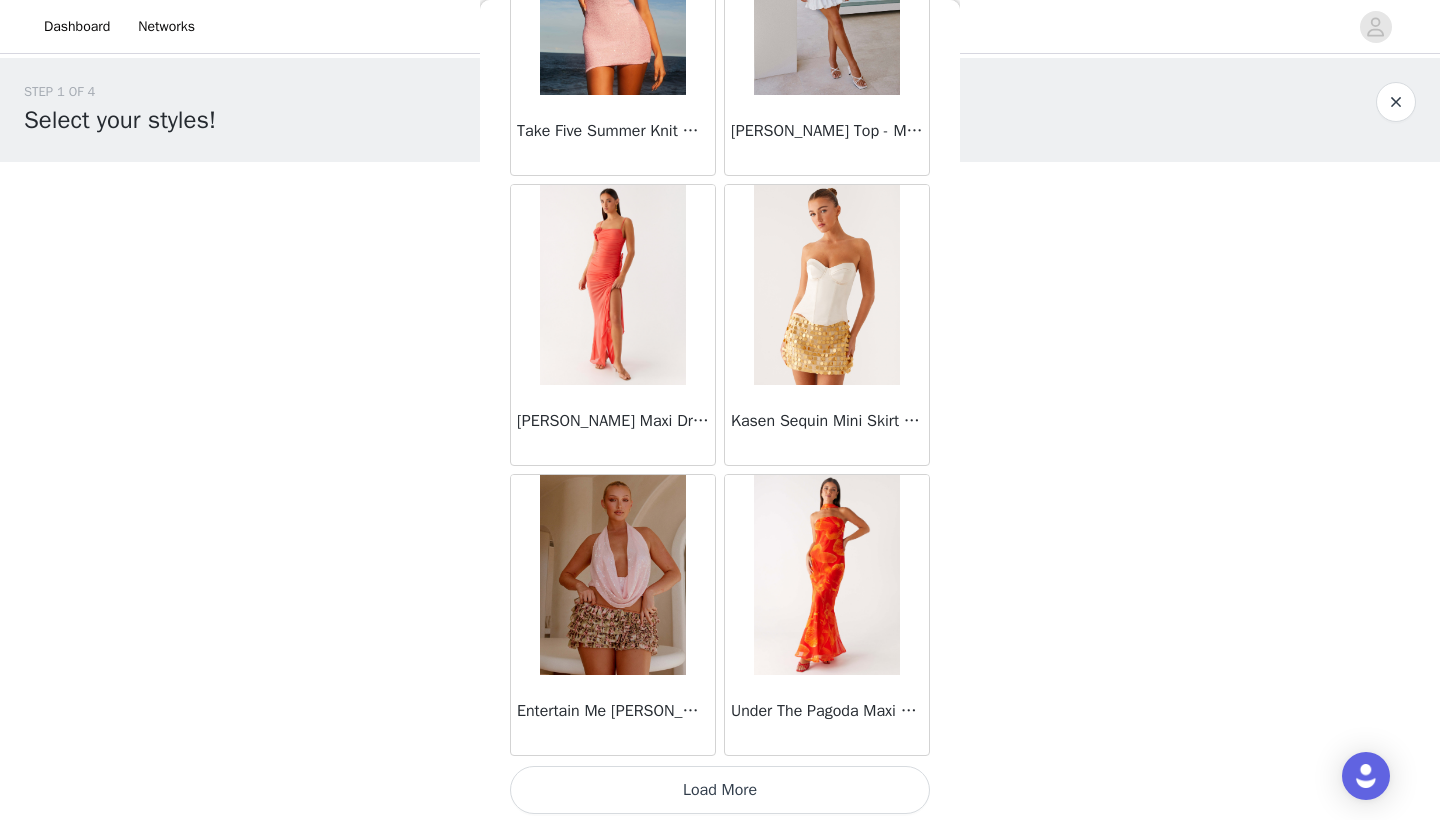 click on "Load More" at bounding box center [720, 790] 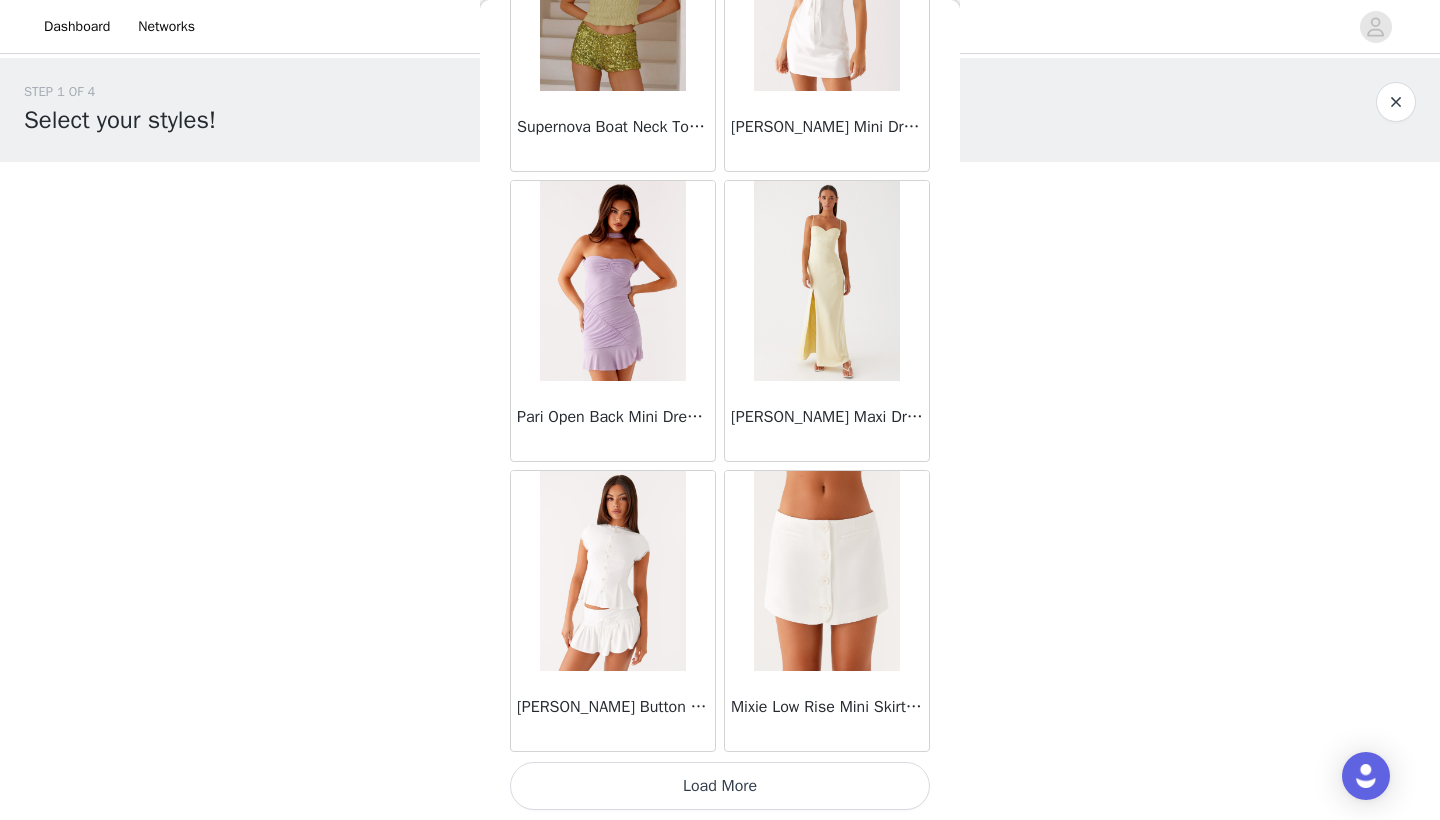 scroll, scrollTop: 68940, scrollLeft: 0, axis: vertical 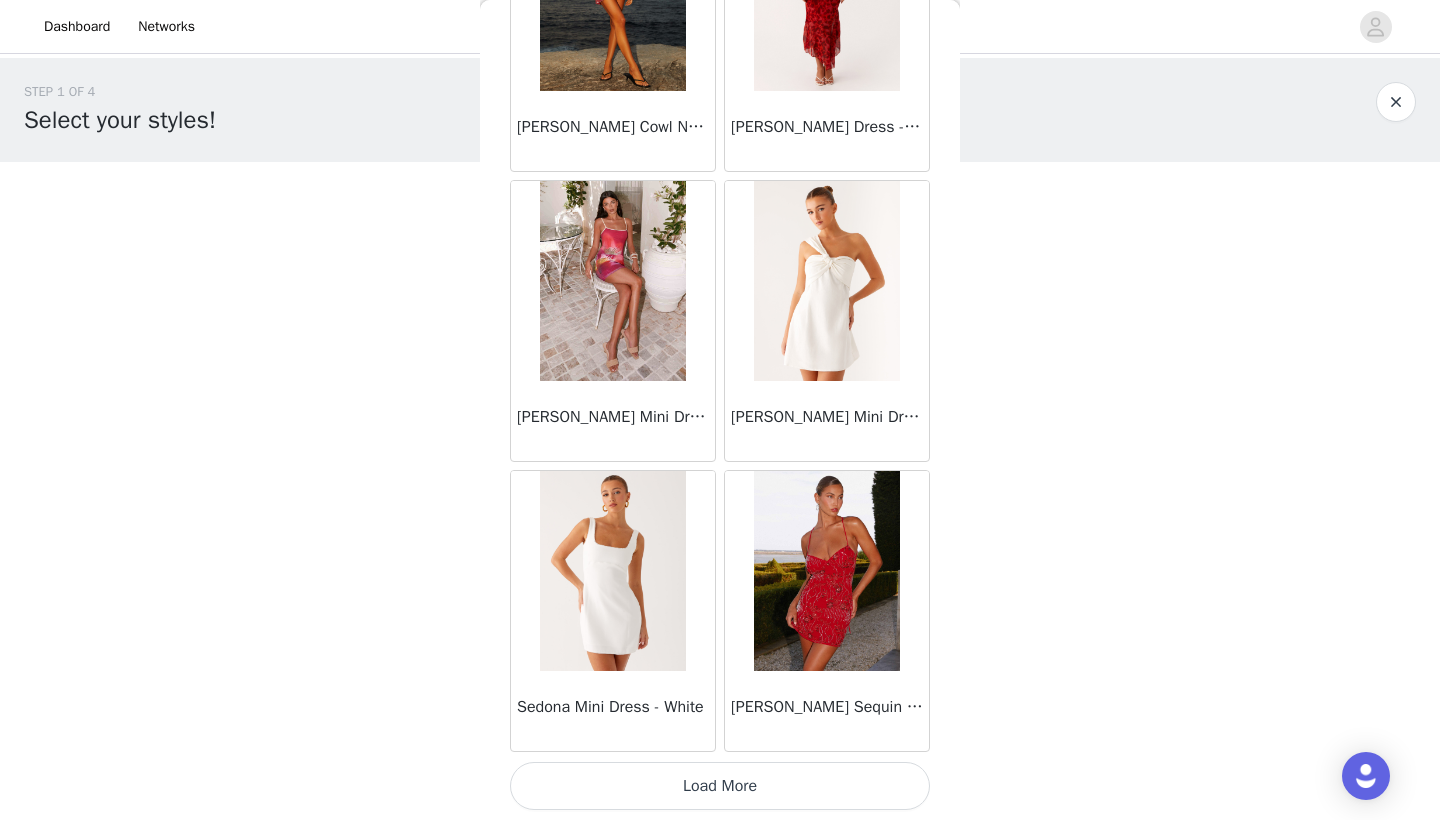 click on "Load More" at bounding box center (720, 786) 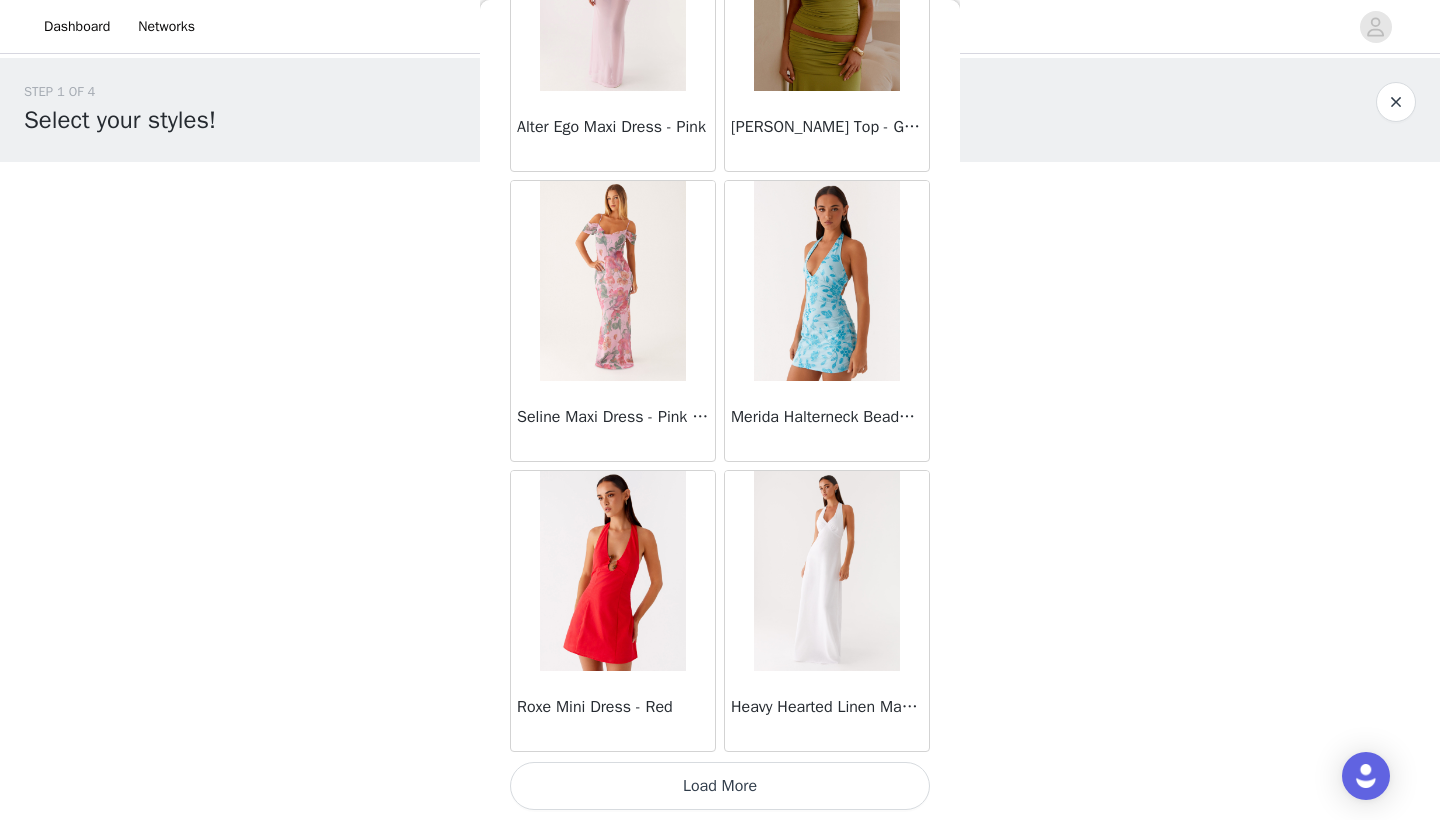scroll, scrollTop: 74741, scrollLeft: 0, axis: vertical 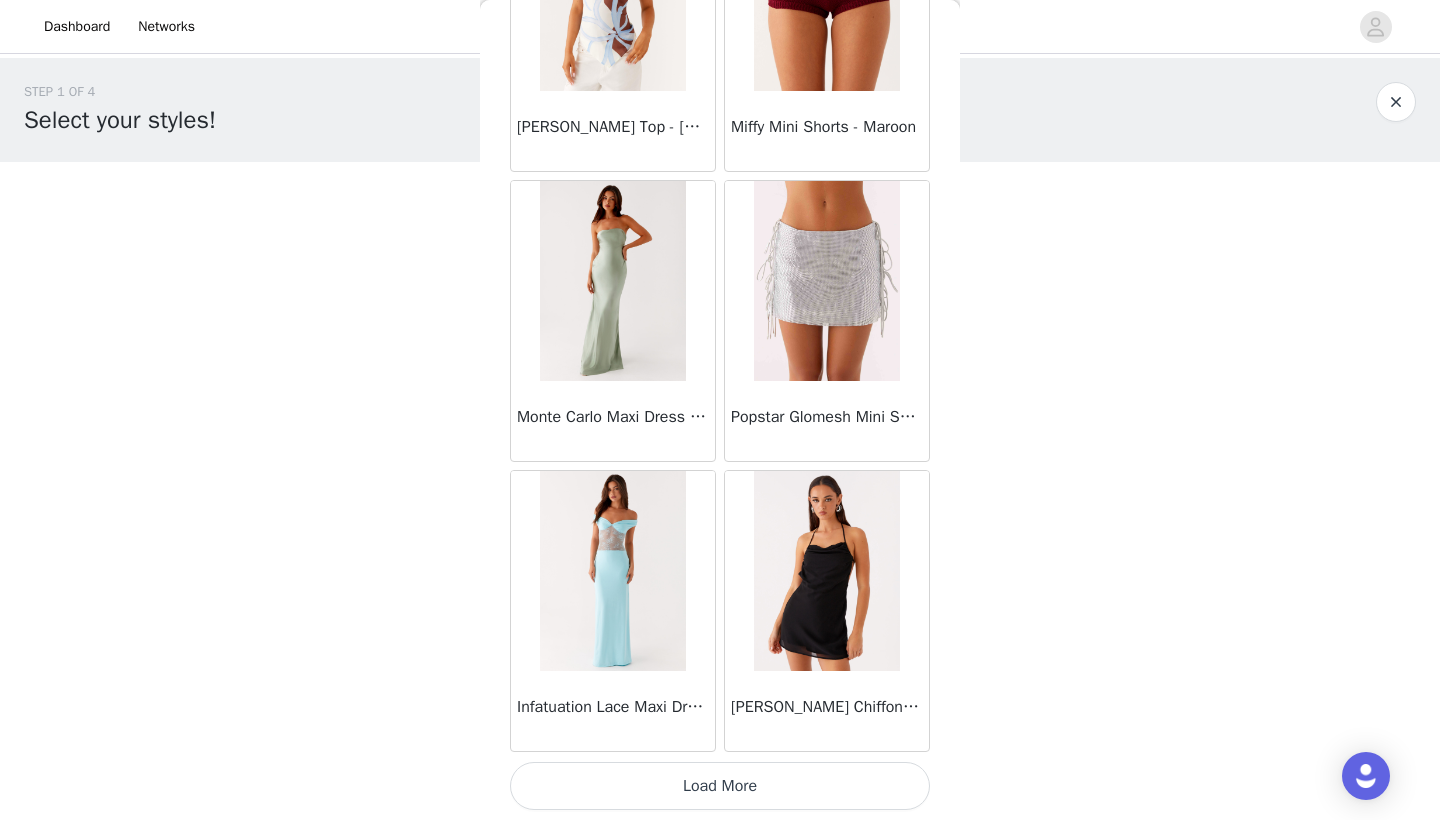 click on "Load More" at bounding box center [720, 786] 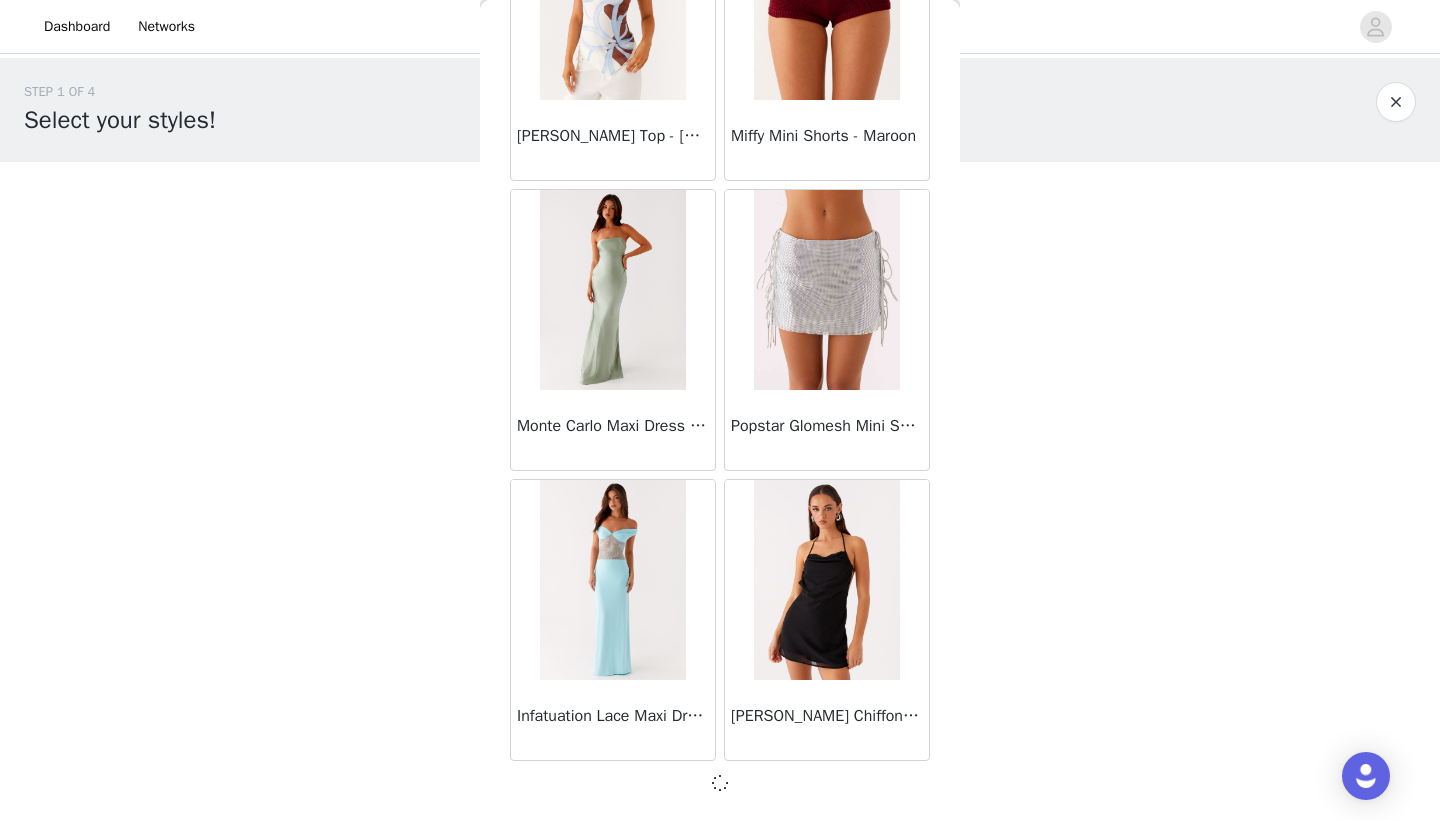 scroll, scrollTop: 77631, scrollLeft: 0, axis: vertical 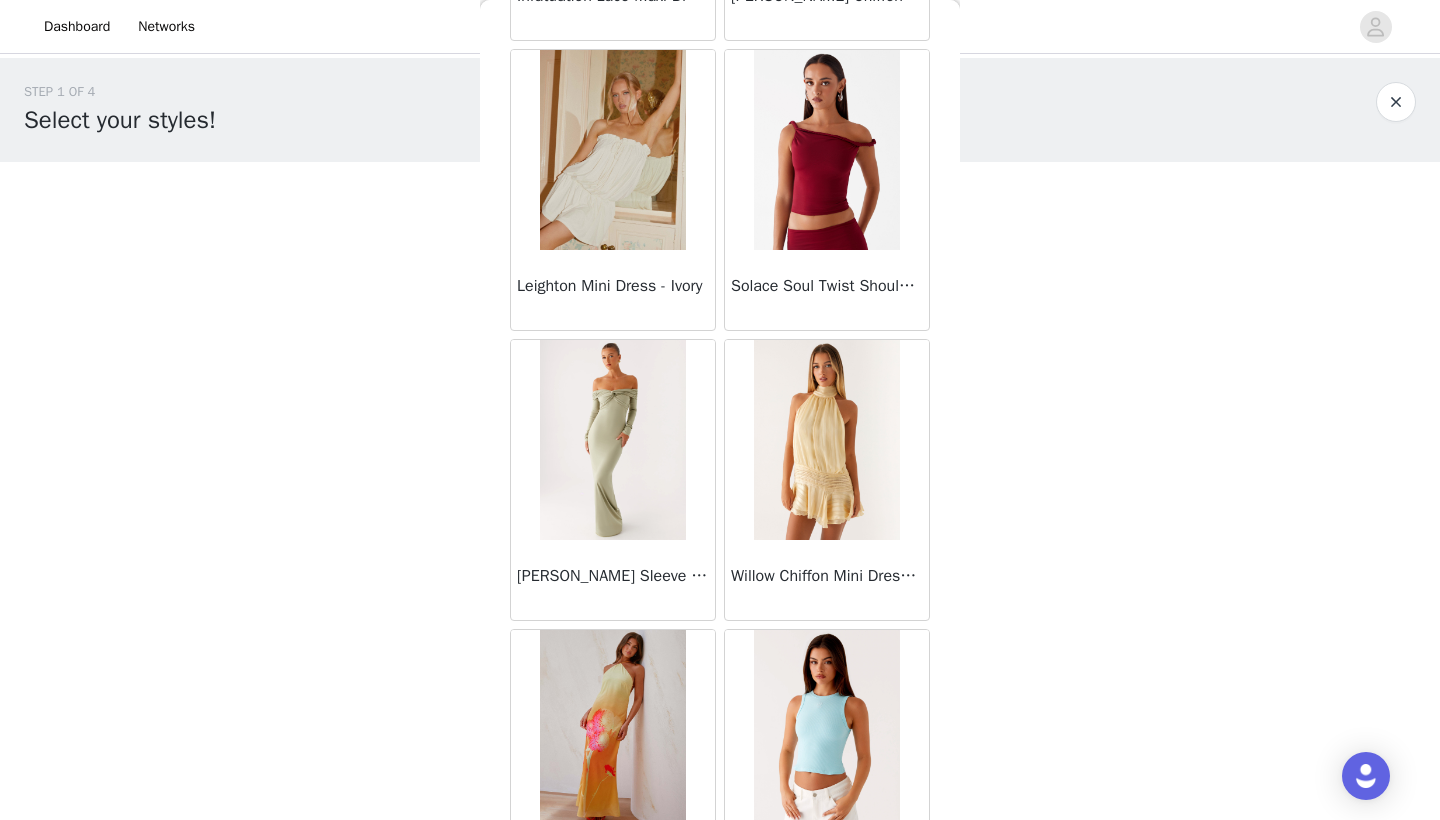 click at bounding box center [826, 440] 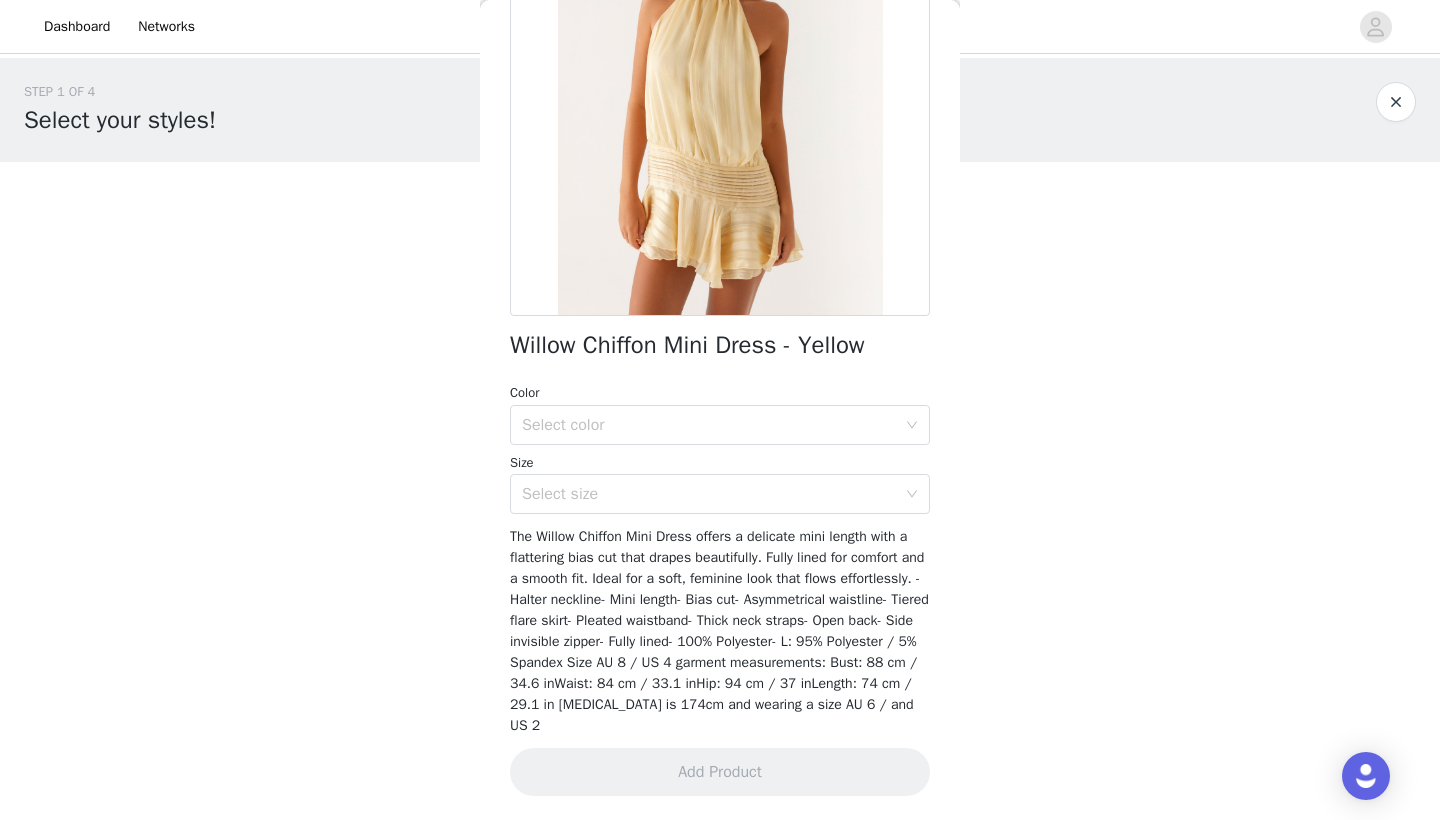 scroll, scrollTop: 233, scrollLeft: 0, axis: vertical 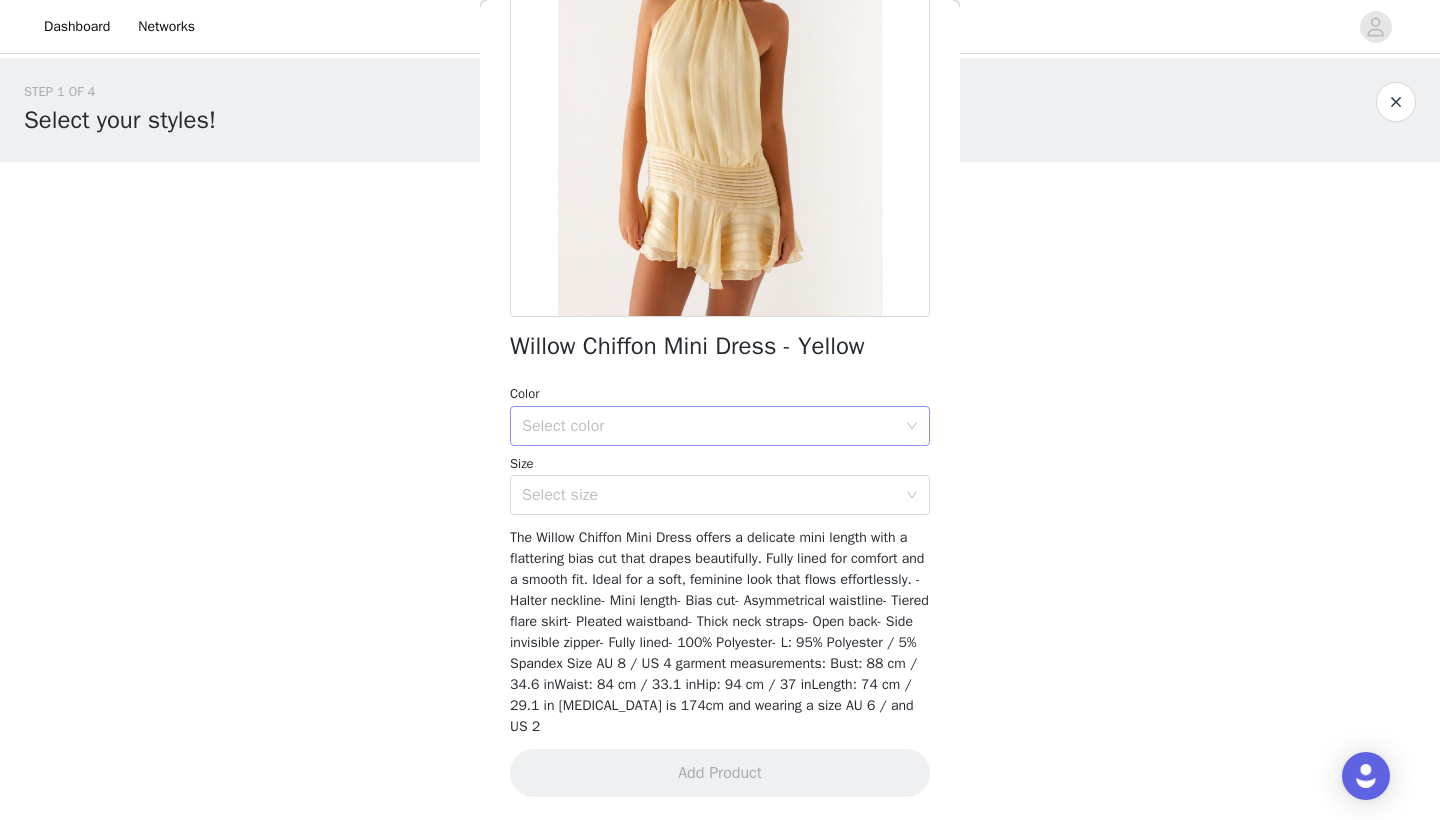 click on "Select color" at bounding box center [709, 426] 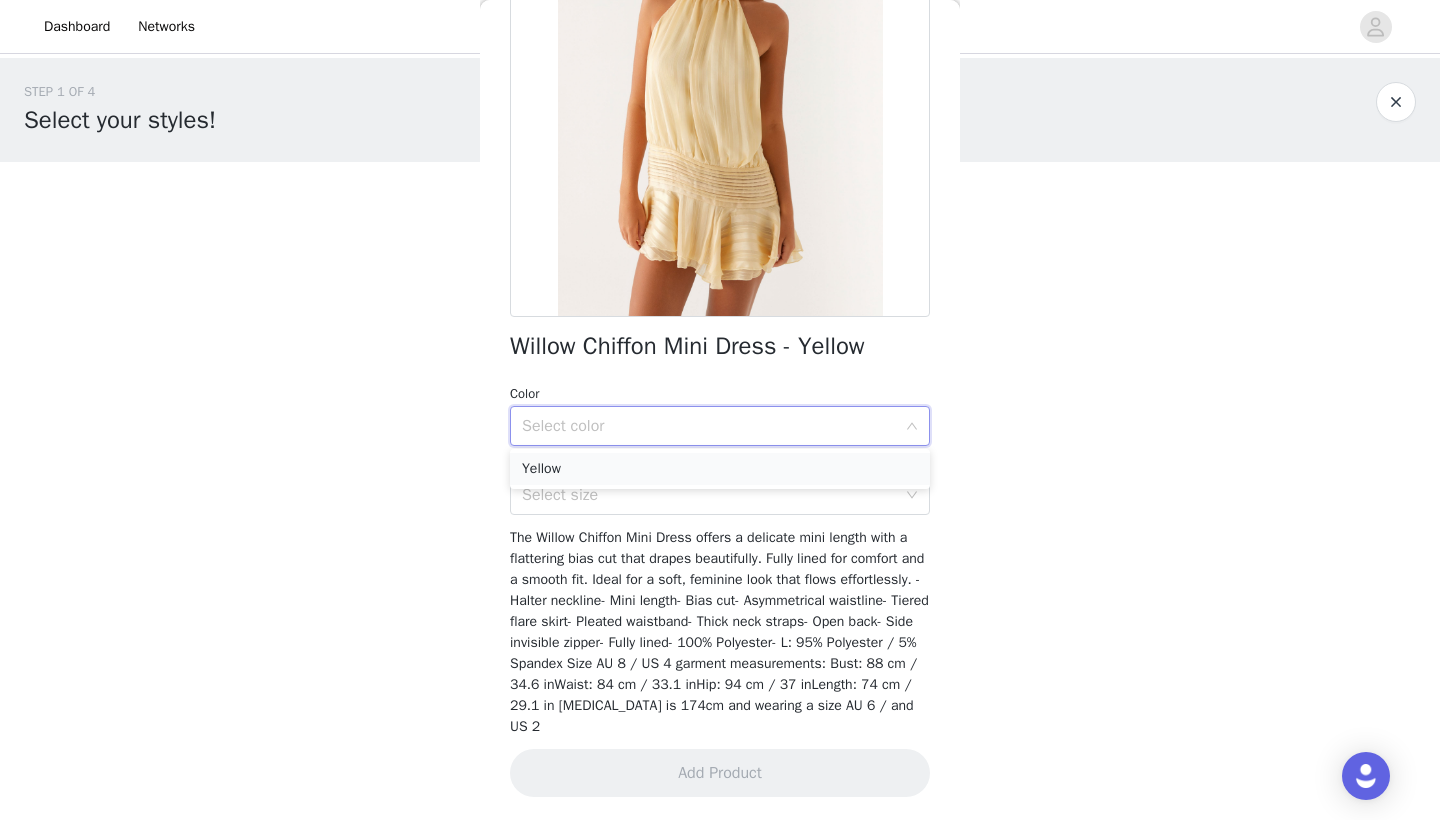 click on "Yellow" at bounding box center (720, 469) 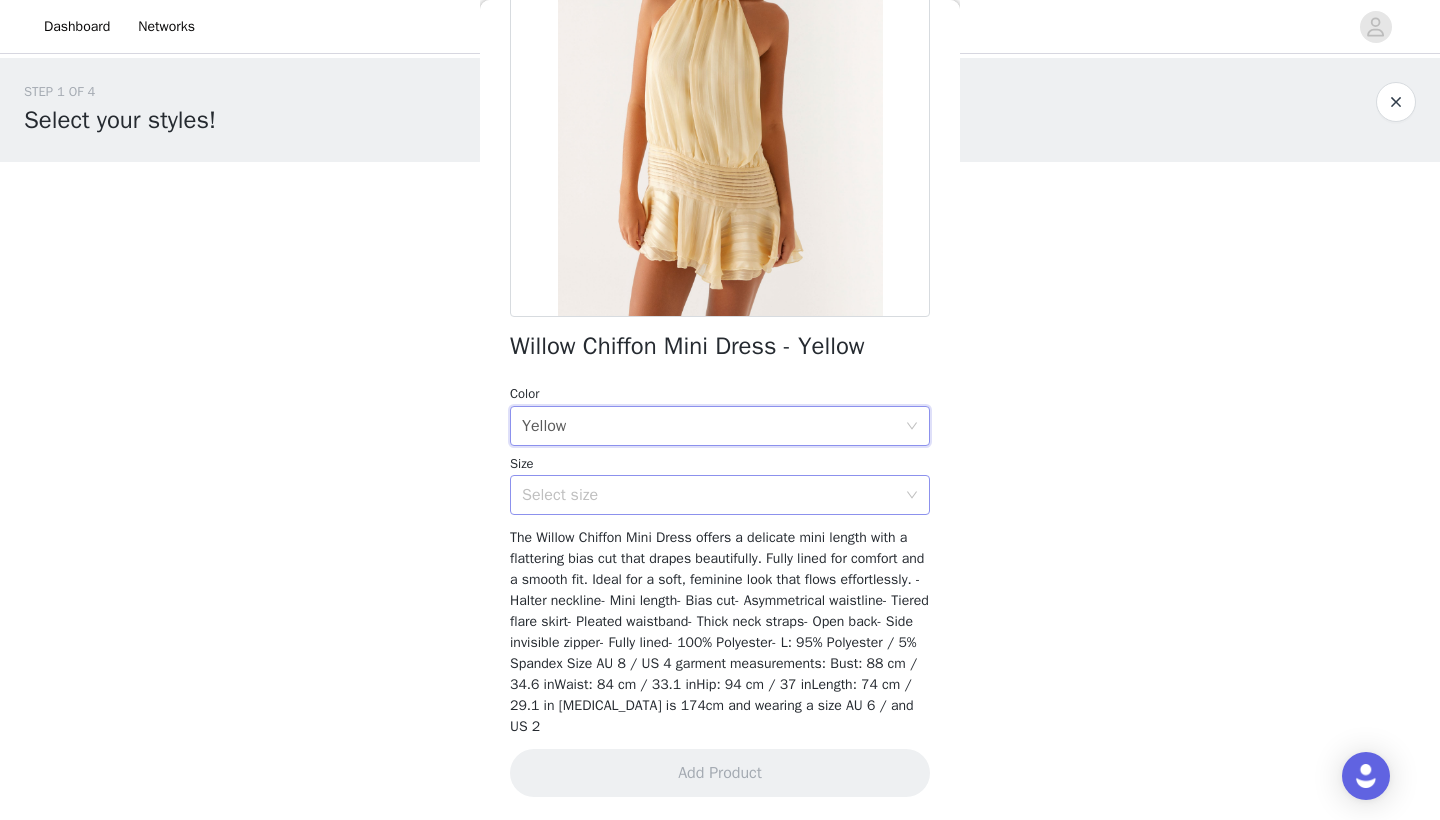 click on "Select size" at bounding box center [709, 495] 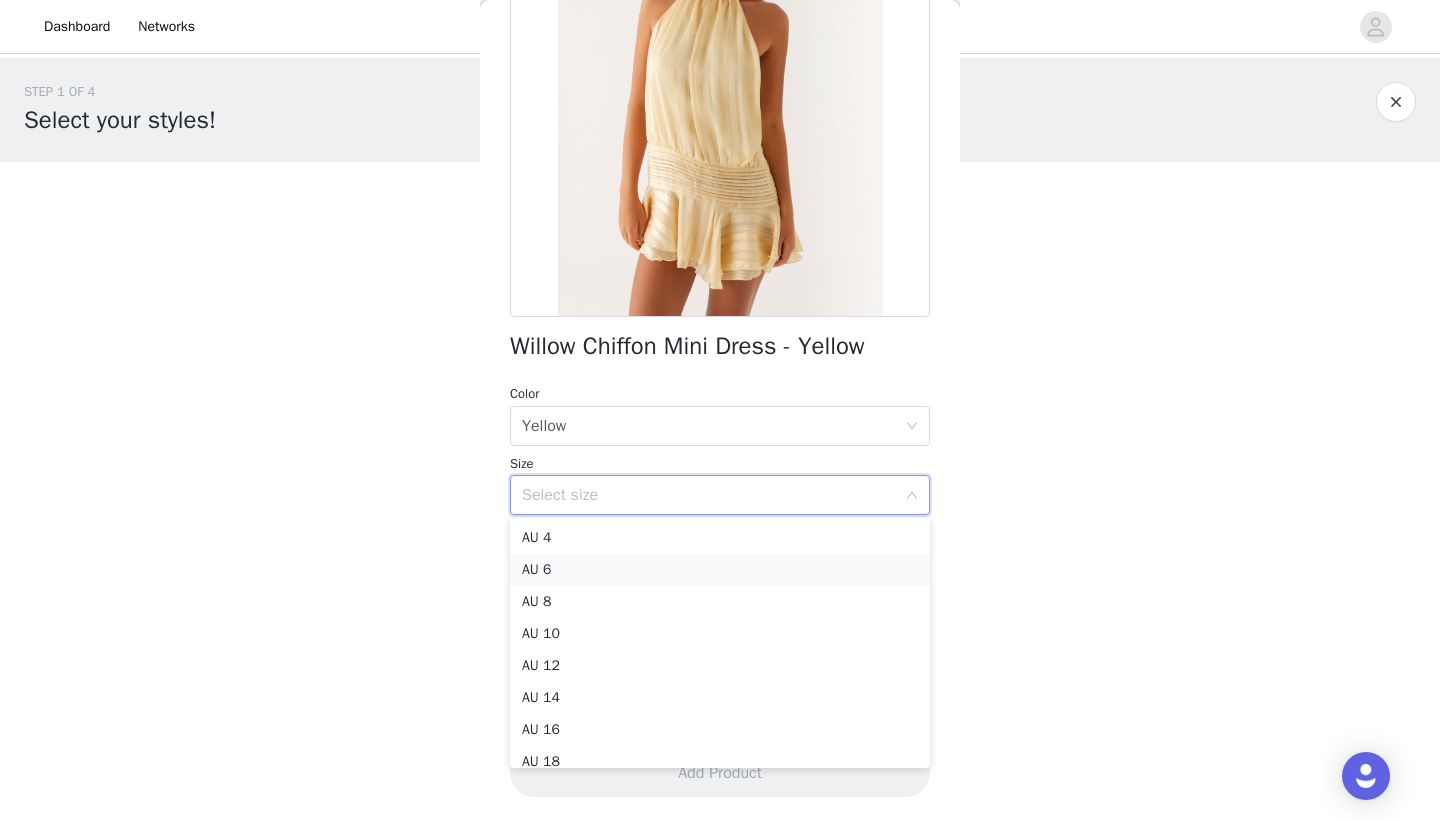click on "AU 6" at bounding box center [720, 570] 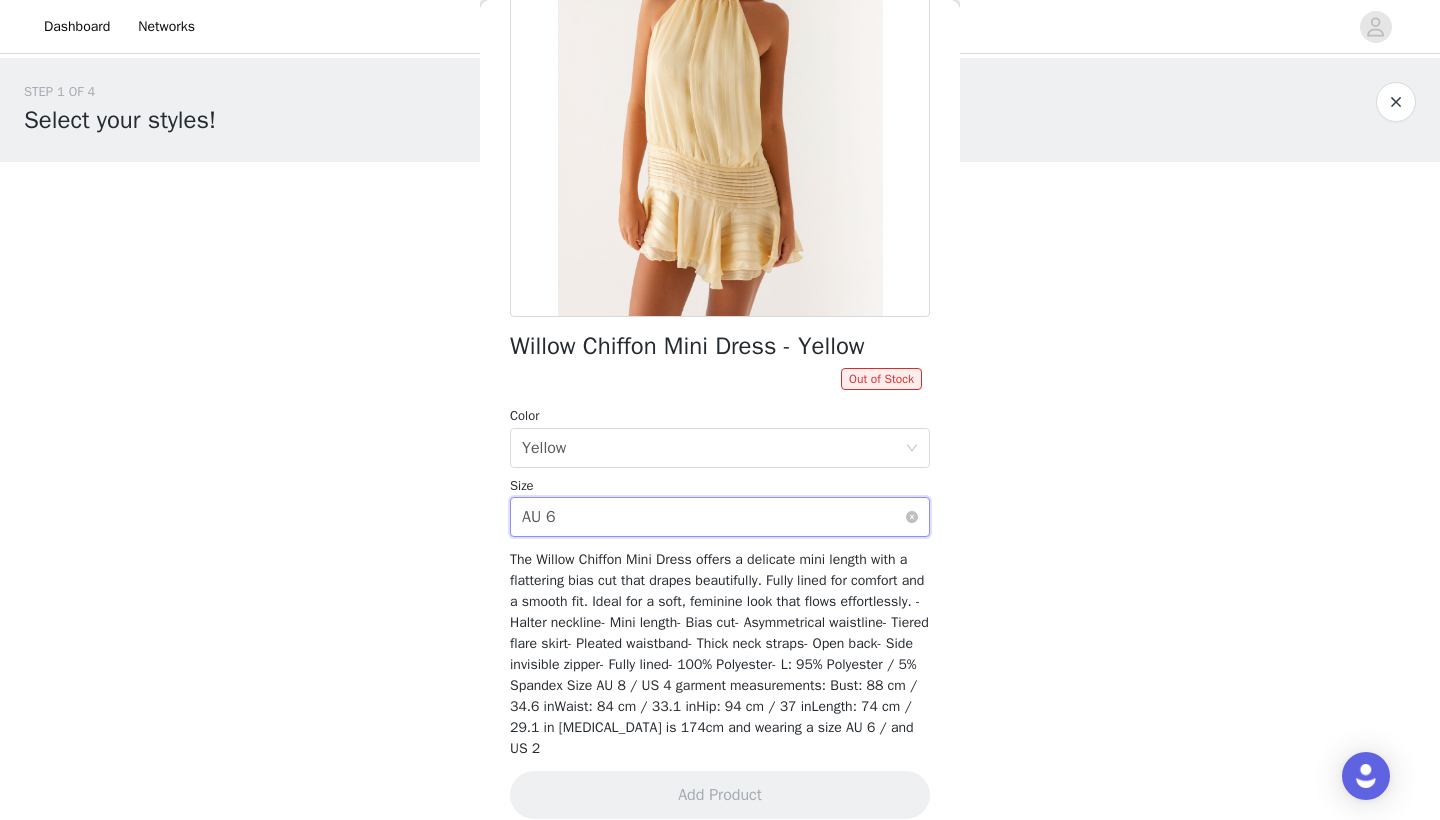 click on "Select size AU 6" at bounding box center (713, 517) 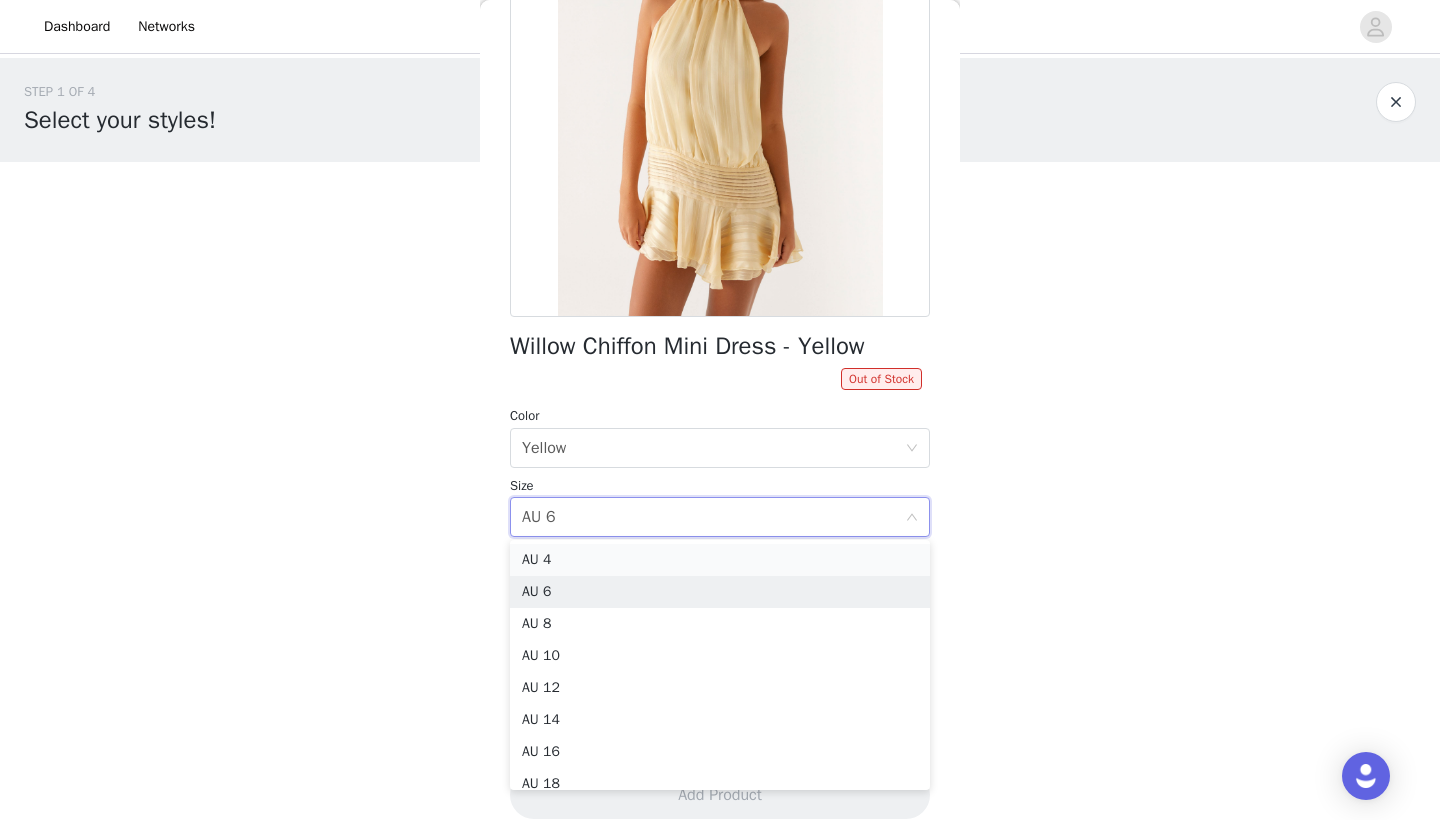 click on "AU 4" at bounding box center (720, 560) 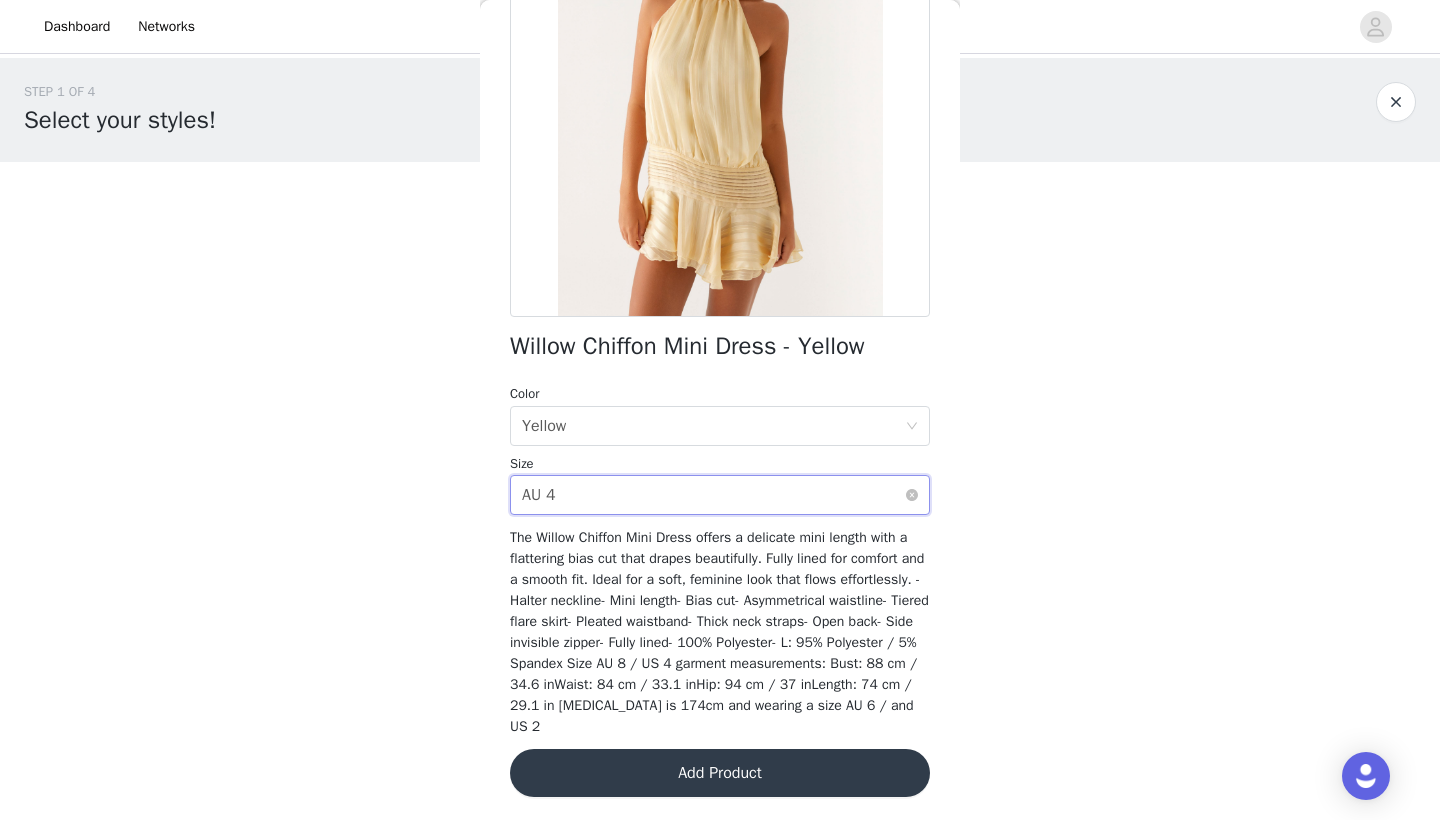 click on "Select size AU 4" at bounding box center (713, 495) 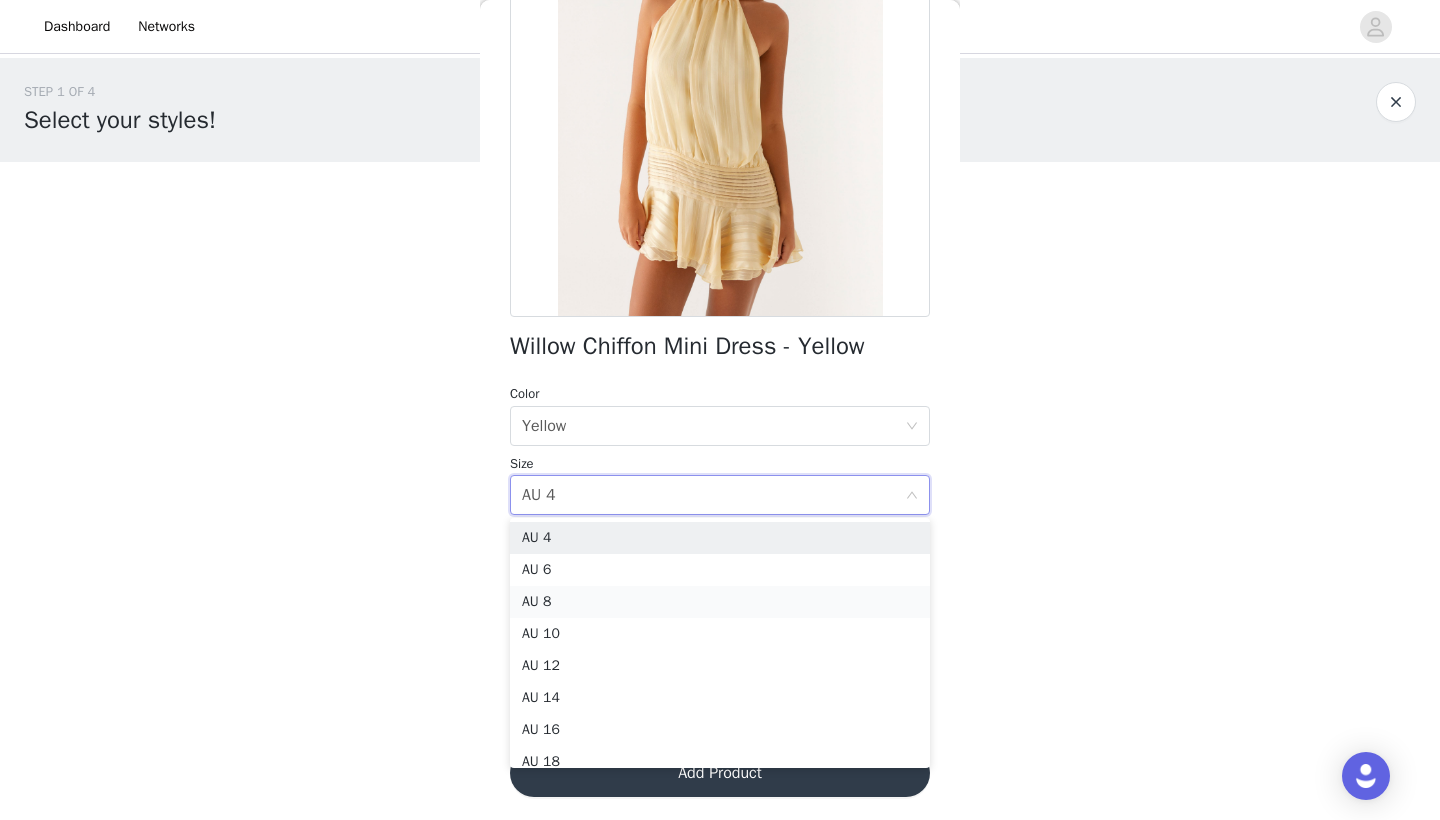 click on "AU 8" at bounding box center (720, 602) 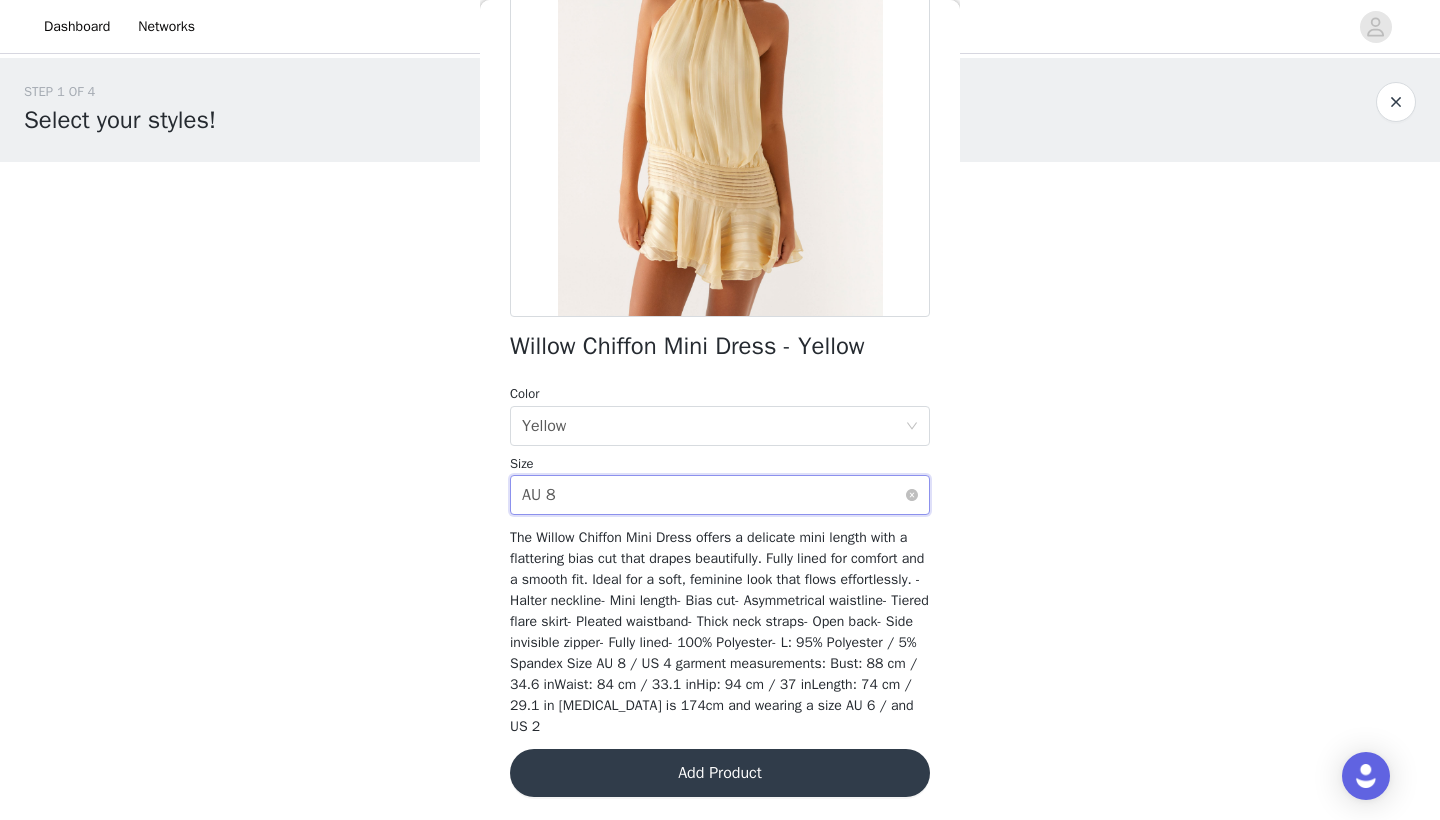 click on "Select size AU 8" at bounding box center (713, 495) 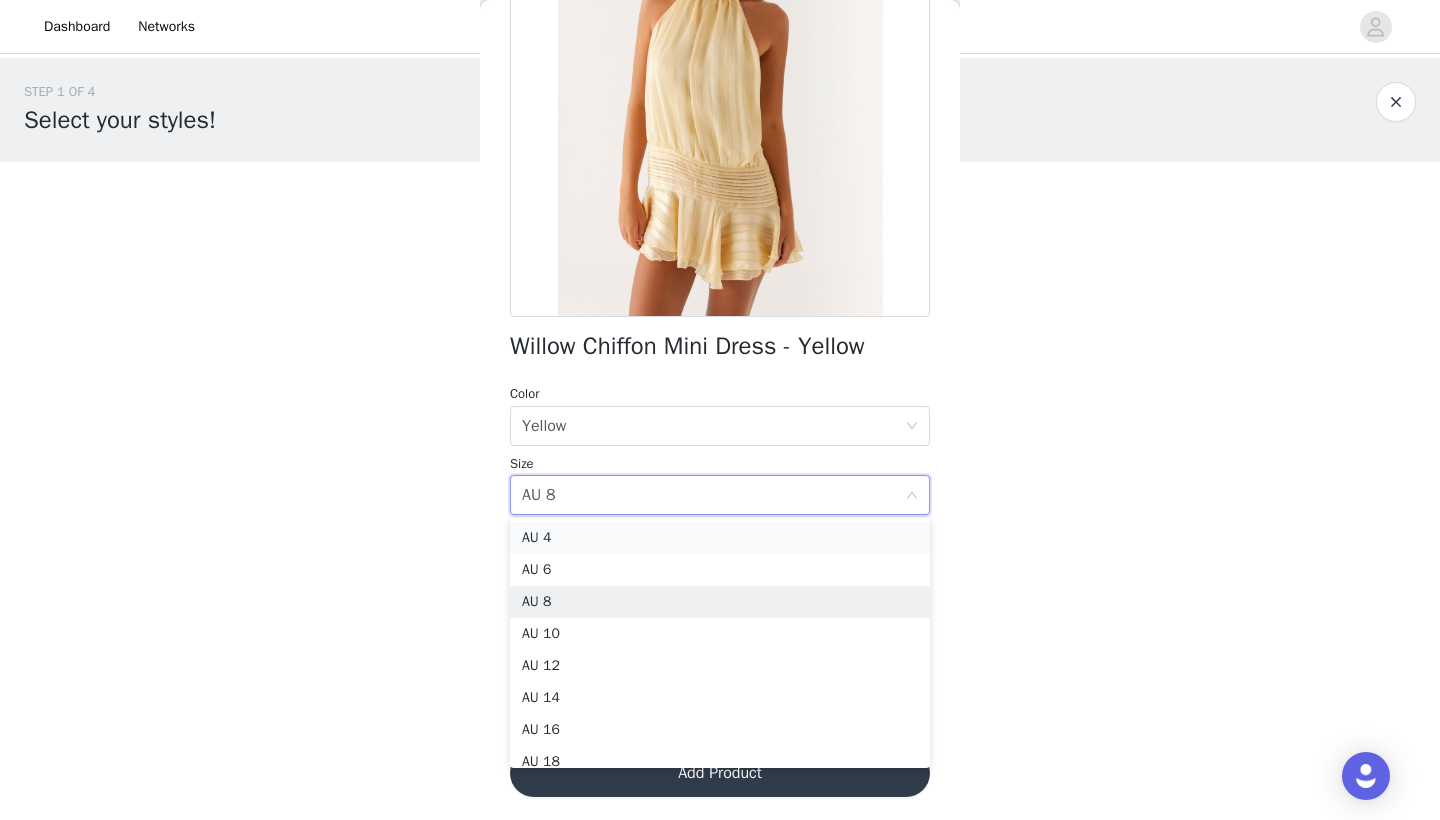 click on "AU 4" at bounding box center [720, 538] 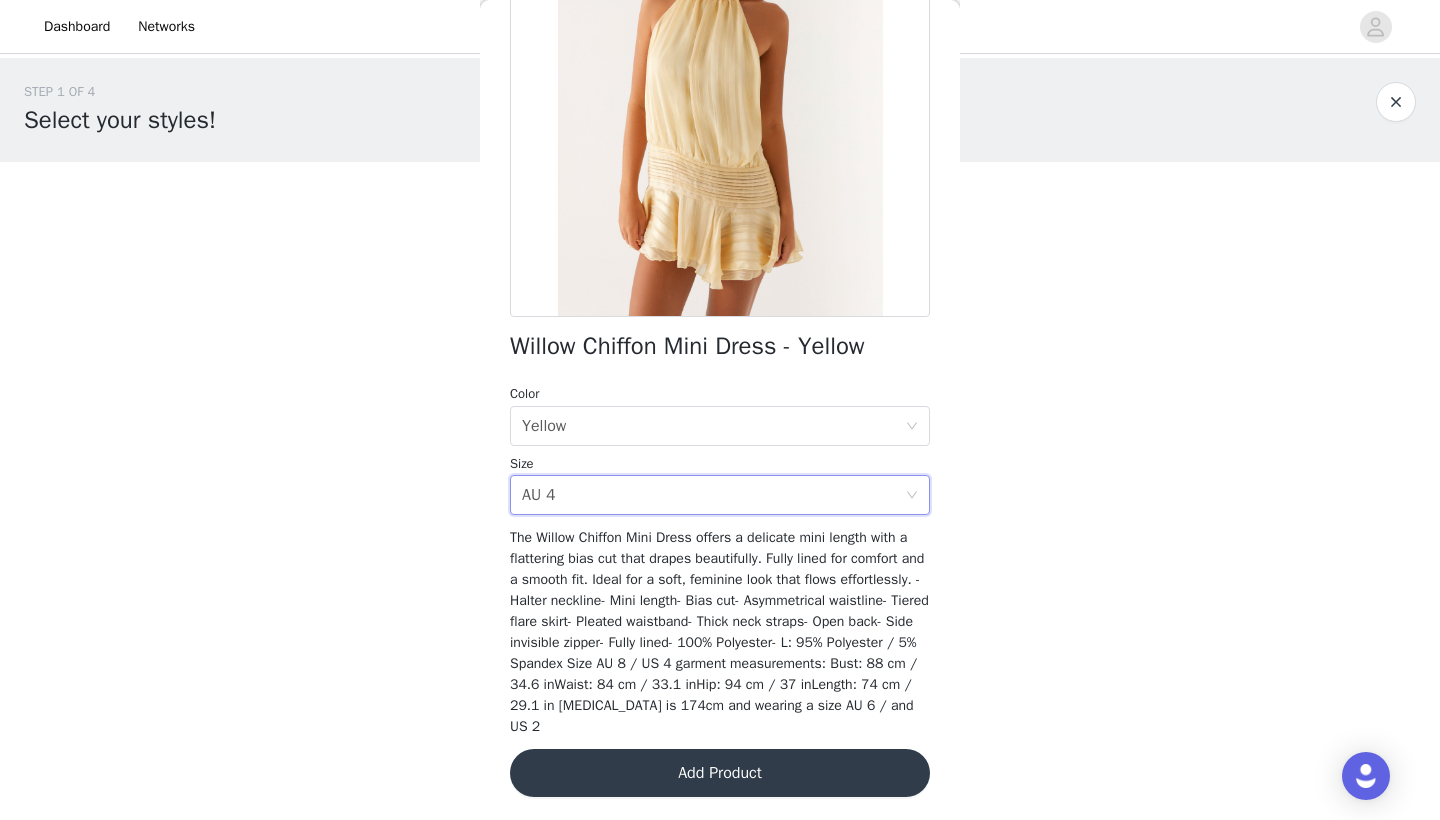 scroll, scrollTop: 0, scrollLeft: 0, axis: both 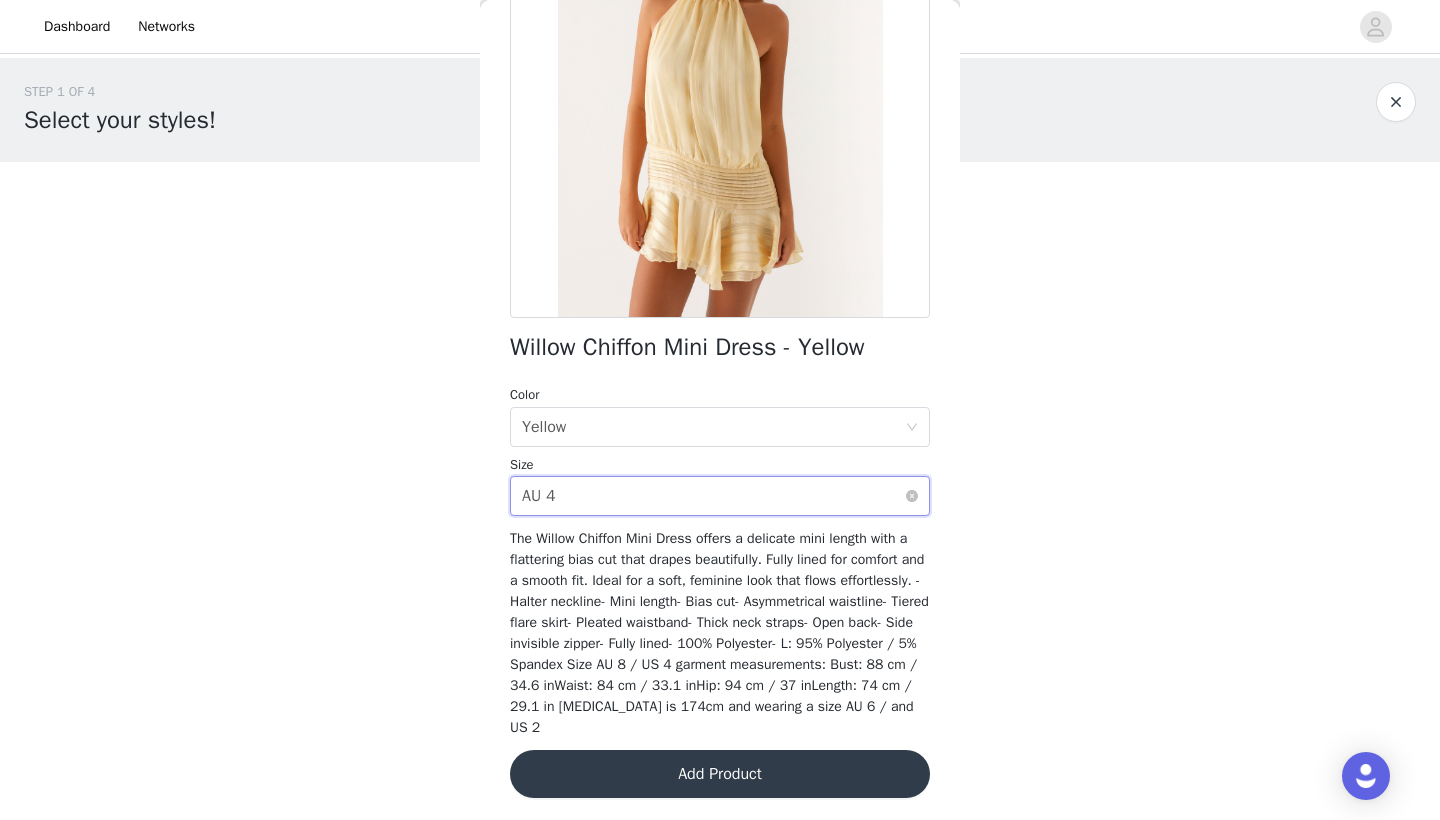 click on "Select size AU 4" at bounding box center (713, 496) 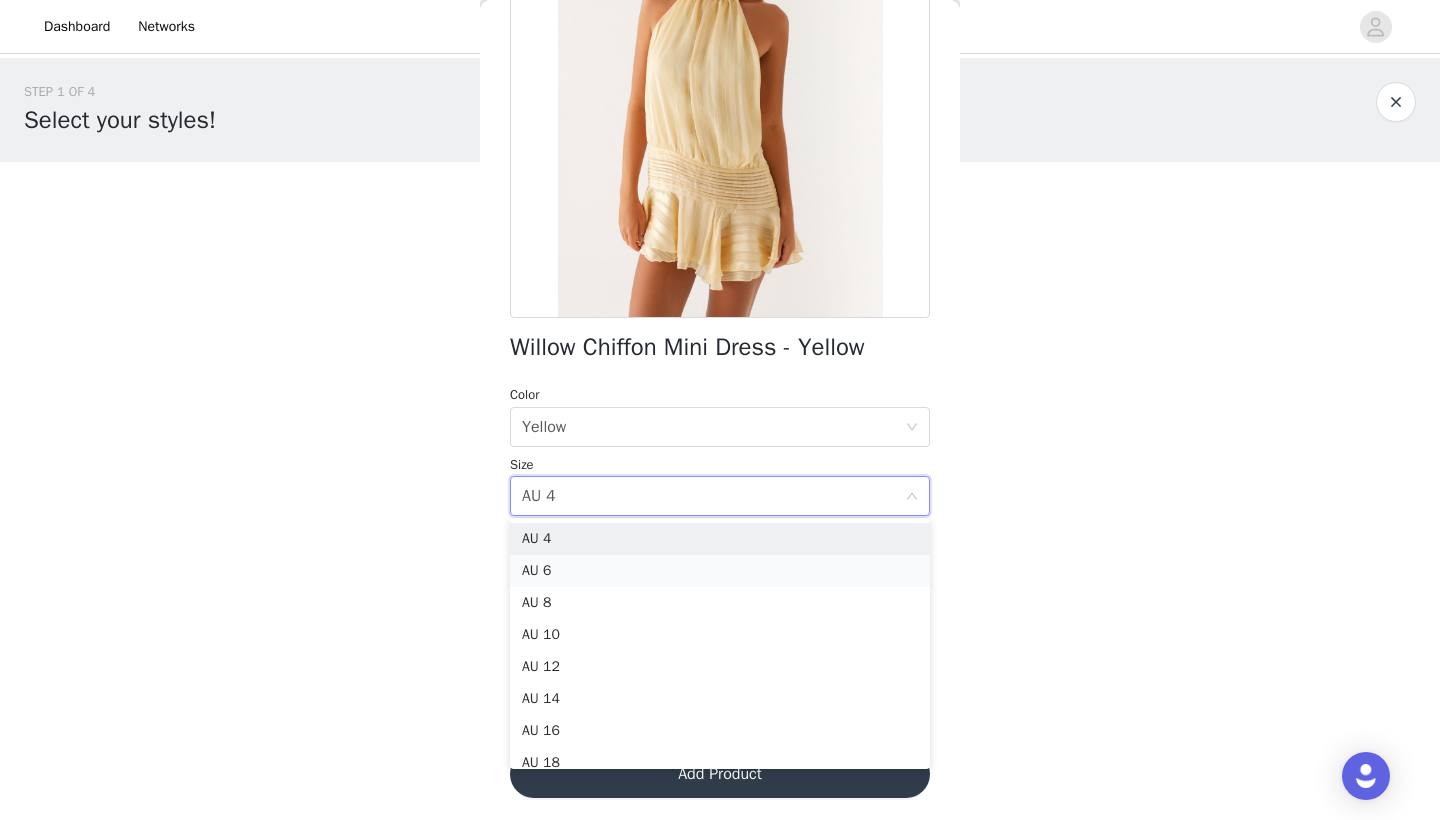 click on "AU 6" at bounding box center [720, 571] 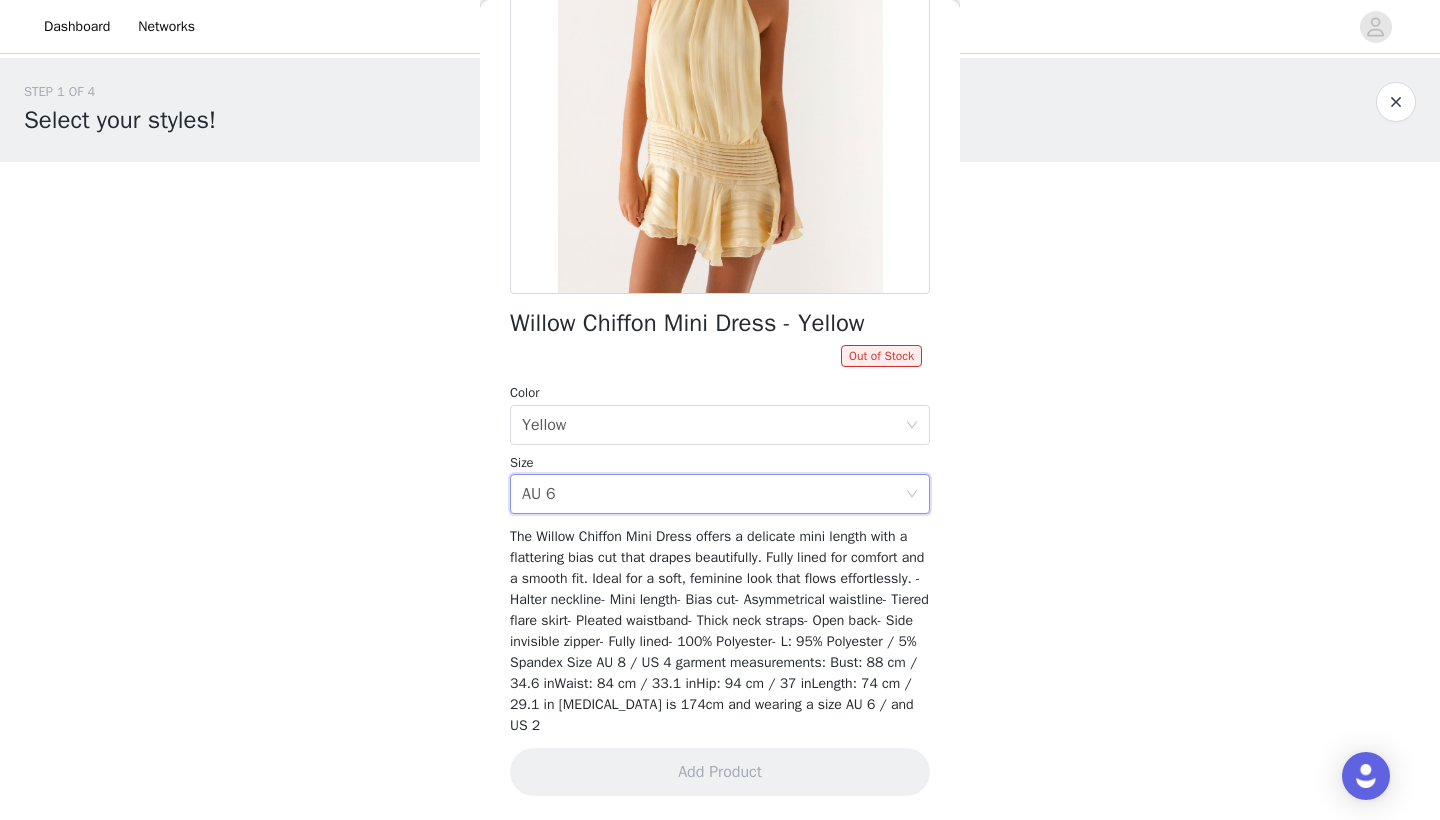 scroll, scrollTop: 255, scrollLeft: 0, axis: vertical 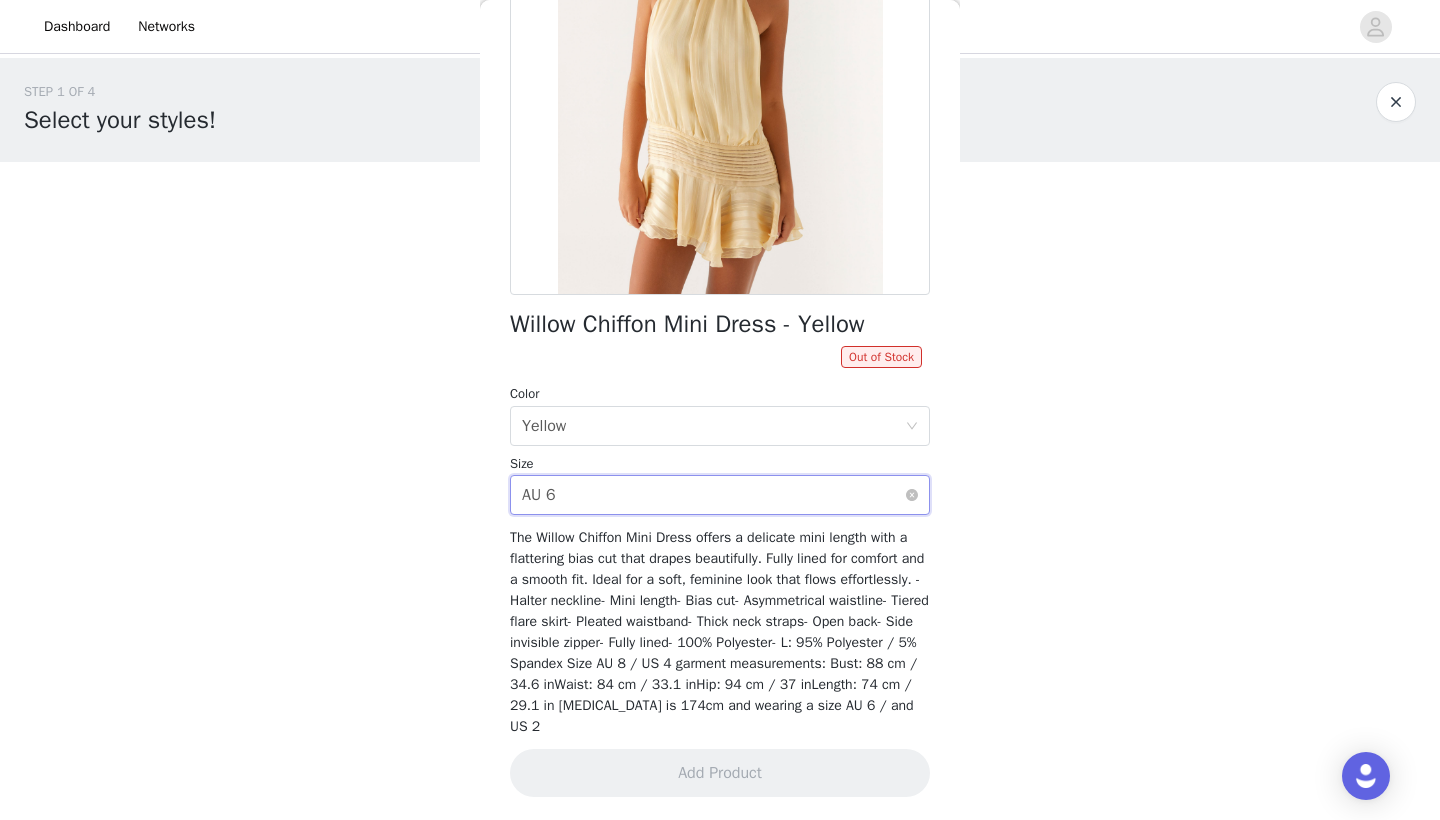 click on "Select size AU 6" at bounding box center [713, 495] 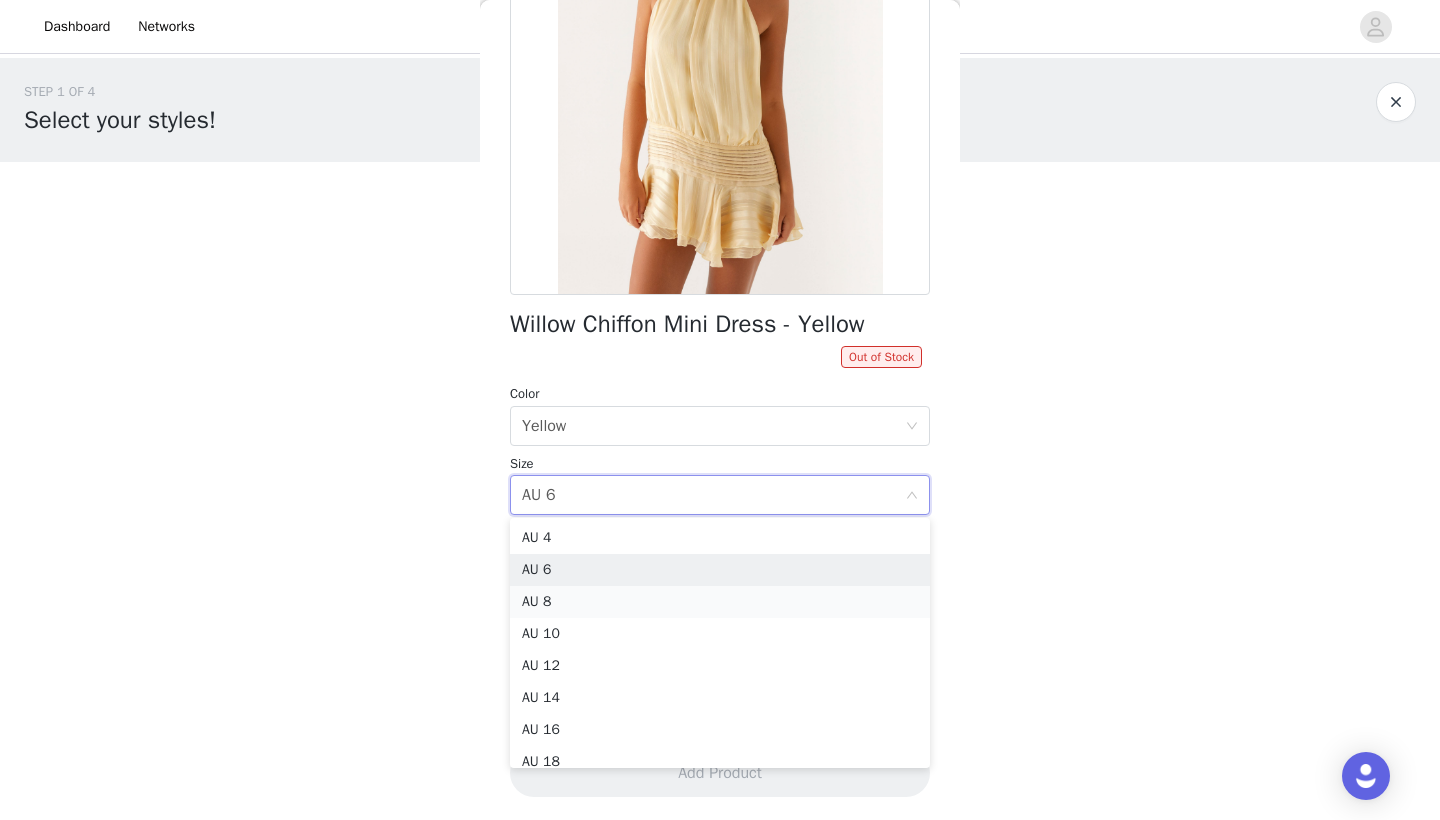 click on "AU 8" at bounding box center (720, 602) 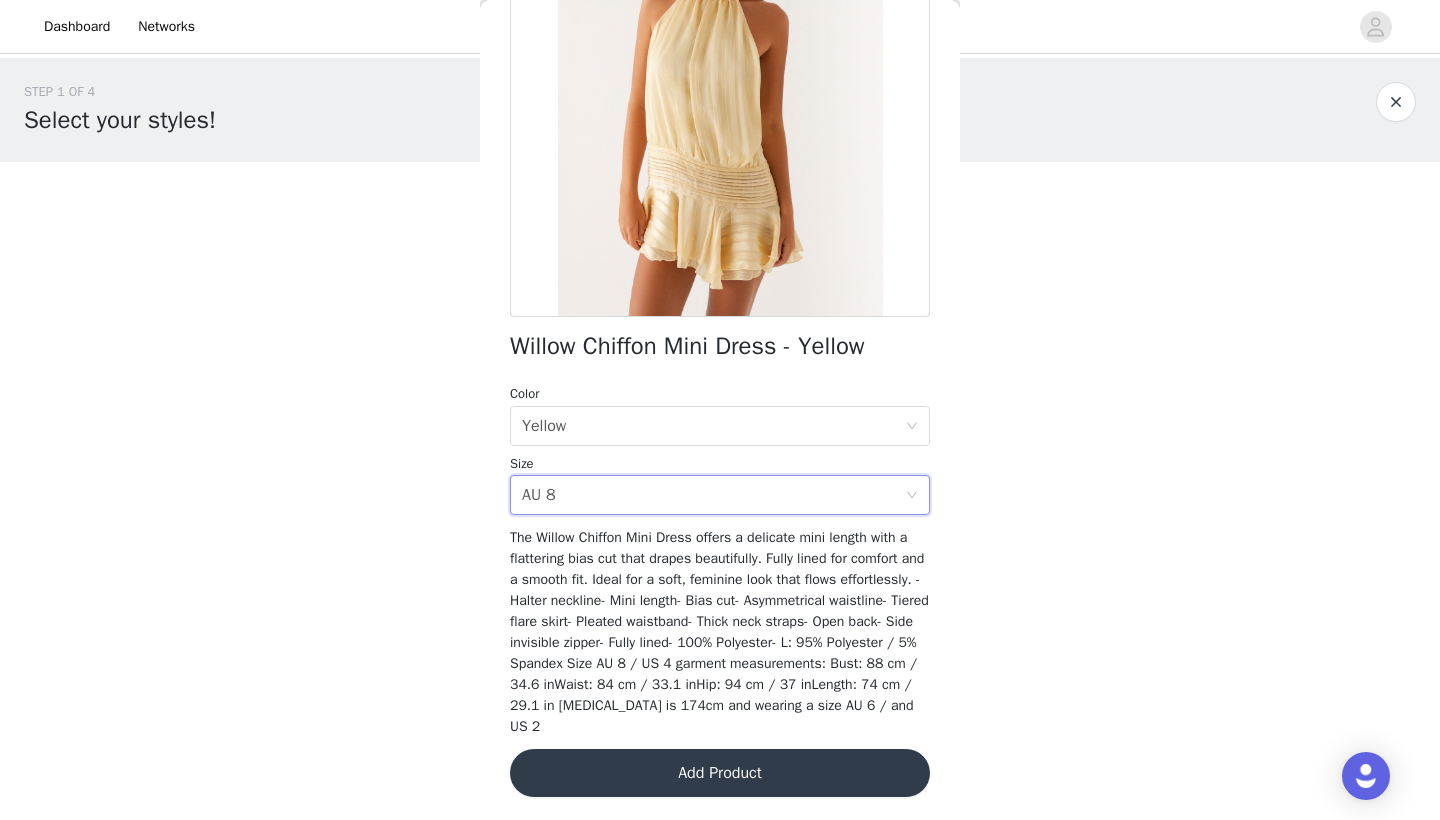 click on "Add Product" at bounding box center (720, 773) 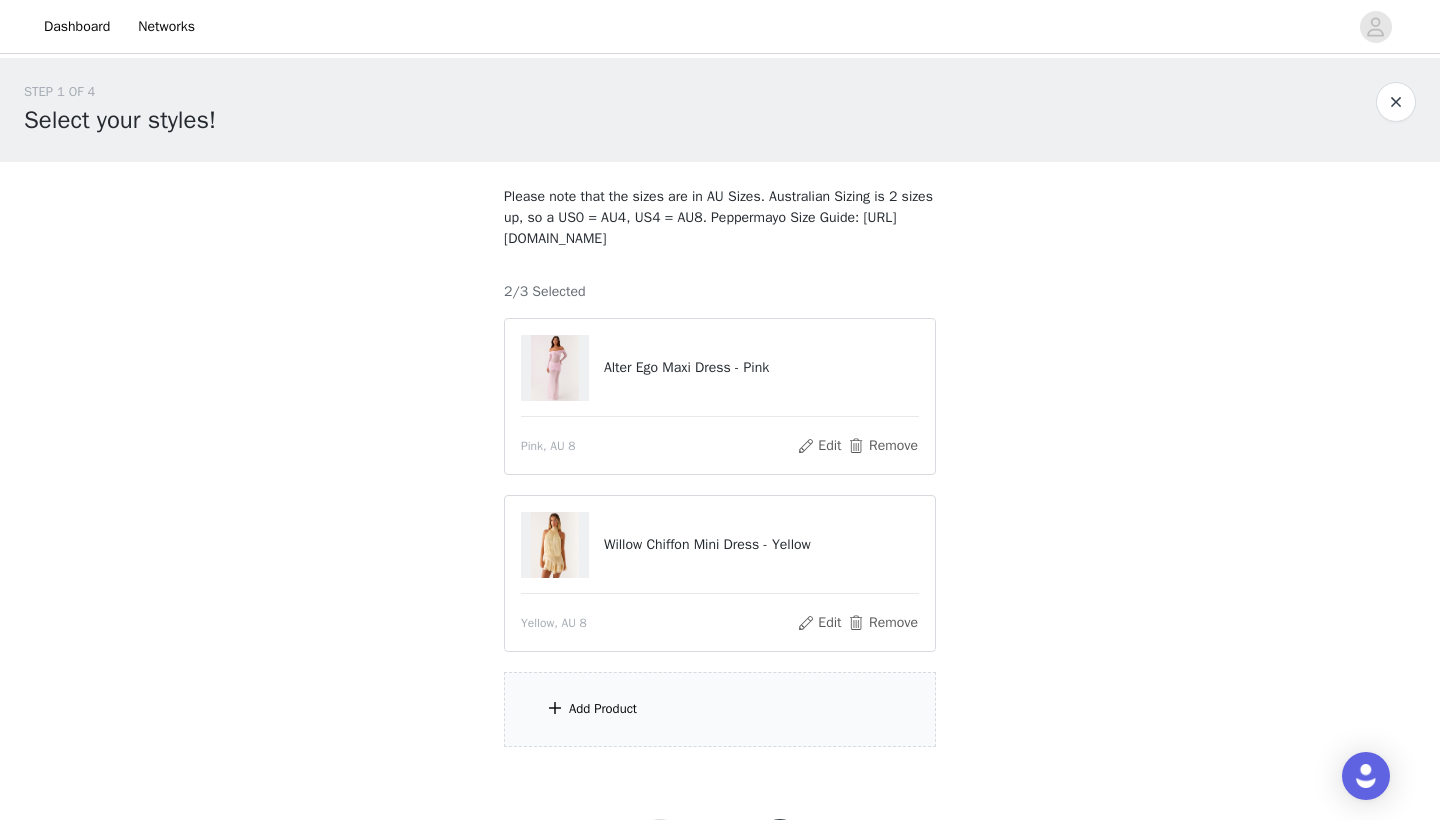 click on "Add Product" at bounding box center [720, 709] 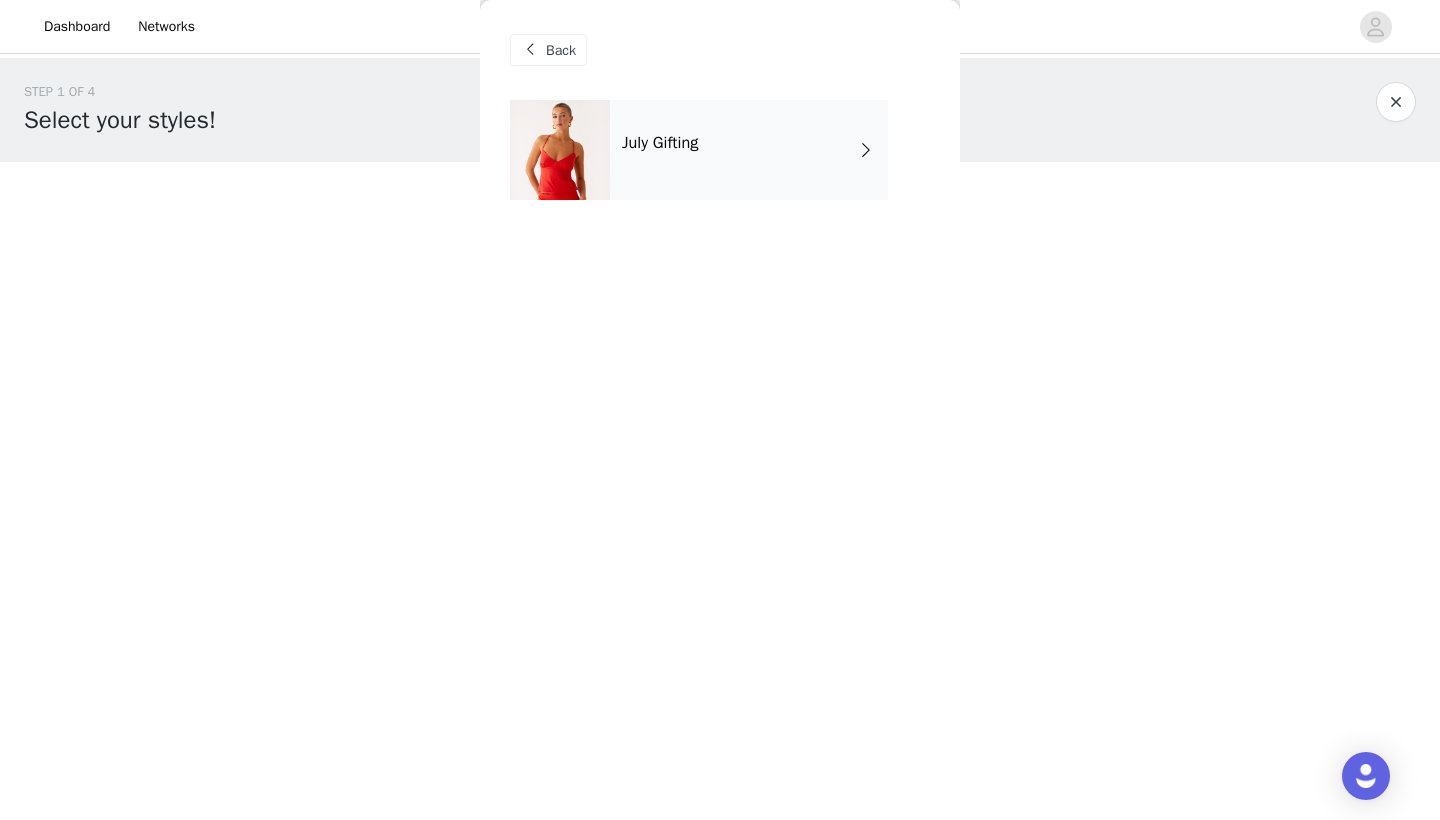 click on "July Gifting" at bounding box center [749, 150] 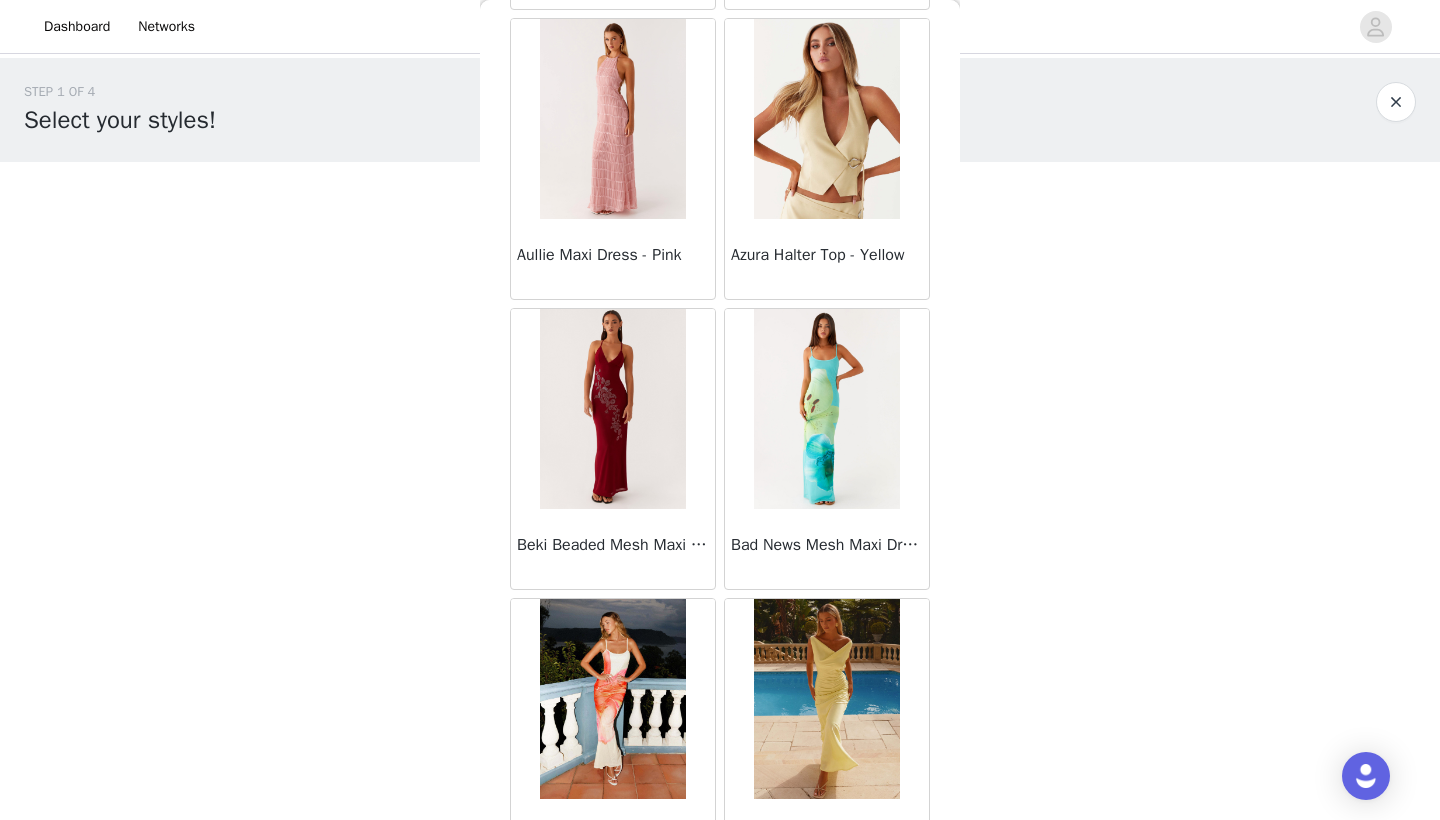 scroll, scrollTop: 2294, scrollLeft: 0, axis: vertical 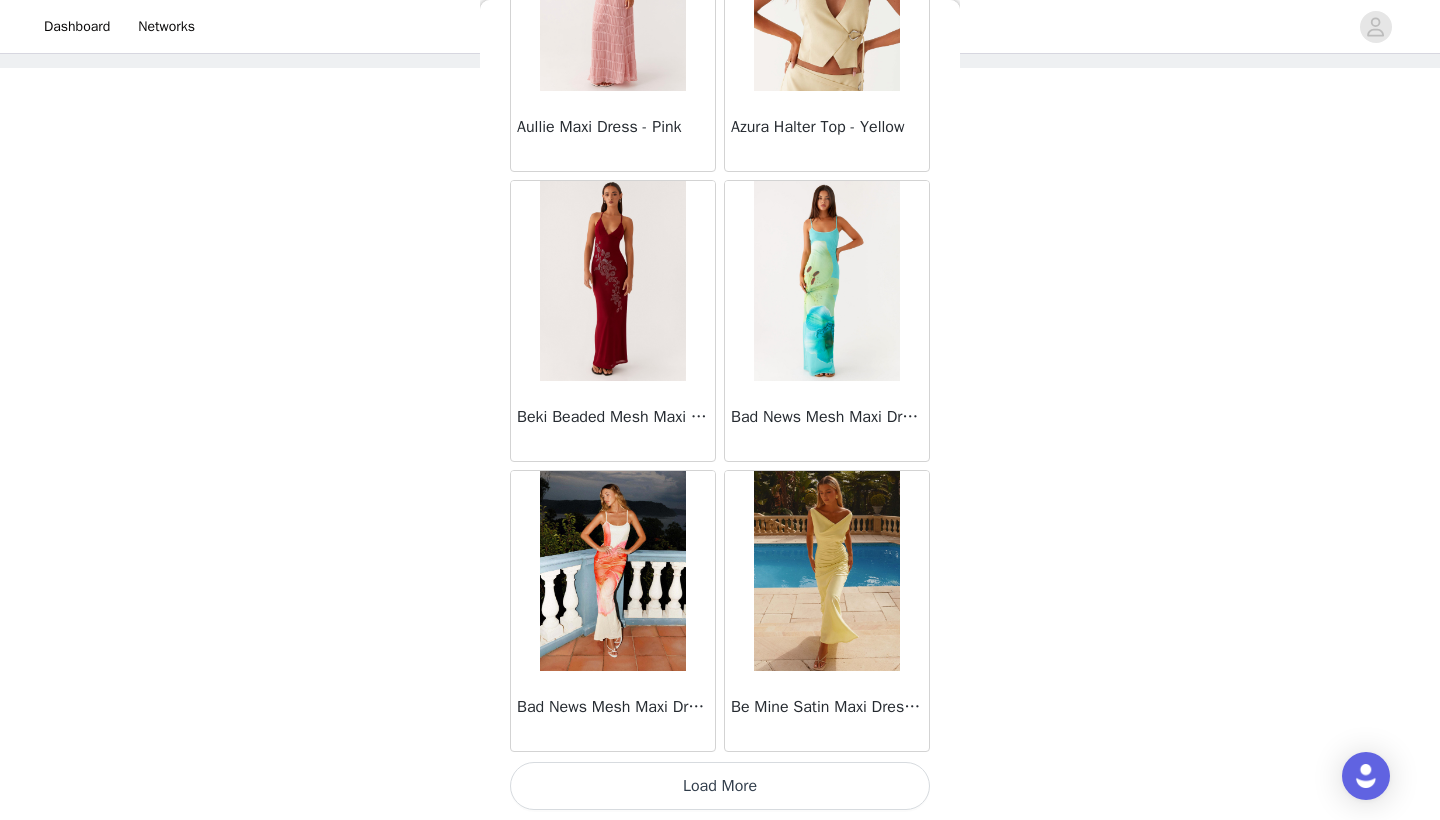 click on "Load More" at bounding box center [720, 786] 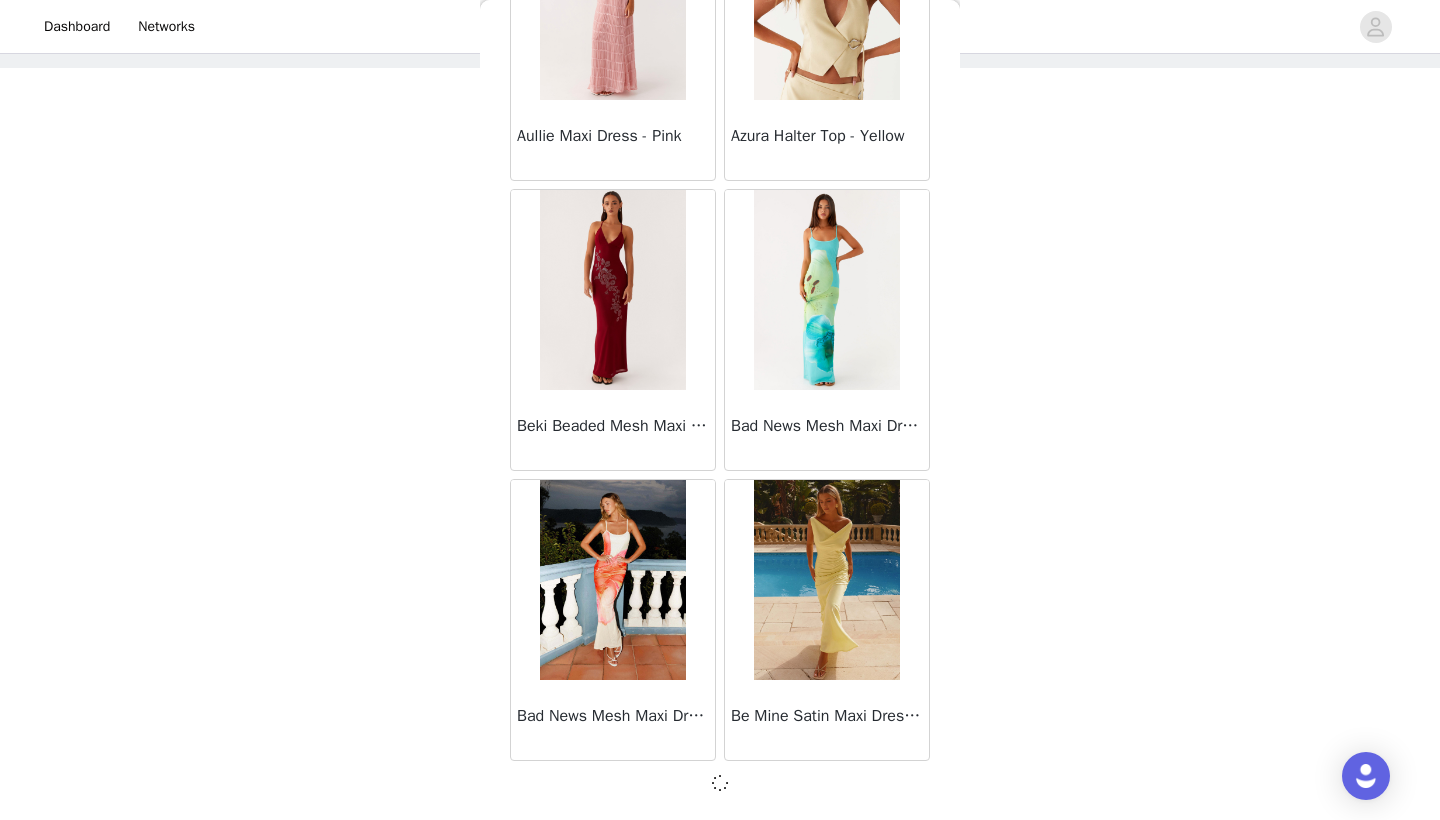 scroll, scrollTop: 2231, scrollLeft: 0, axis: vertical 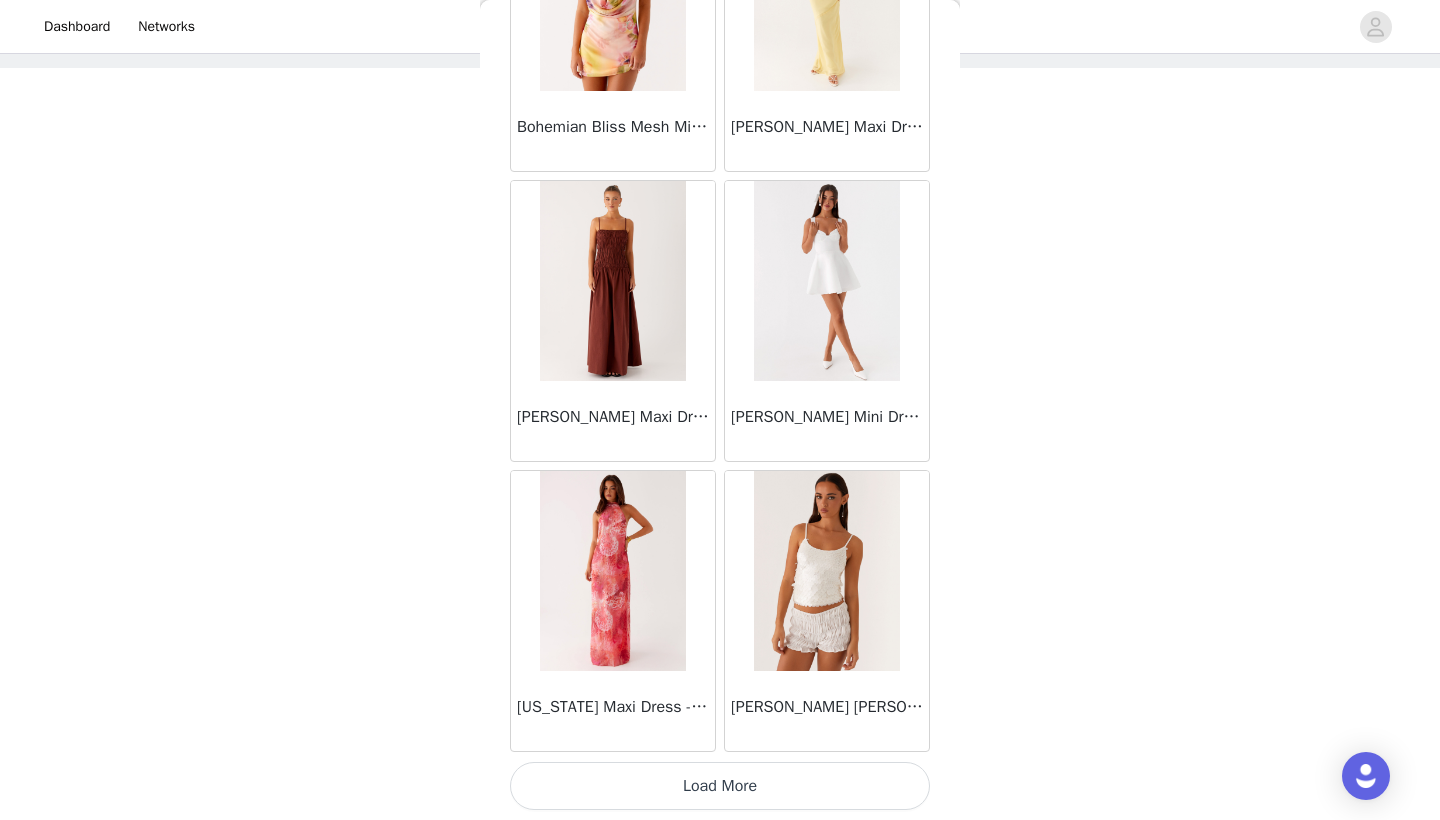 click on "Load More" at bounding box center (720, 786) 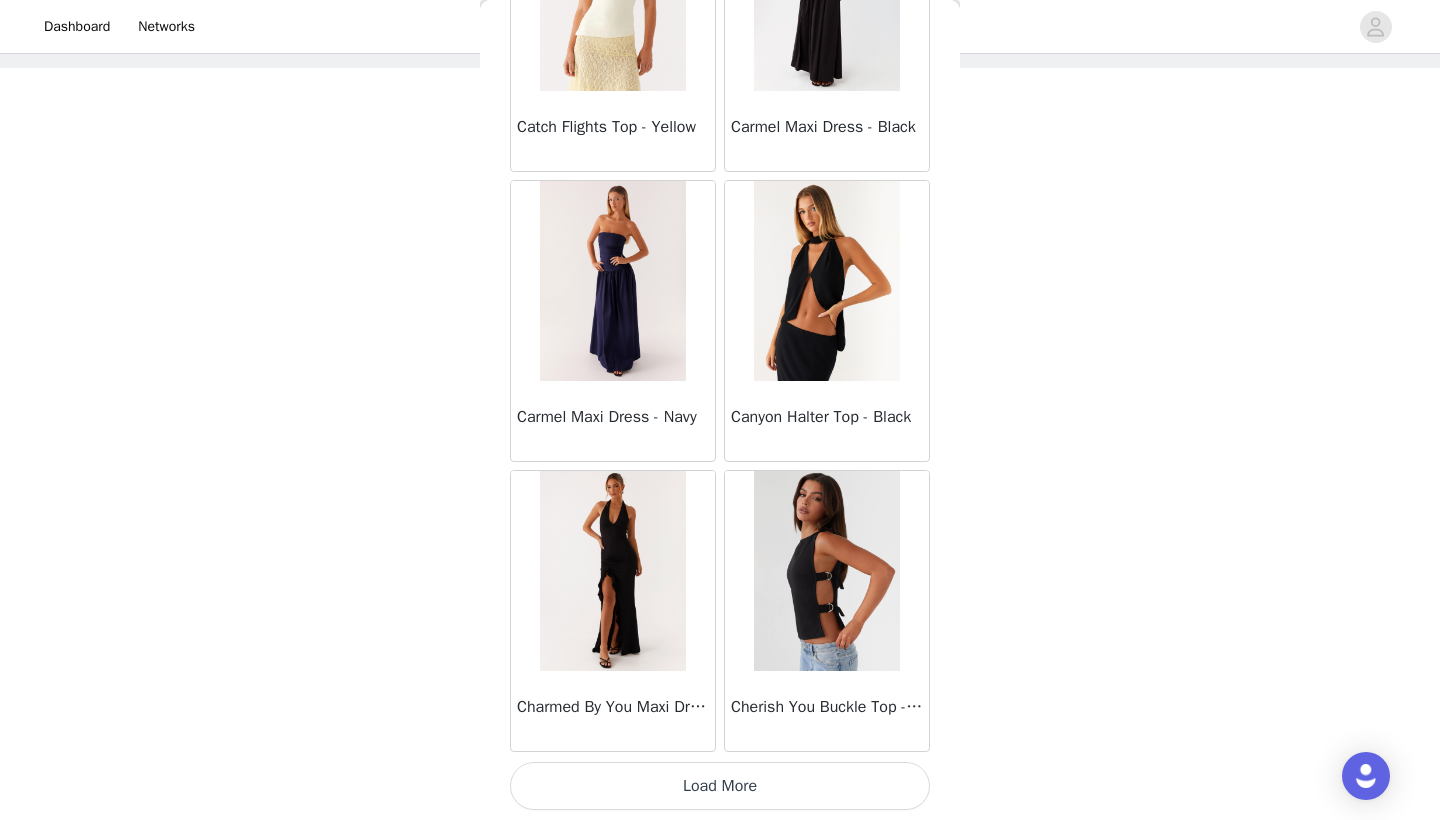 click on "[PERSON_NAME] Strapless Mini Dress - Yellow       [PERSON_NAME] Maxi Dress - Orange Blue Floral       Avenue Mini Dress - Plum       Aullie Maxi Dress - Yellow       Aullie Maxi Dress - Ivory       Aullie Mini Dress - Black       Avalia Backless Scarf Mini Dress - White Polka Dot       Aullie Maxi Dress - Blue       [PERSON_NAME] Maxi Dress - Bloom Wave Print       Athens One Shoulder Top - Floral       Aullie Mini Dress - Blue       Aullie Maxi Dress - [PERSON_NAME] Strapless Mini Dress - Cobalt       Atlantic Midi Dress - Yellow       Aullie Maxi Dress - Pink       Azura Halter Top - Yellow       Beki Beaded Mesh Maxi Dress - Deep Red       Bad News Mesh Maxi Dress - Turquoise Floral       Bad News Mesh Maxi Dress - Yellow Floral       Be Mine Satin Maxi Dress - Canary       Belize Maxi Dress - Yellow       [PERSON_NAME] Off Shoulder Knit Top - Mint       [PERSON_NAME] Tube Top - Blue       [PERSON_NAME] Top - Red Gingham       Breaking News Mini Dress - Black       Bodie Maxi Dress - Pastel Yellow" at bounding box center (720, -3562) 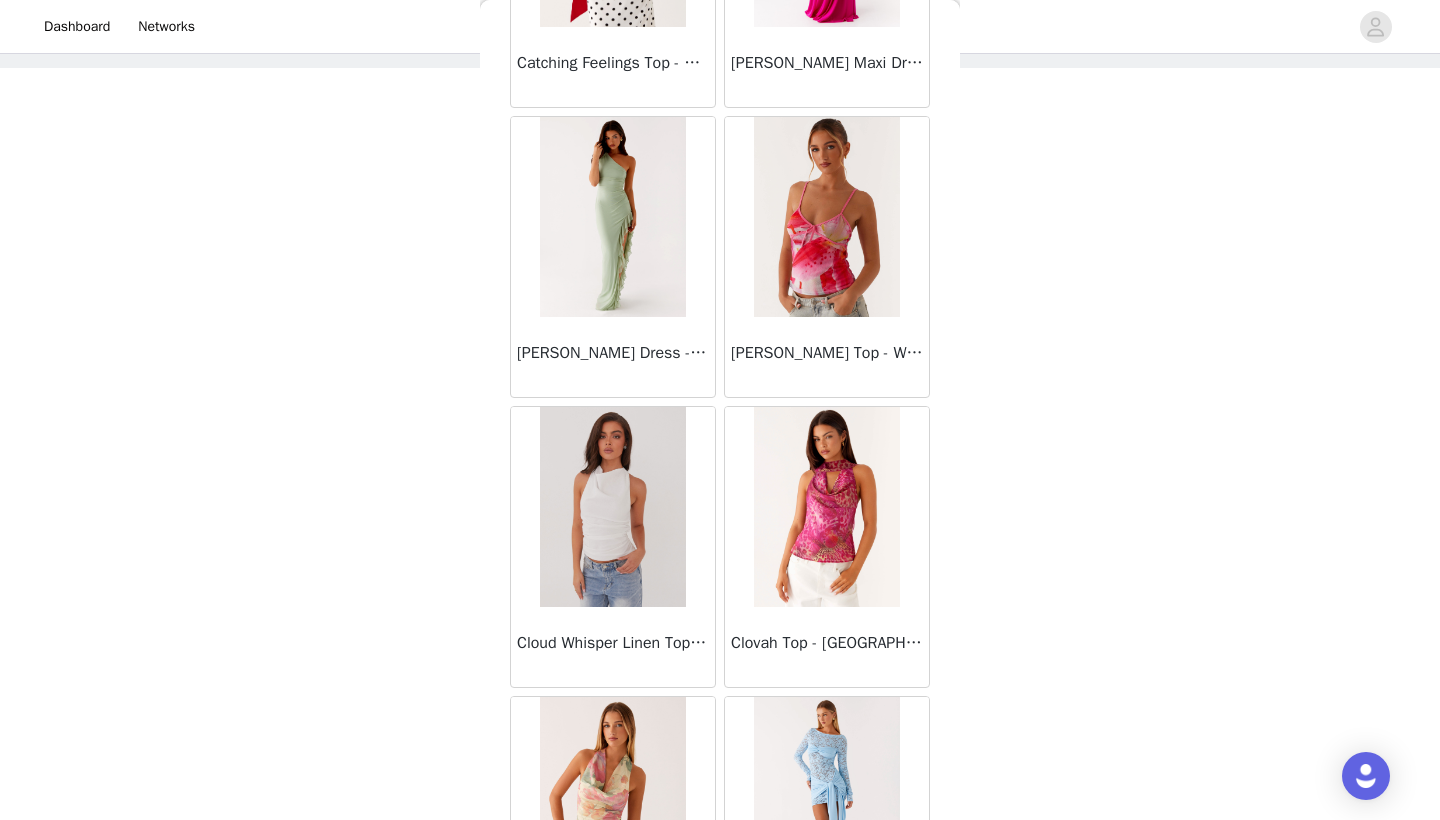 scroll, scrollTop: 10918, scrollLeft: 0, axis: vertical 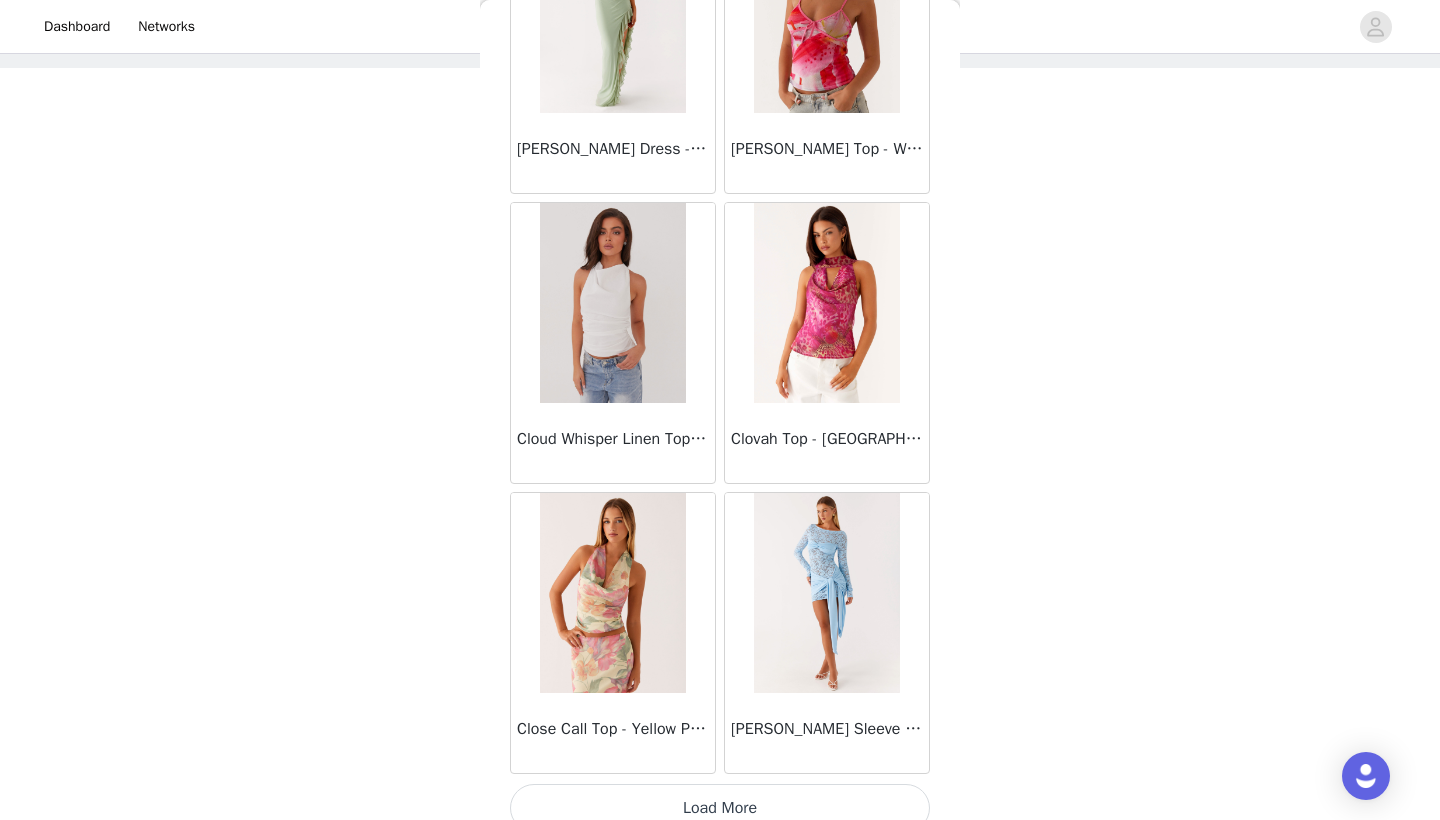 click on "Load More" at bounding box center [720, 808] 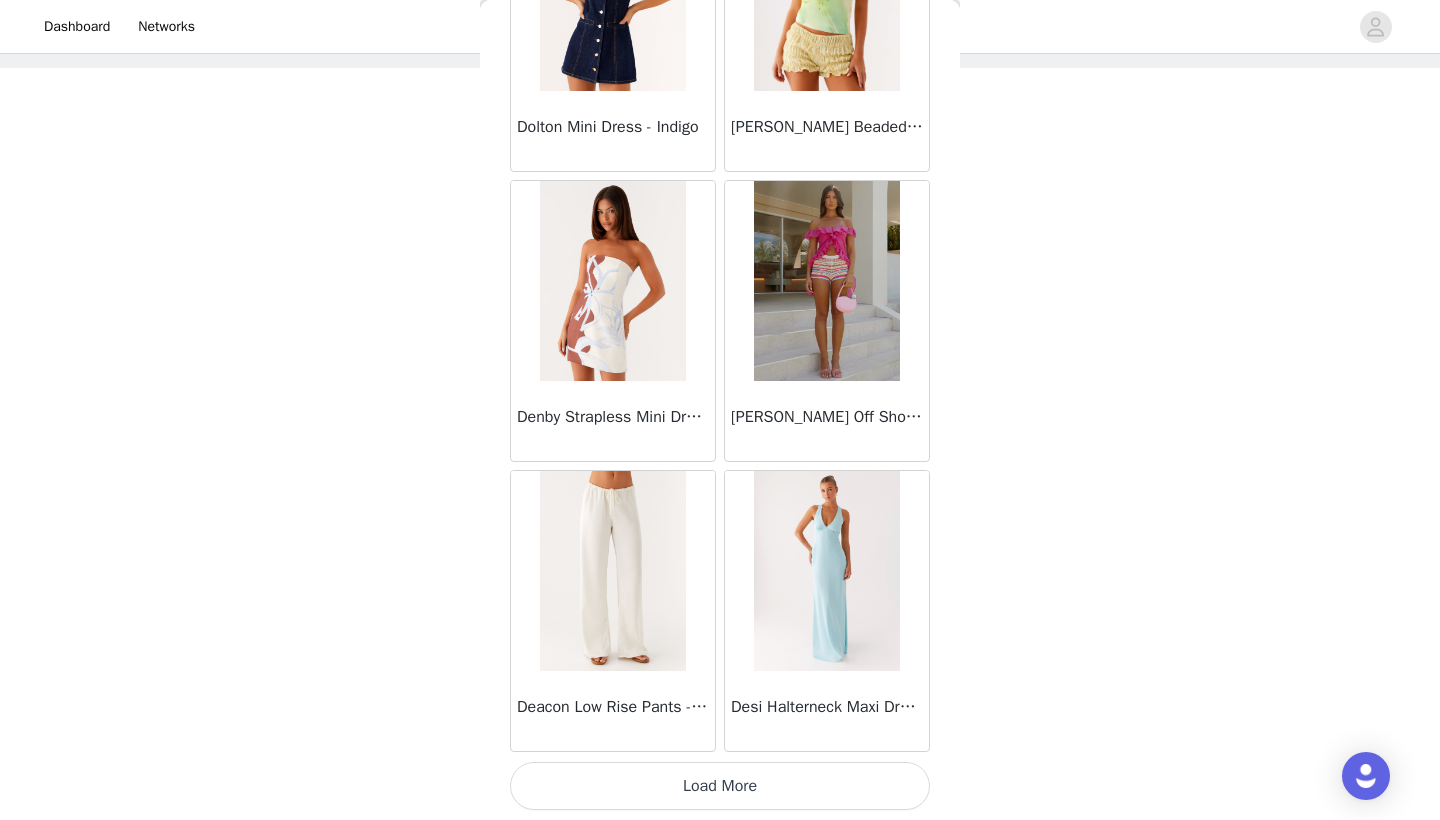 click on "Load More" at bounding box center (720, 786) 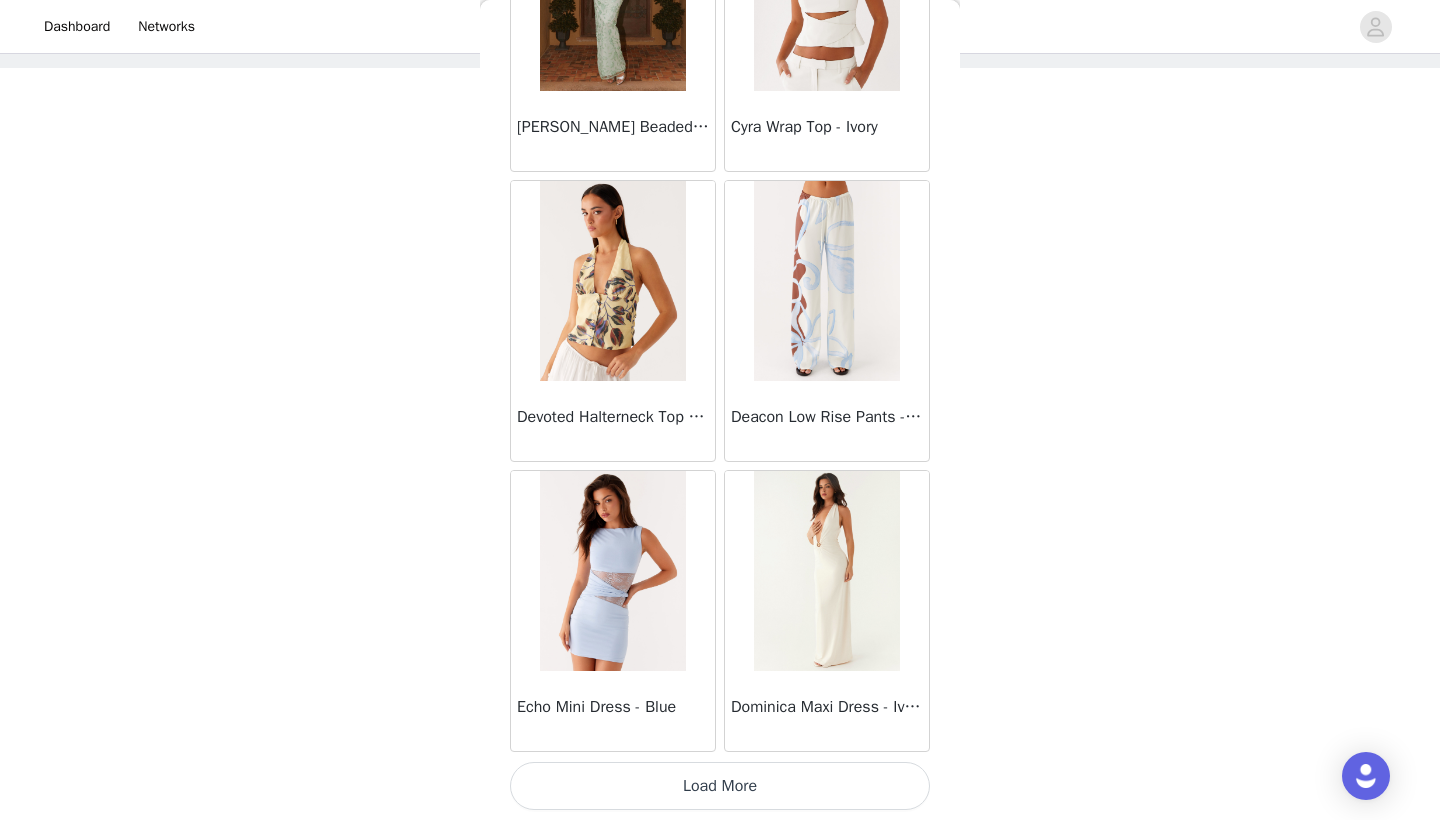 click on "Load More" at bounding box center (720, 786) 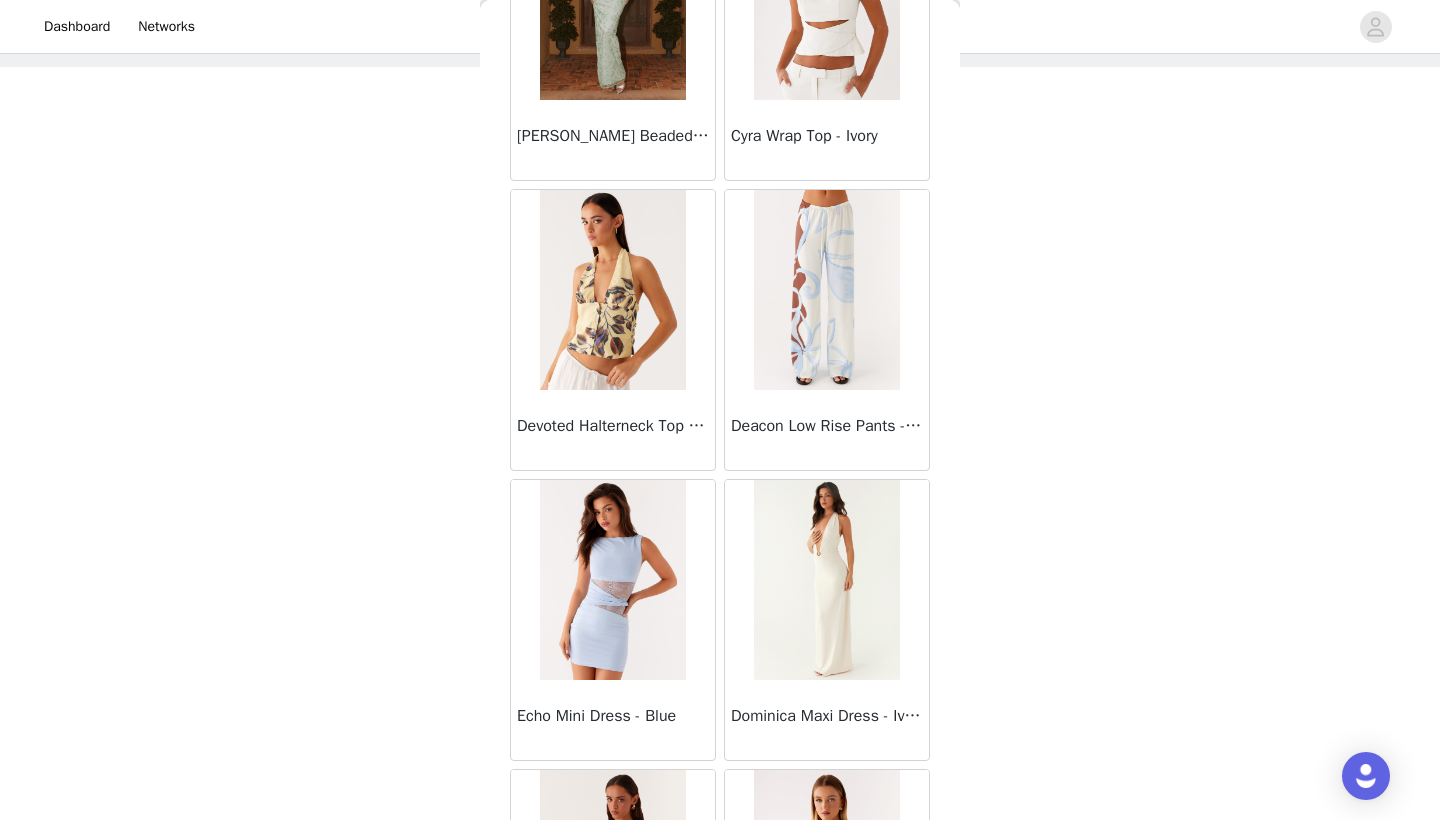 scroll, scrollTop: 95, scrollLeft: 0, axis: vertical 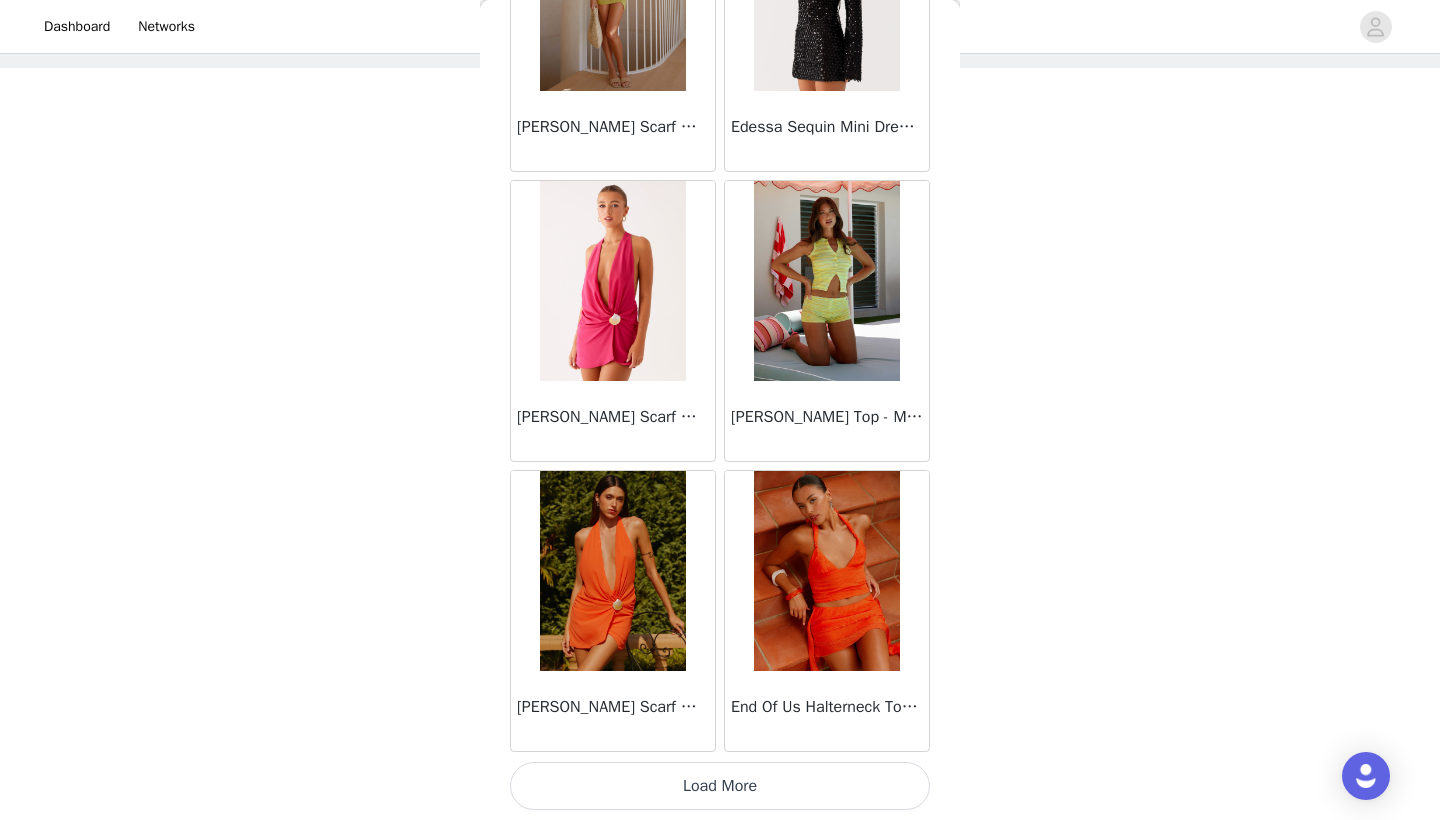 click on "Load More" at bounding box center (720, 786) 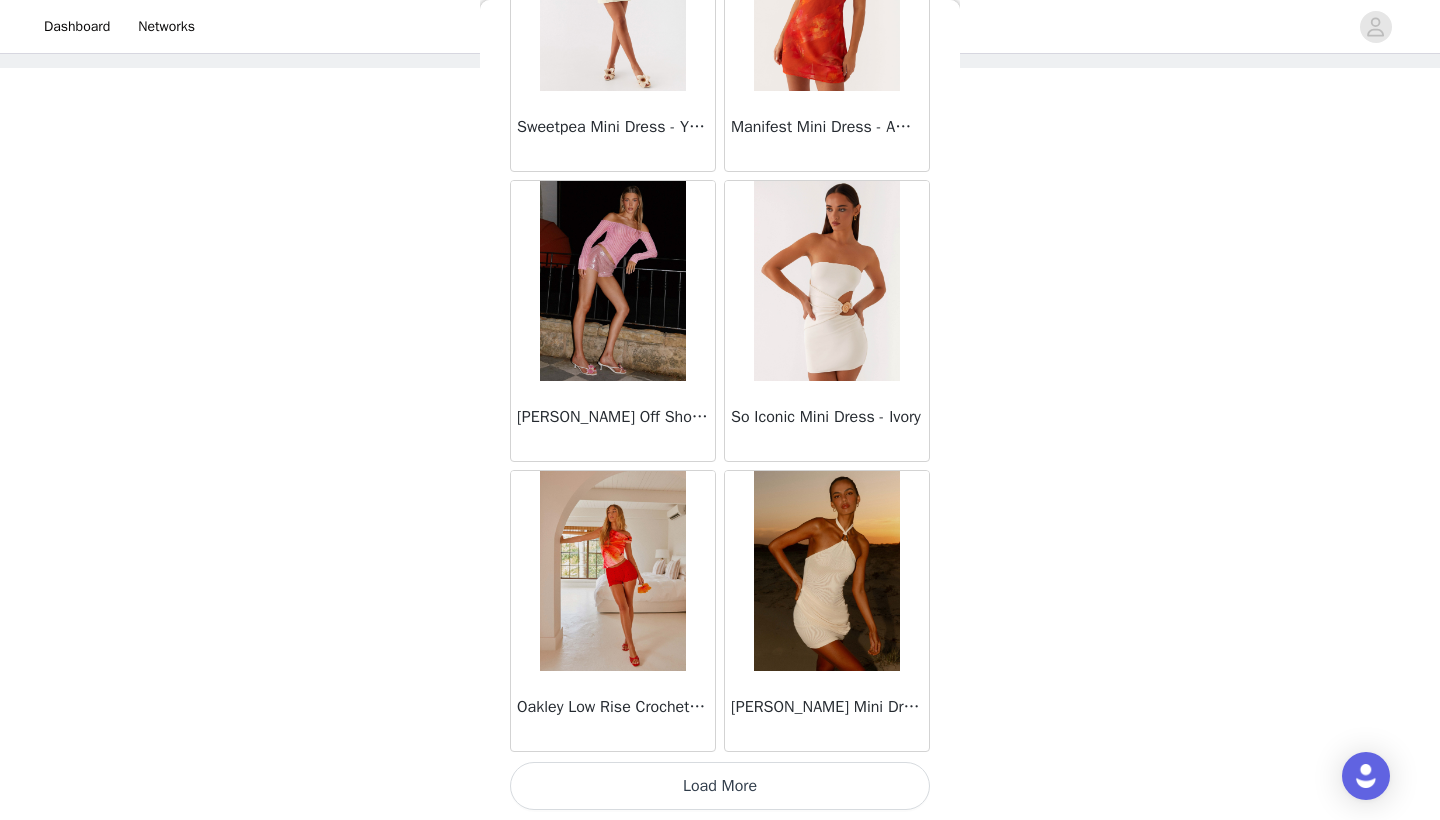 click on "Load More" at bounding box center (720, 786) 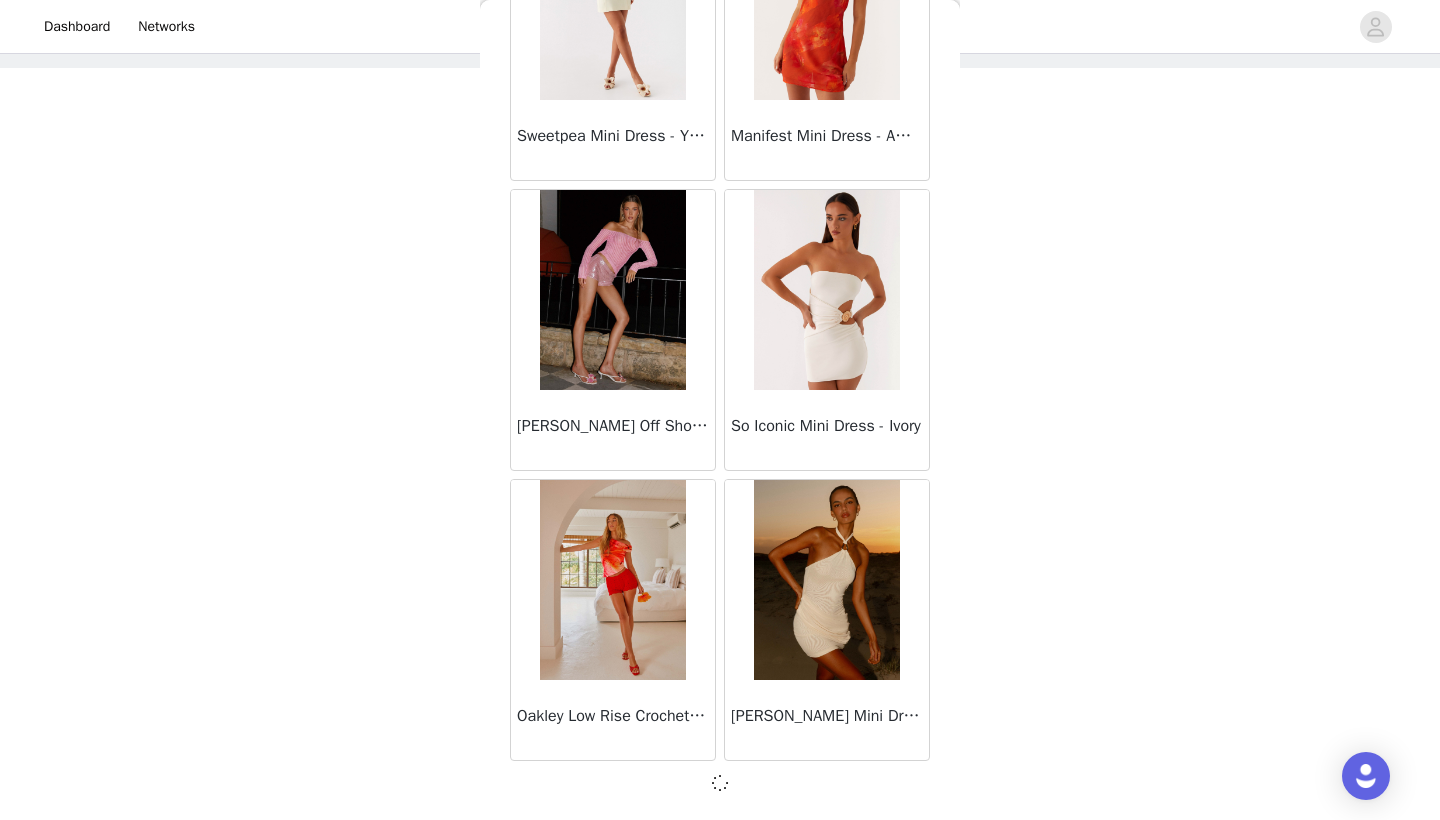 scroll, scrollTop: 22531, scrollLeft: 0, axis: vertical 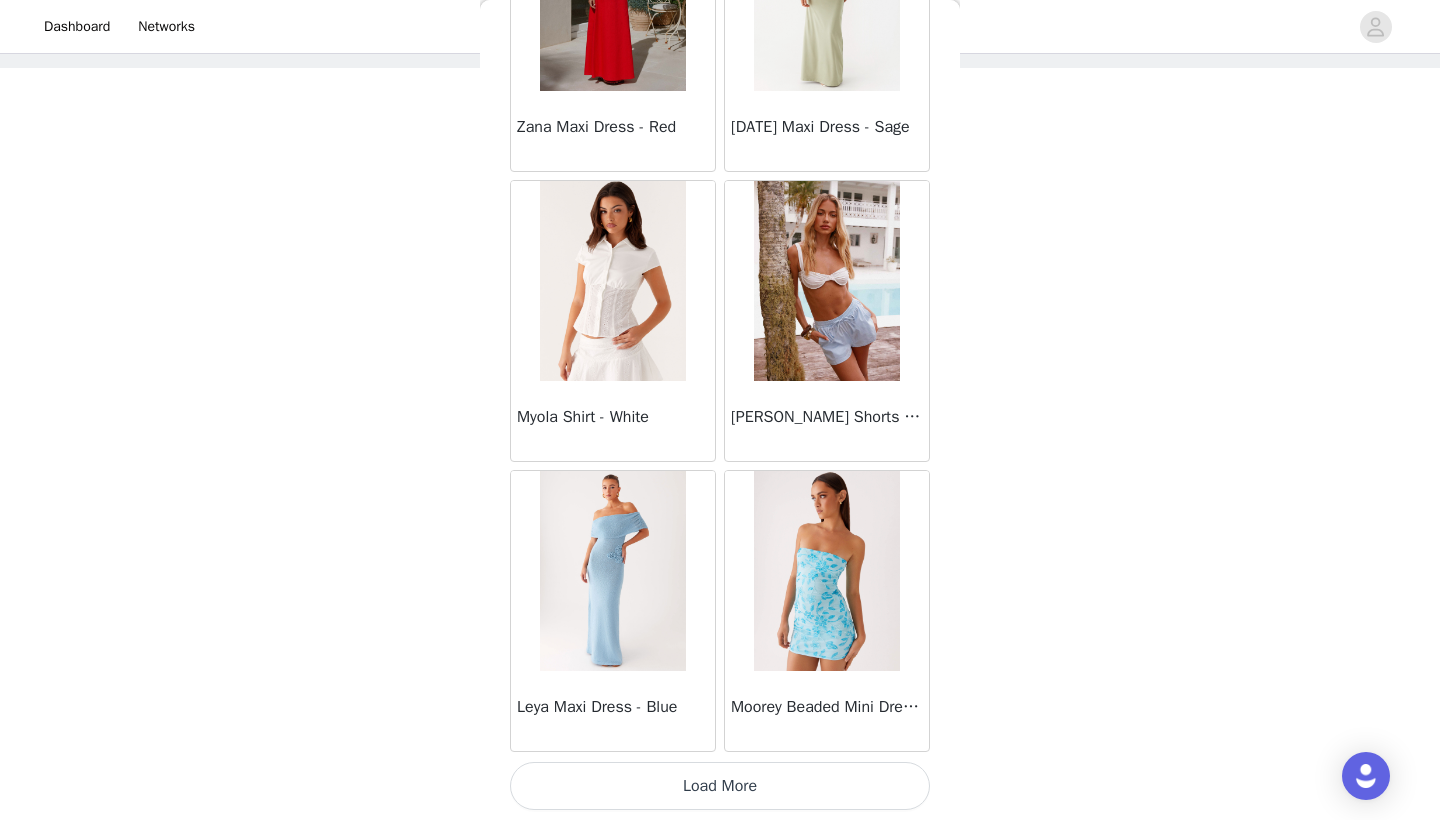 click on "Load More" at bounding box center [720, 786] 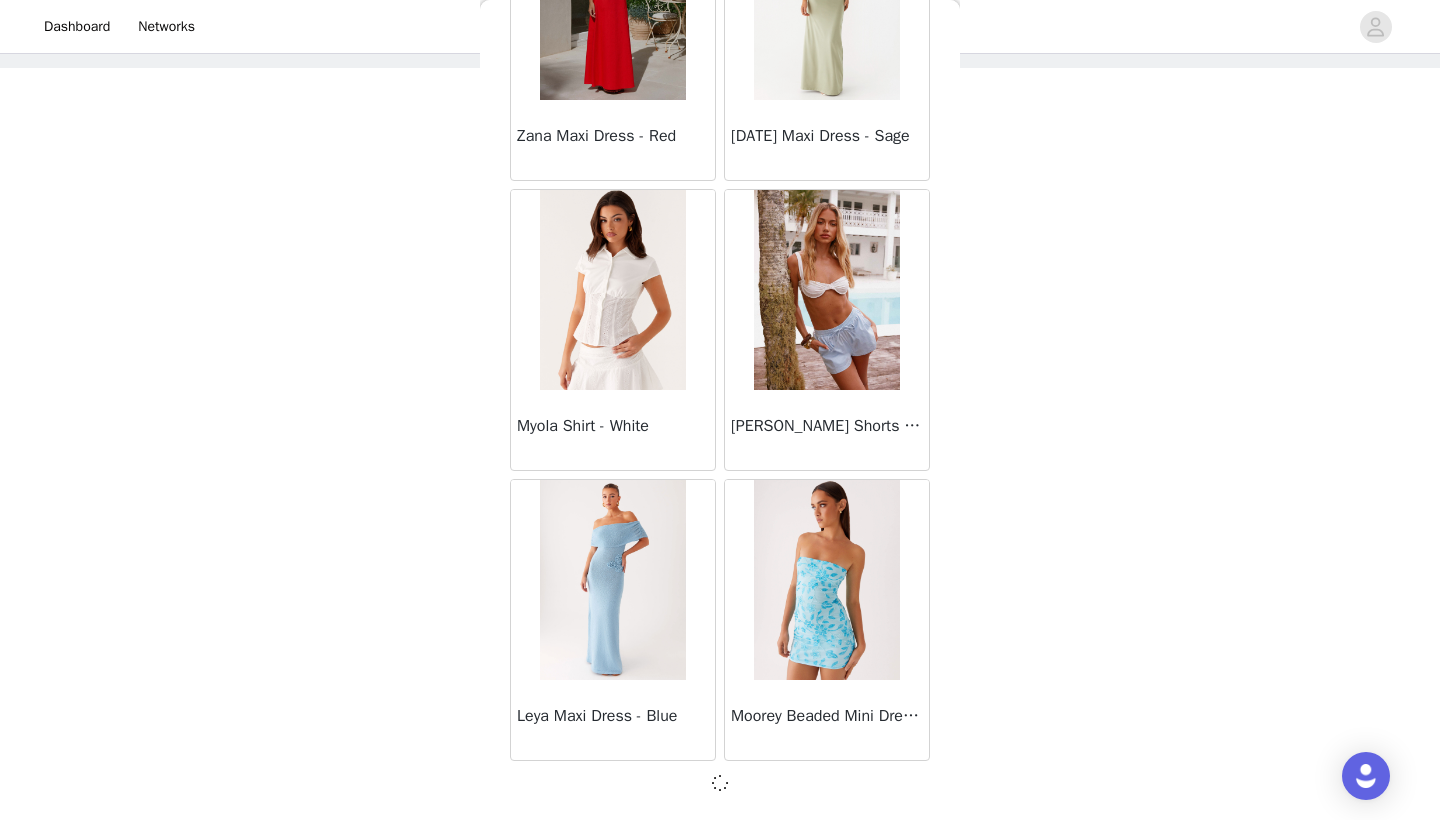 scroll, scrollTop: 25431, scrollLeft: 0, axis: vertical 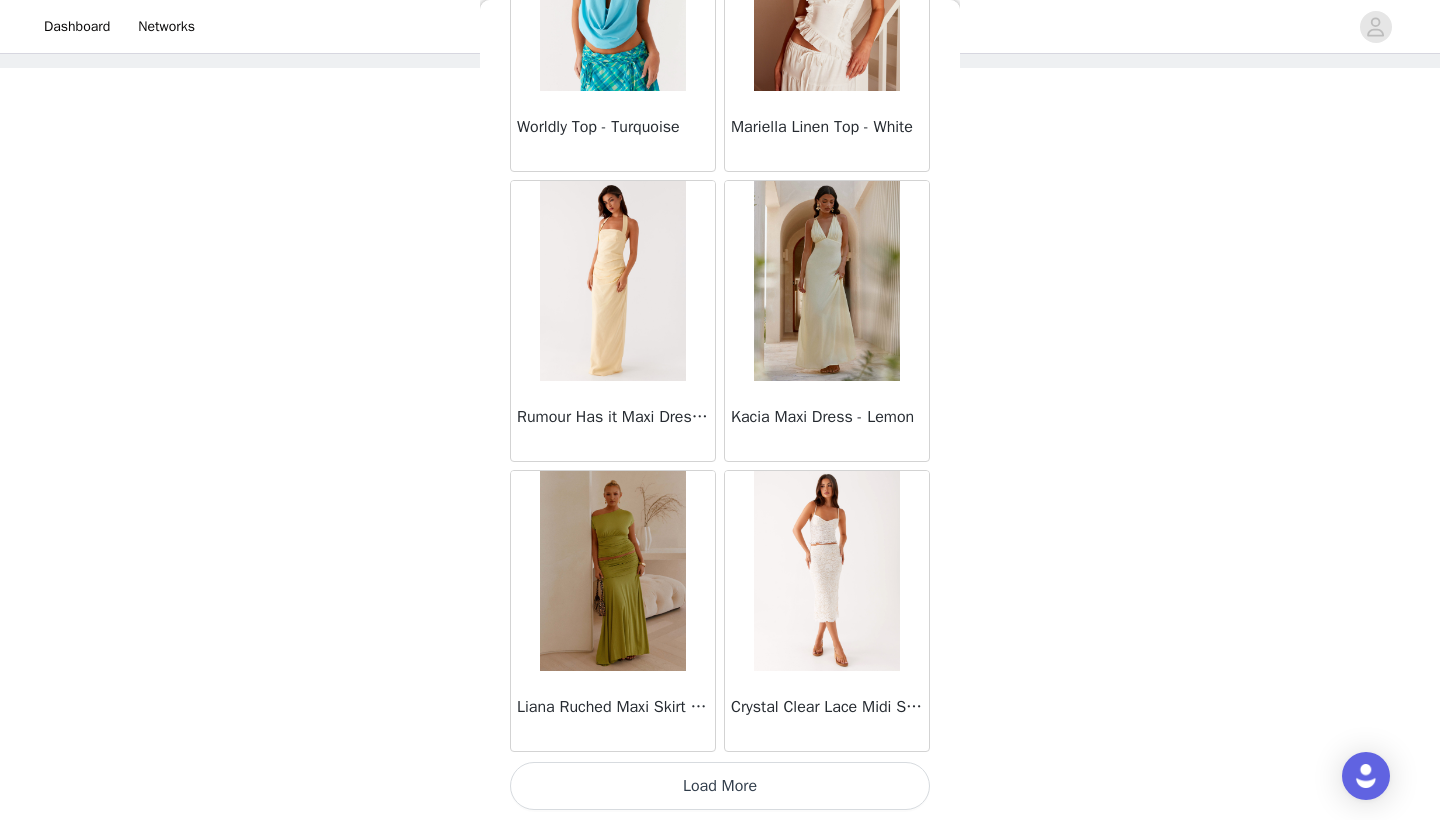 click on "Load More" at bounding box center [720, 786] 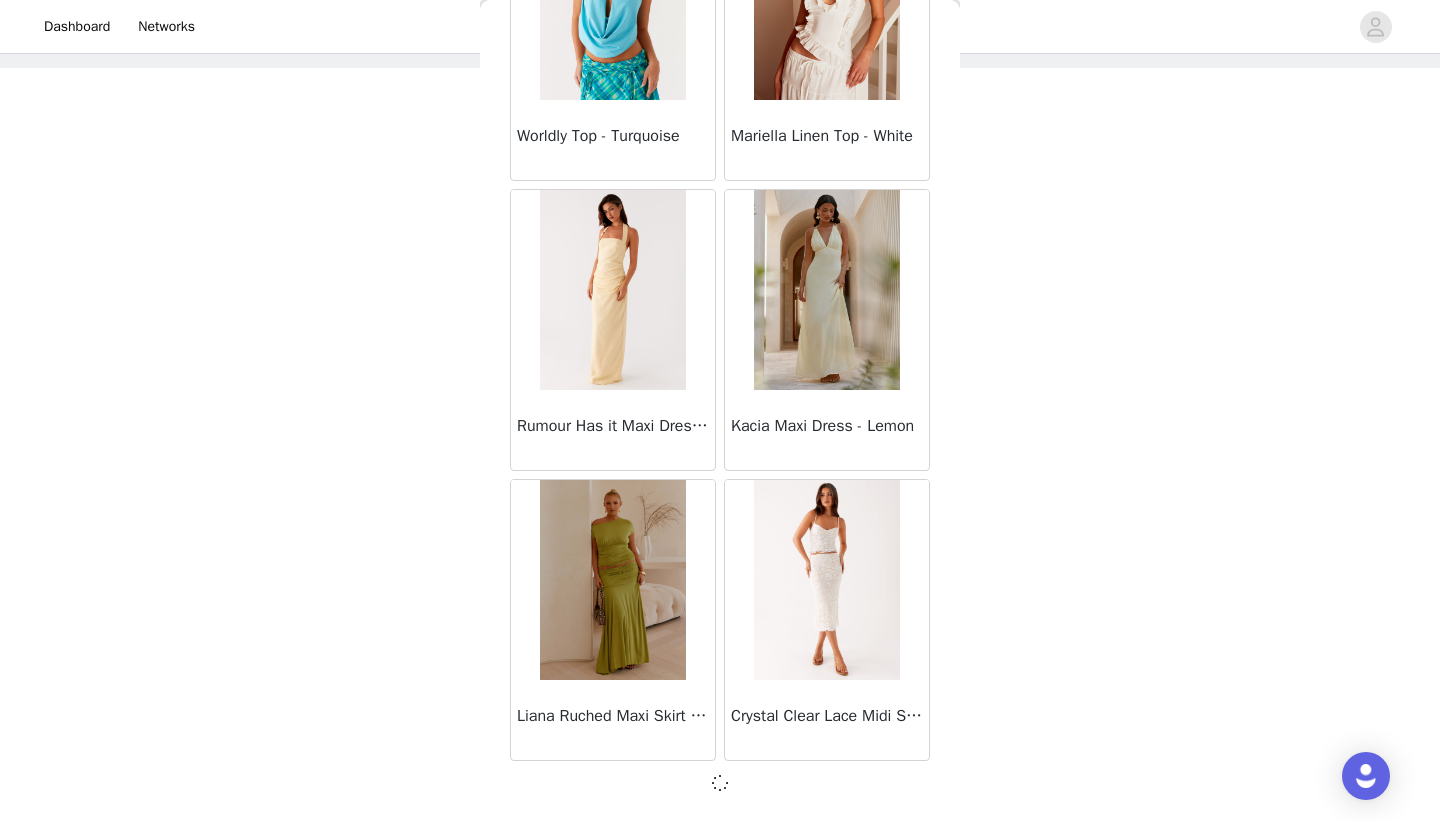 scroll, scrollTop: 28331, scrollLeft: 0, axis: vertical 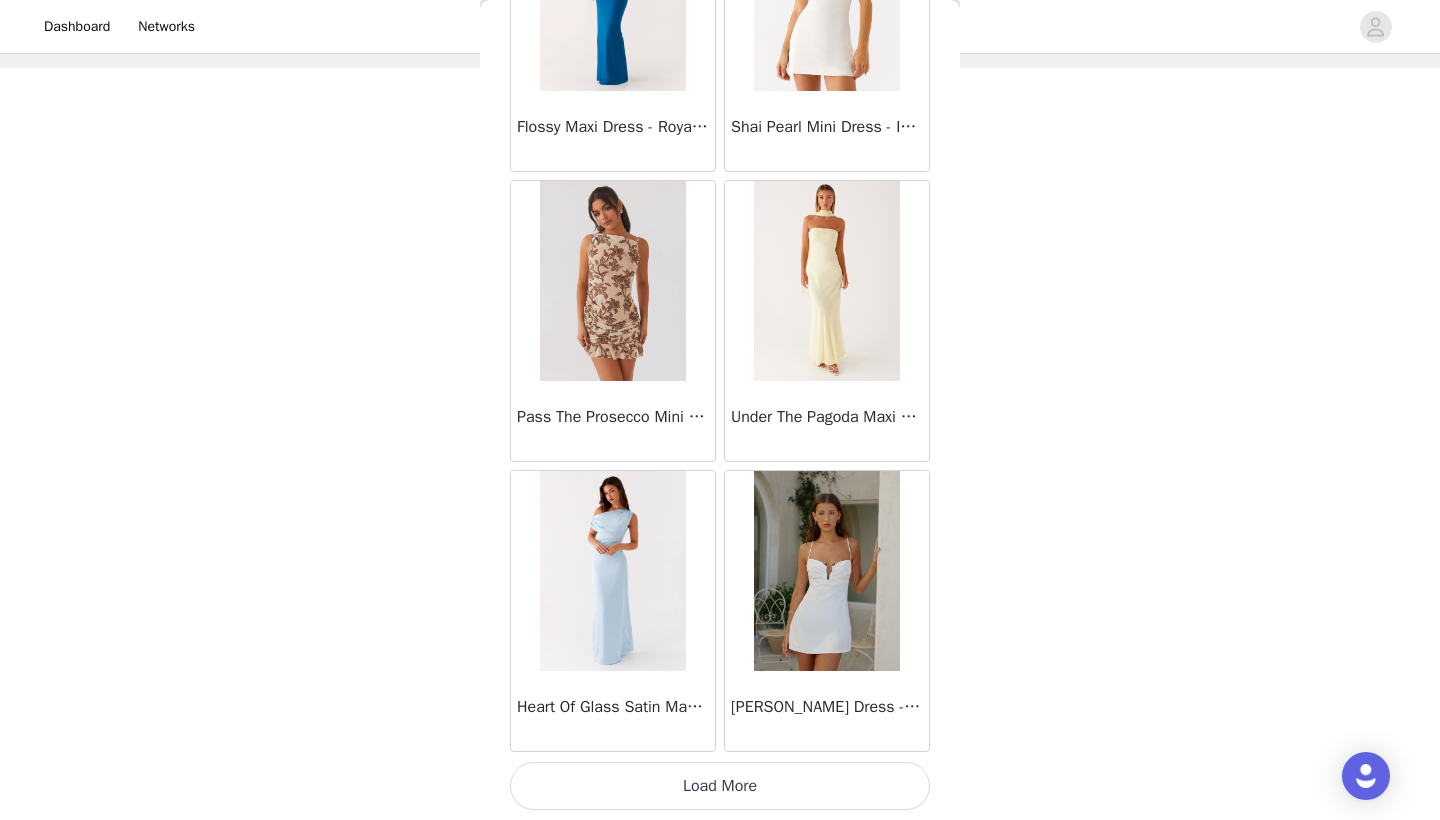 click on "Load More" at bounding box center [720, 786] 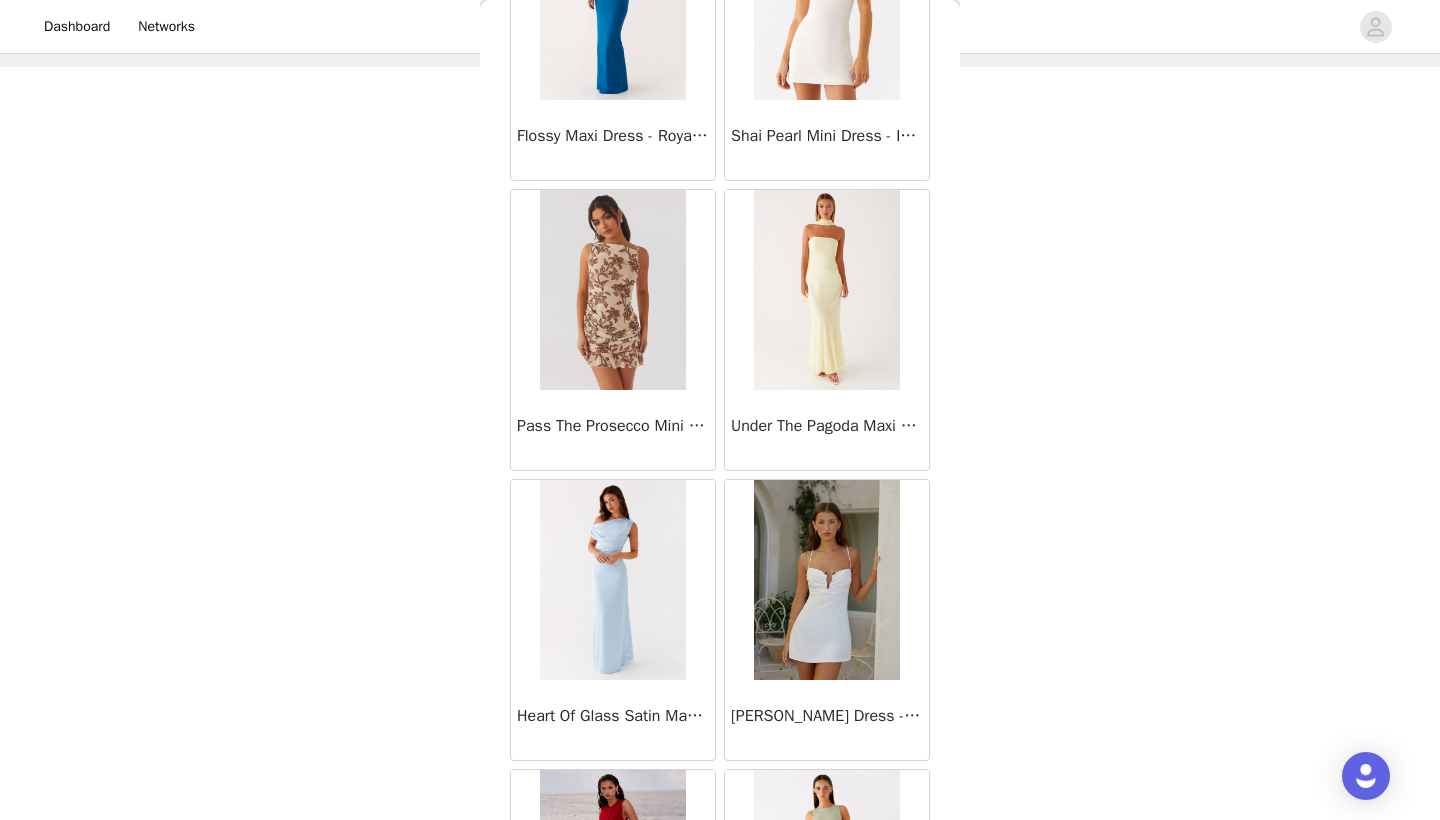 scroll, scrollTop: 94, scrollLeft: 0, axis: vertical 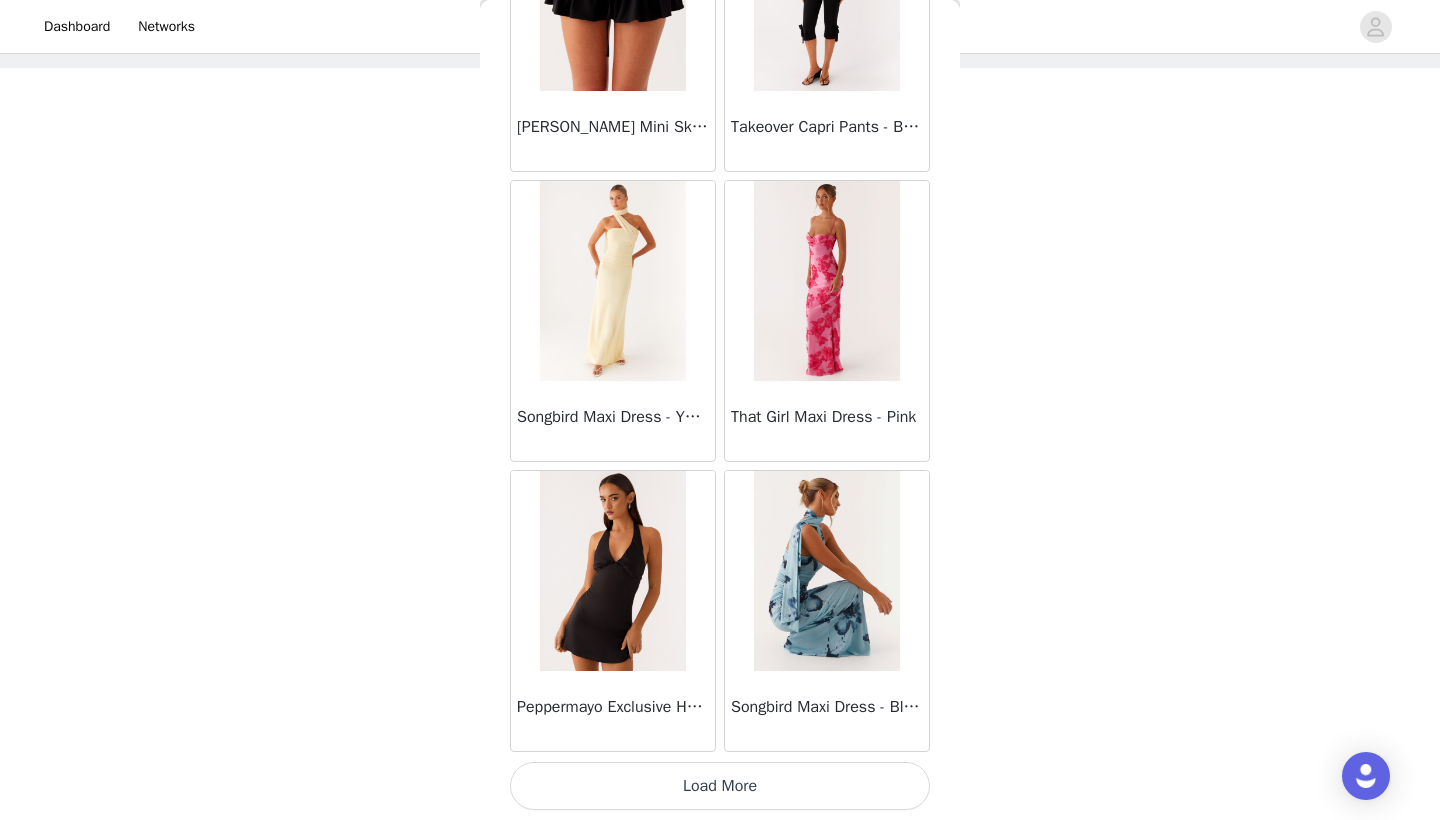 click on "Load More" at bounding box center [720, 786] 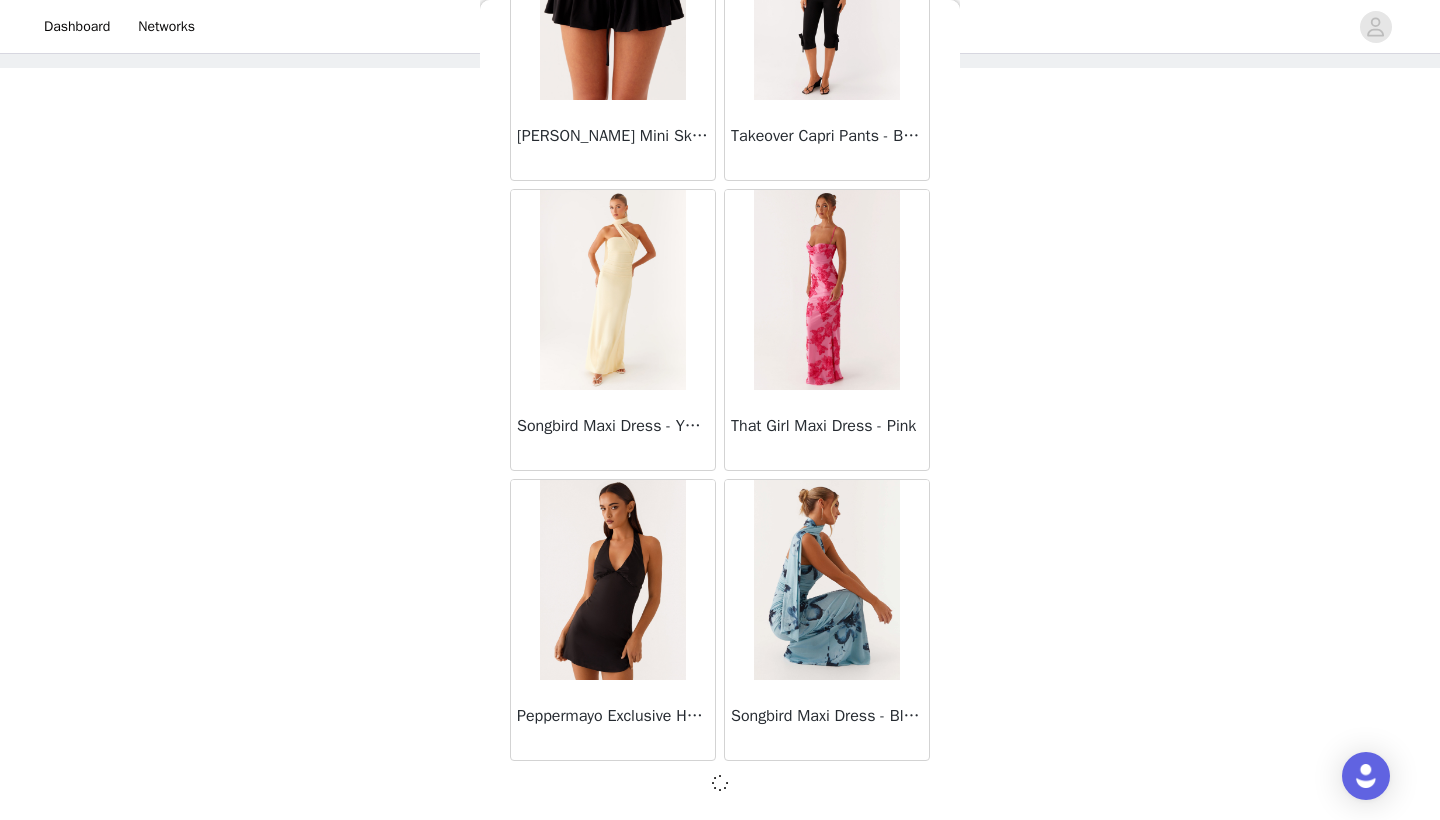 scroll, scrollTop: 34131, scrollLeft: 0, axis: vertical 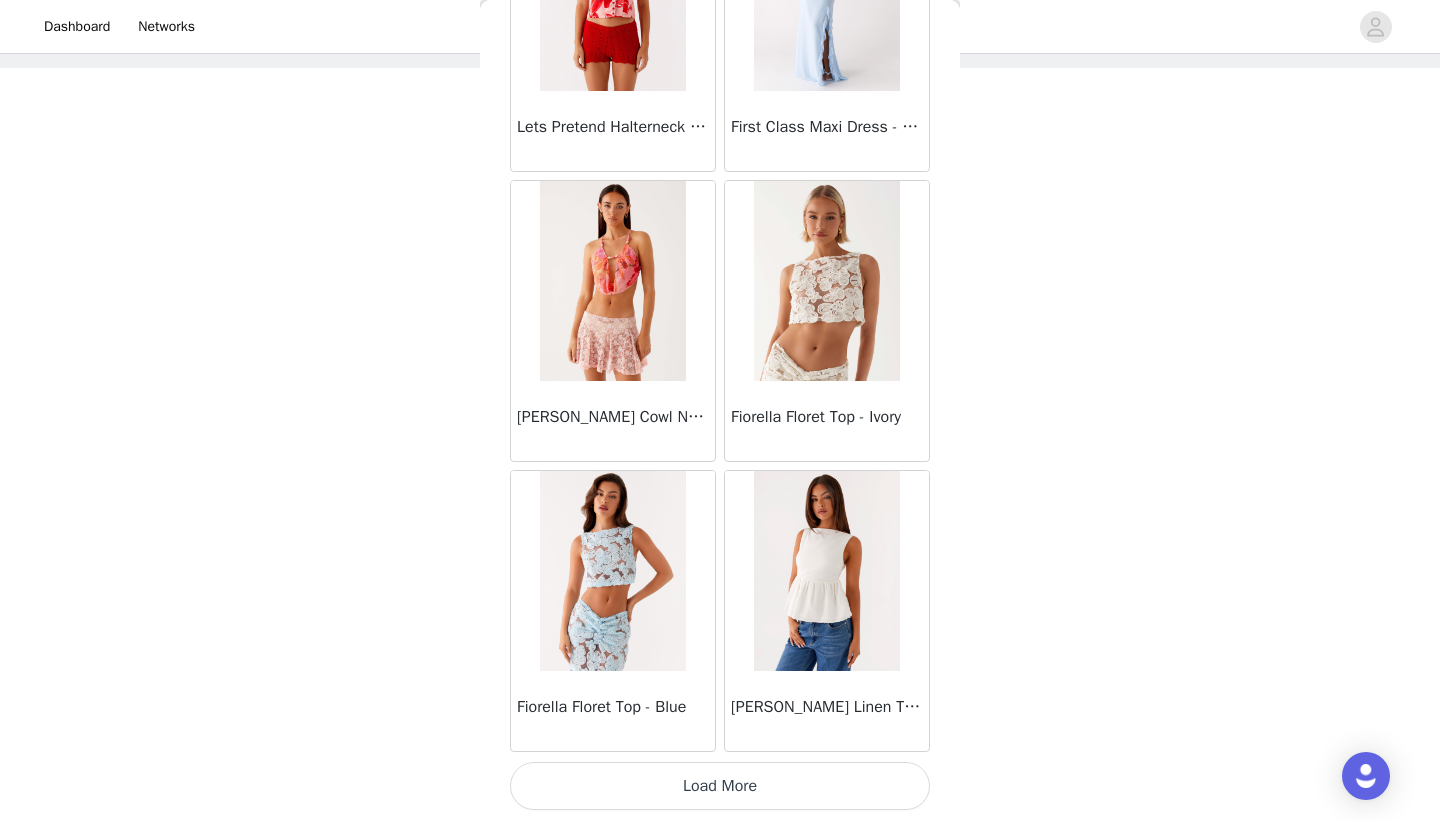 click on "Load More" at bounding box center (720, 786) 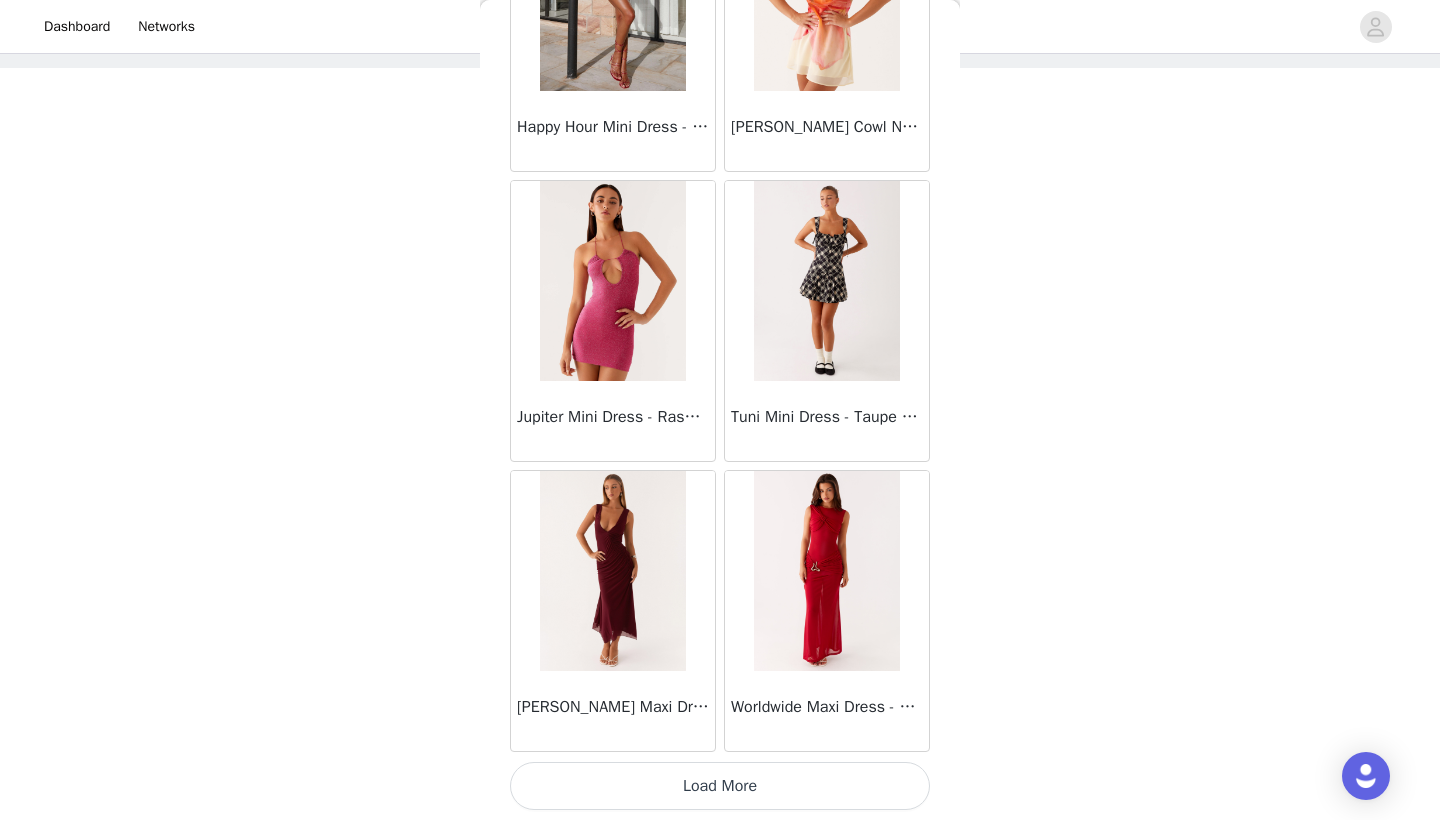 scroll, scrollTop: 39940, scrollLeft: 0, axis: vertical 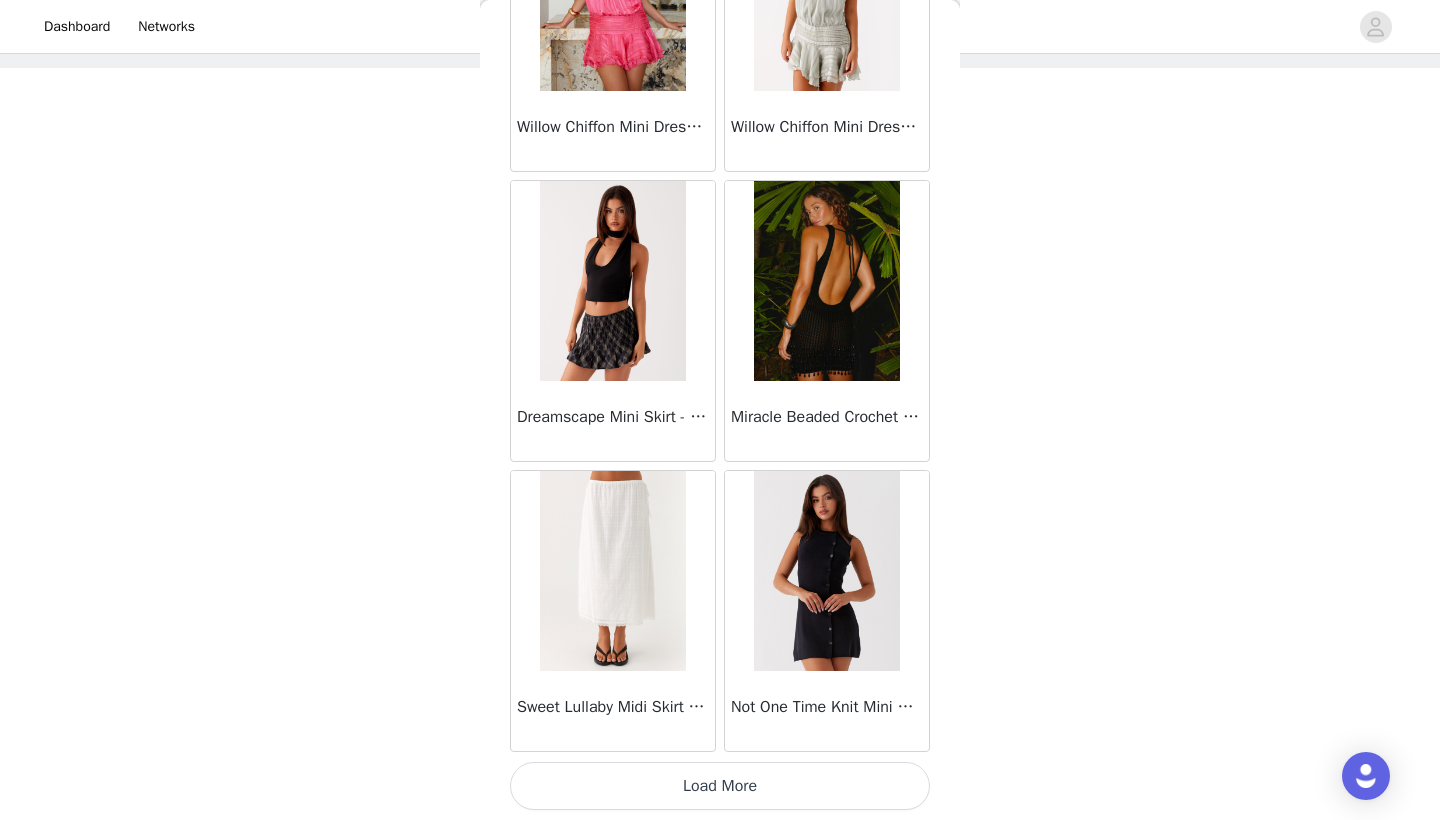 click on "Load More" at bounding box center (720, 786) 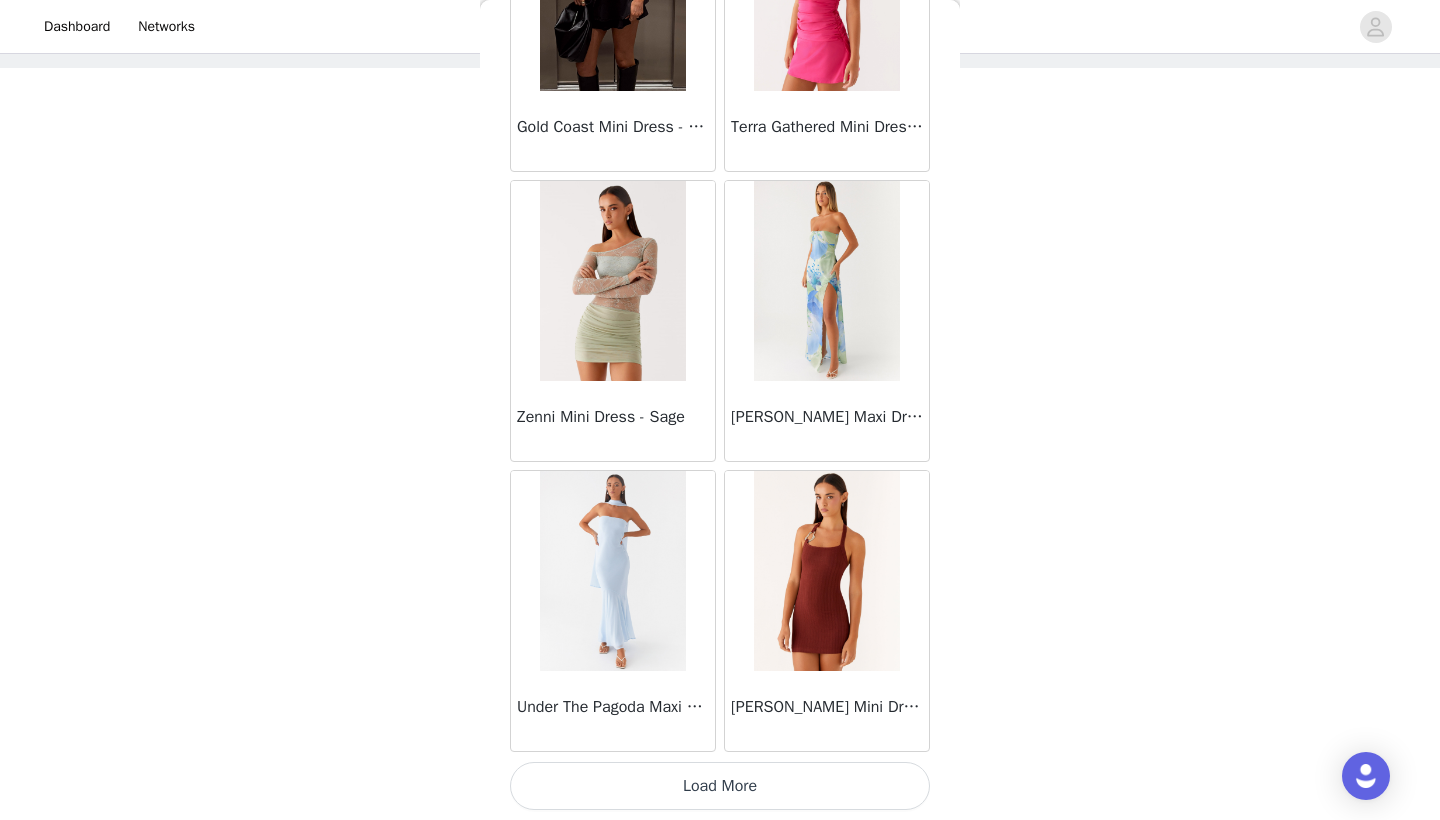 scroll, scrollTop: 45740, scrollLeft: 0, axis: vertical 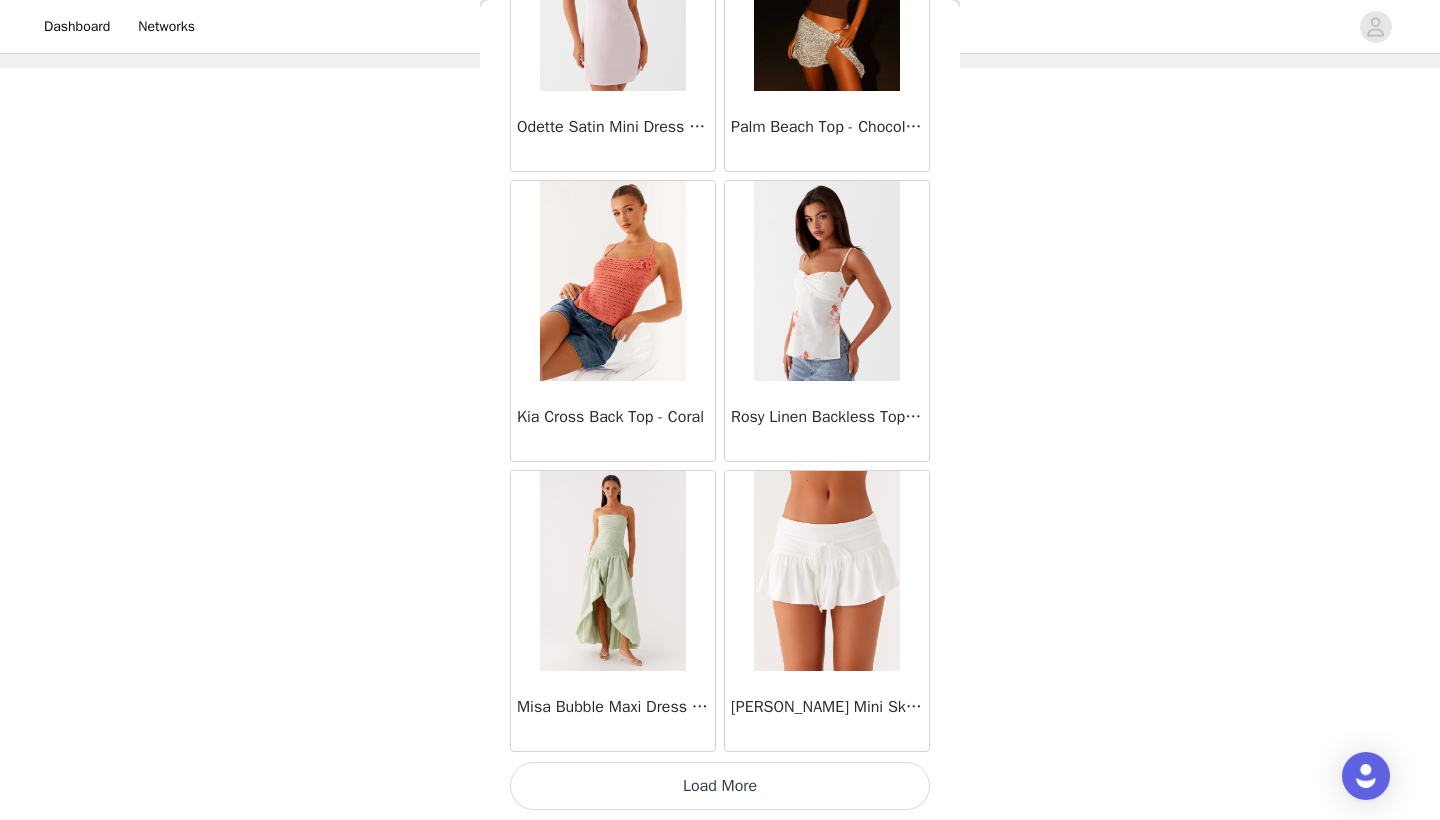 click on "Load More" at bounding box center (720, 786) 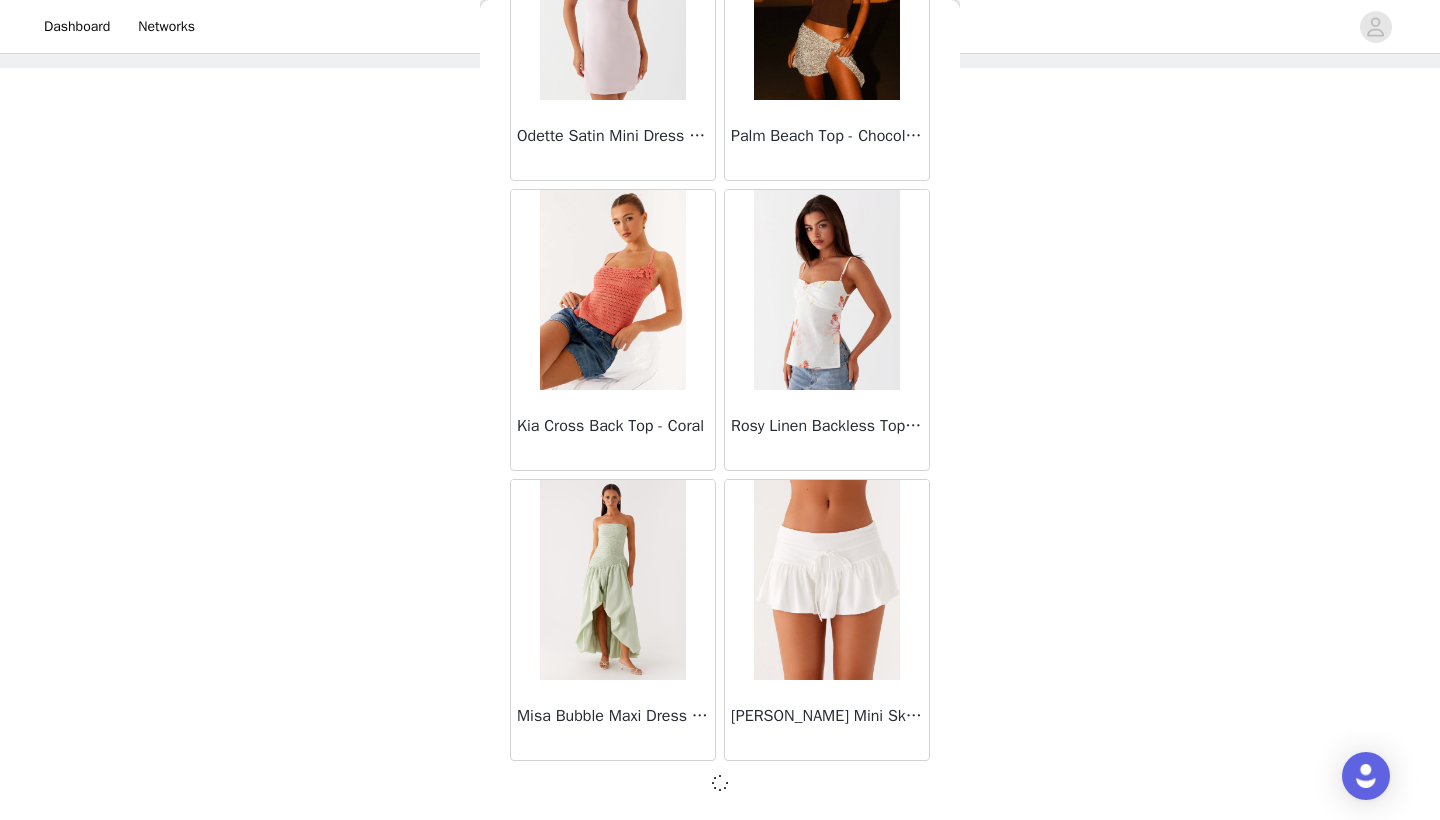 scroll, scrollTop: 48631, scrollLeft: 0, axis: vertical 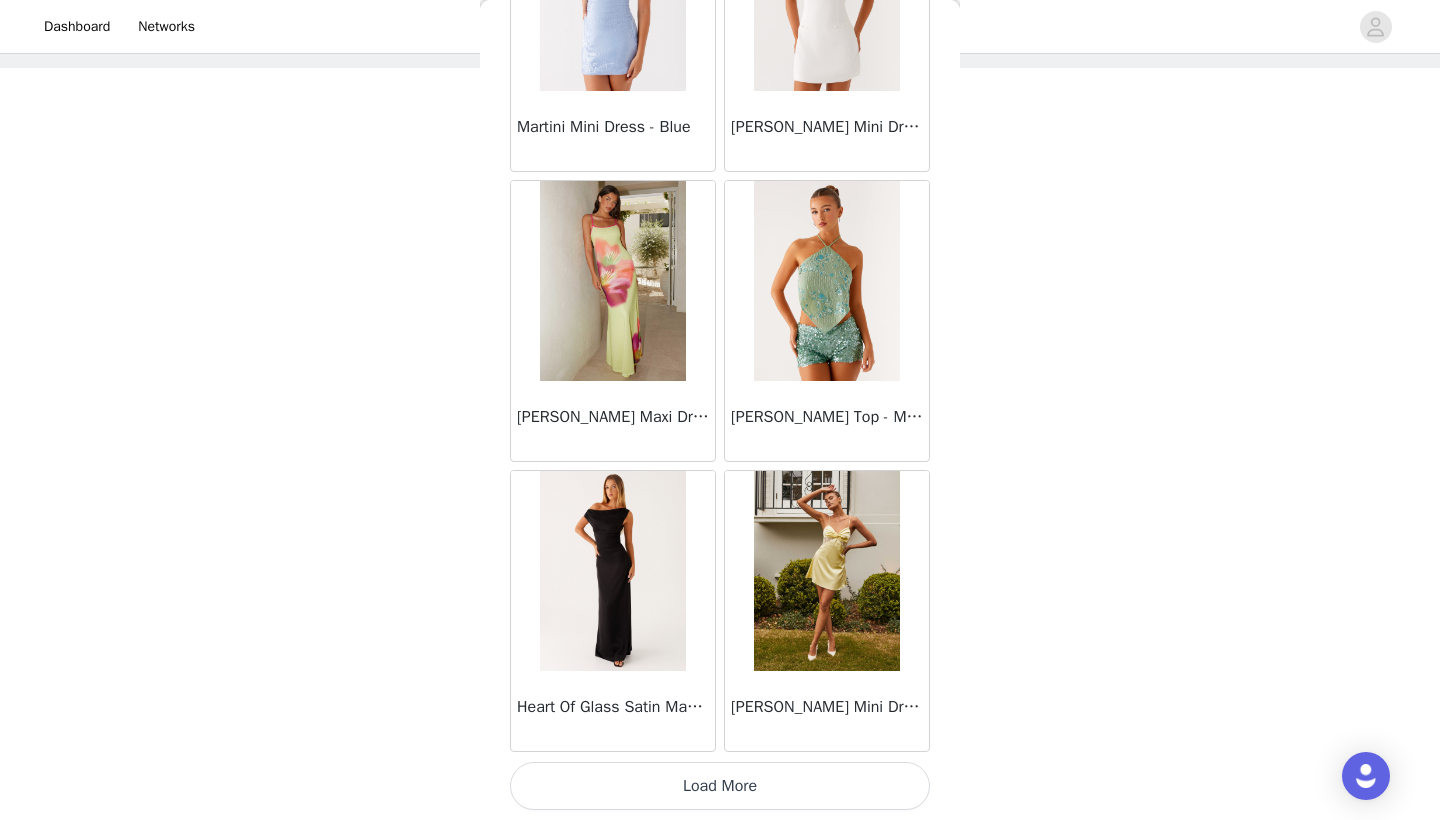 click on "Load More" at bounding box center [720, 786] 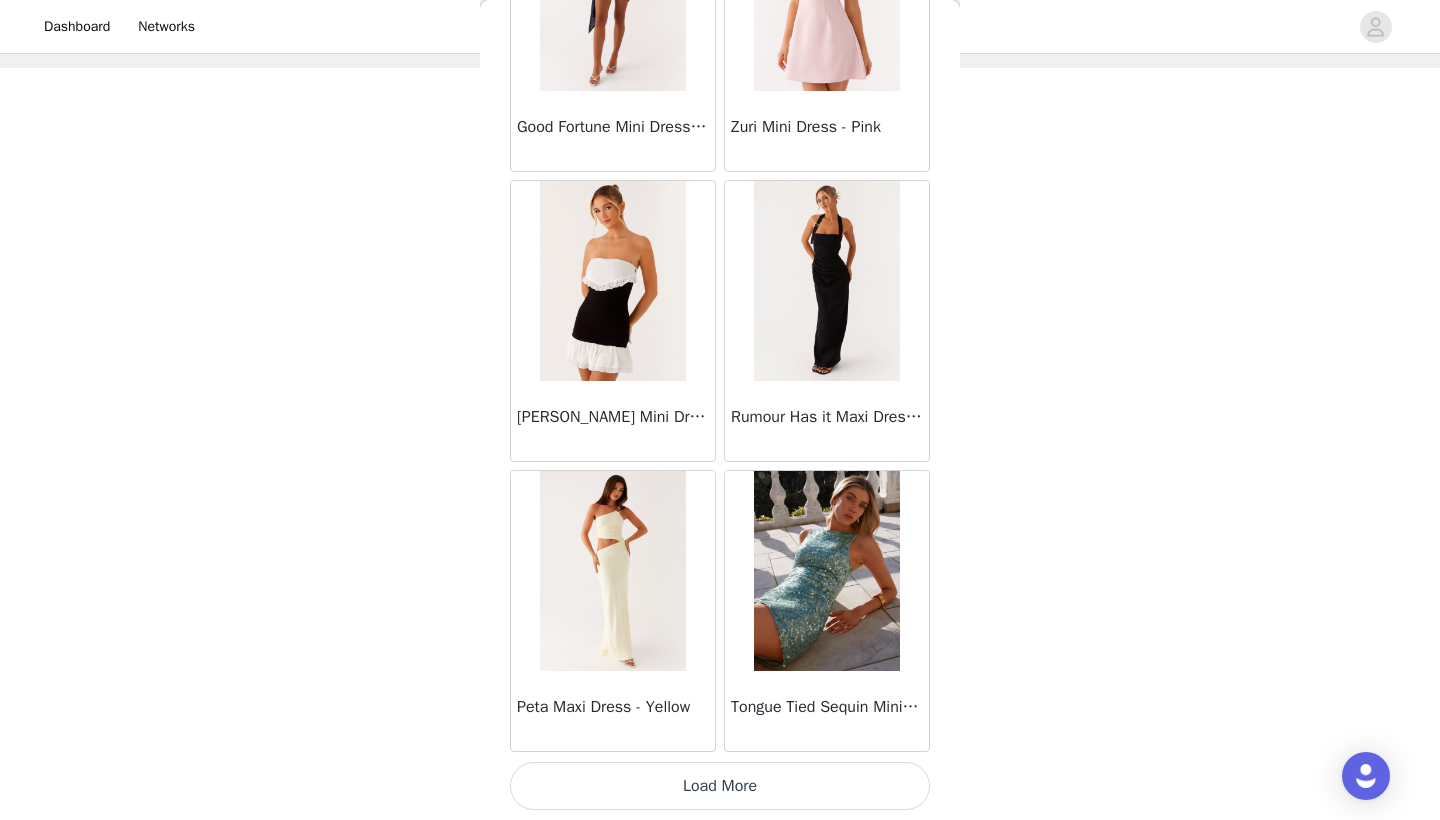 scroll, scrollTop: 54440, scrollLeft: 0, axis: vertical 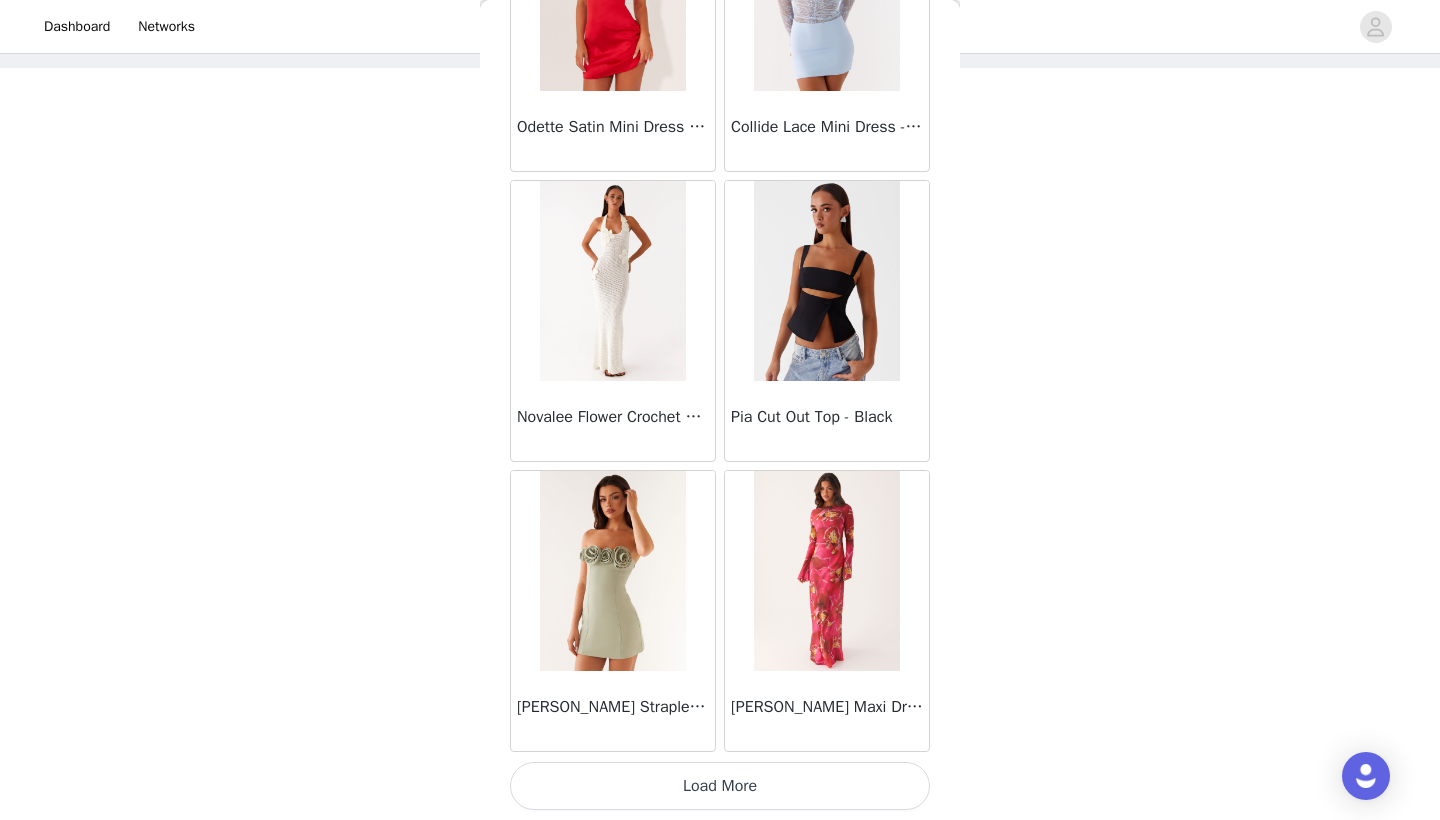 click on "Load More" at bounding box center (720, 786) 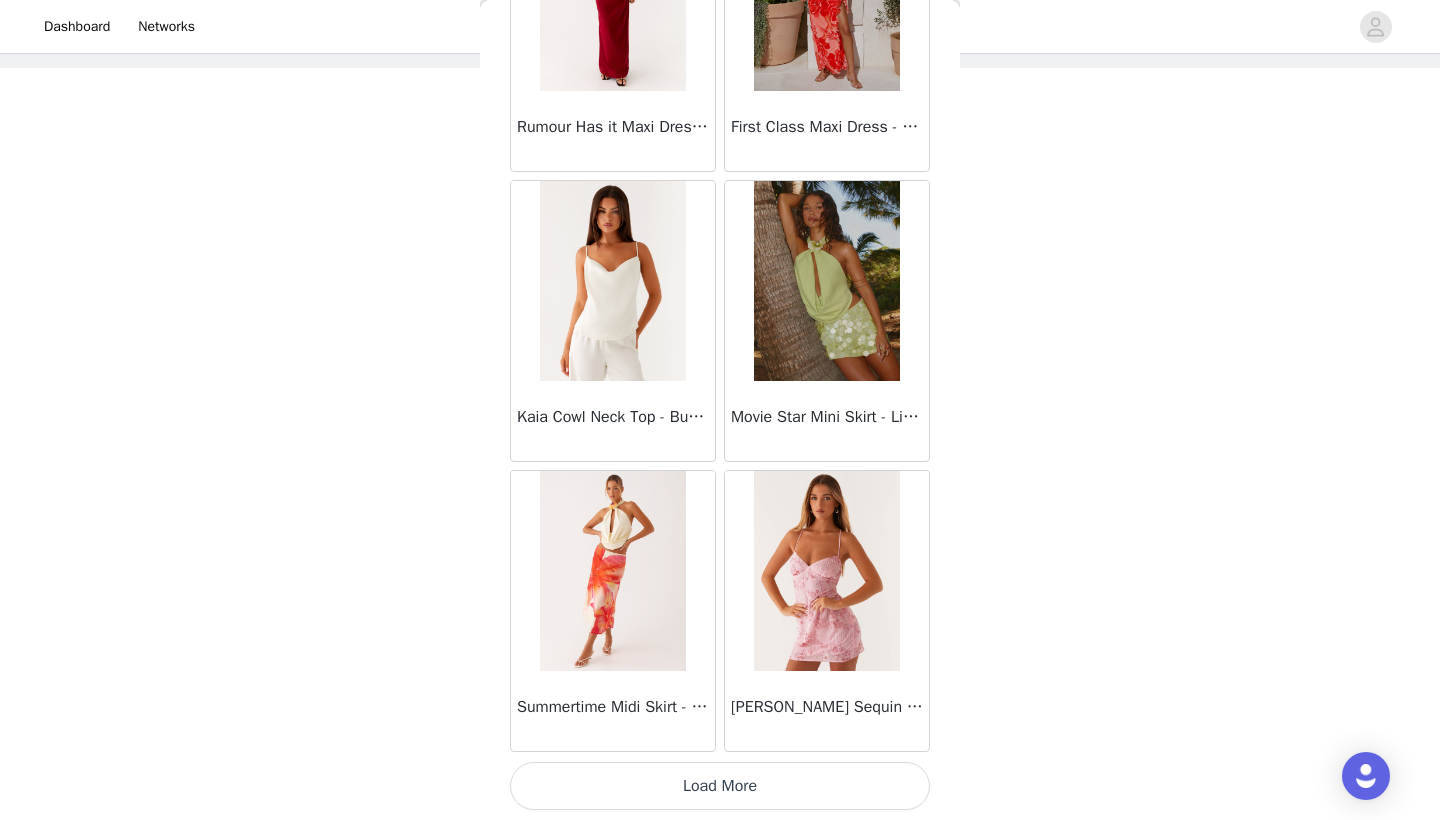 scroll, scrollTop: 60240, scrollLeft: 0, axis: vertical 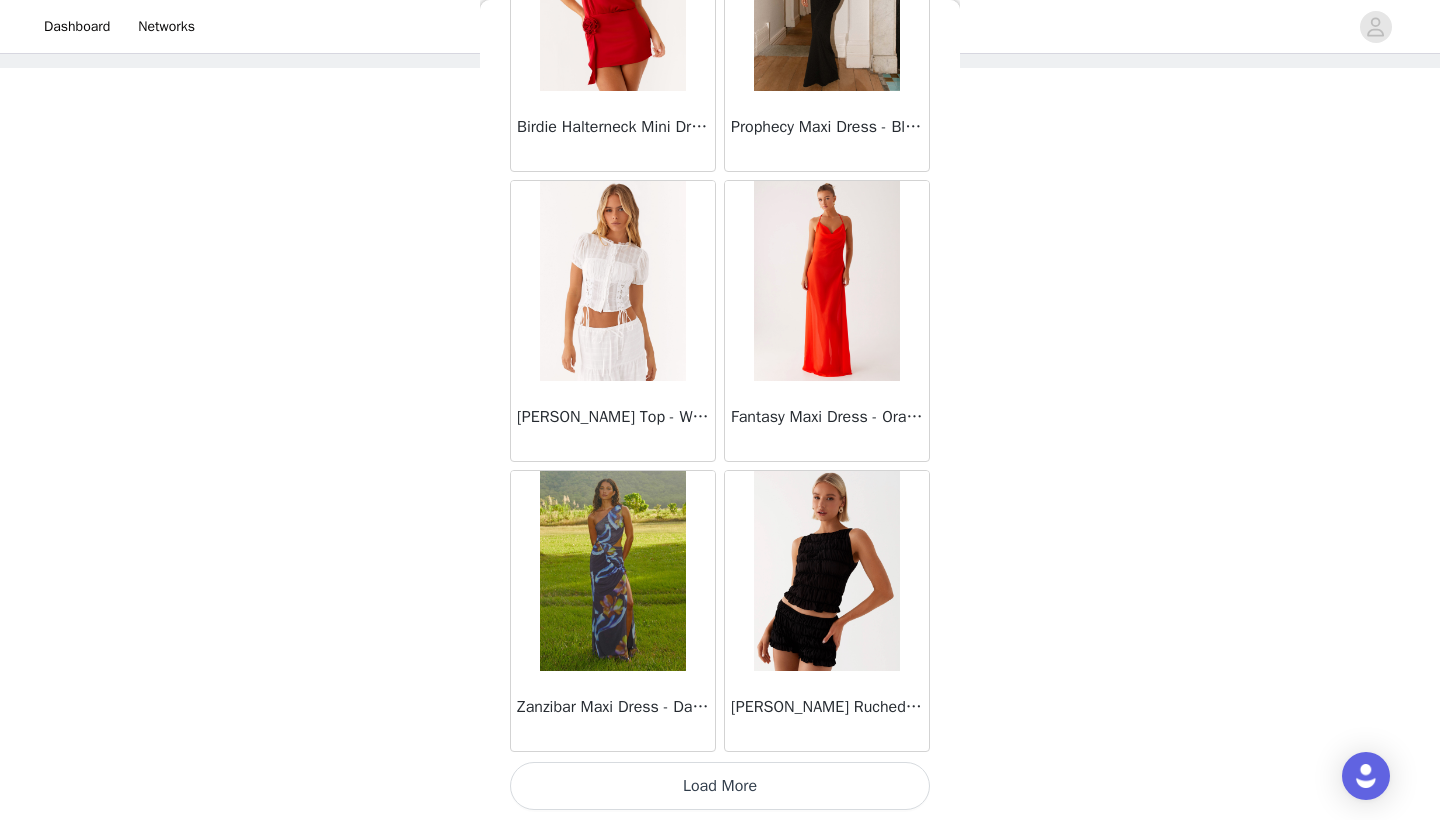click on "Load More" at bounding box center [720, 786] 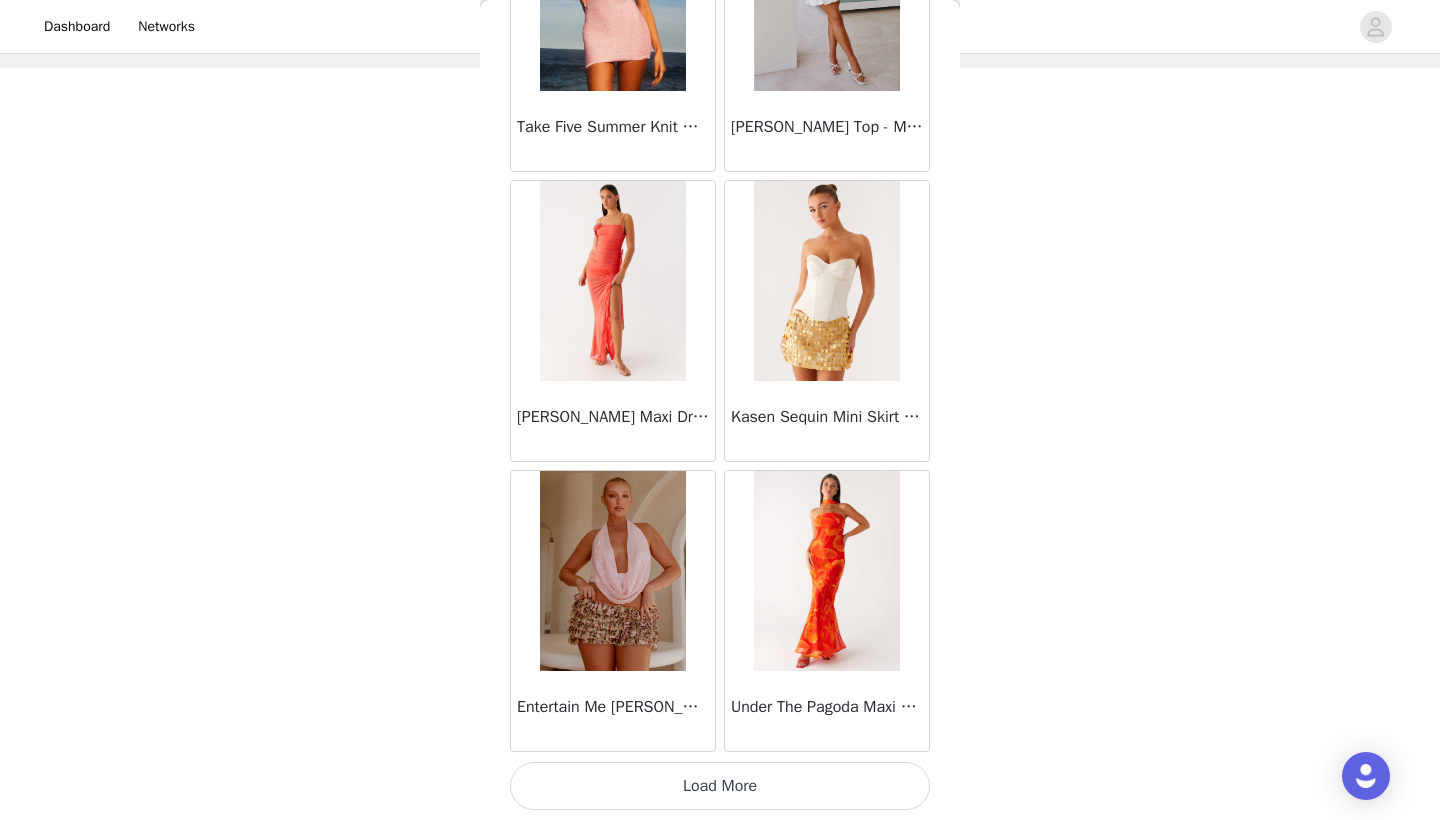 scroll, scrollTop: 66040, scrollLeft: 0, axis: vertical 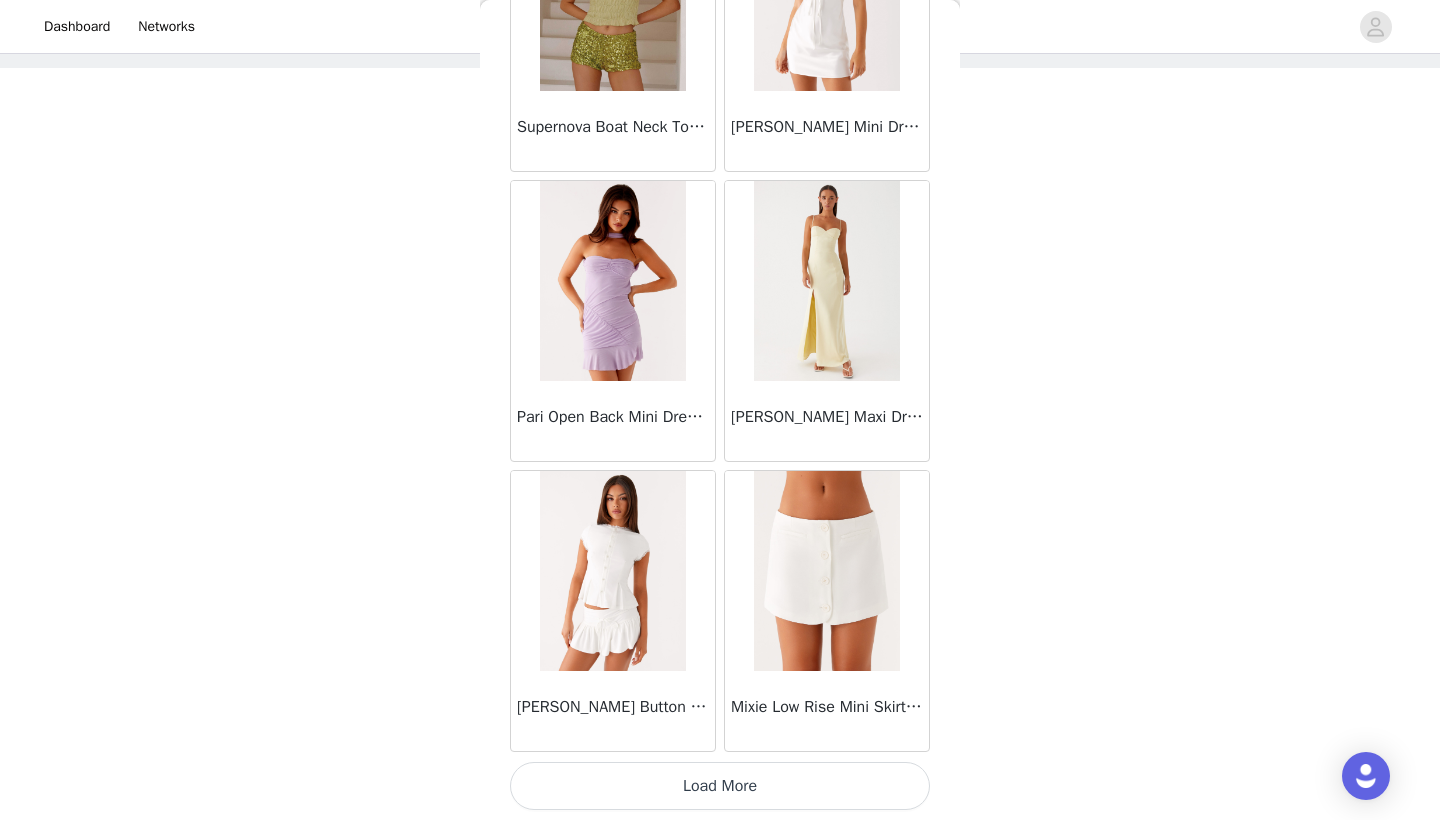 click on "Load More" at bounding box center [720, 786] 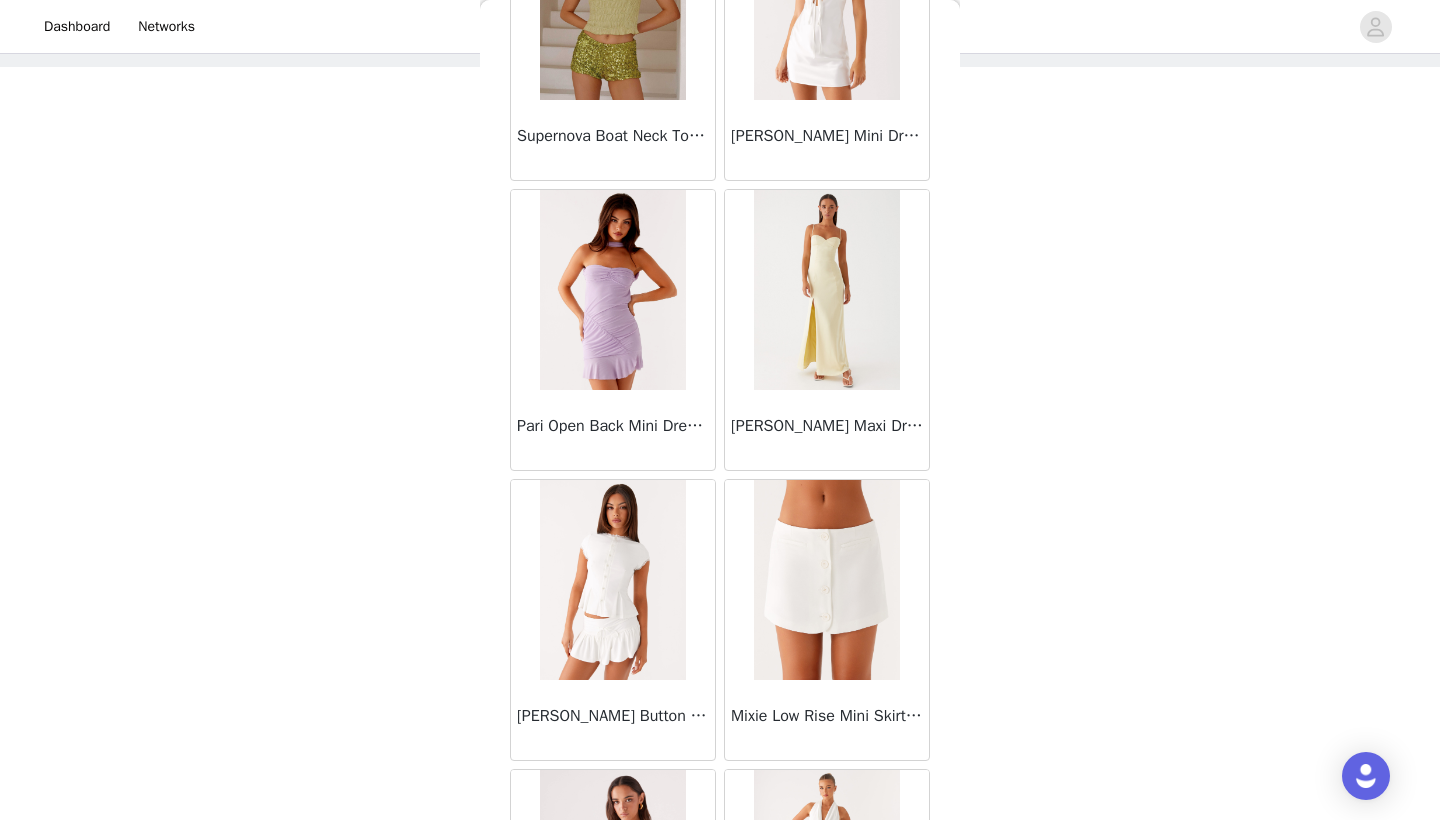 scroll, scrollTop: 94, scrollLeft: 0, axis: vertical 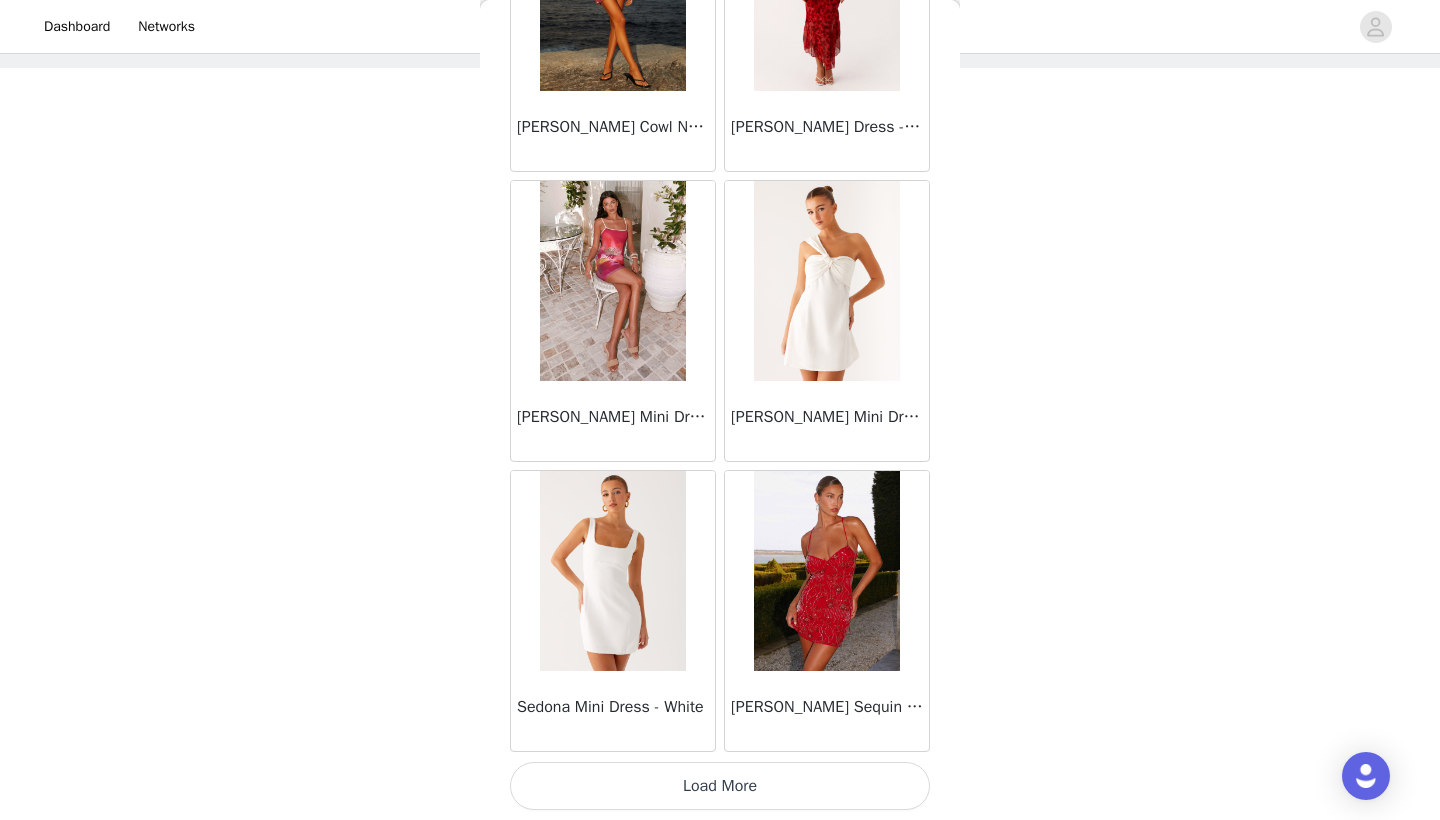 click on "Load More" at bounding box center [720, 786] 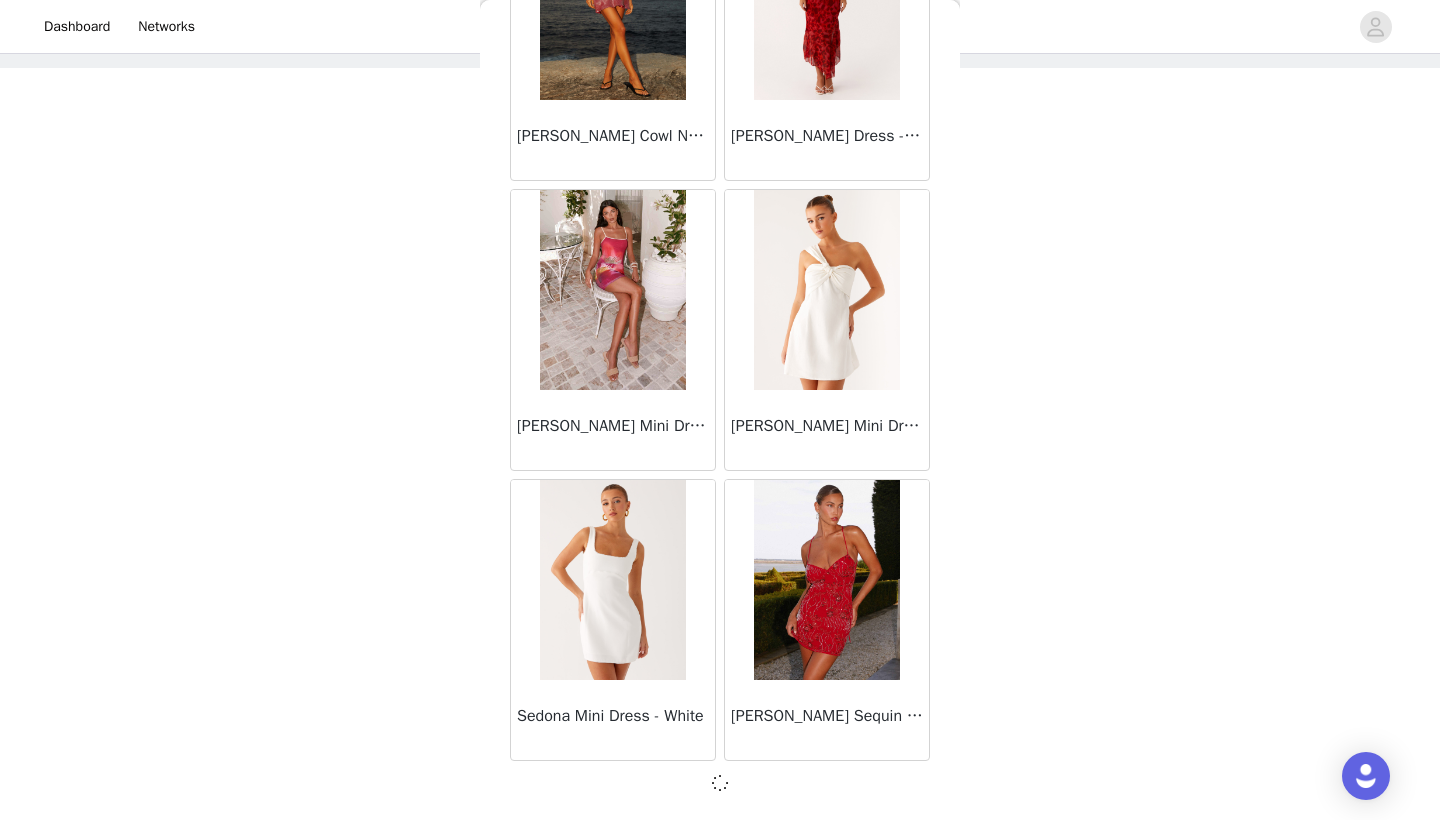 scroll, scrollTop: 71831, scrollLeft: 0, axis: vertical 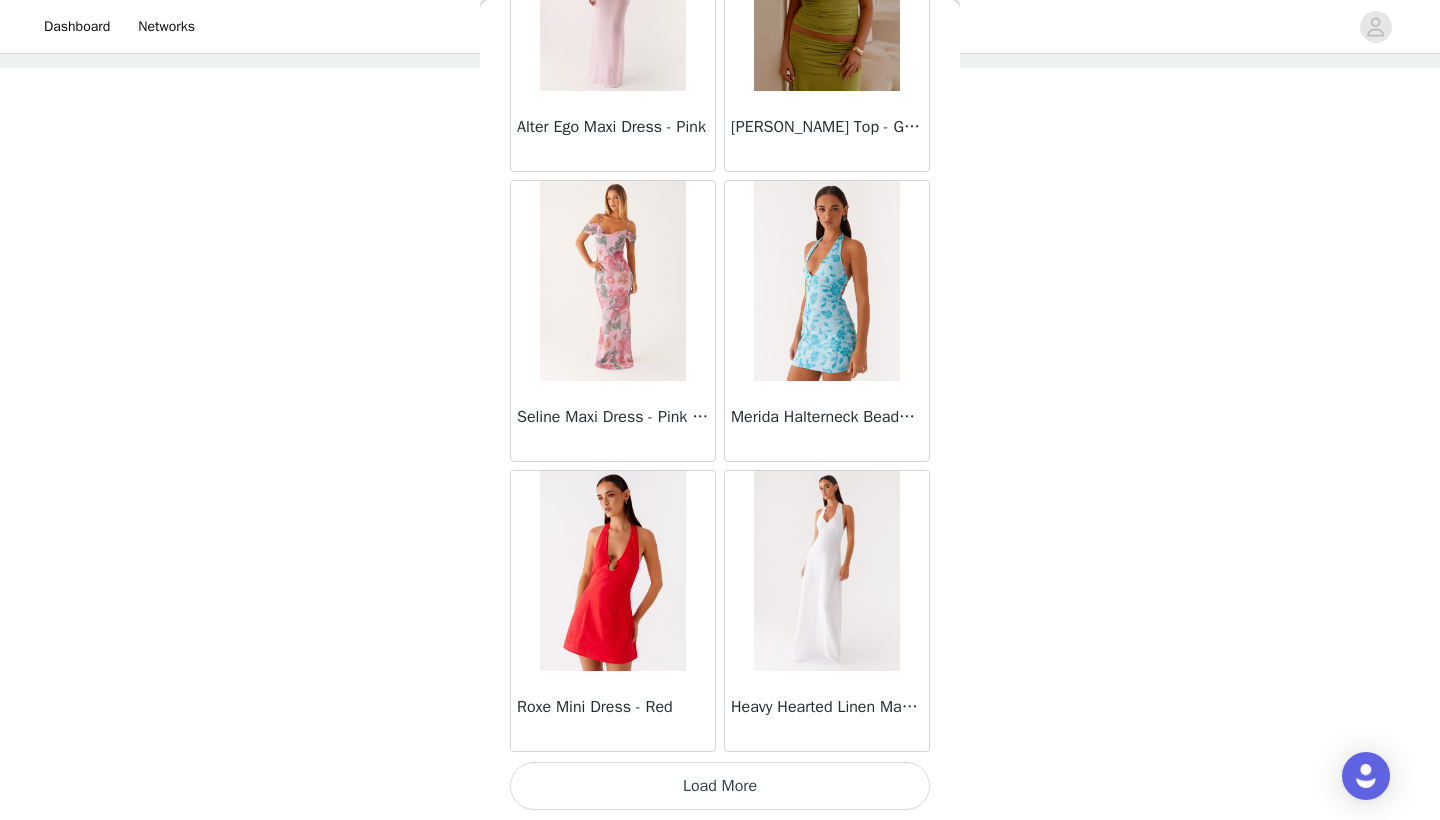 click on "Load More" at bounding box center [720, 786] 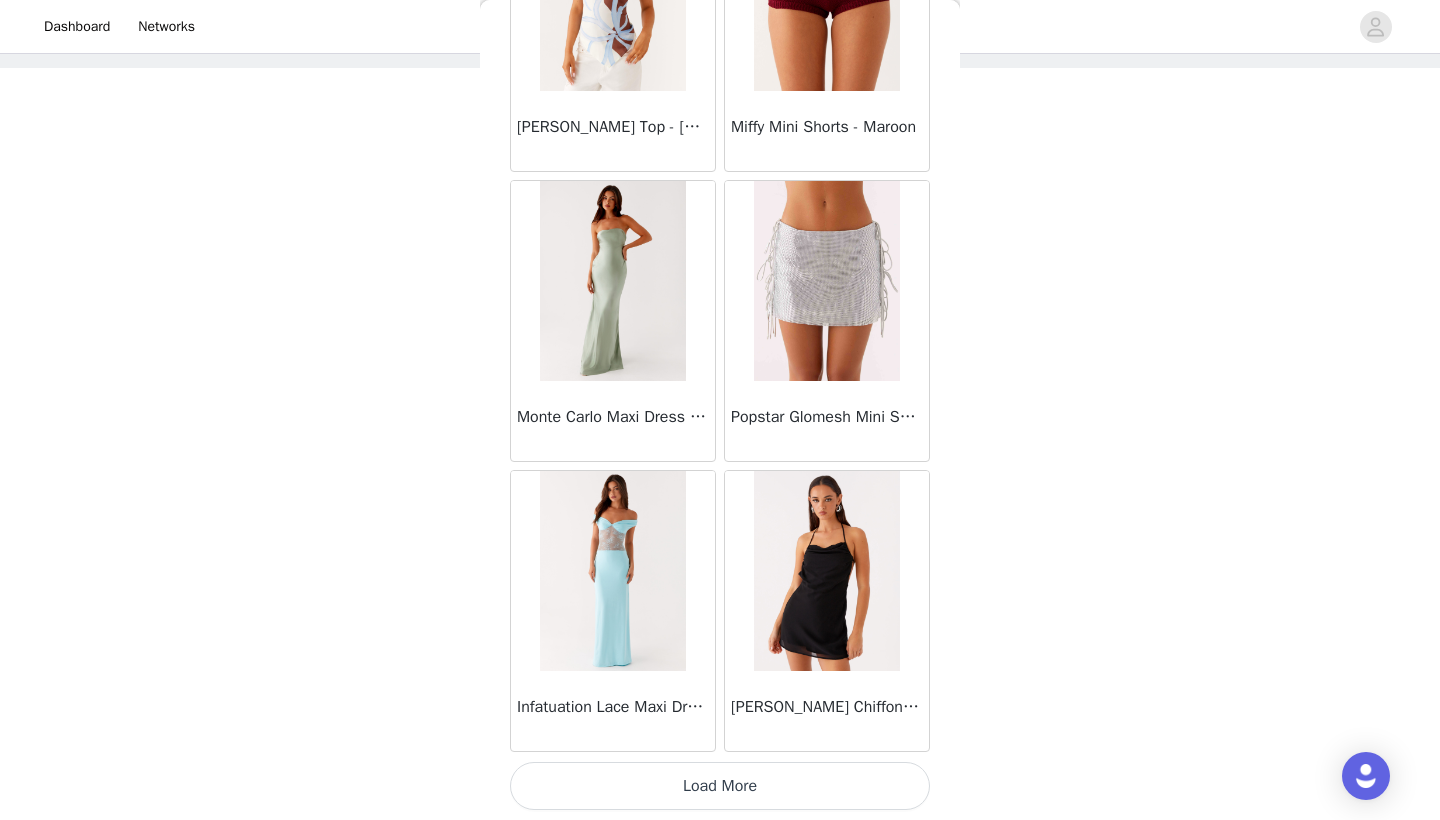 scroll, scrollTop: 77640, scrollLeft: 0, axis: vertical 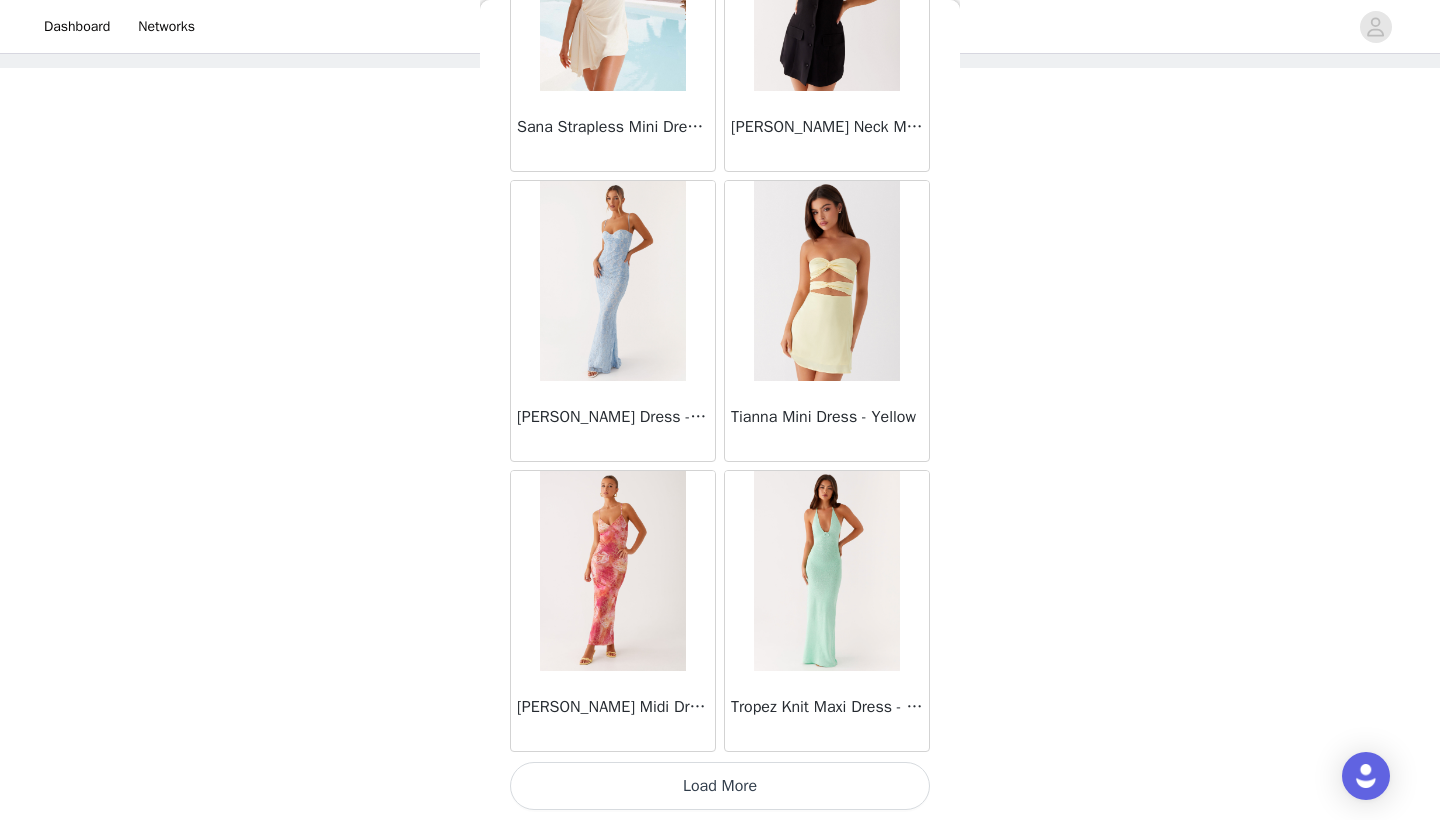 click on "Load More" at bounding box center [720, 786] 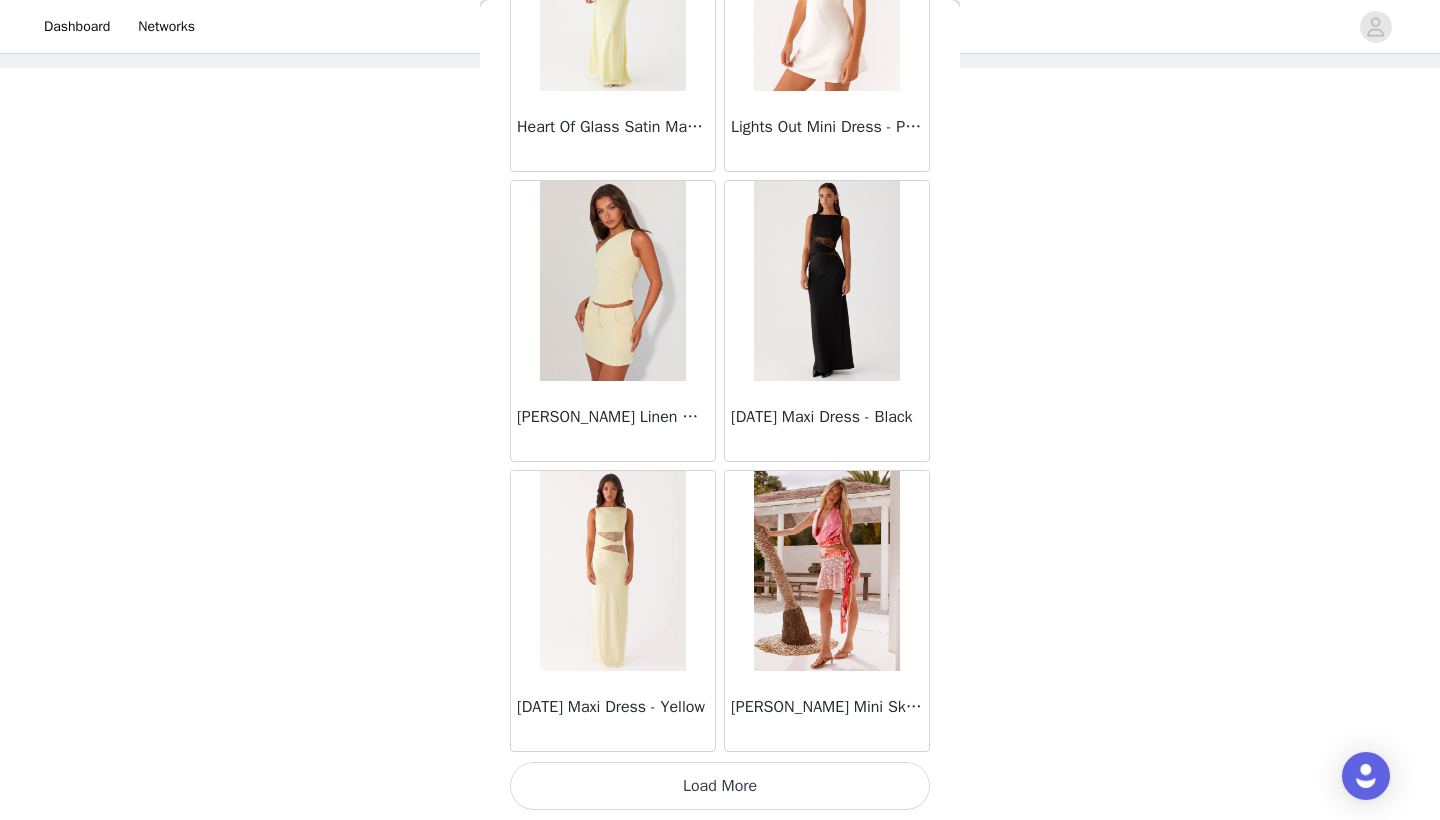 scroll, scrollTop: 83440, scrollLeft: 0, axis: vertical 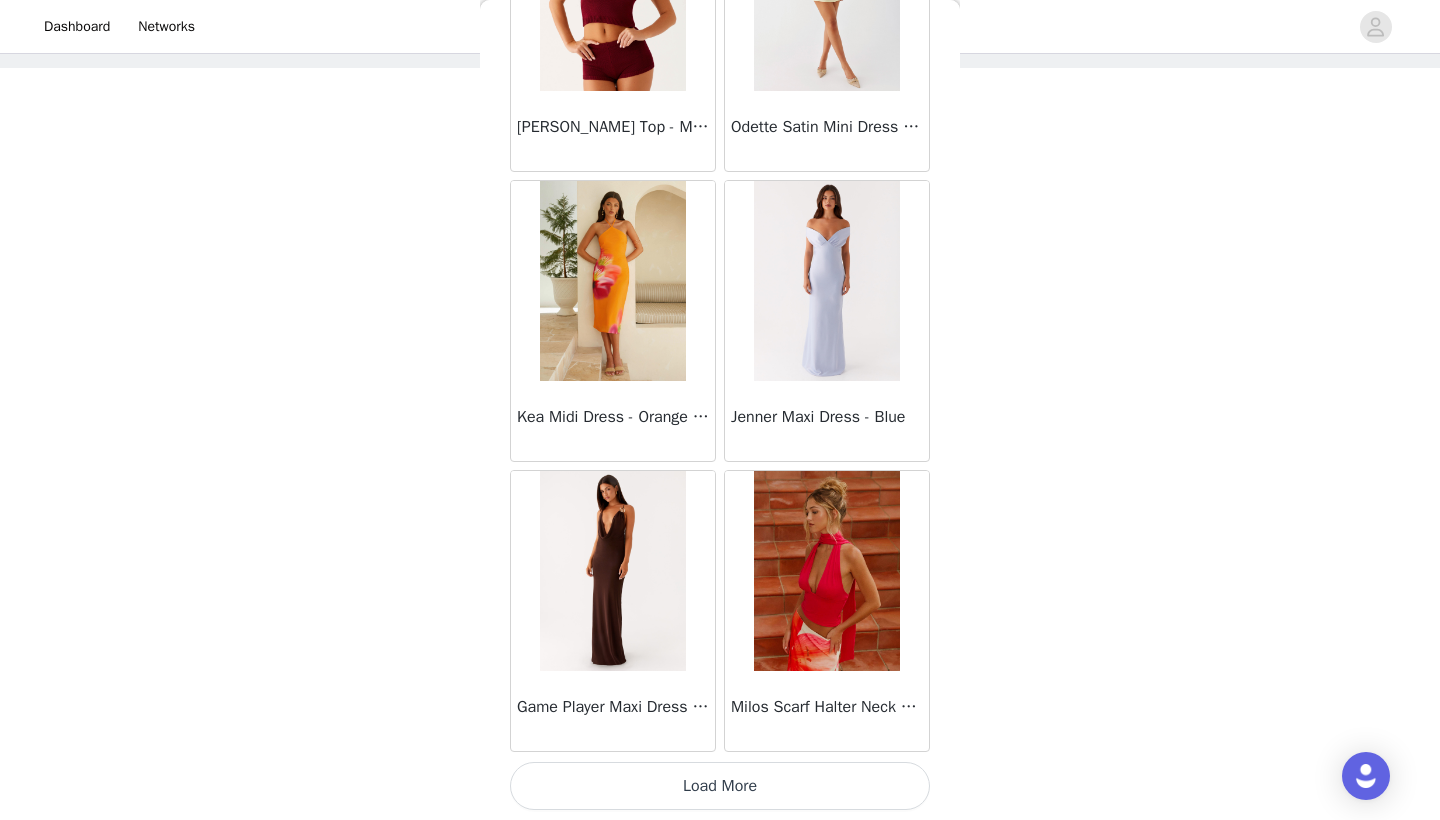 click on "Load More" at bounding box center (720, 786) 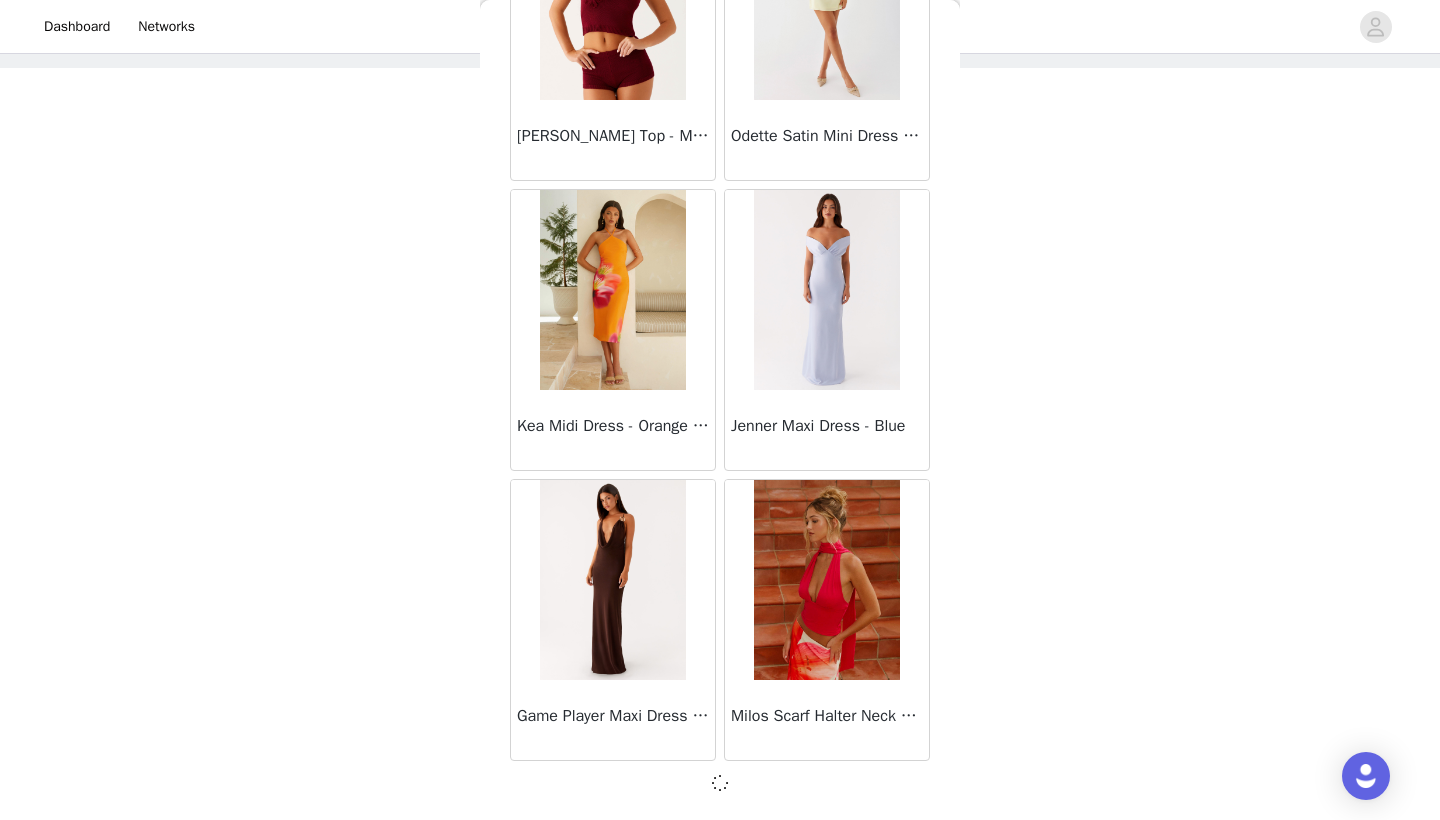 scroll, scrollTop: 105, scrollLeft: 0, axis: vertical 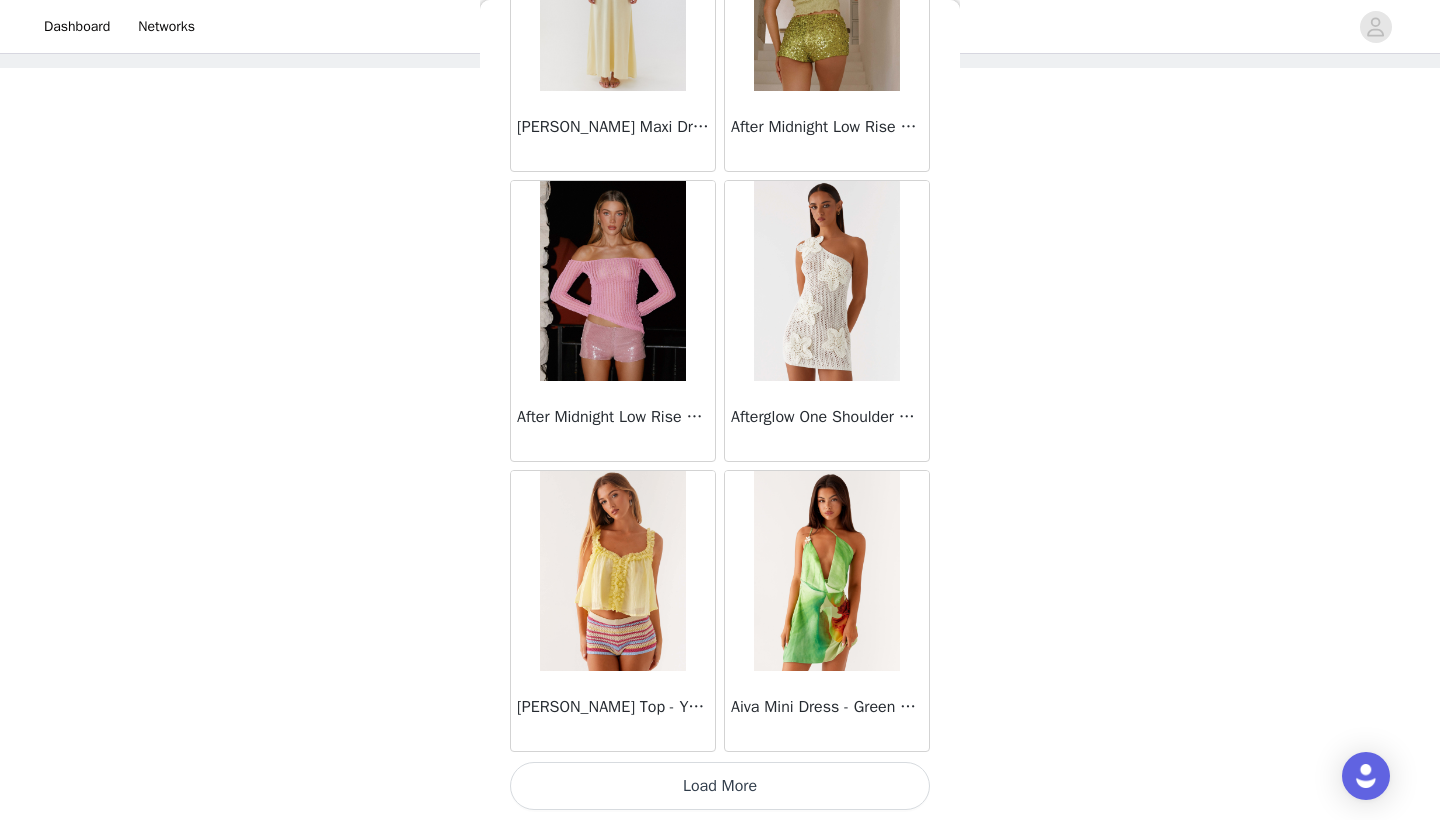 click on "Load More" at bounding box center [720, 786] 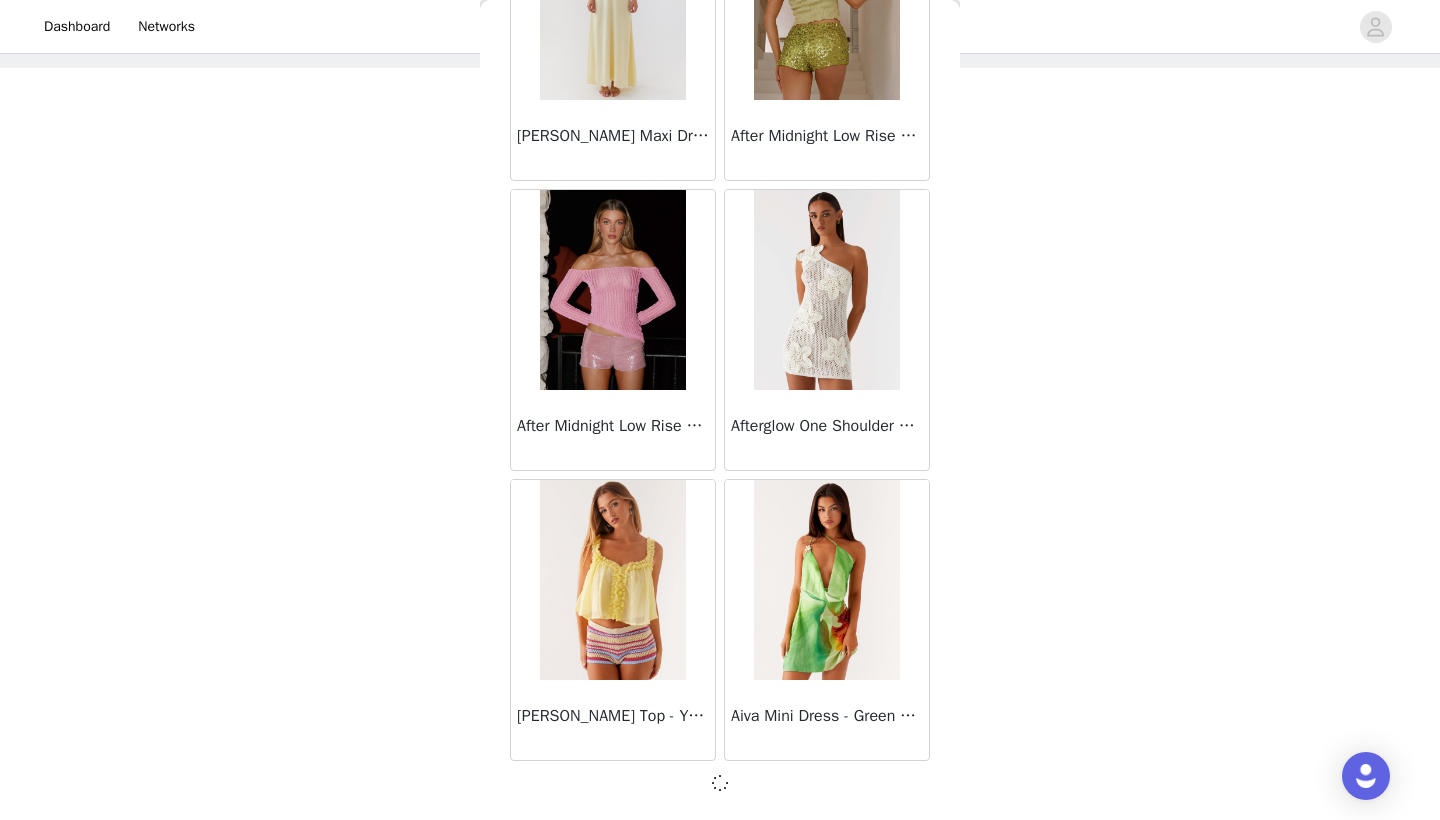 scroll, scrollTop: 100, scrollLeft: 0, axis: vertical 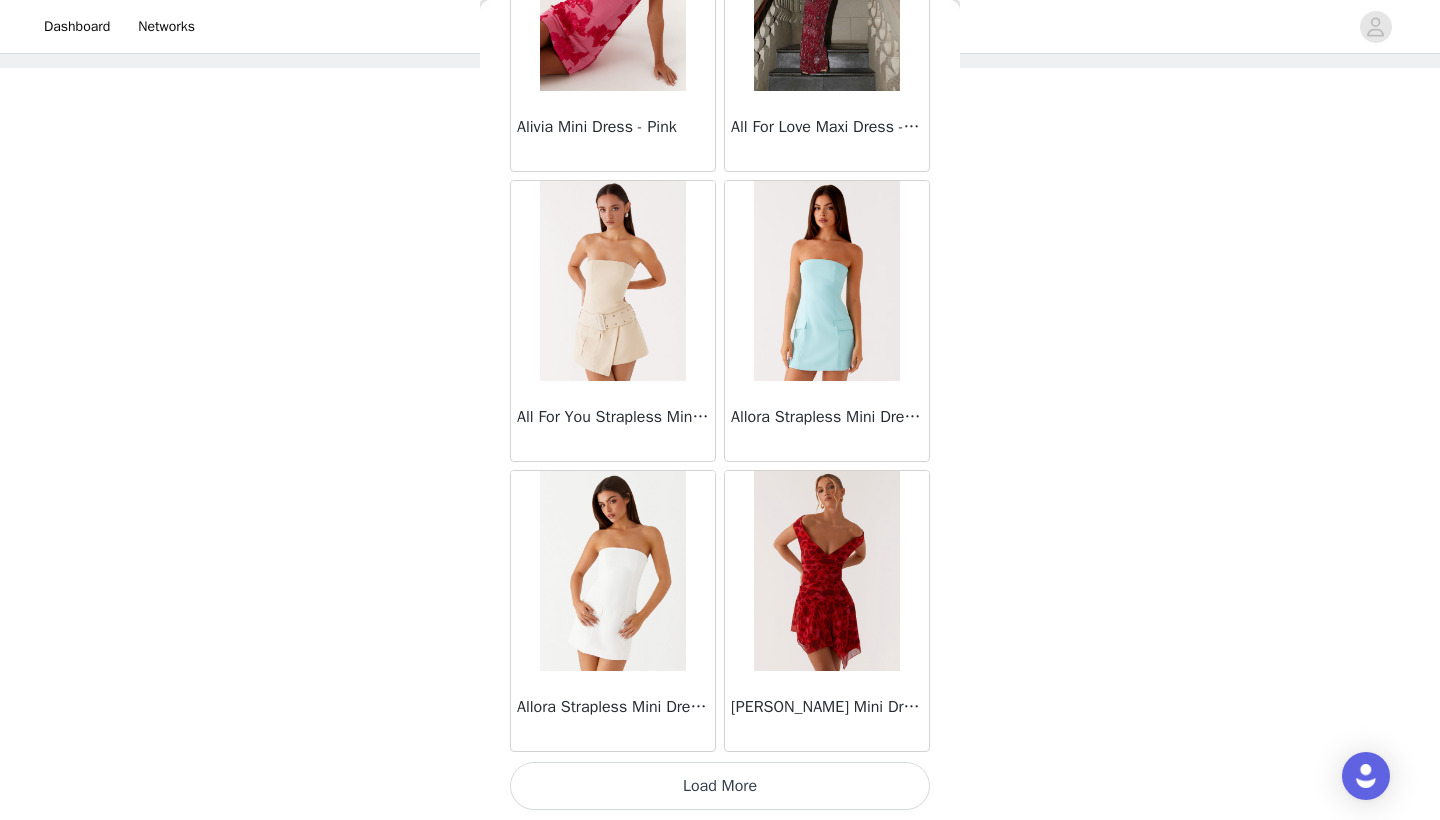 click on "Load More" at bounding box center [720, 786] 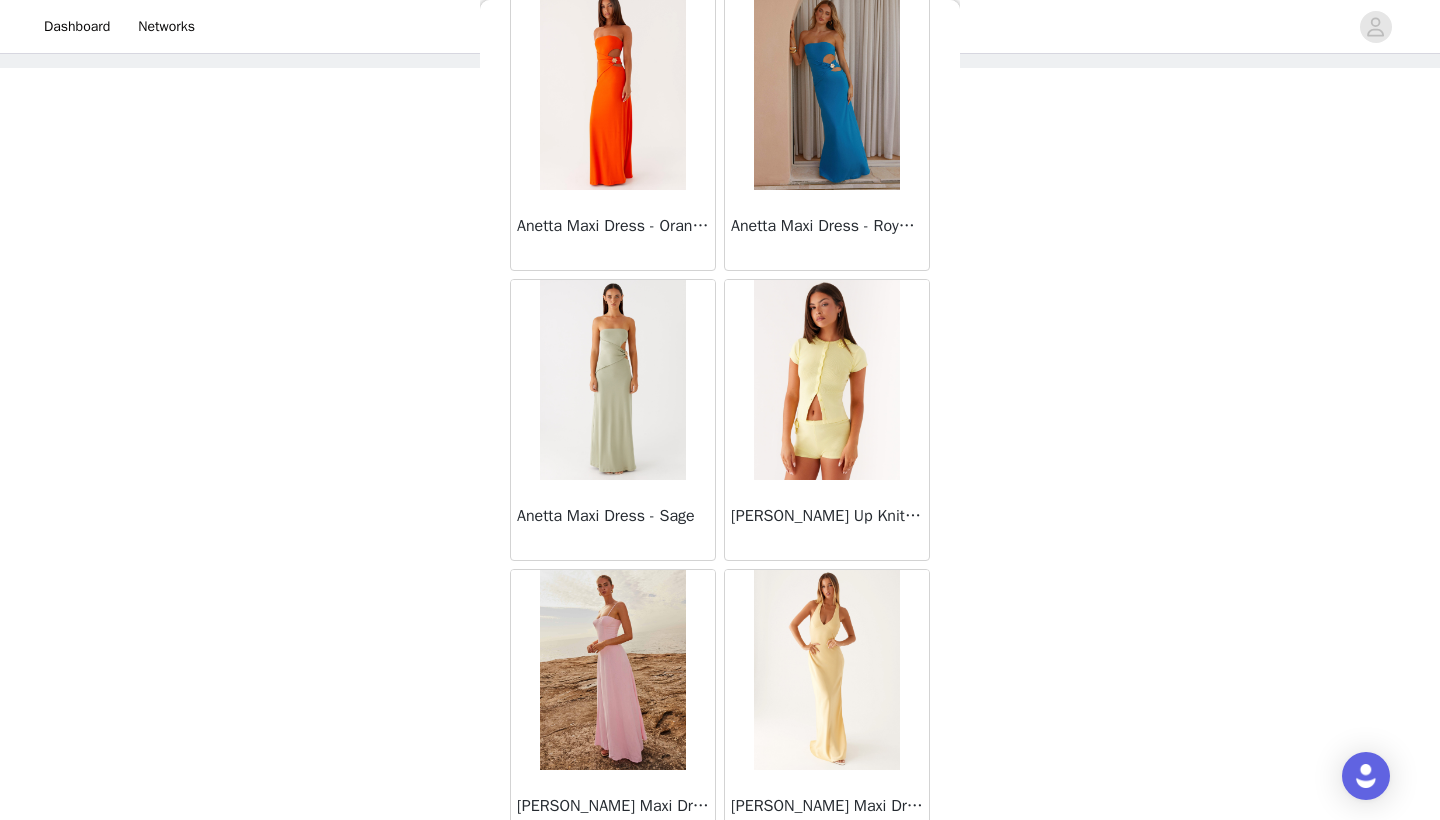 scroll, scrollTop: 94196, scrollLeft: 0, axis: vertical 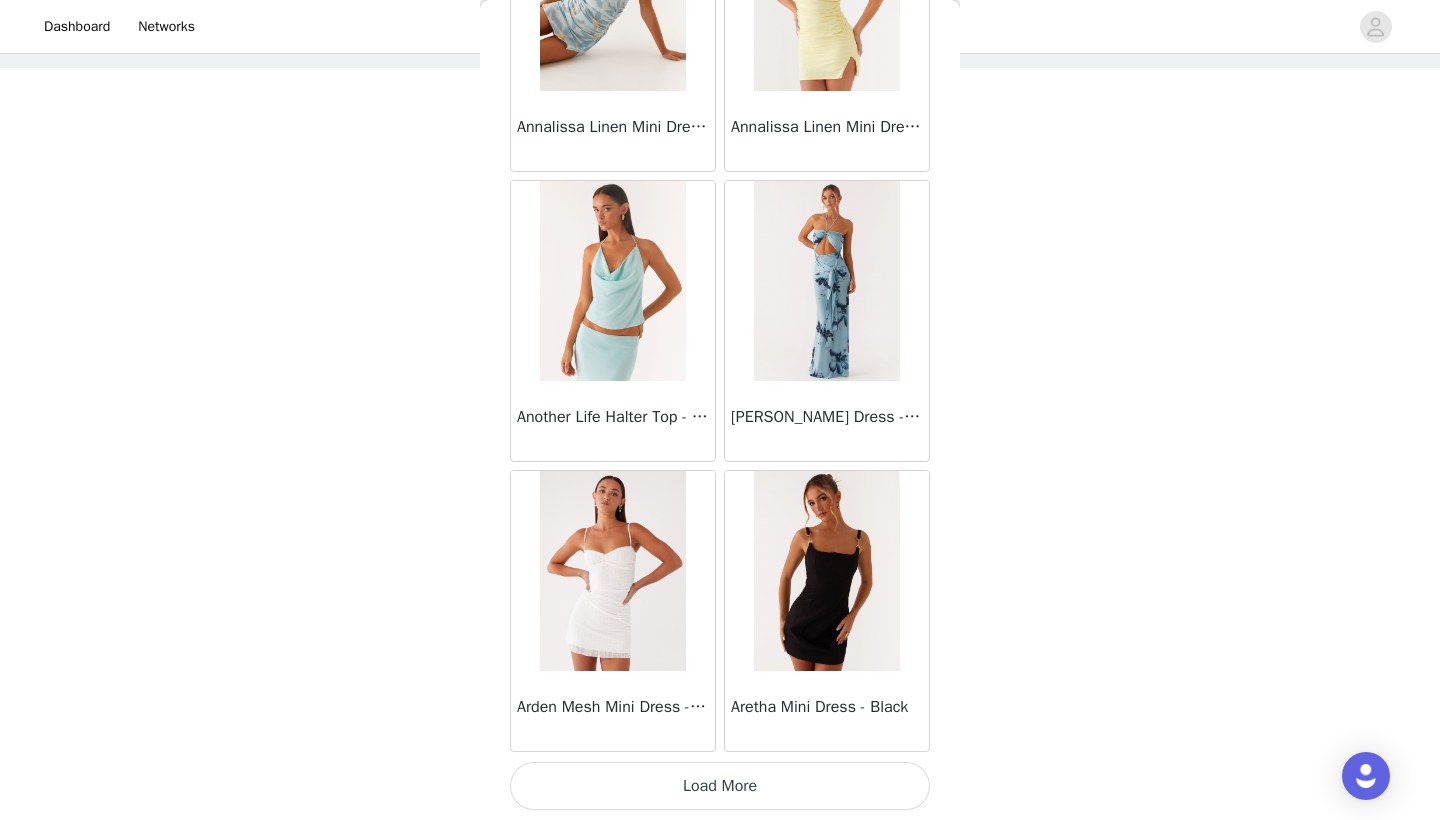 click on "Load More" at bounding box center (720, 786) 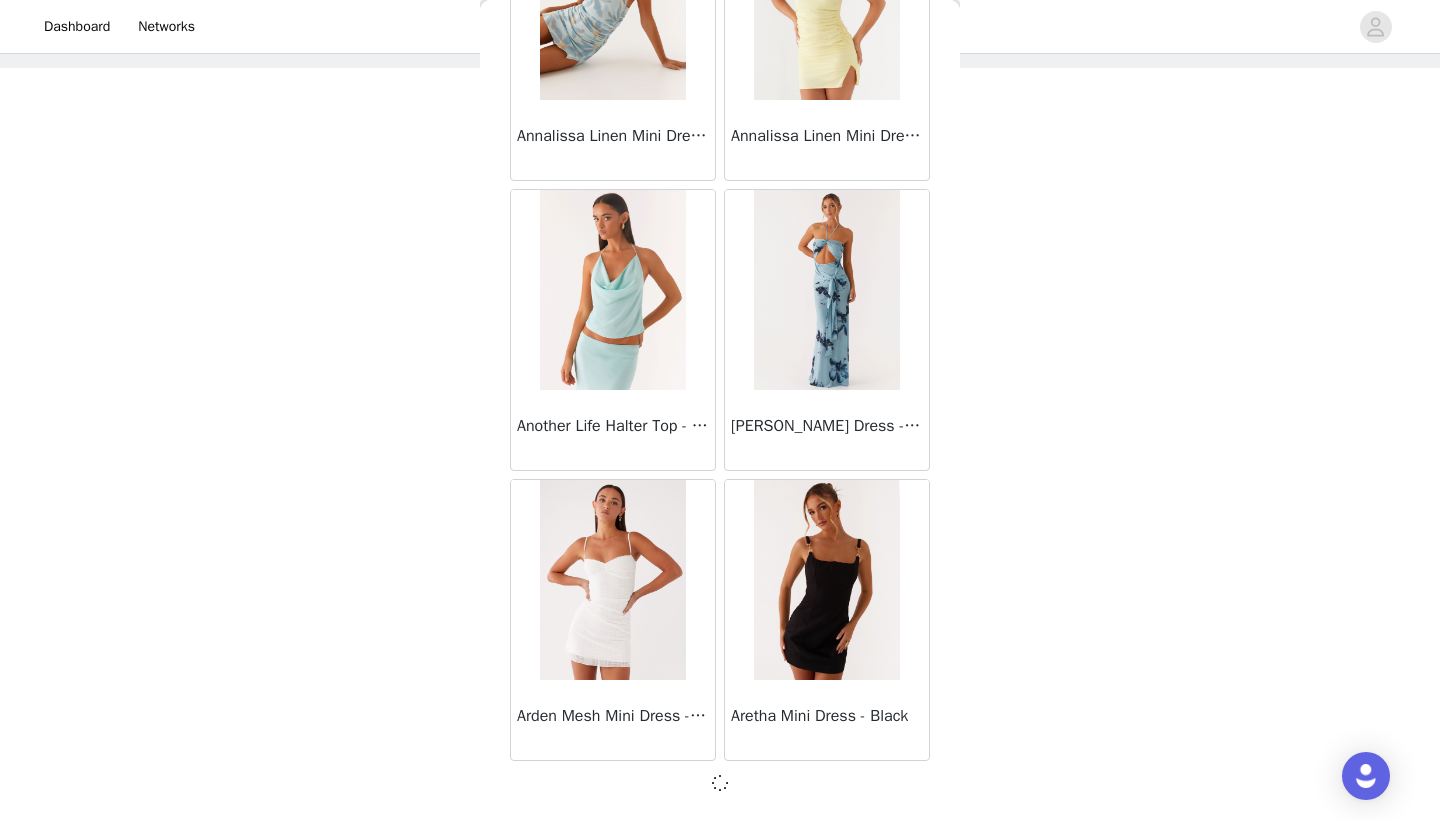 scroll, scrollTop: 95031, scrollLeft: 0, axis: vertical 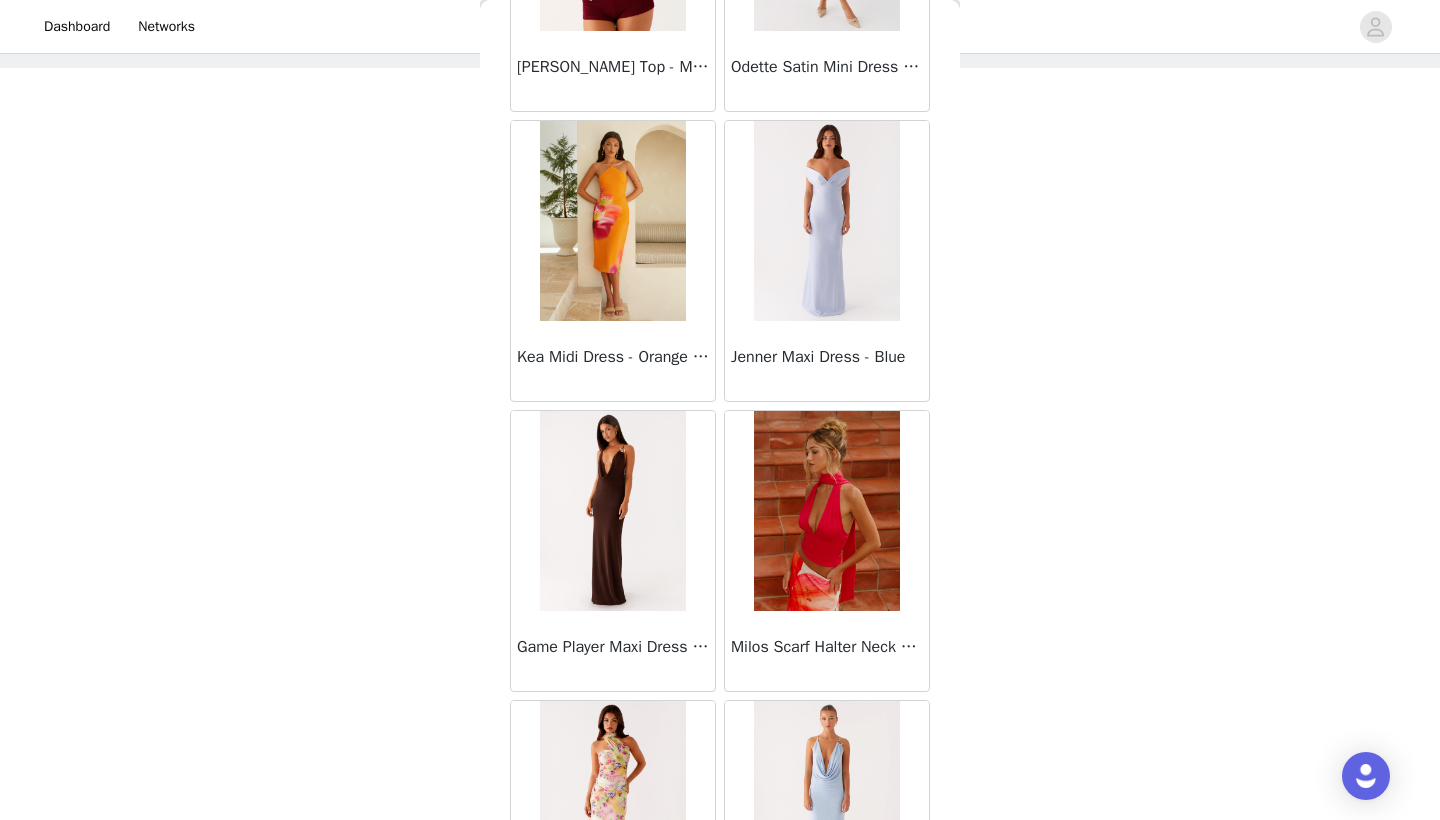 click at bounding box center (612, 511) 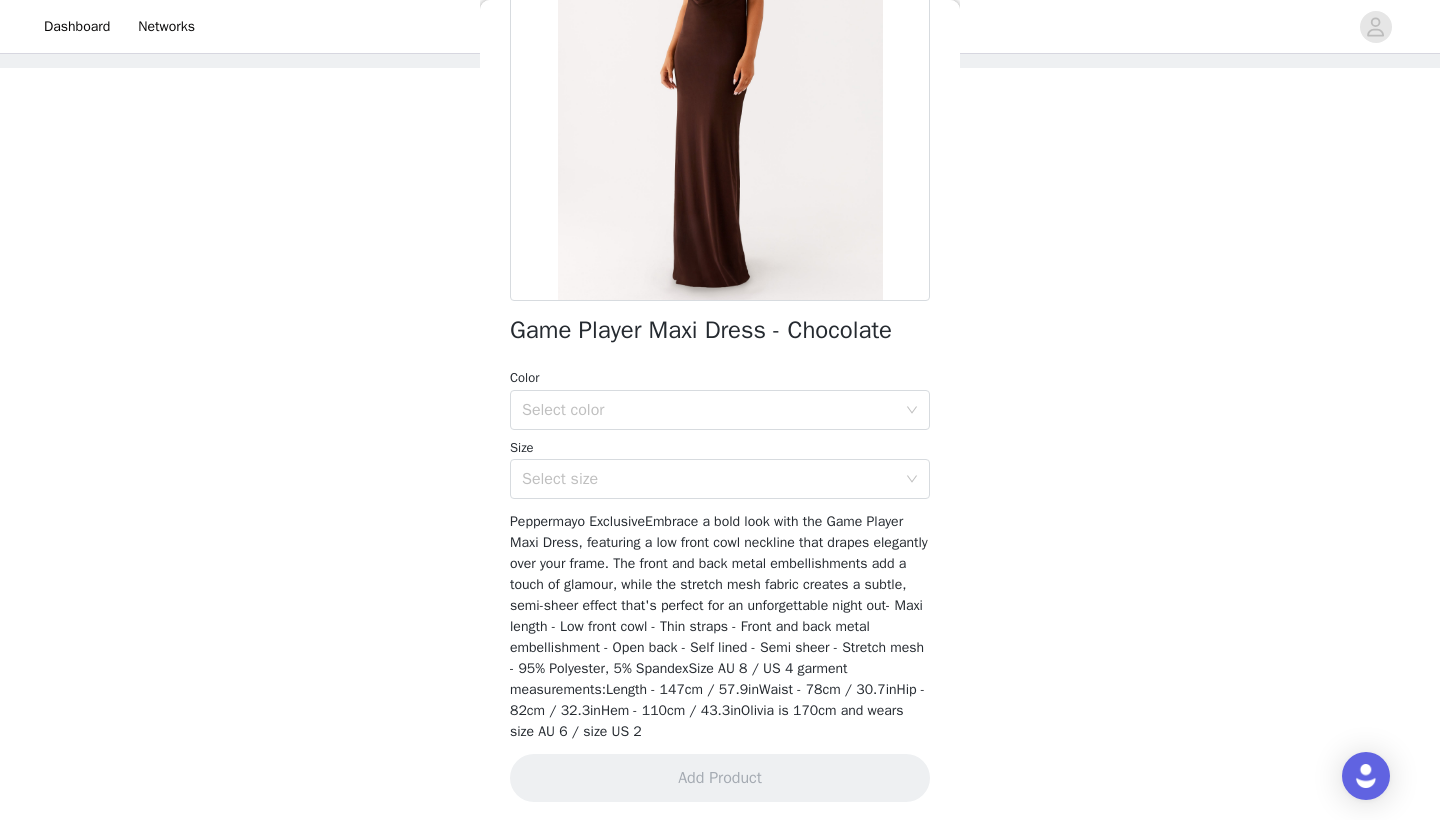 scroll, scrollTop: 251, scrollLeft: 0, axis: vertical 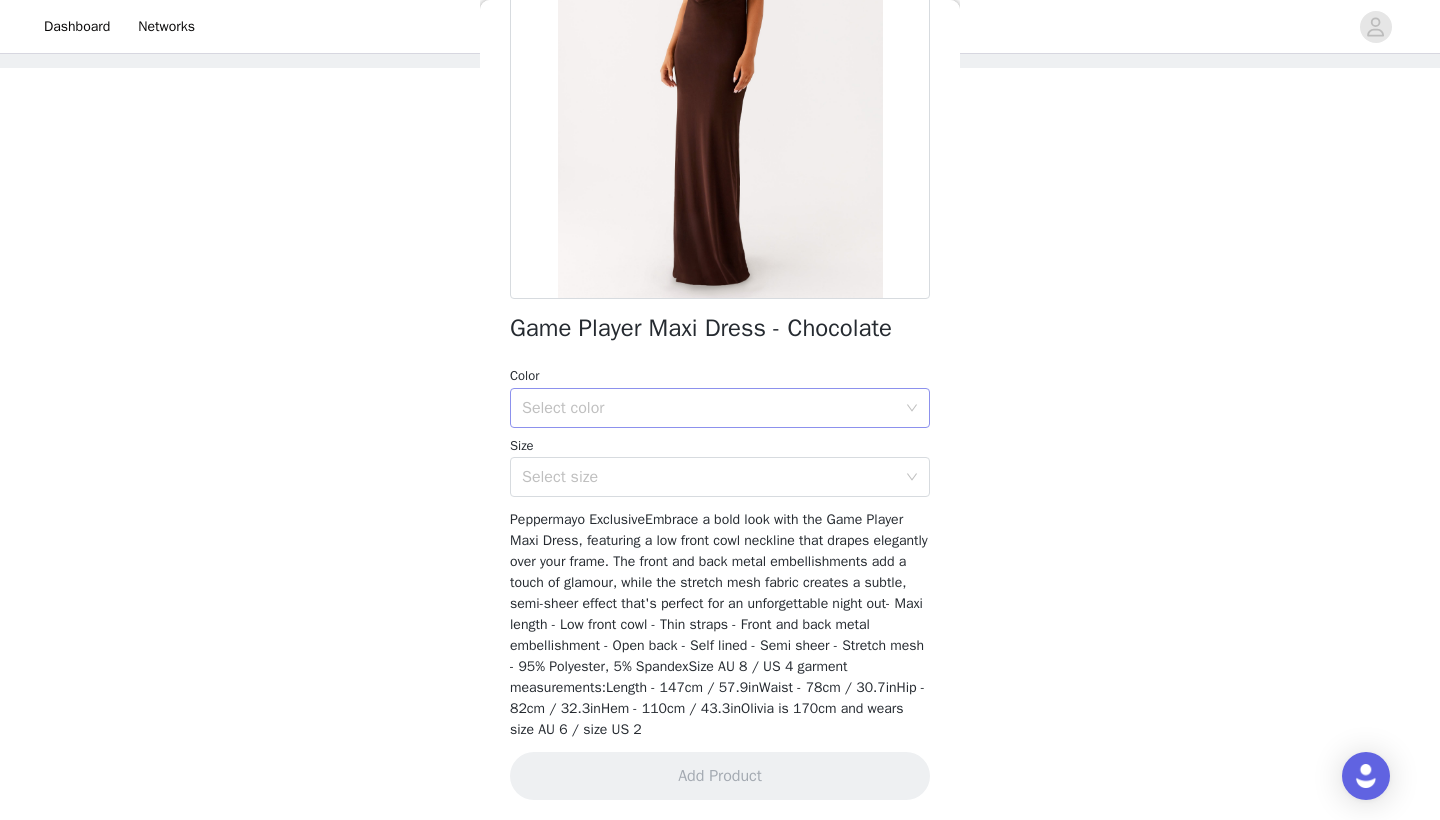click on "Select color" at bounding box center [709, 408] 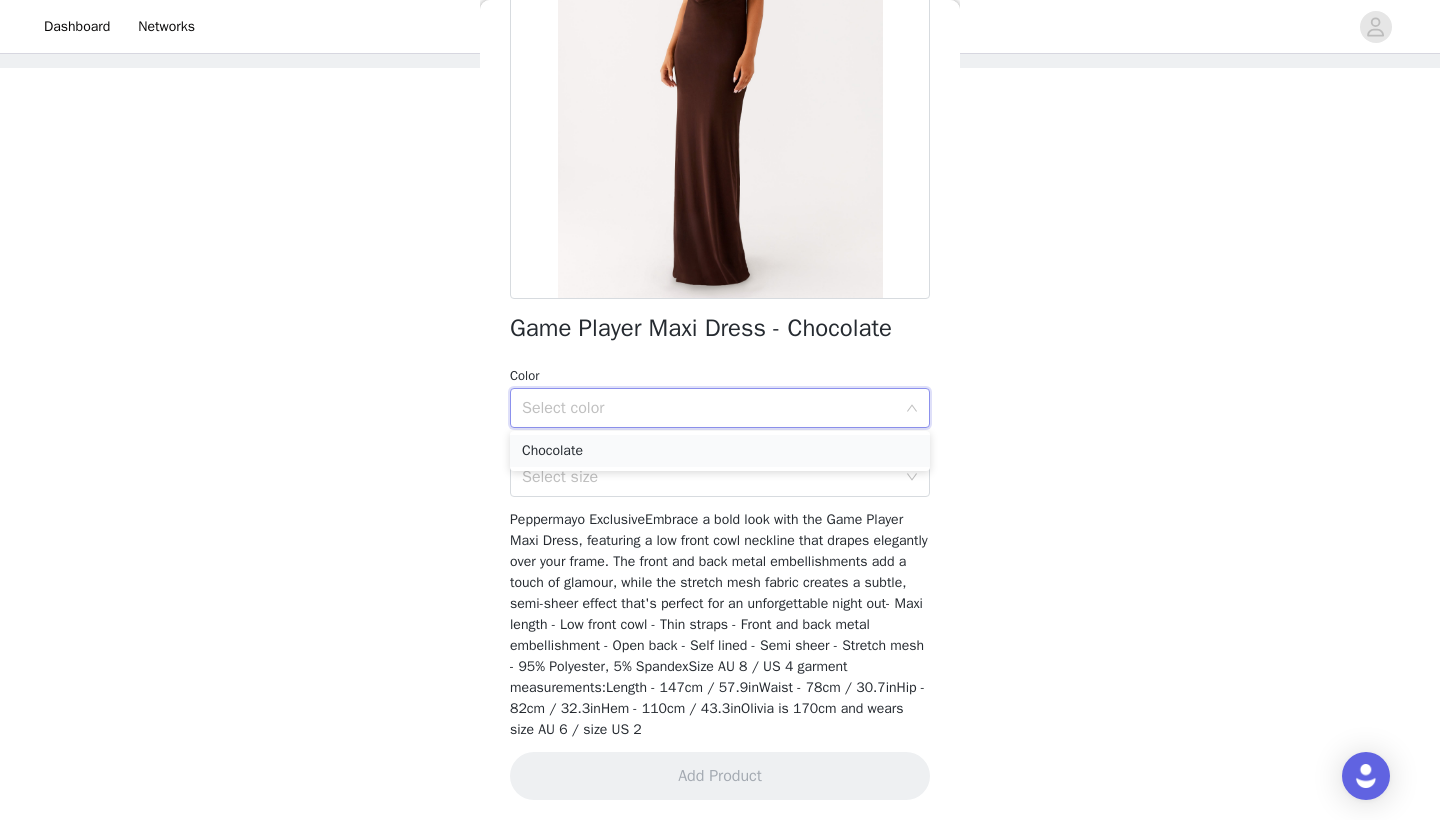 click on "Chocolate" at bounding box center [720, 451] 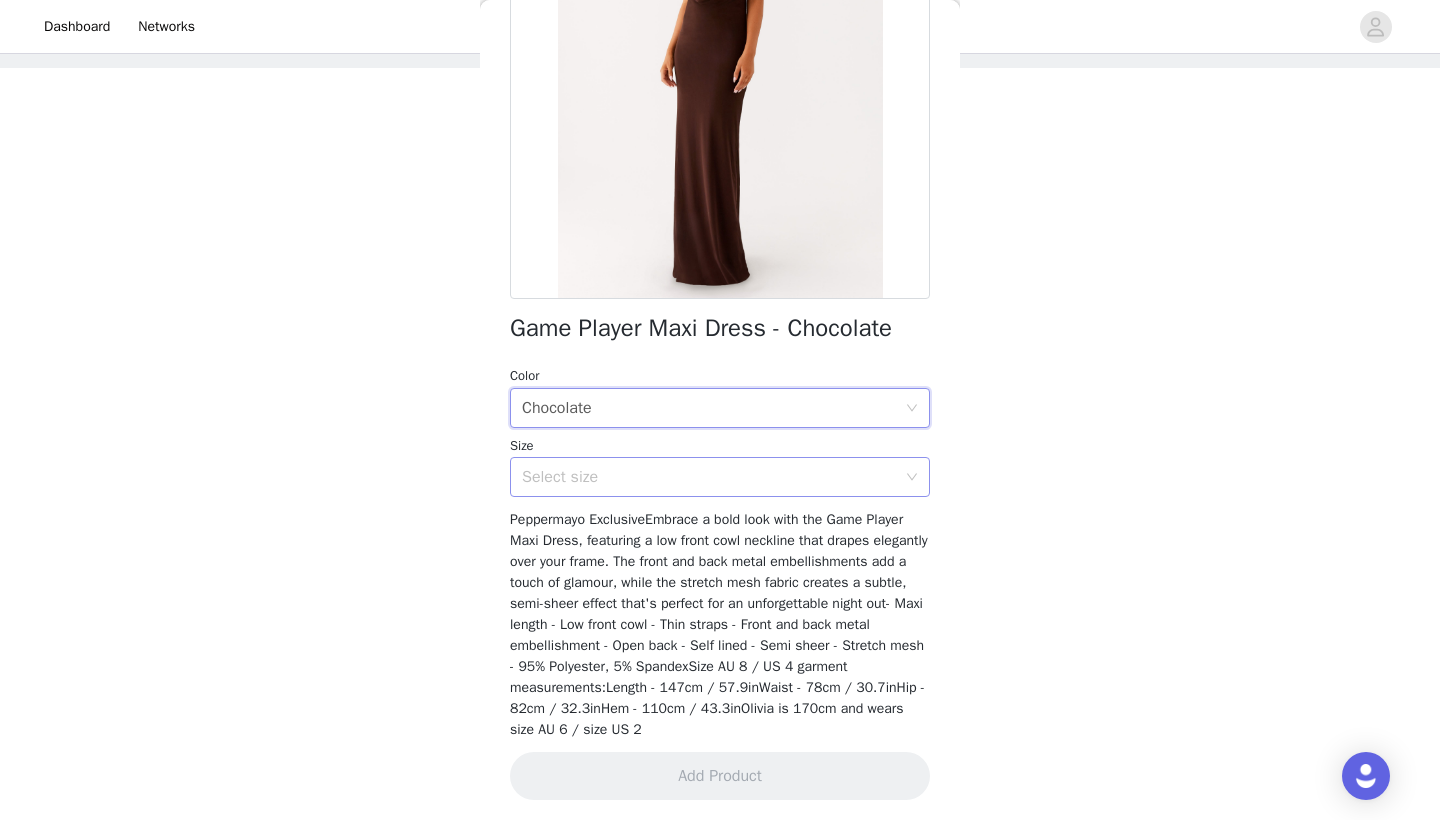 click on "Select size" at bounding box center [709, 477] 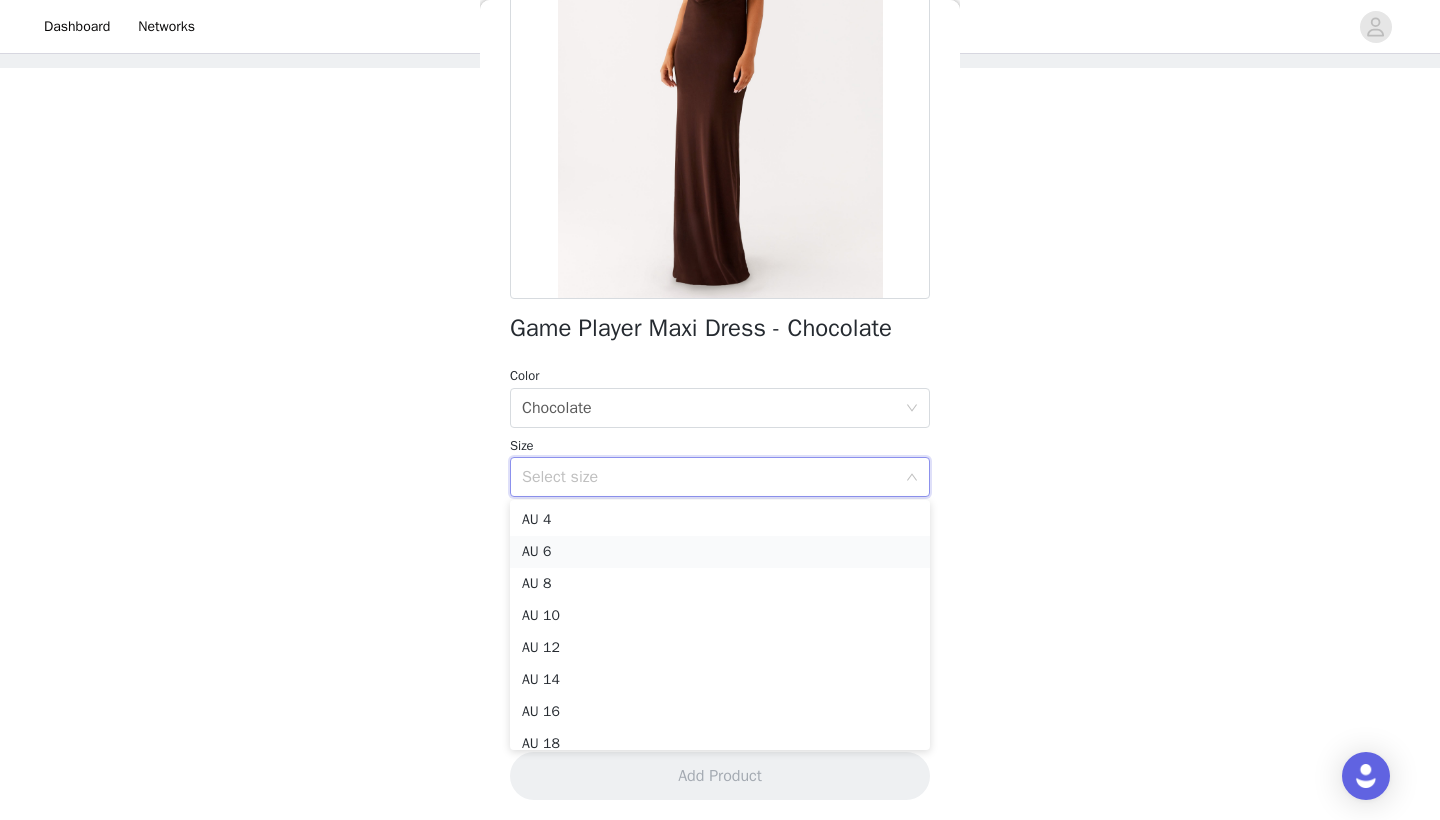 click on "AU 6" at bounding box center (720, 552) 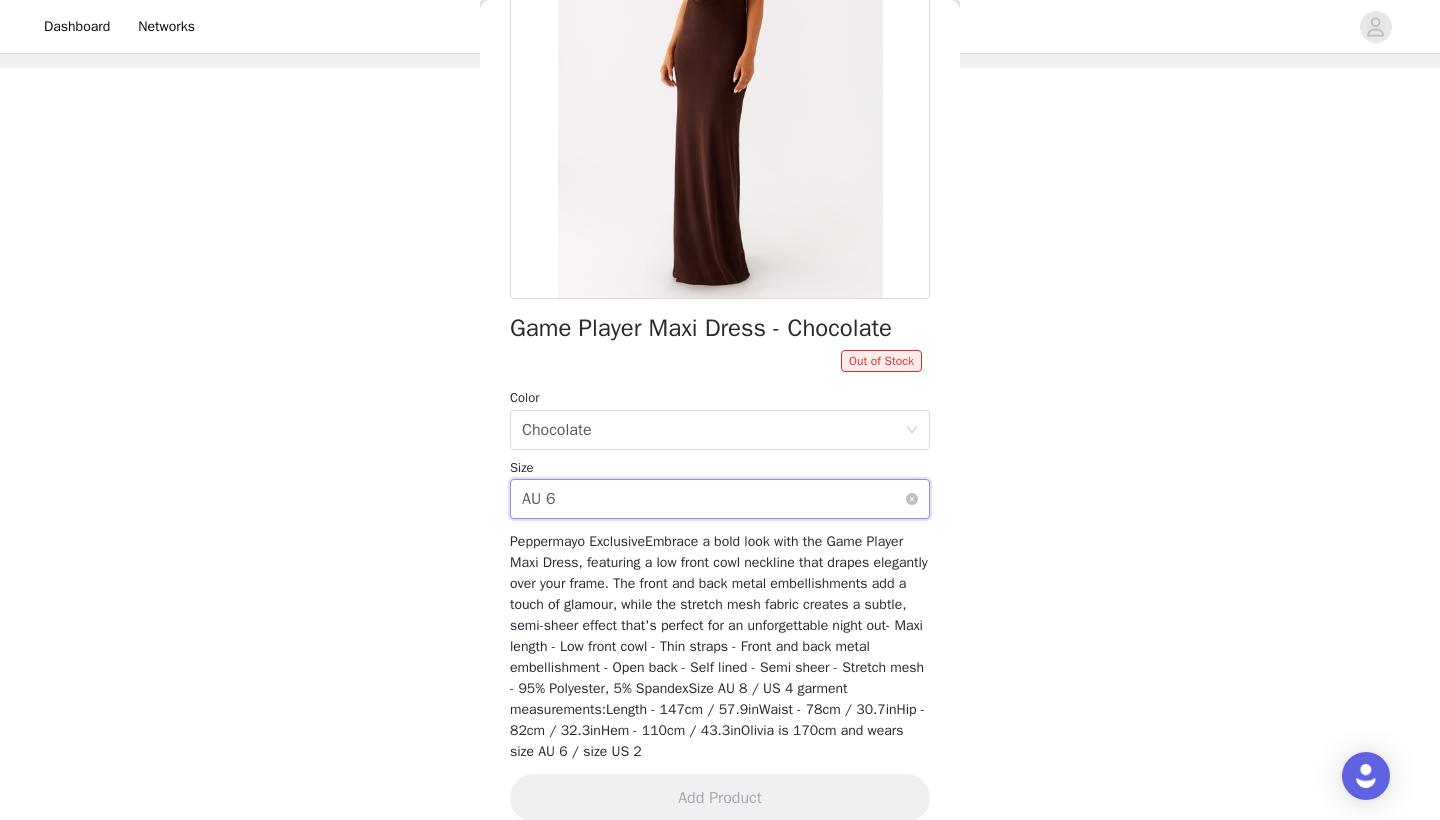 click on "Select size AU 6" at bounding box center [713, 499] 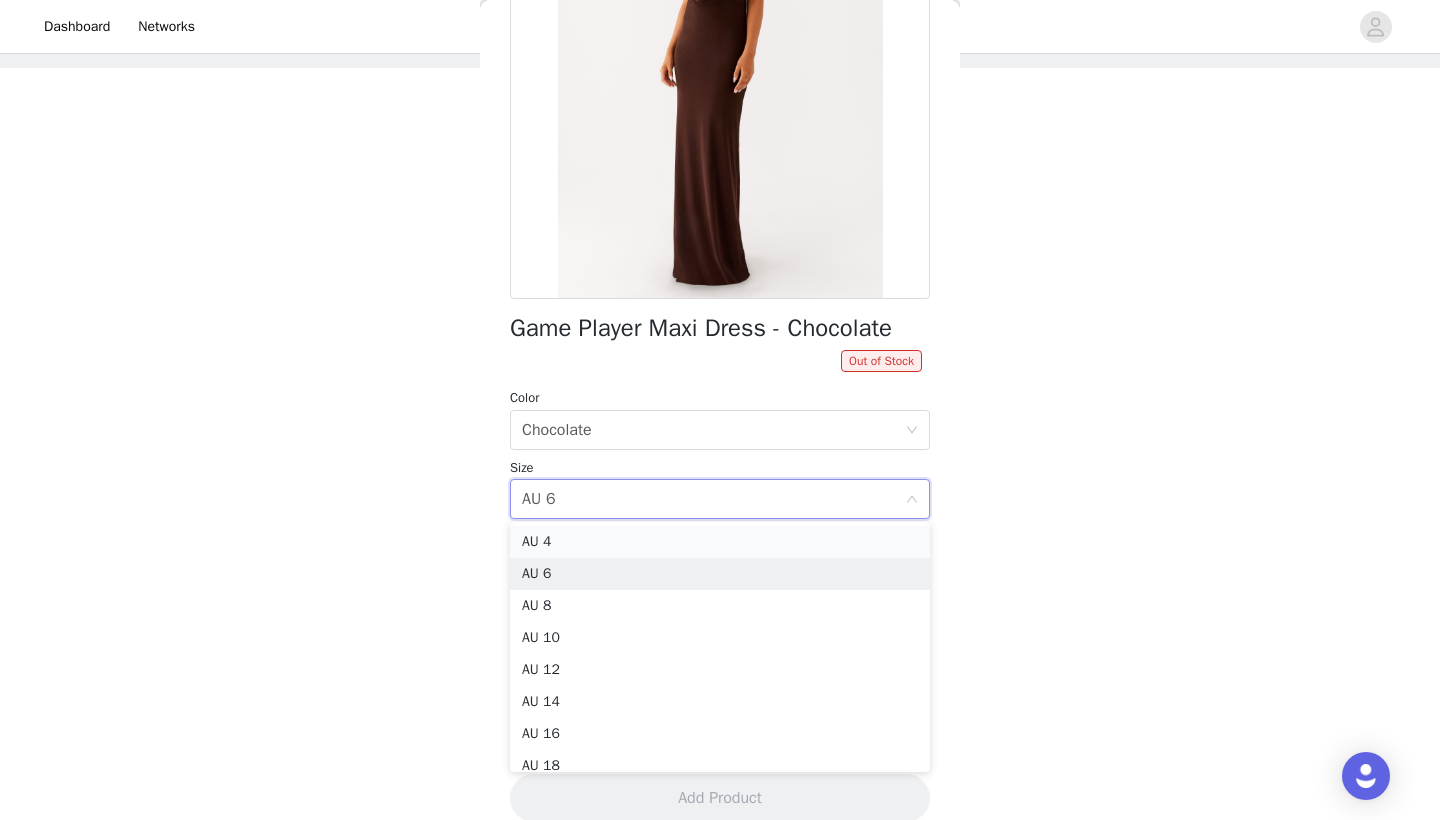 click on "AU 4" at bounding box center (720, 542) 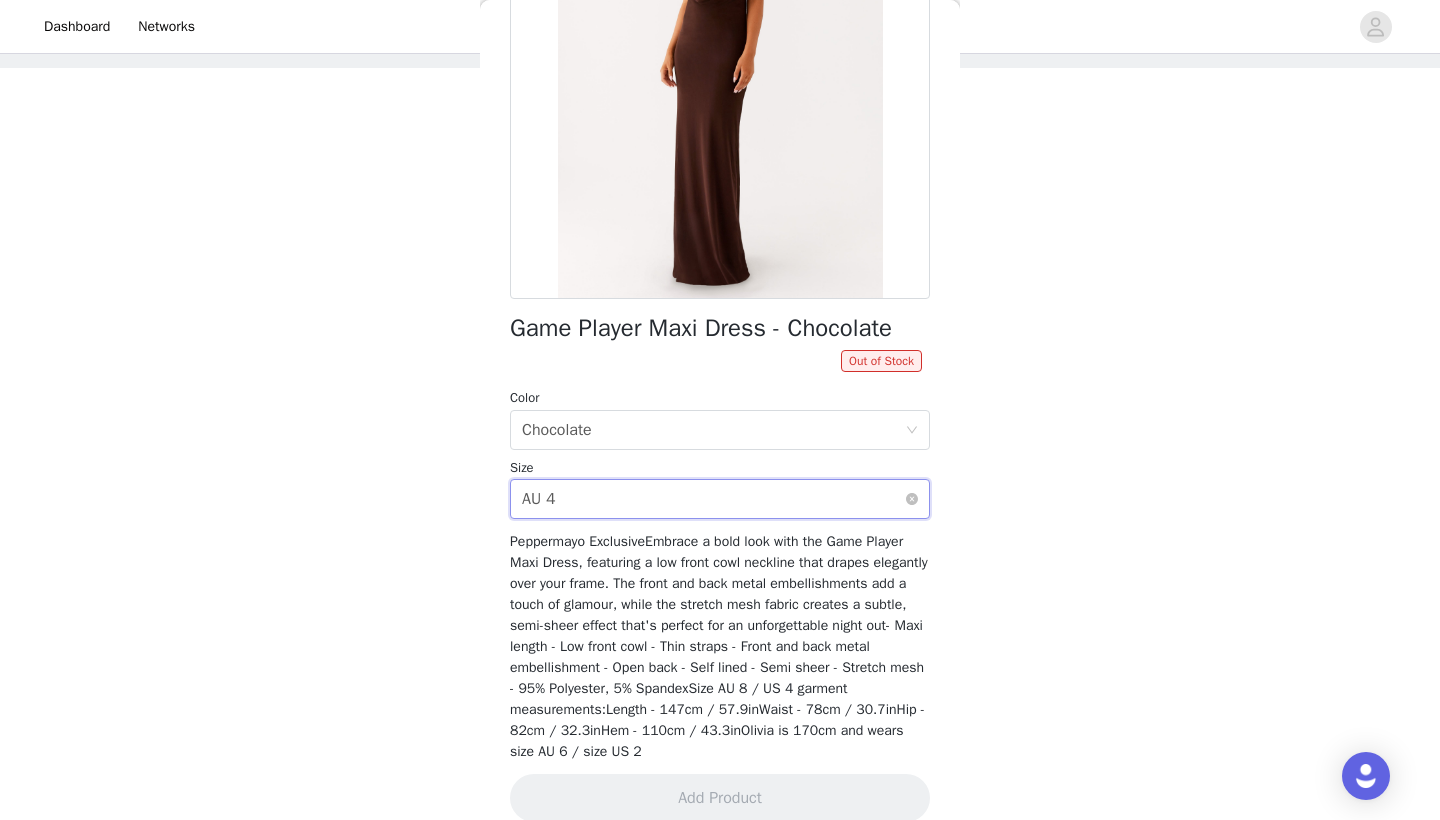click on "Select size AU 4" at bounding box center (713, 499) 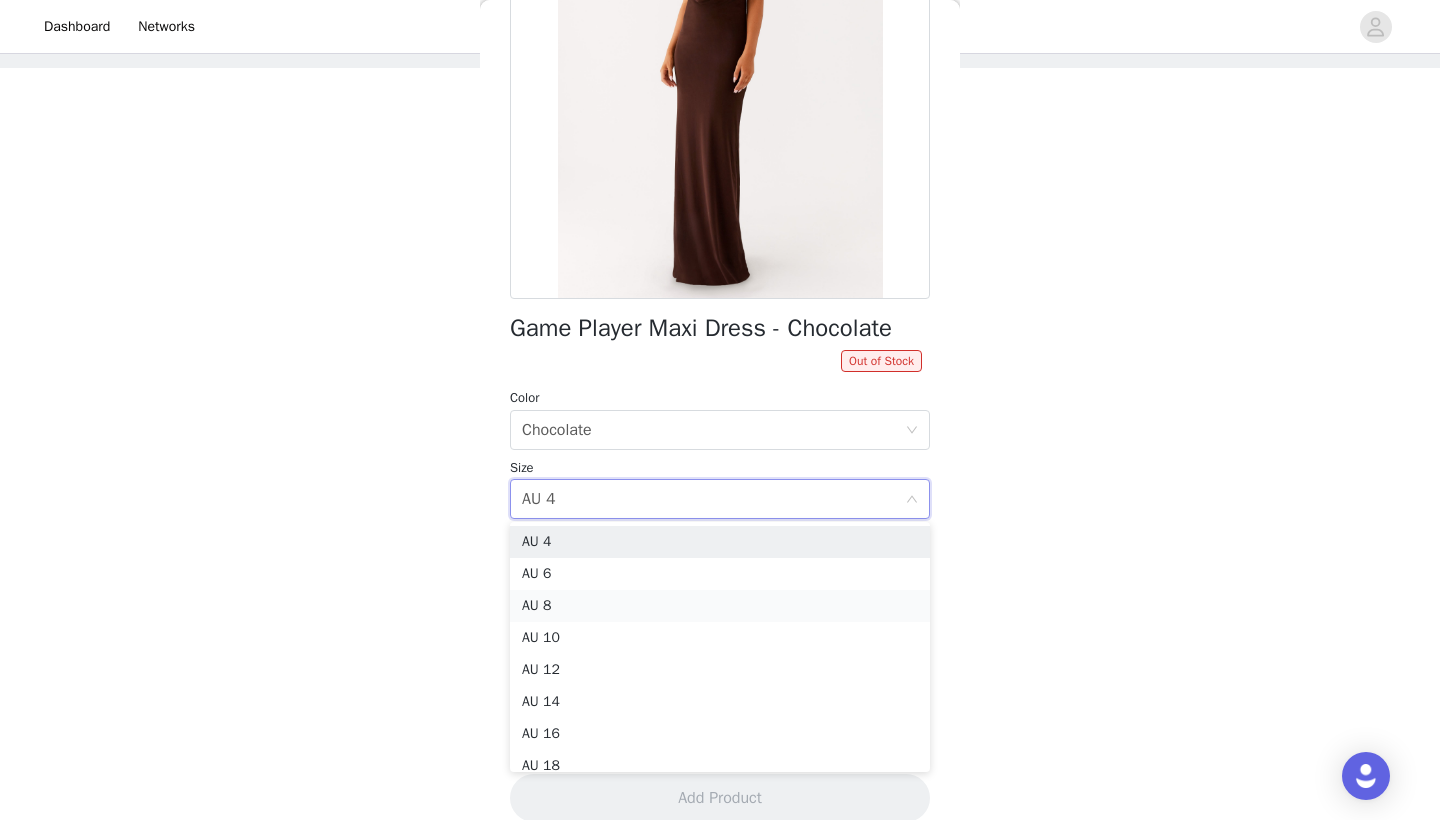 click on "AU 8" at bounding box center [720, 606] 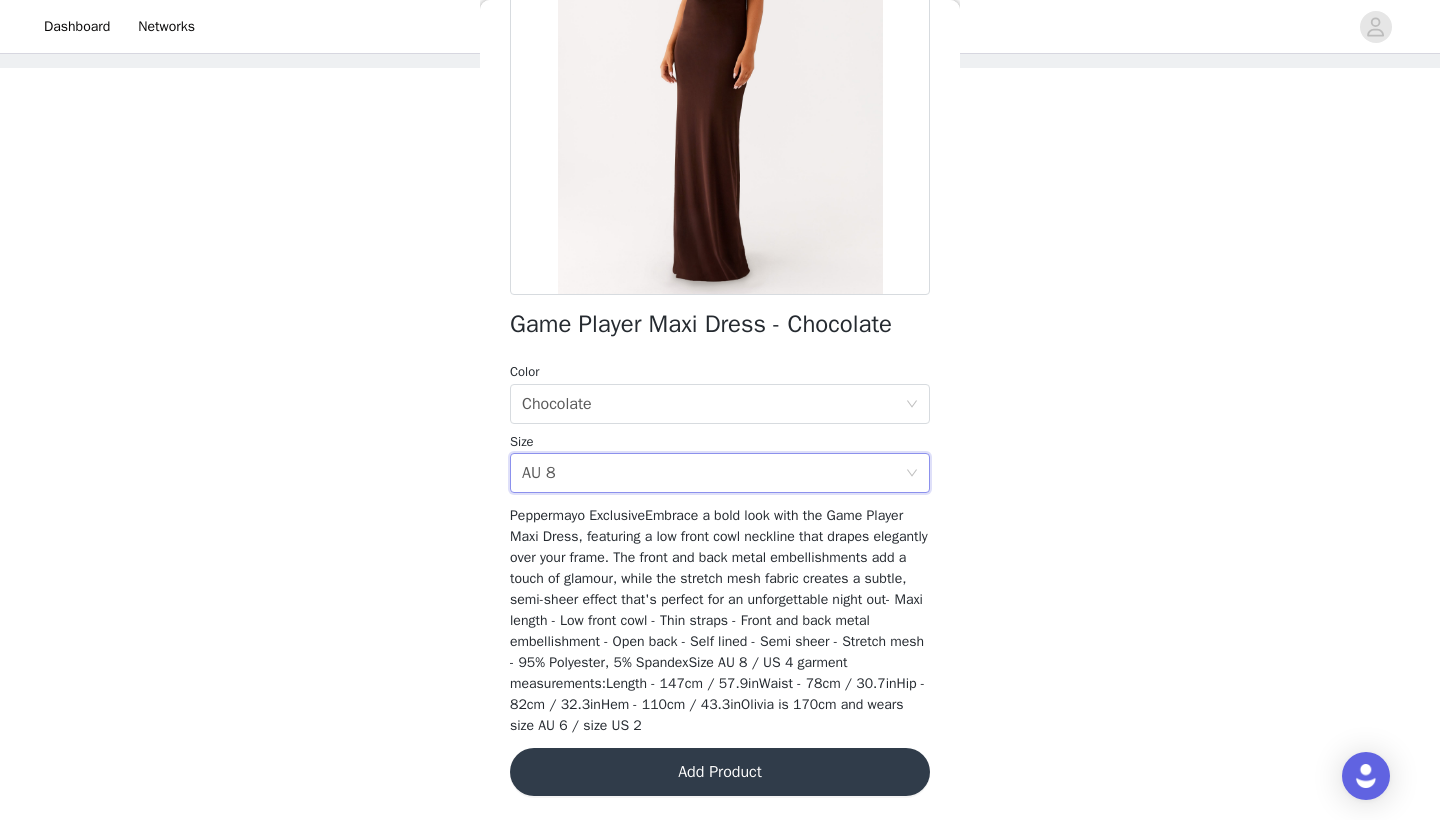 scroll, scrollTop: 254, scrollLeft: 0, axis: vertical 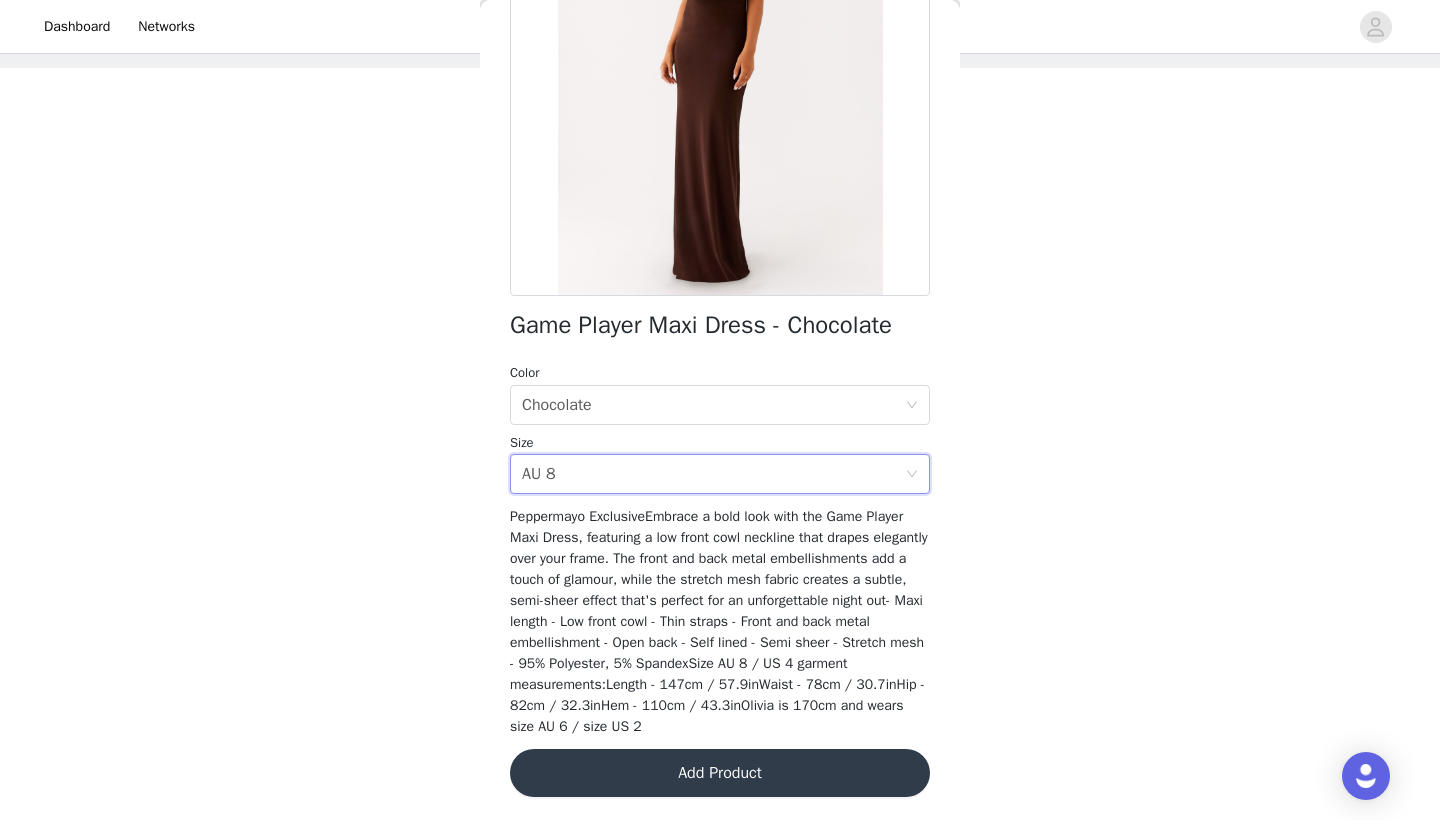 click on "Add Product" at bounding box center (720, 773) 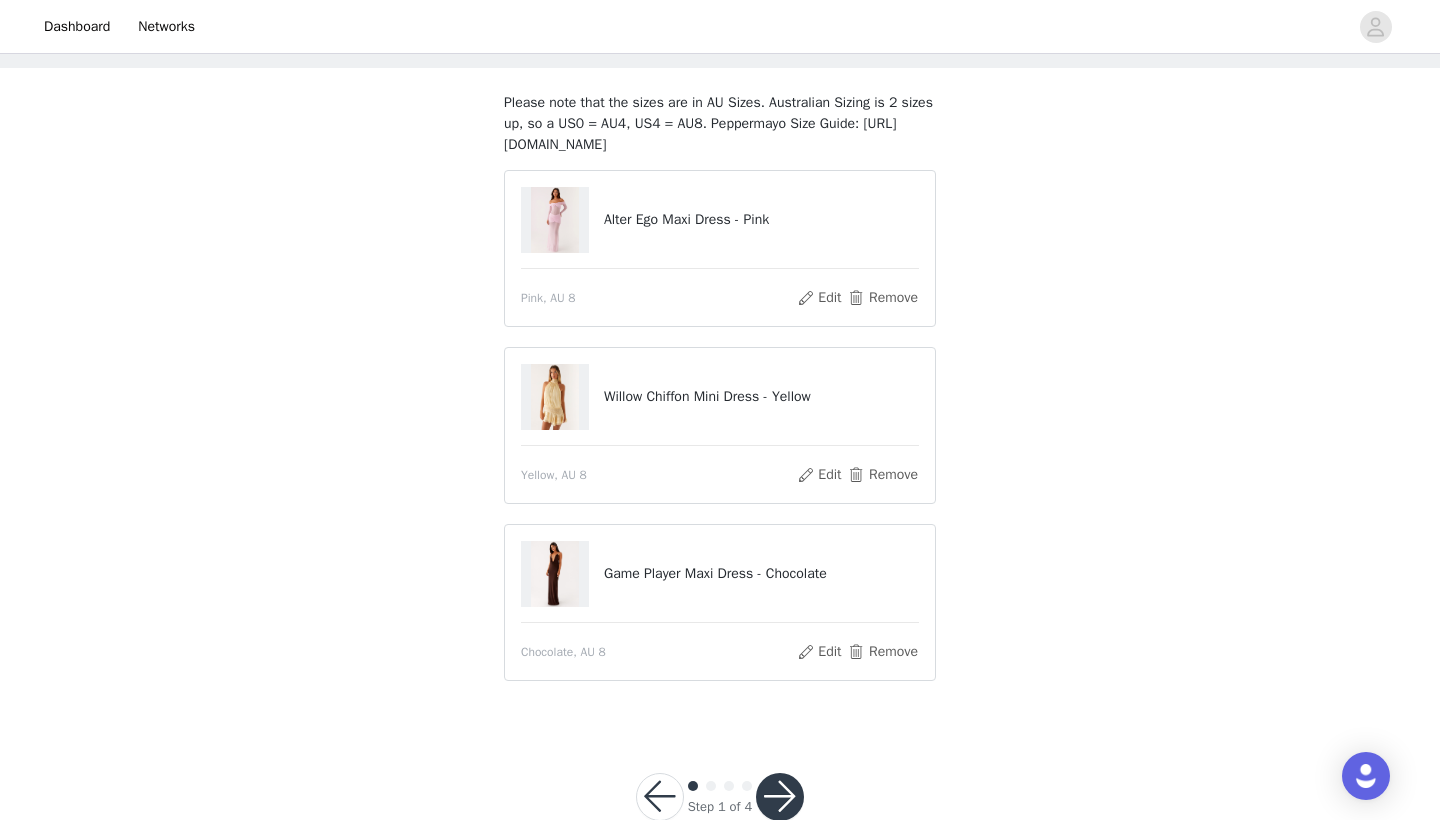 scroll, scrollTop: 91, scrollLeft: 0, axis: vertical 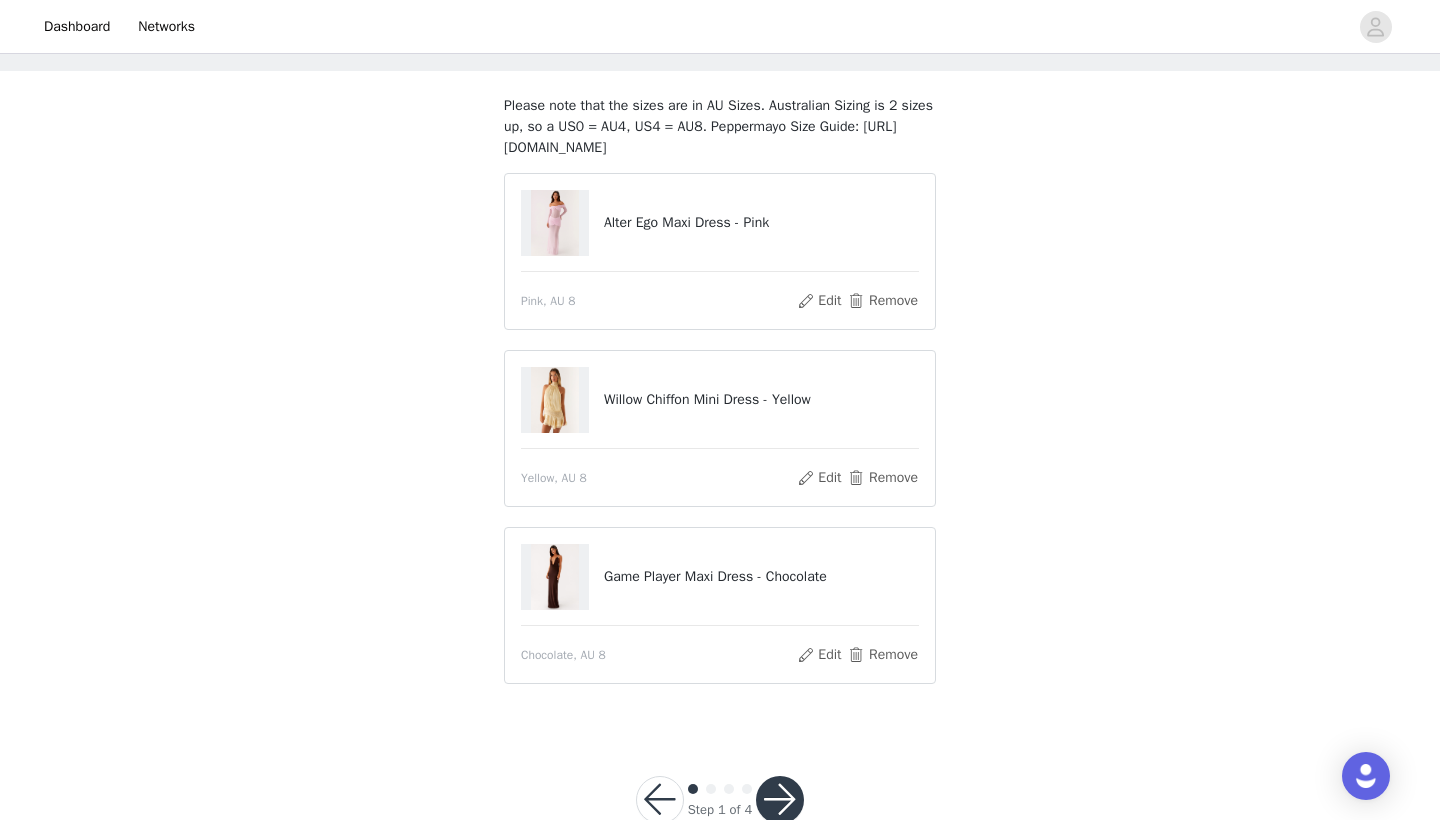 click on "Edit" at bounding box center (819, 301) 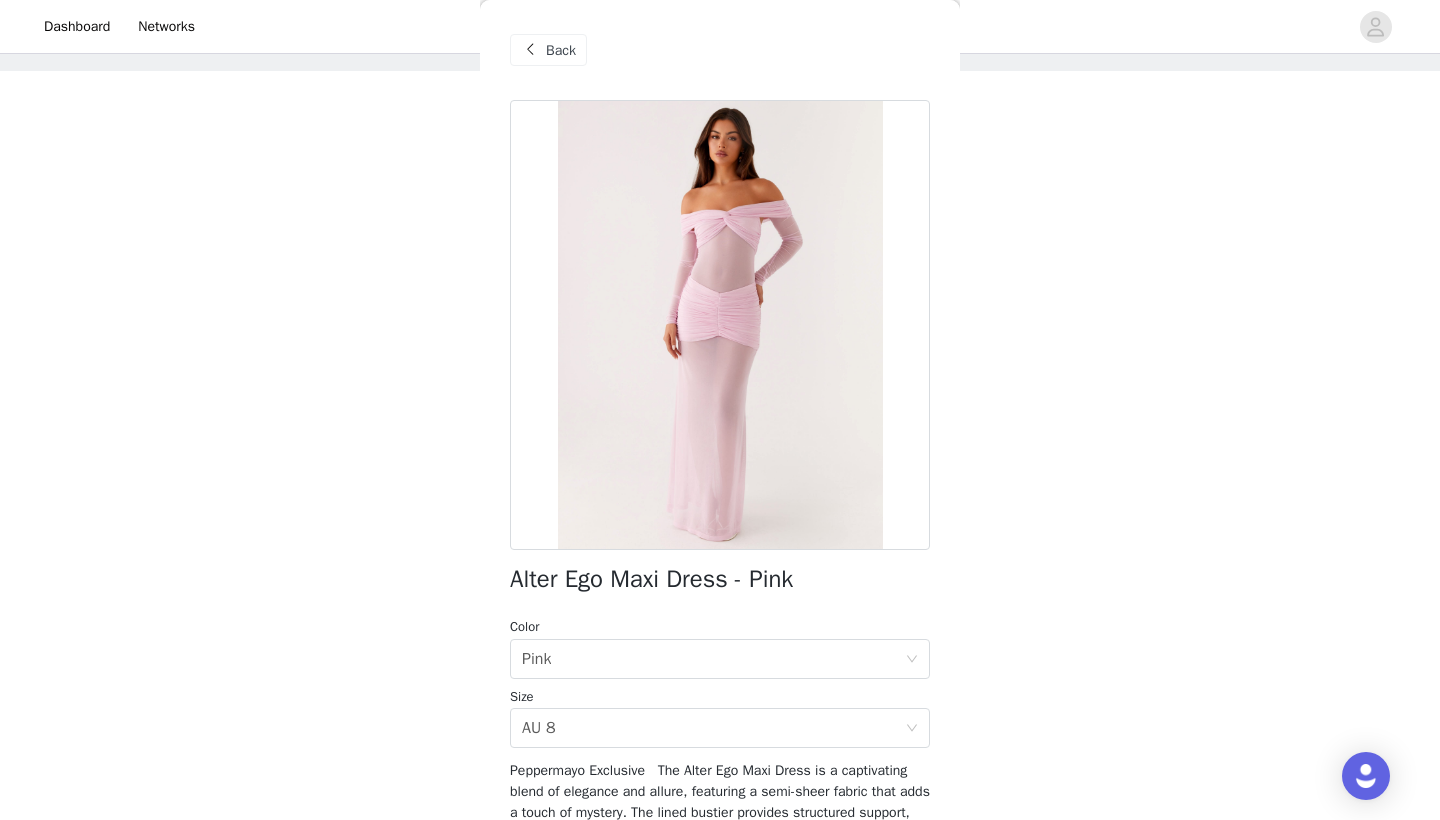 click on "Back" at bounding box center (561, 50) 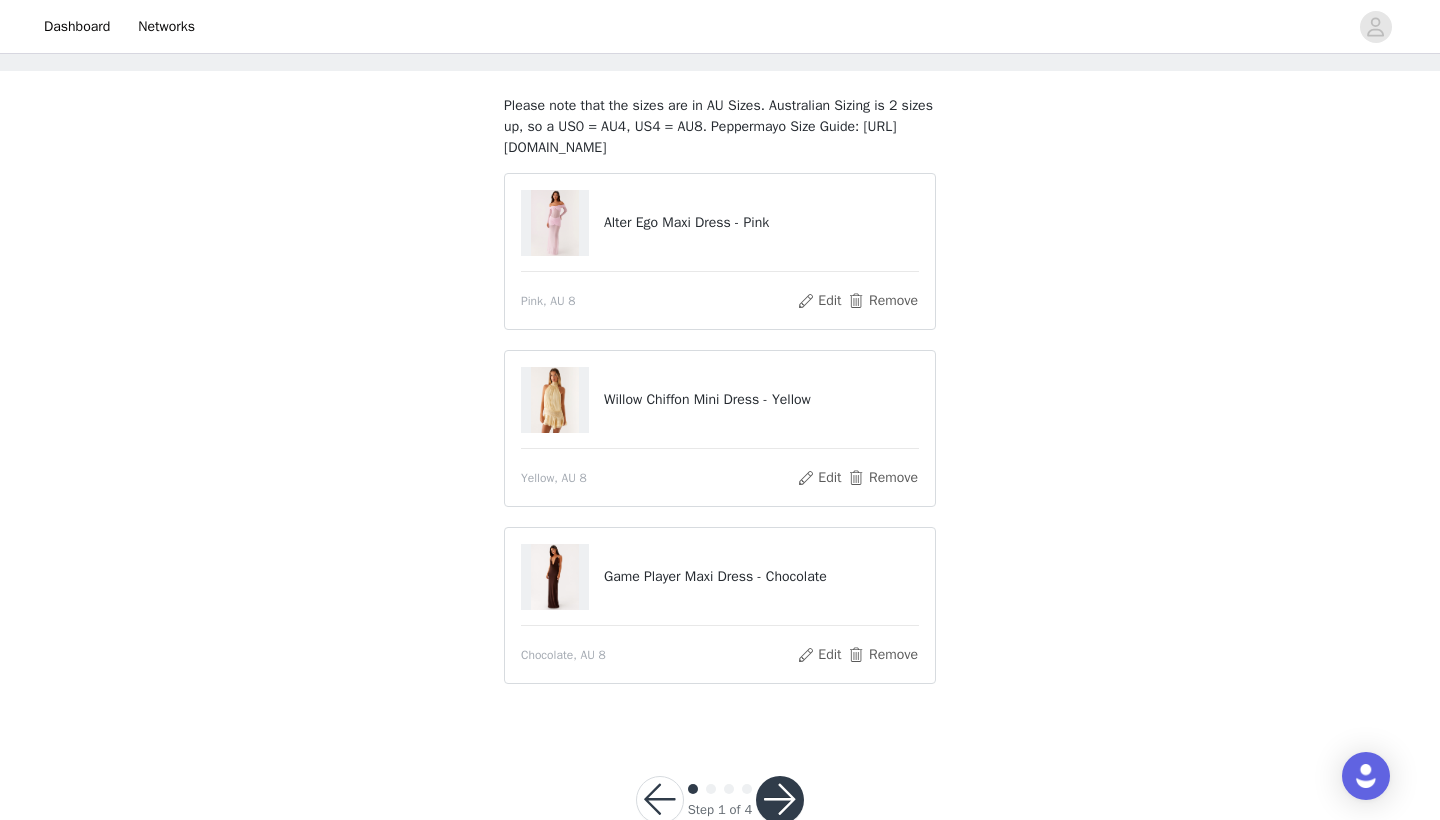 click at bounding box center (780, 800) 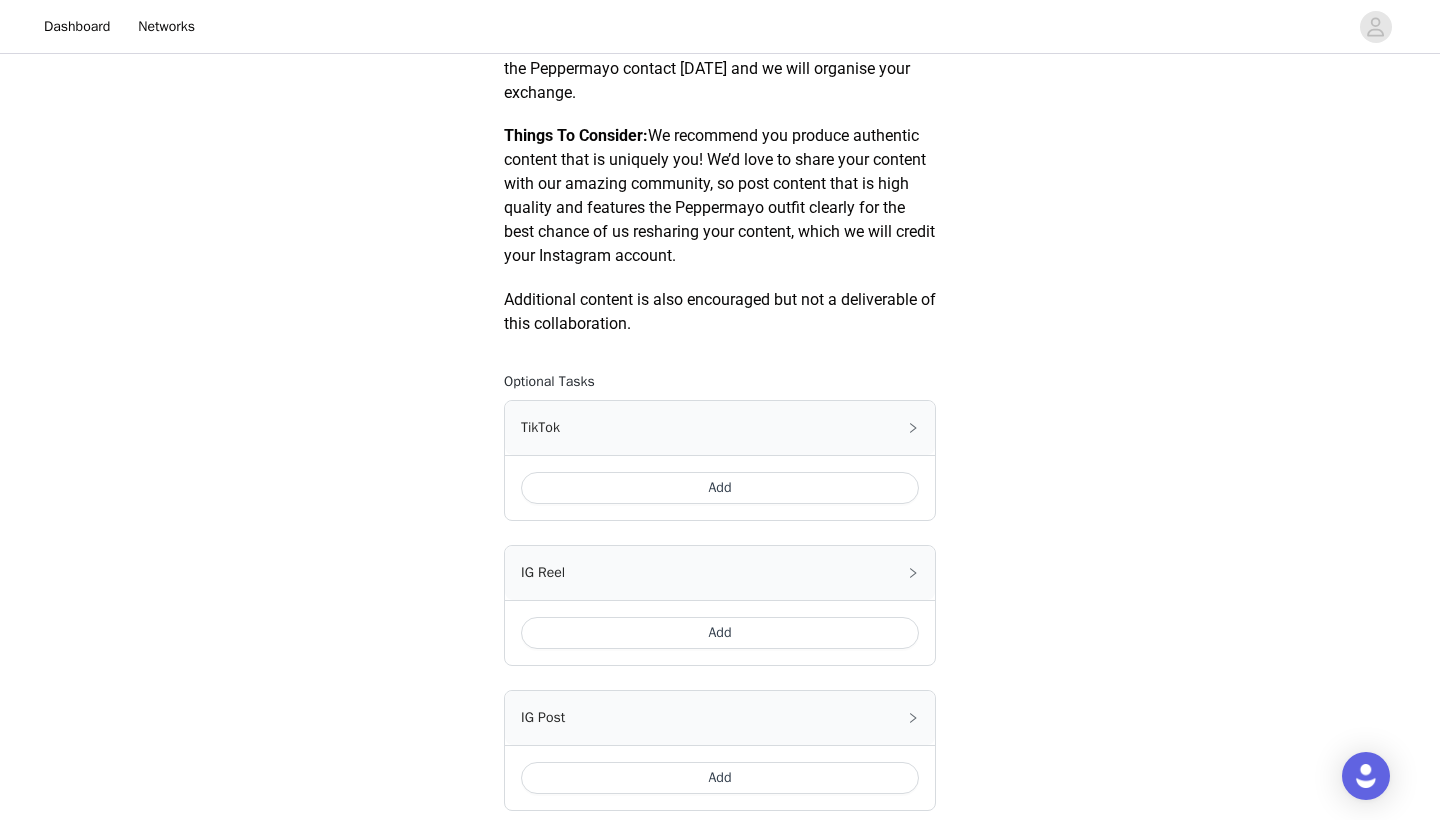 scroll, scrollTop: 839, scrollLeft: 0, axis: vertical 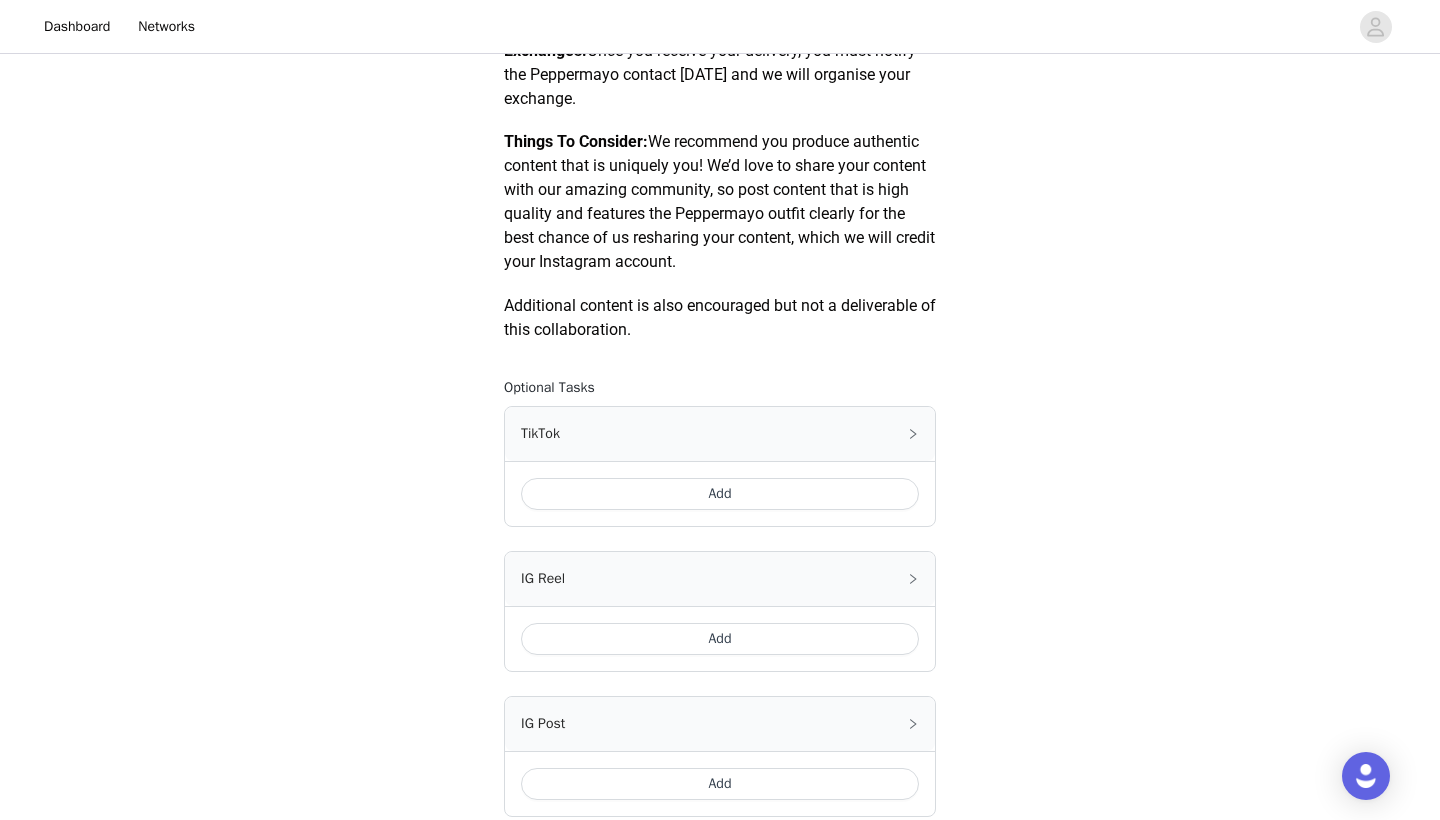 click on "Add" at bounding box center [720, 494] 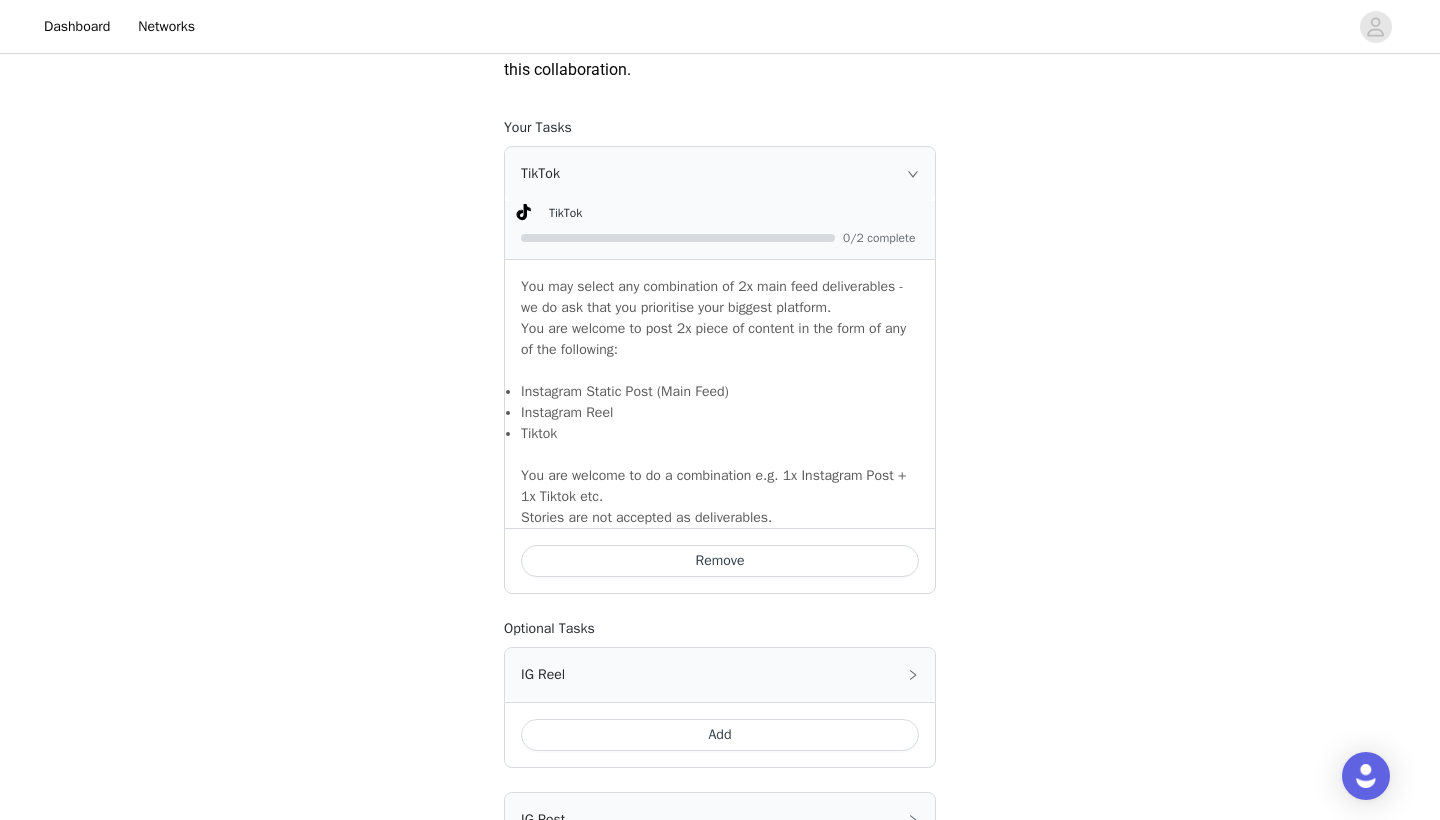 scroll, scrollTop: 1095, scrollLeft: 0, axis: vertical 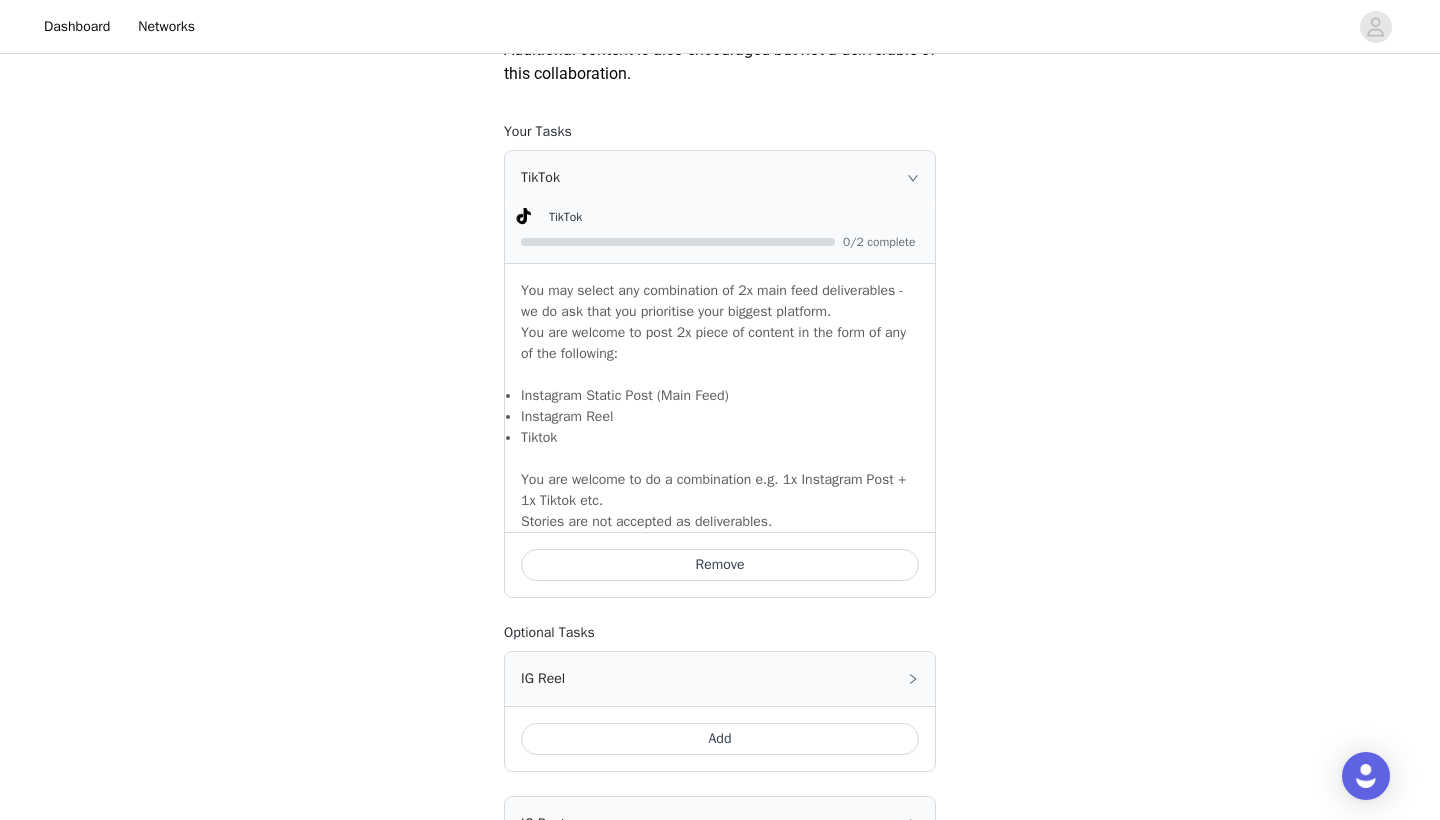click on "TikTok" at bounding box center [720, 178] 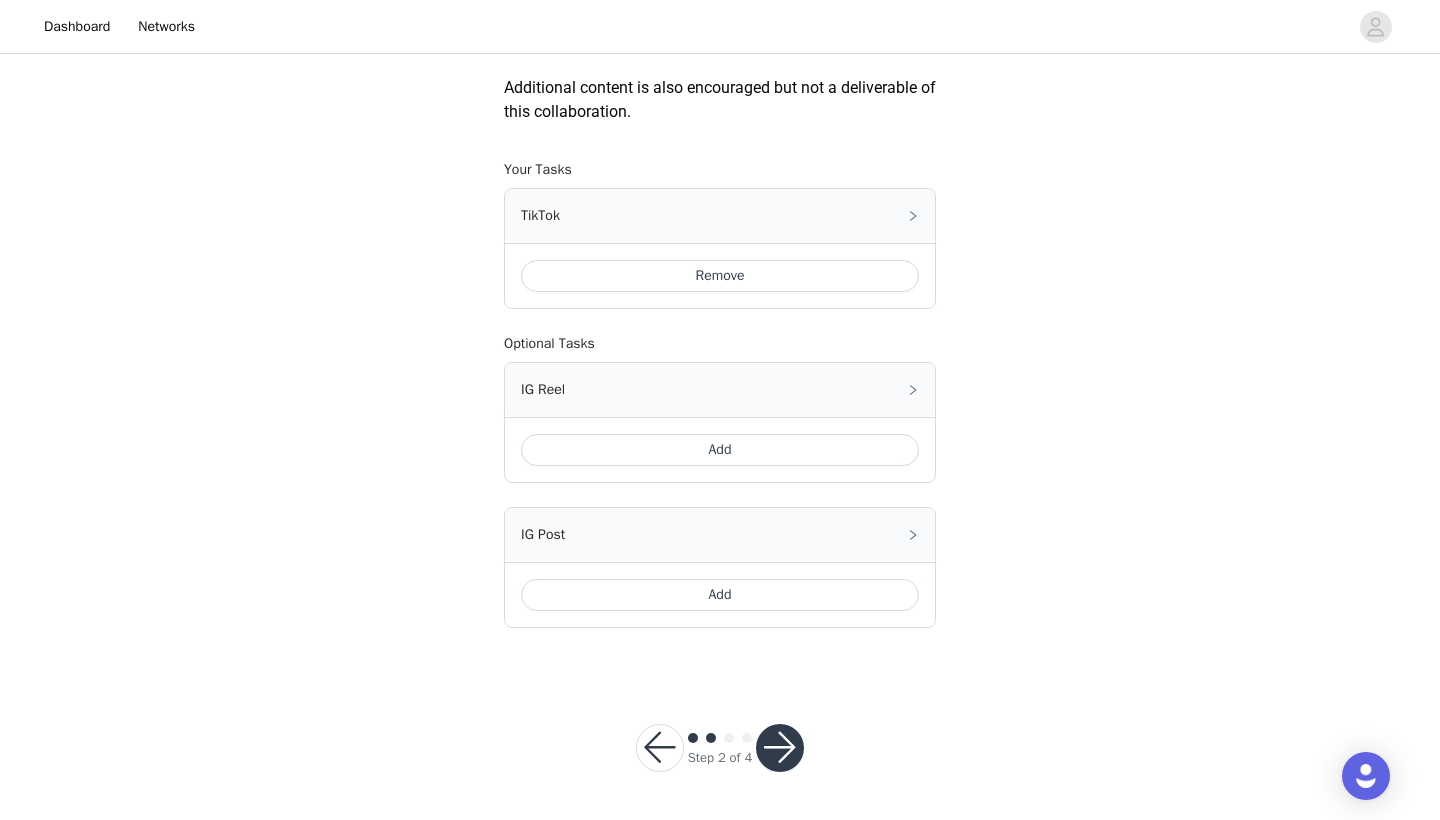 scroll, scrollTop: 1053, scrollLeft: 0, axis: vertical 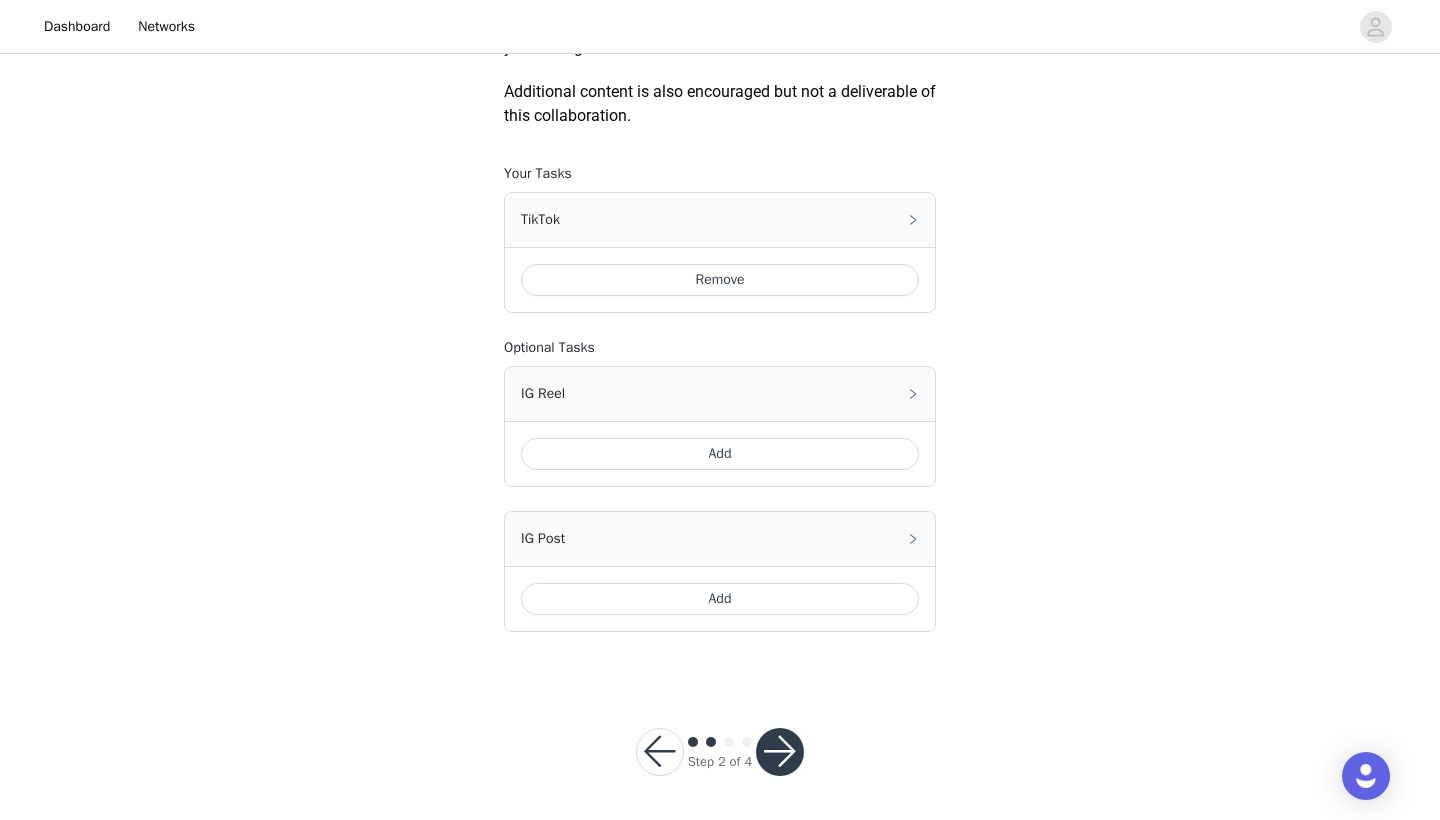 click on "Add" at bounding box center (720, 454) 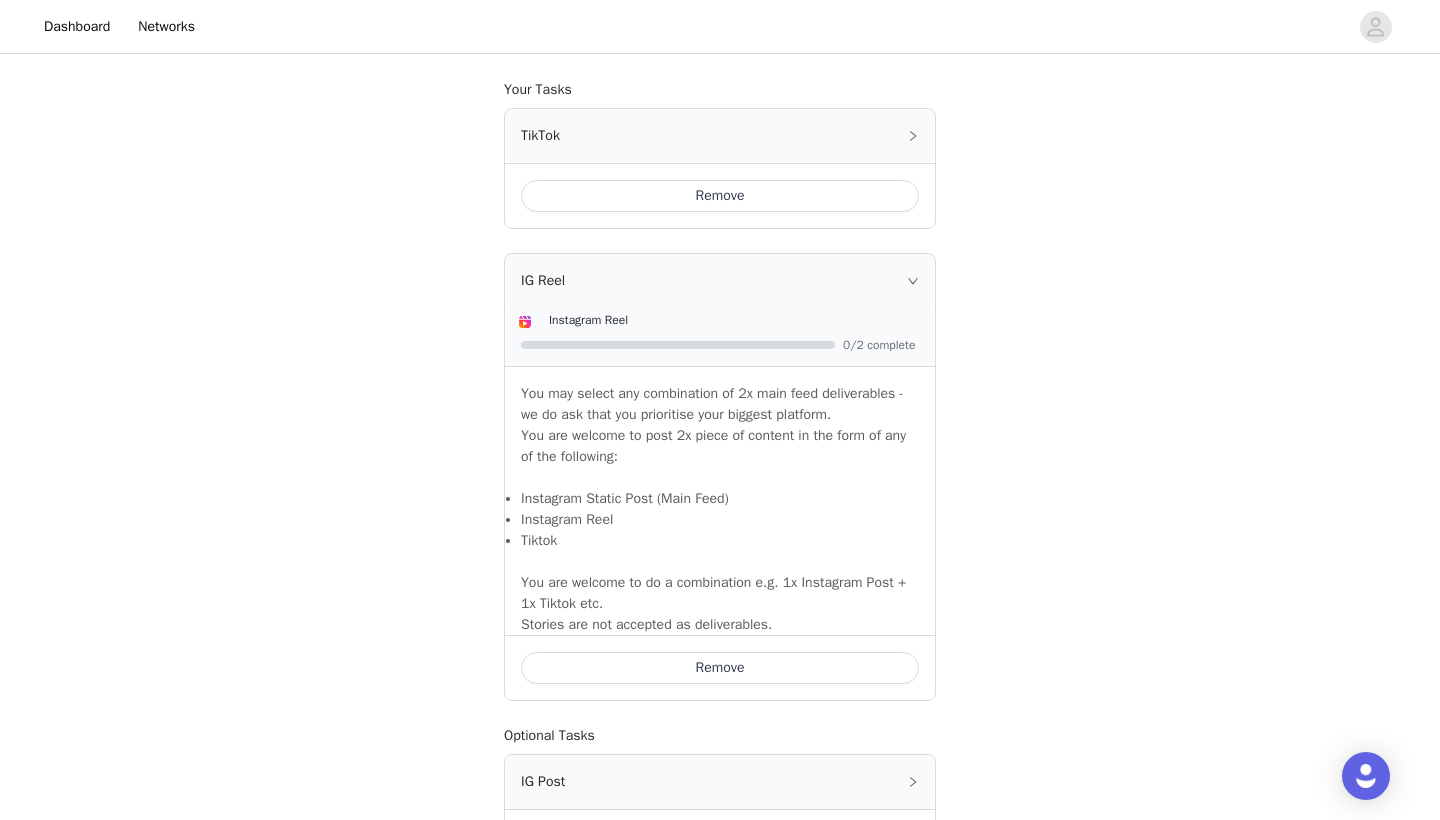 scroll, scrollTop: 1152, scrollLeft: 0, axis: vertical 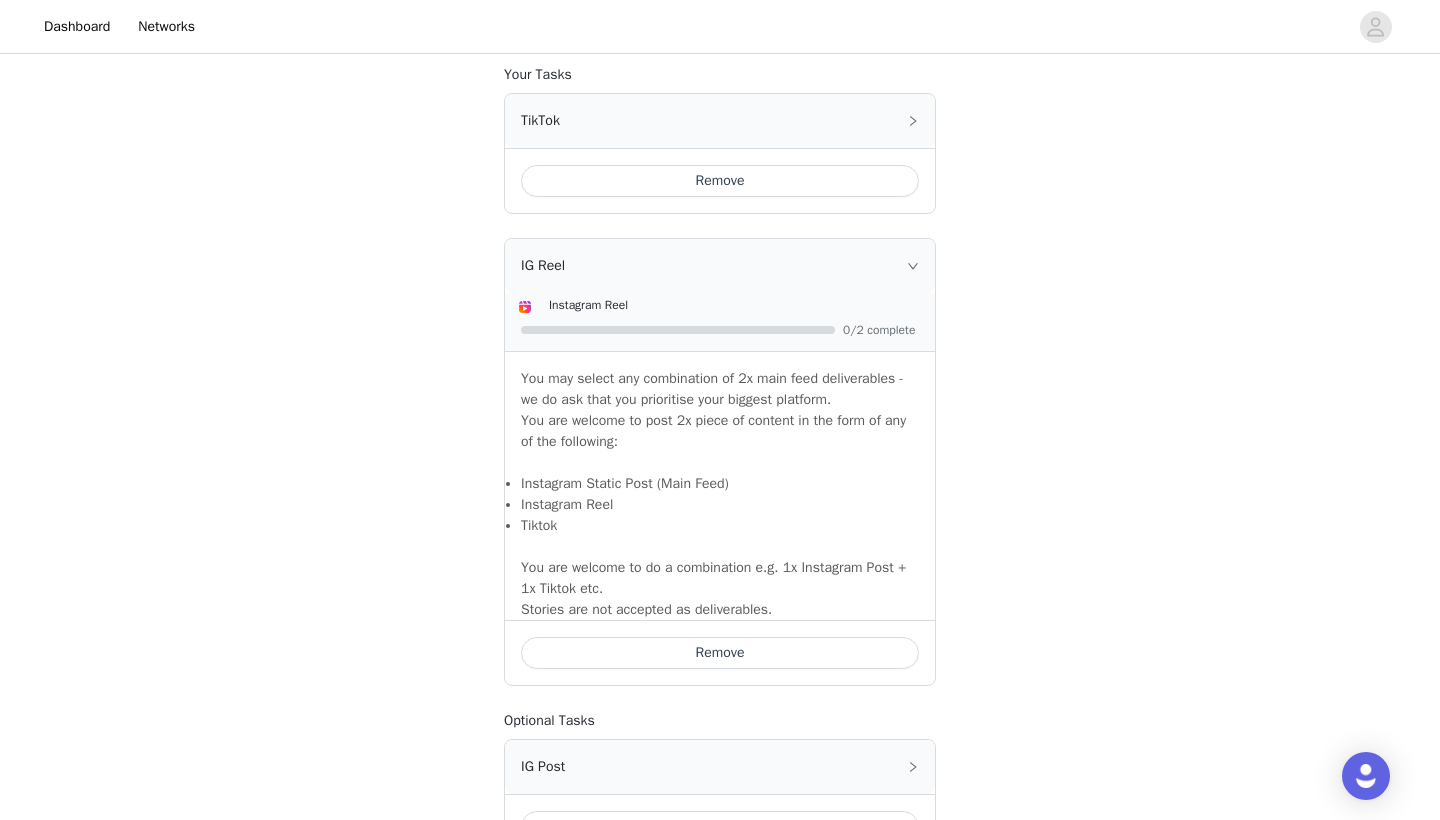 click on "IG Reel" at bounding box center (720, 266) 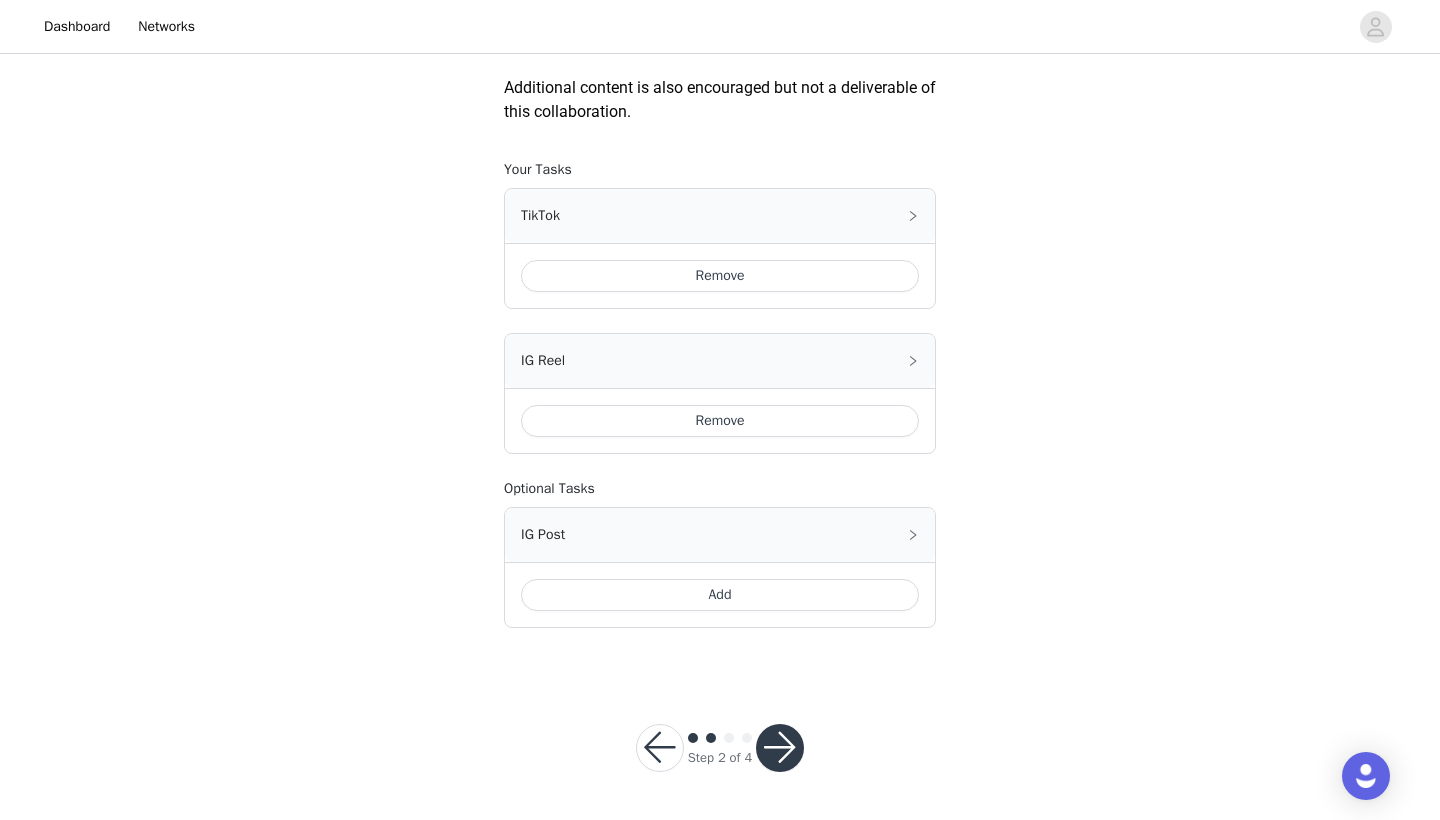 scroll, scrollTop: 1053, scrollLeft: 0, axis: vertical 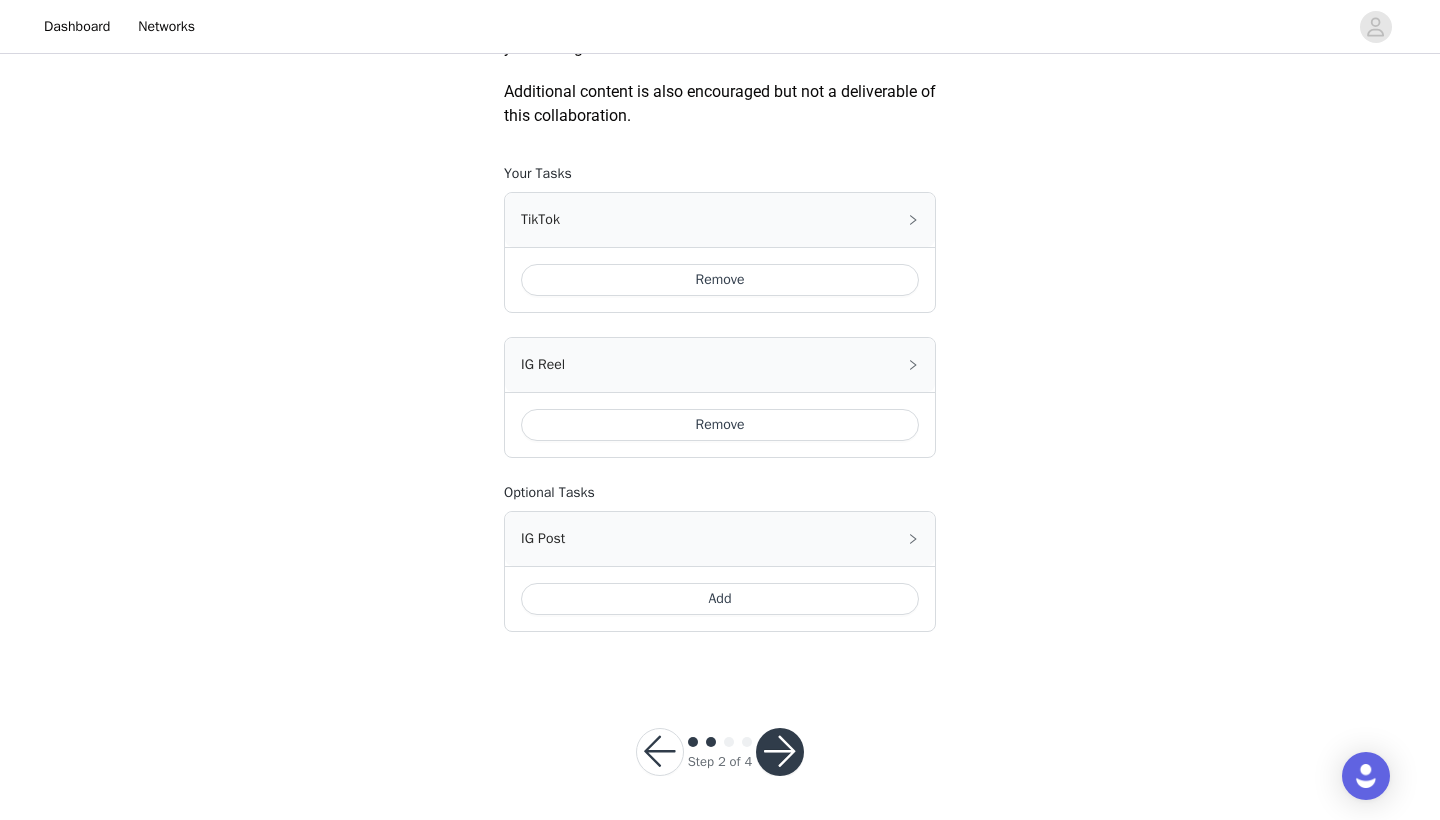 click on "Add" at bounding box center [720, 599] 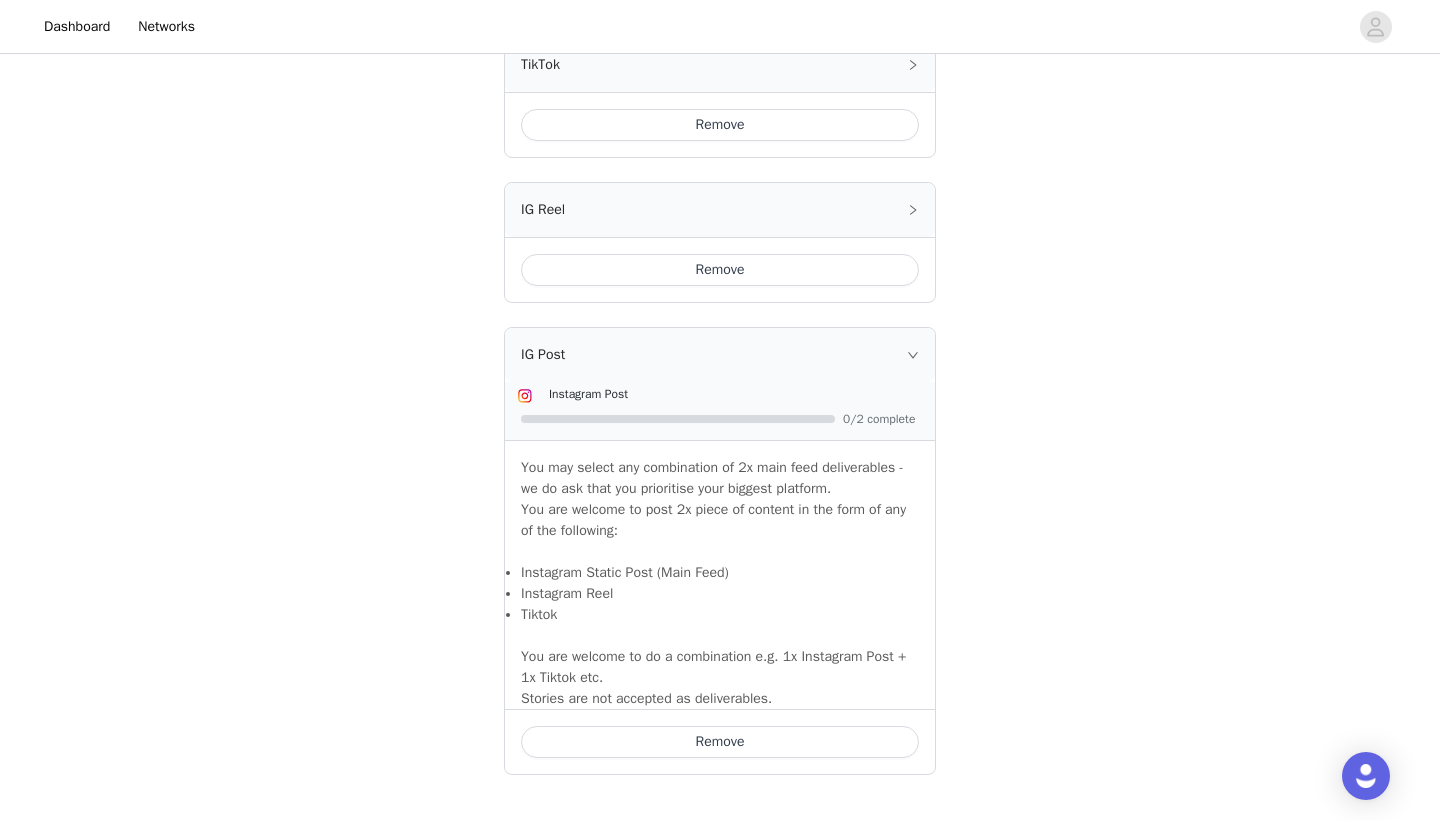 scroll, scrollTop: 1206, scrollLeft: 0, axis: vertical 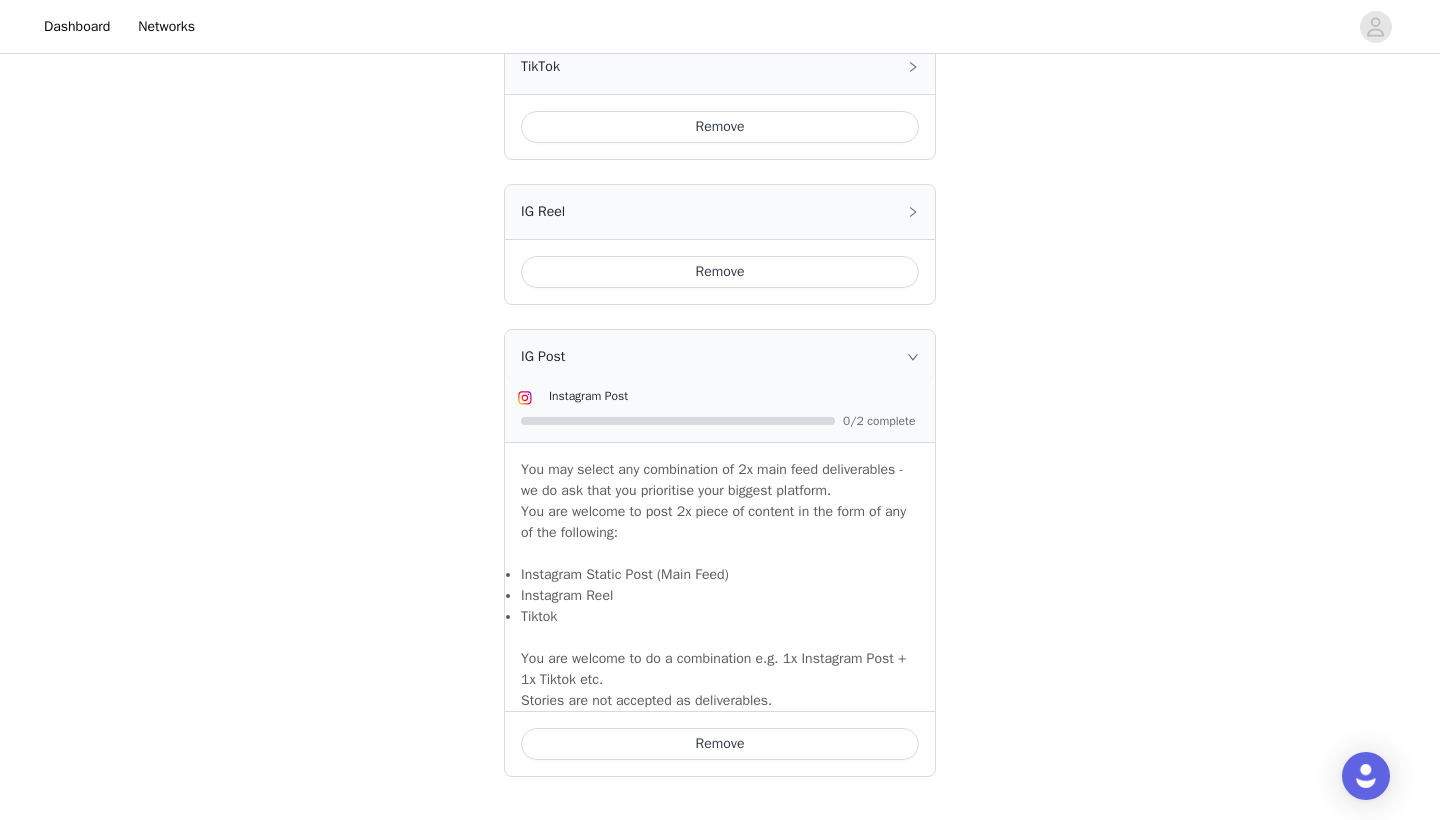 click 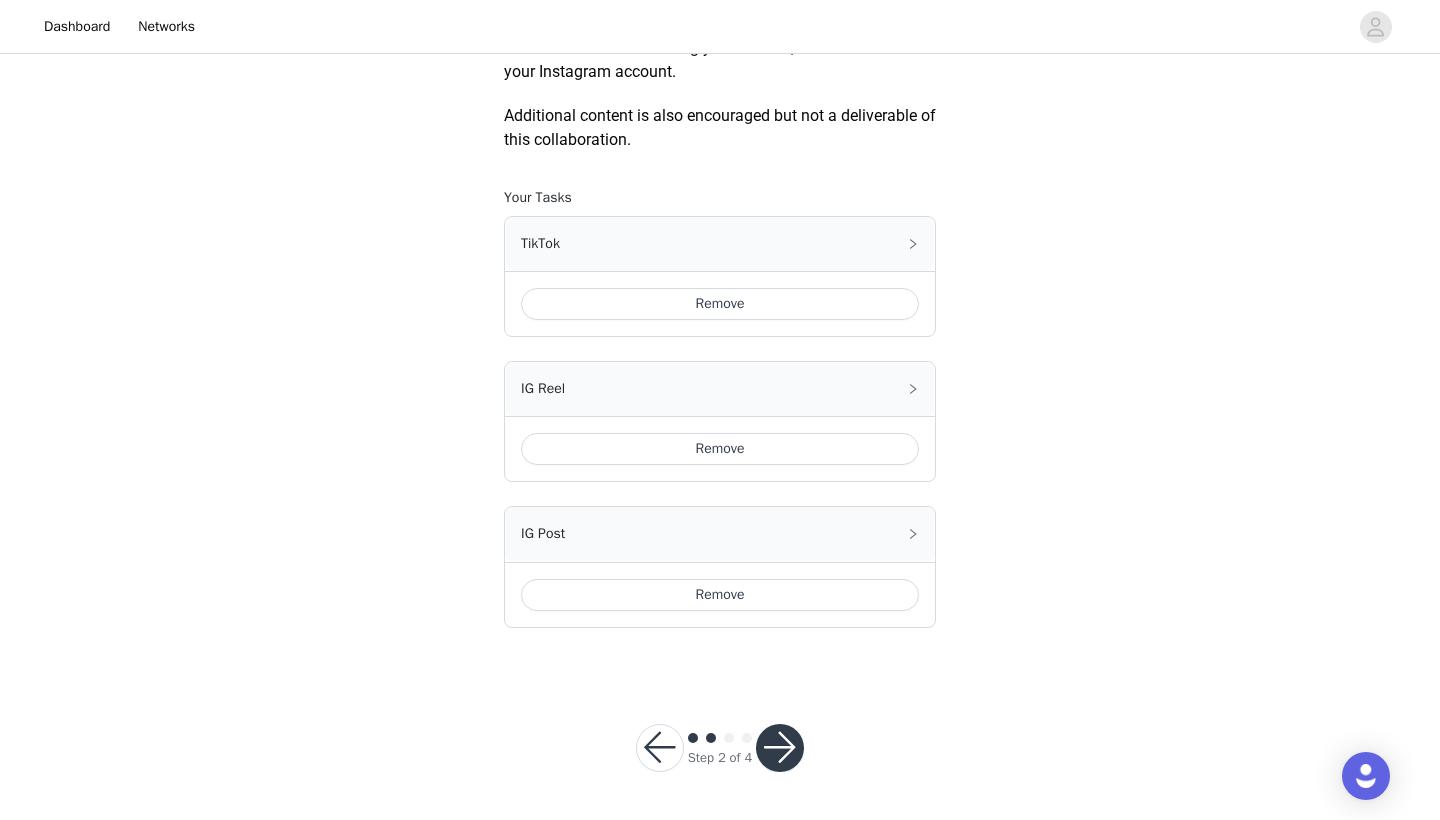 scroll, scrollTop: 1024, scrollLeft: 0, axis: vertical 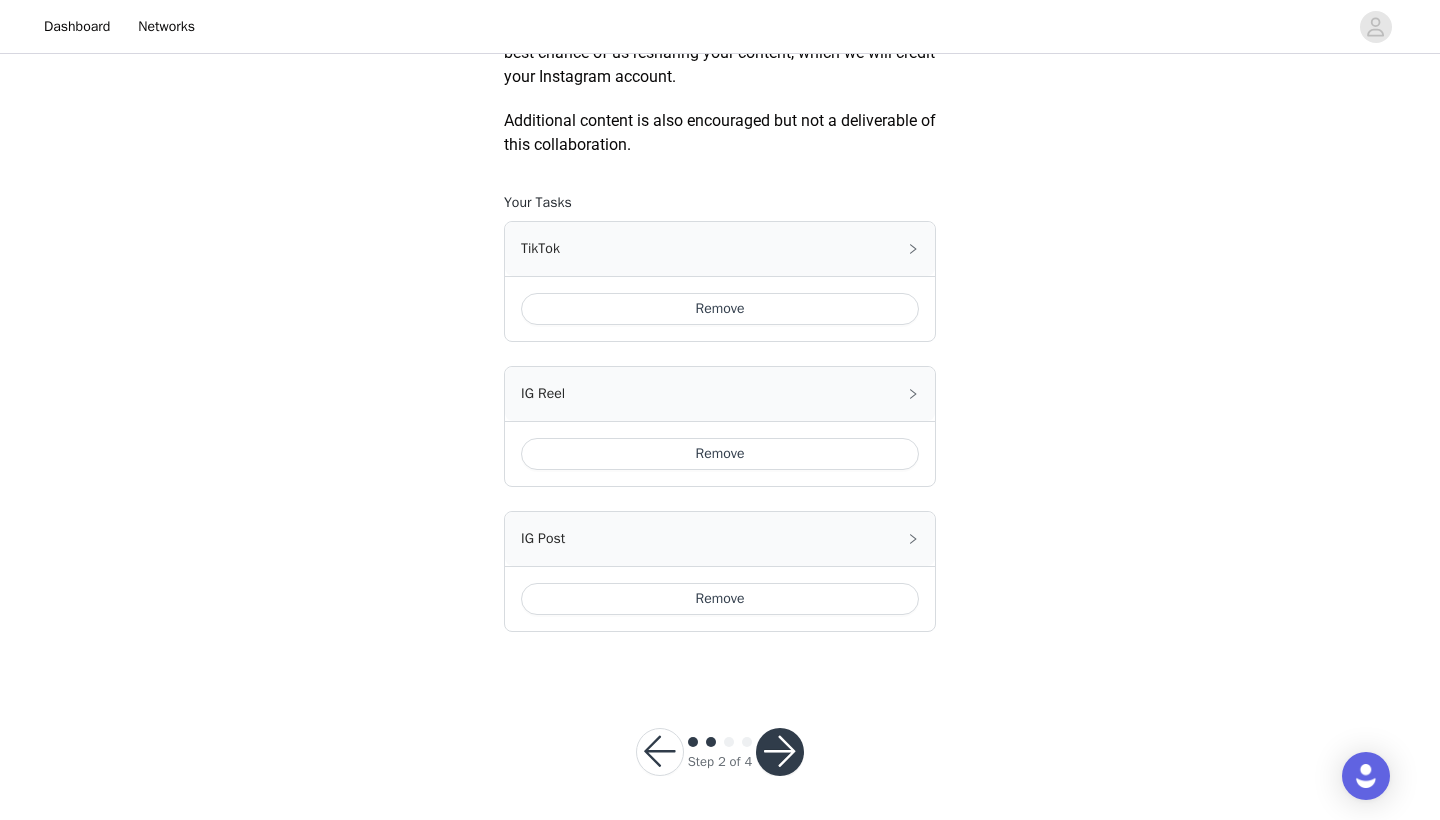 click at bounding box center [780, 752] 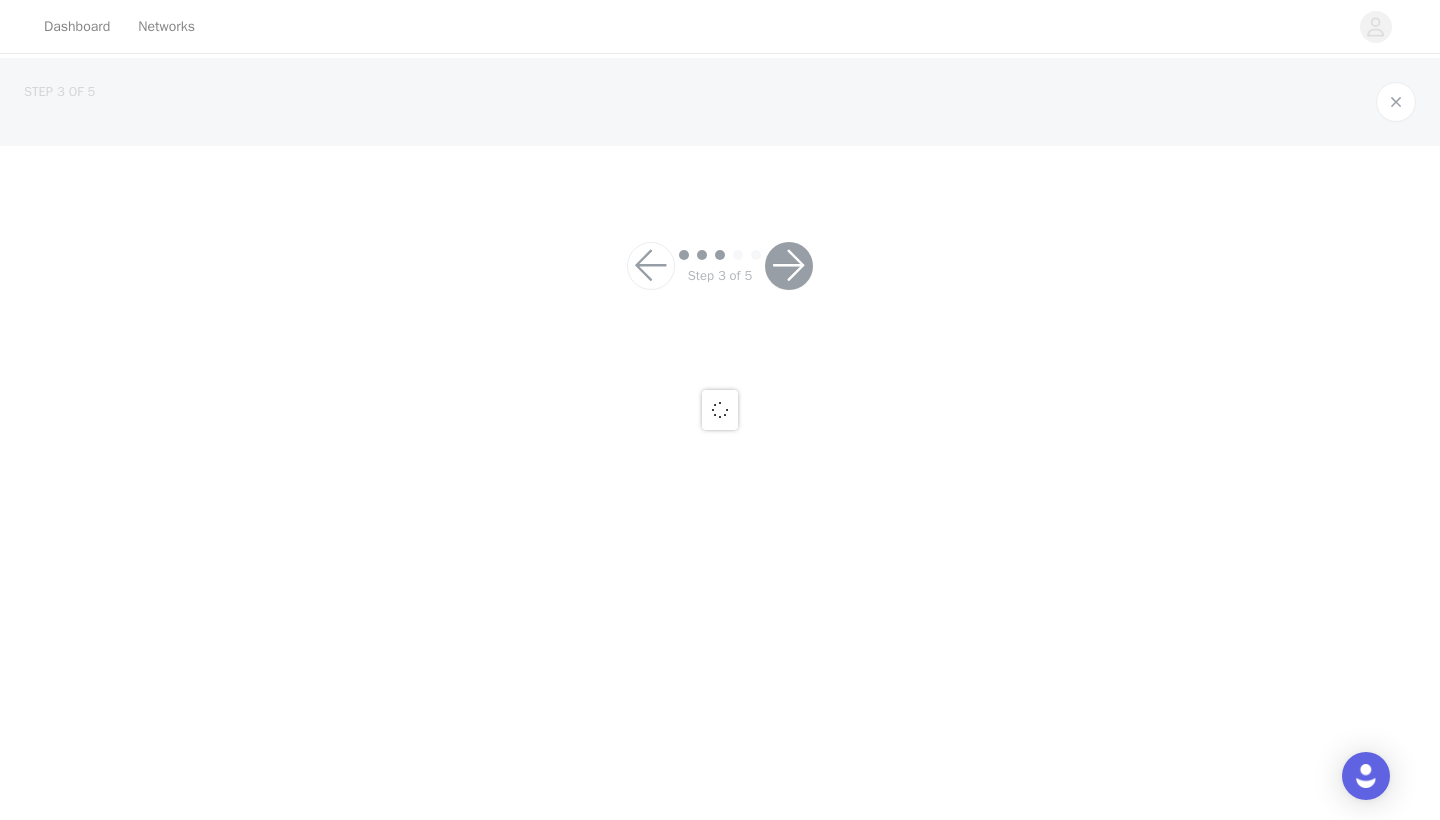 scroll, scrollTop: 0, scrollLeft: 0, axis: both 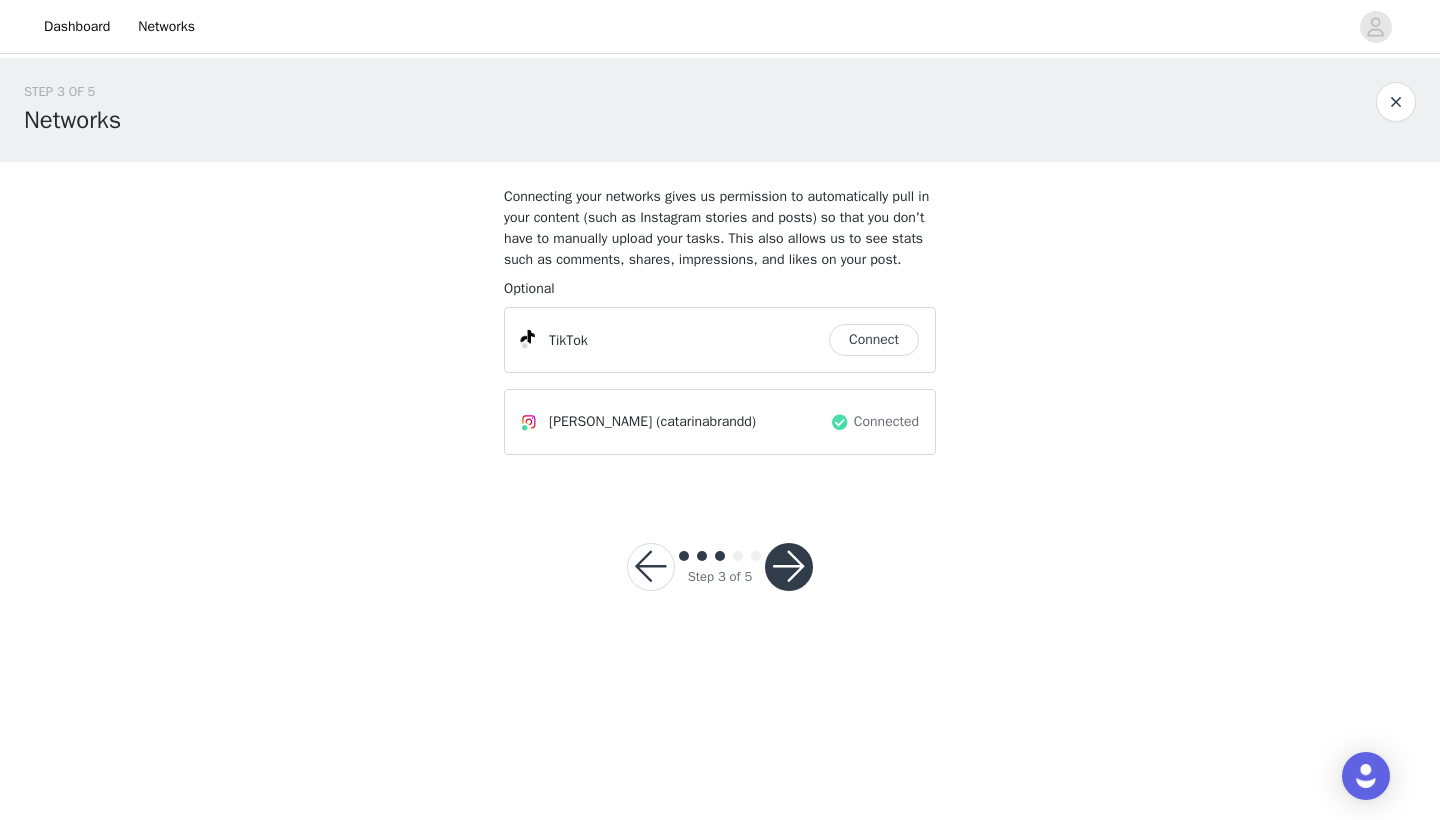 click on "Connect" at bounding box center (874, 340) 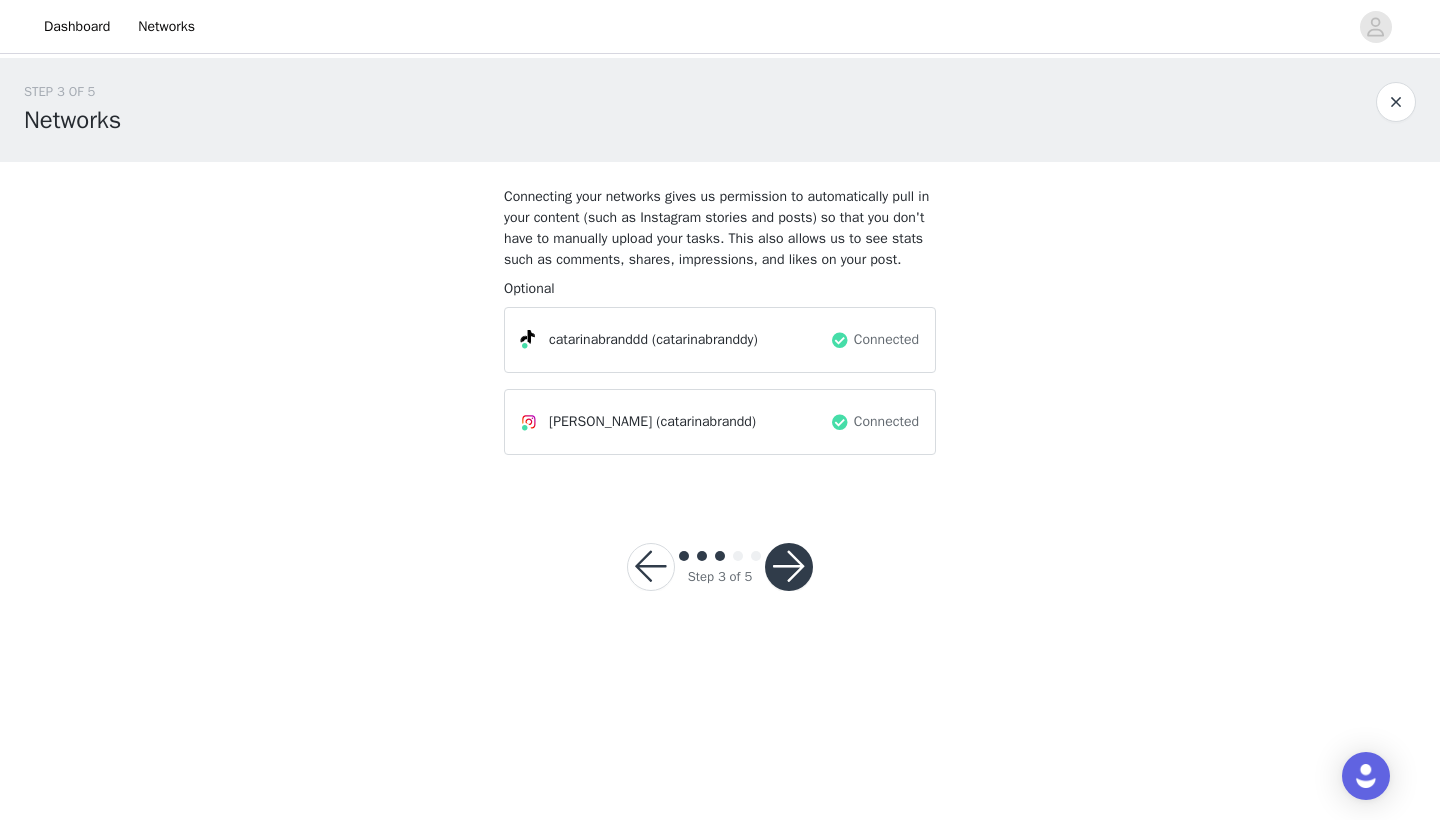 click at bounding box center [789, 567] 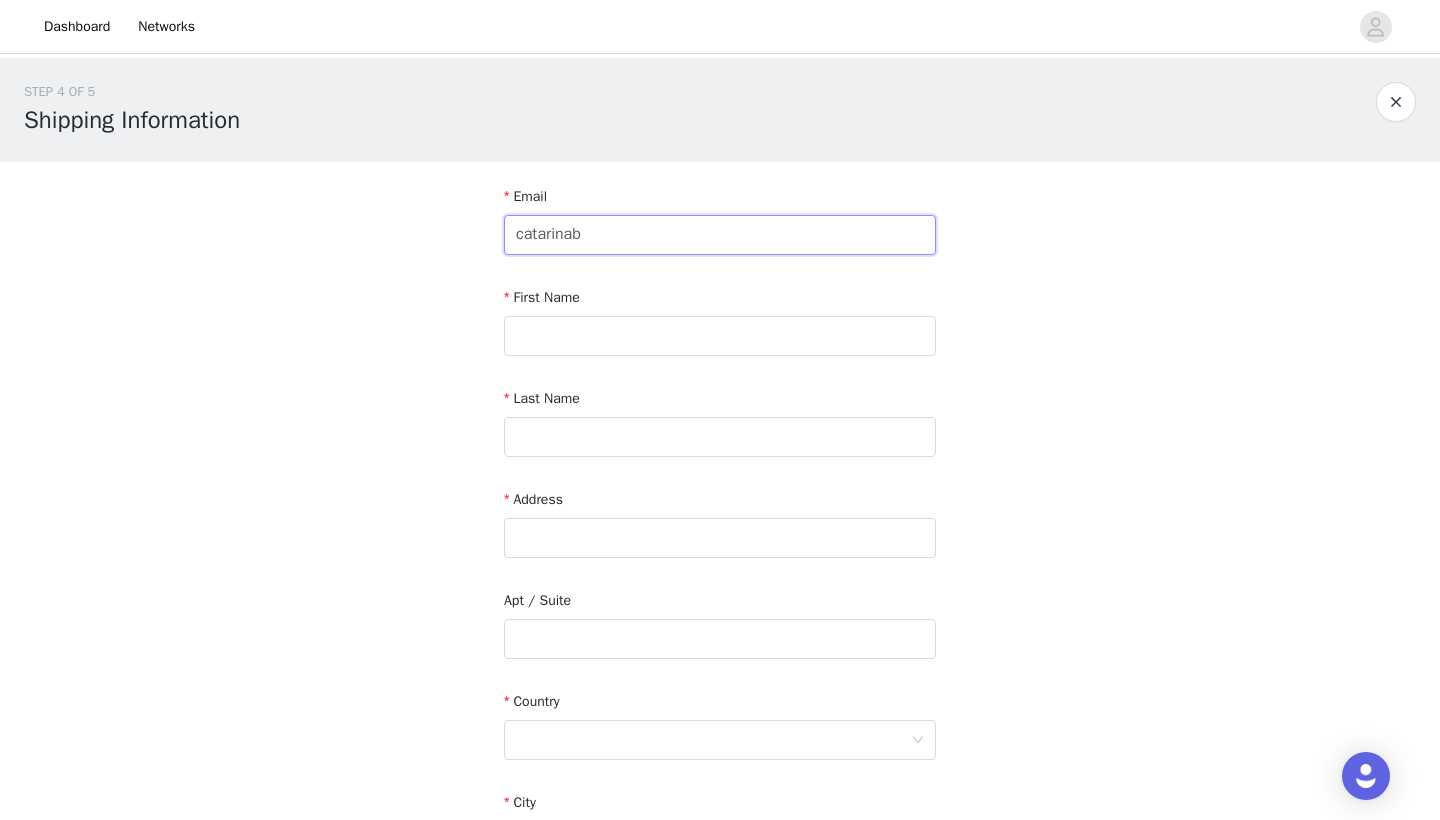 click on "catarinab" at bounding box center [720, 235] 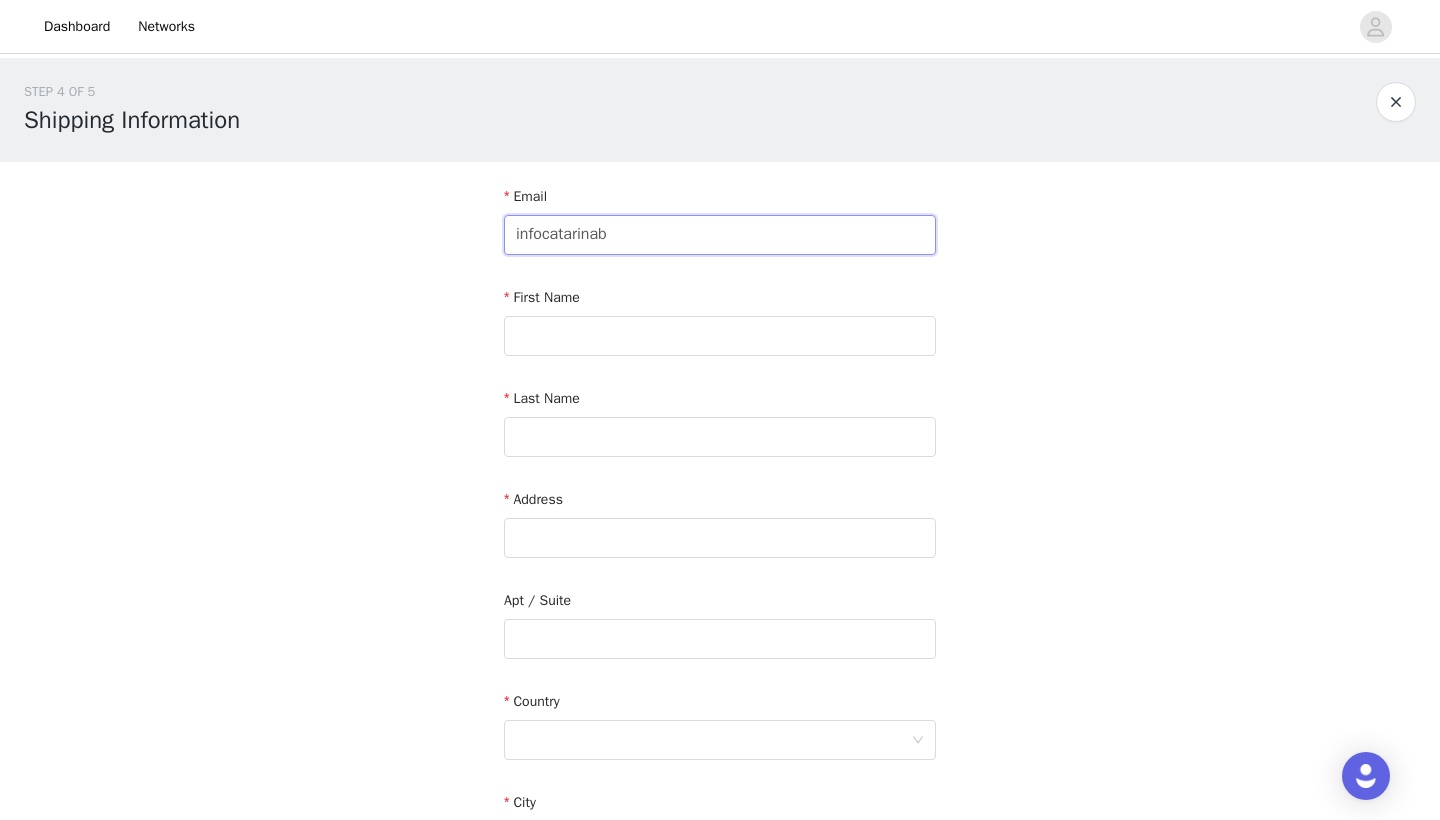 click on "infocatarinab" at bounding box center (720, 235) 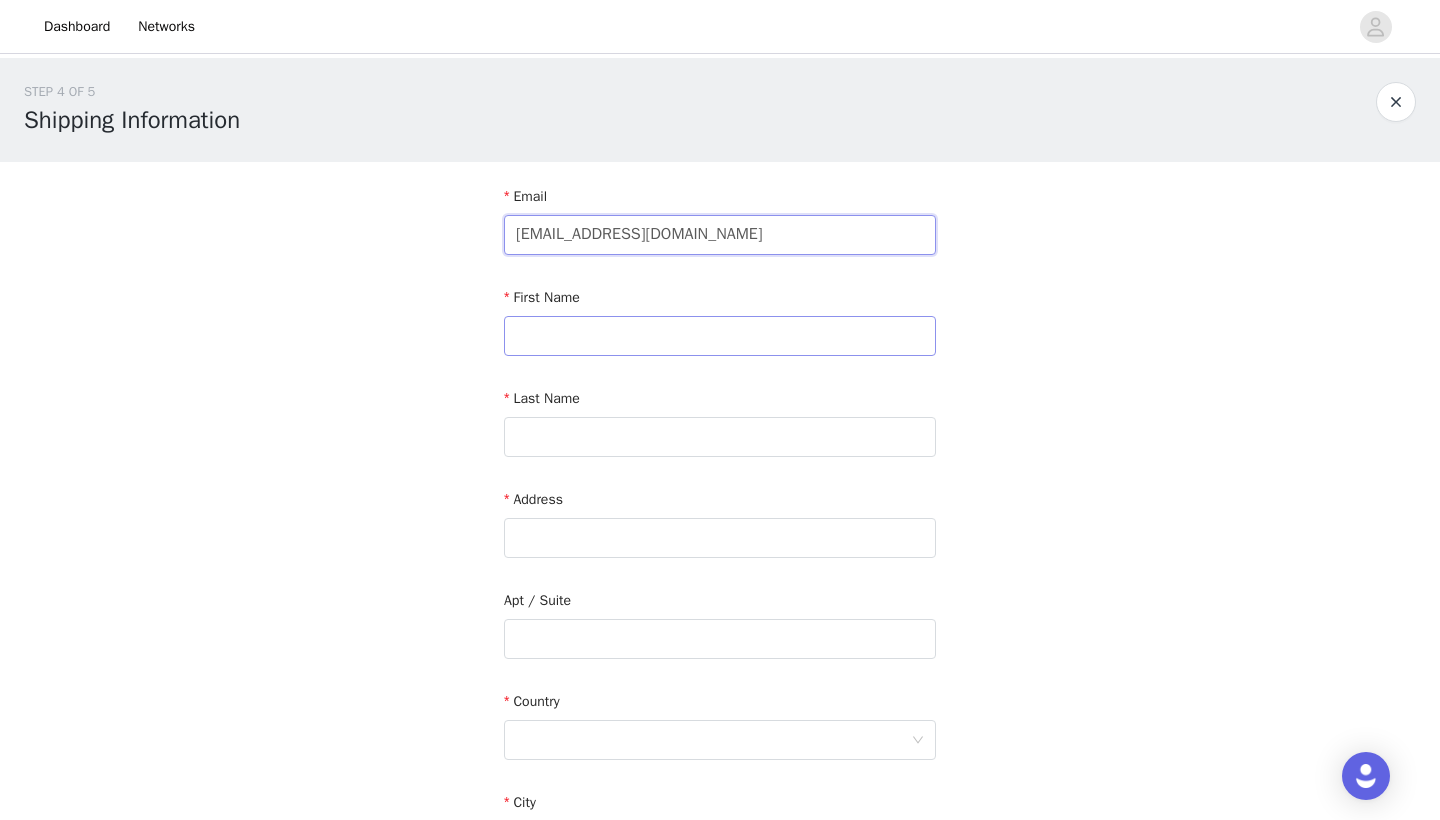 type on "[EMAIL_ADDRESS][DOMAIN_NAME]" 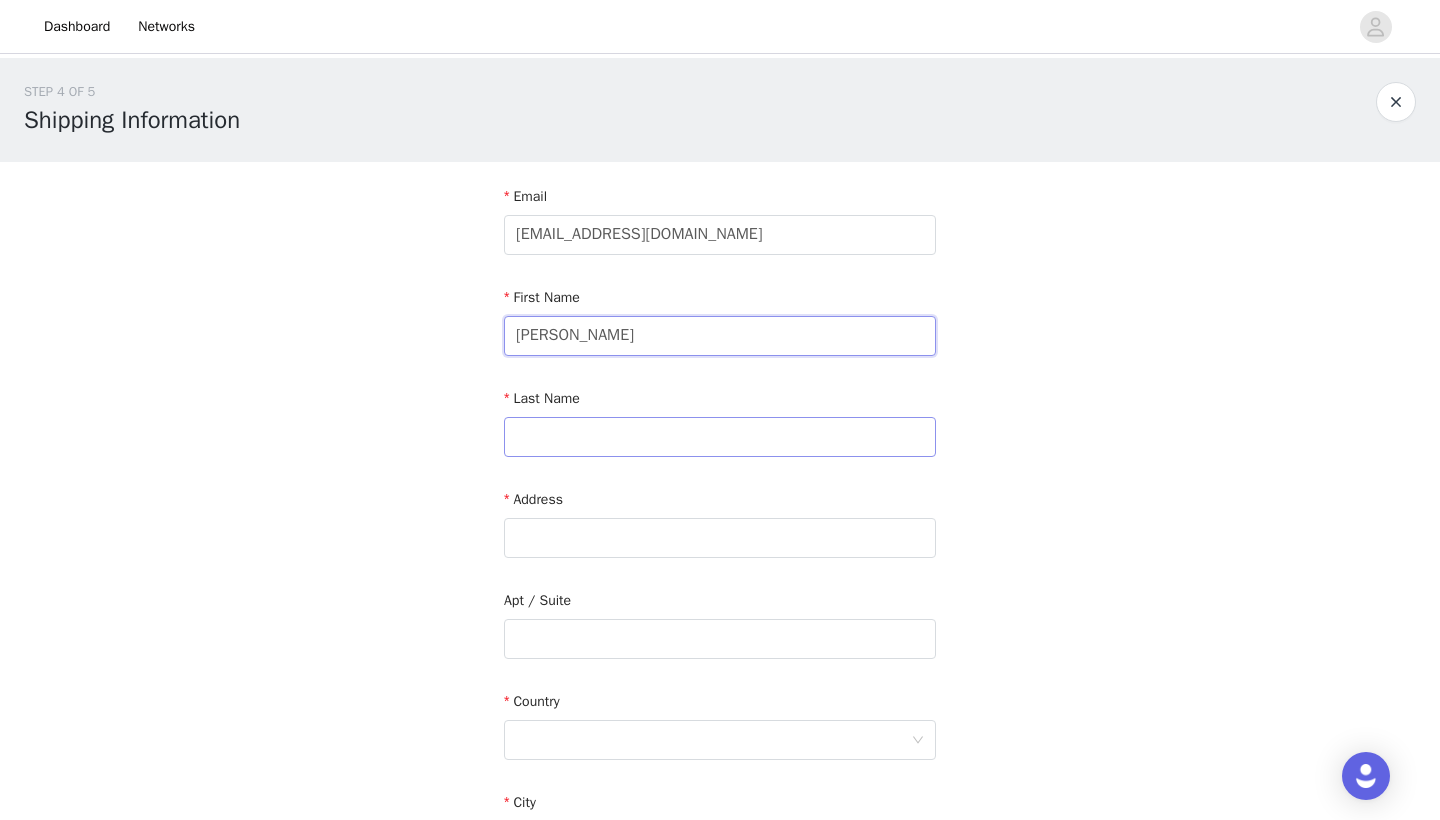 type on "[PERSON_NAME]" 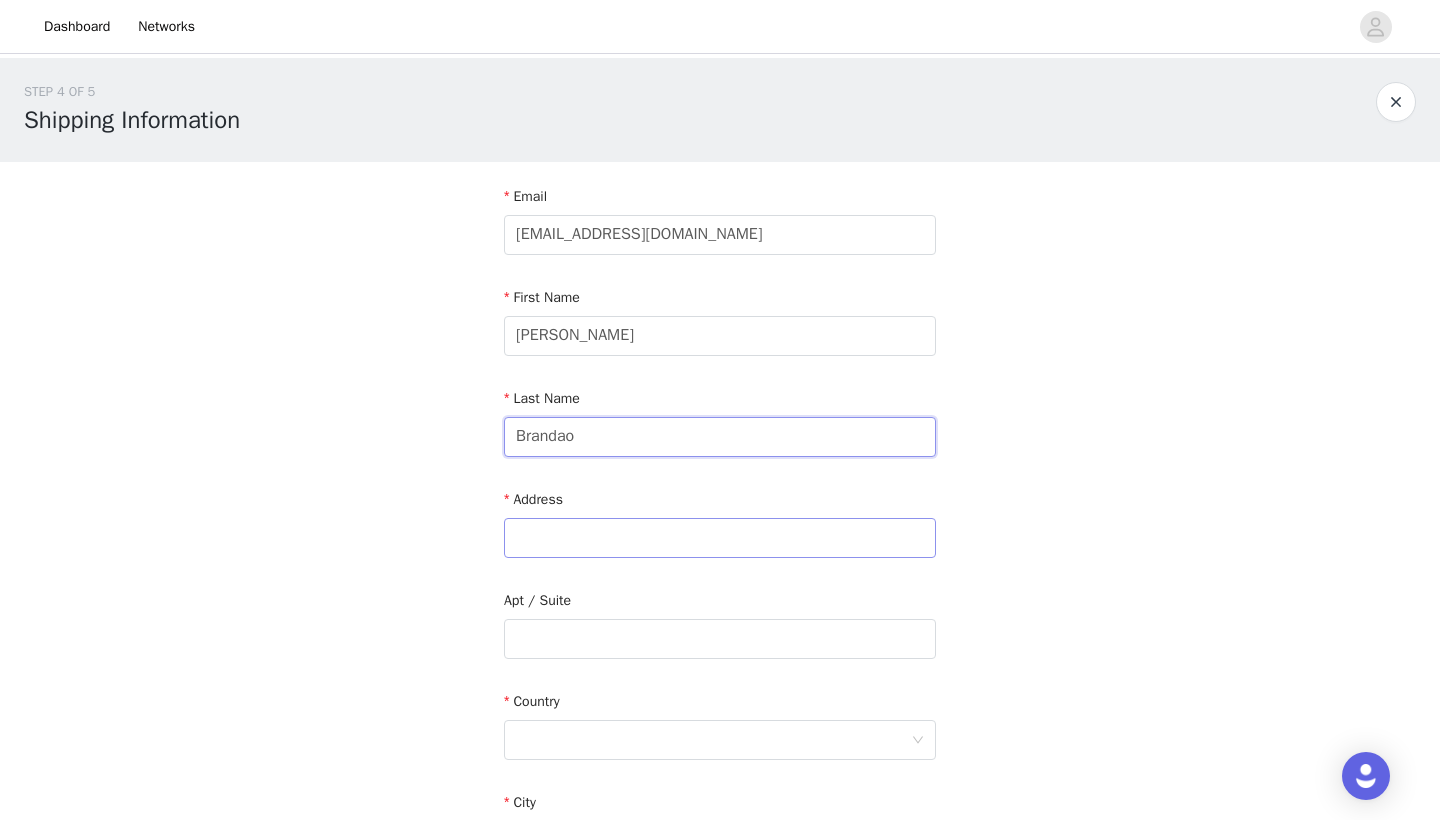 type on "Brandao" 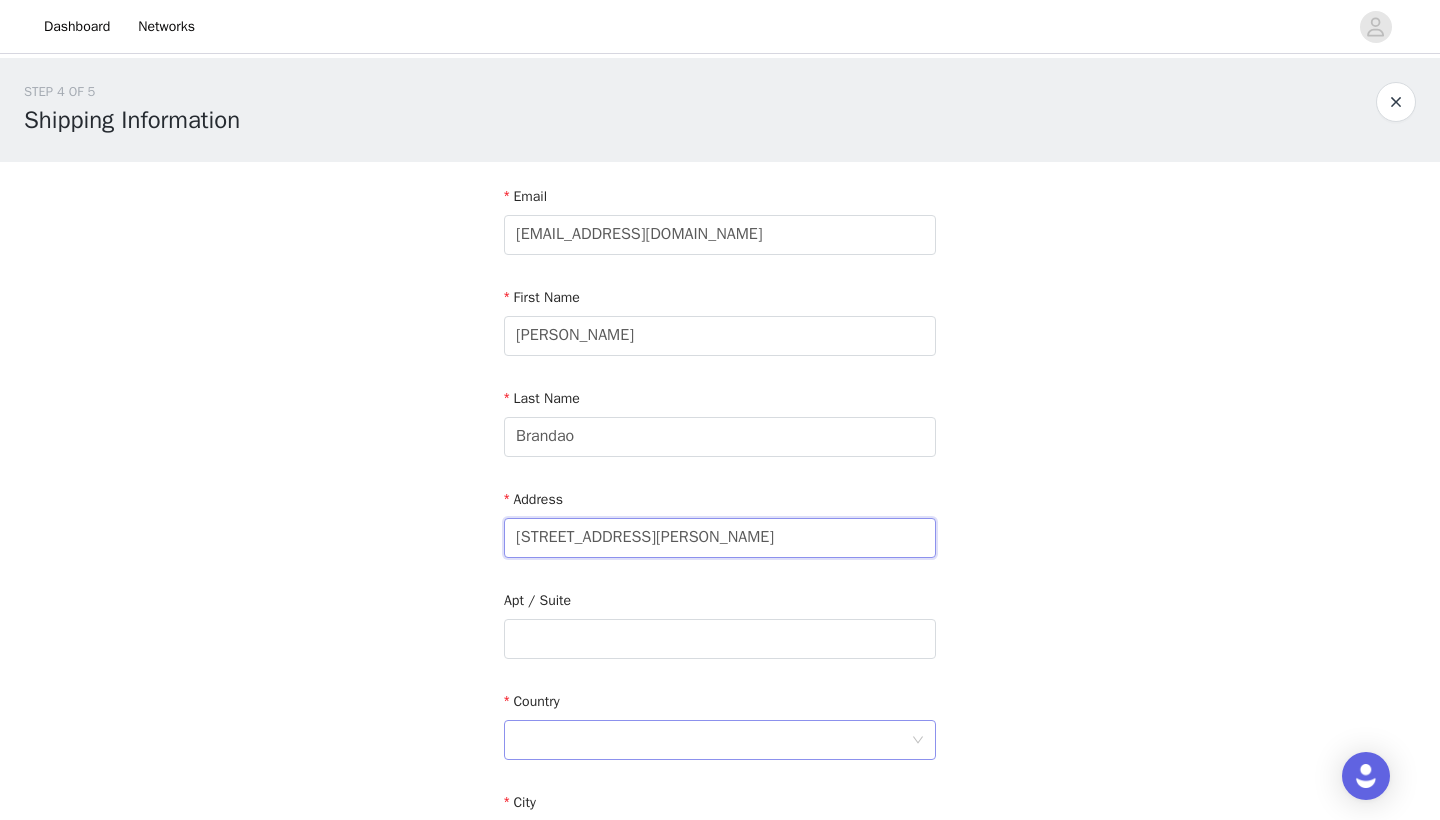 type on "[STREET_ADDRESS][PERSON_NAME]" 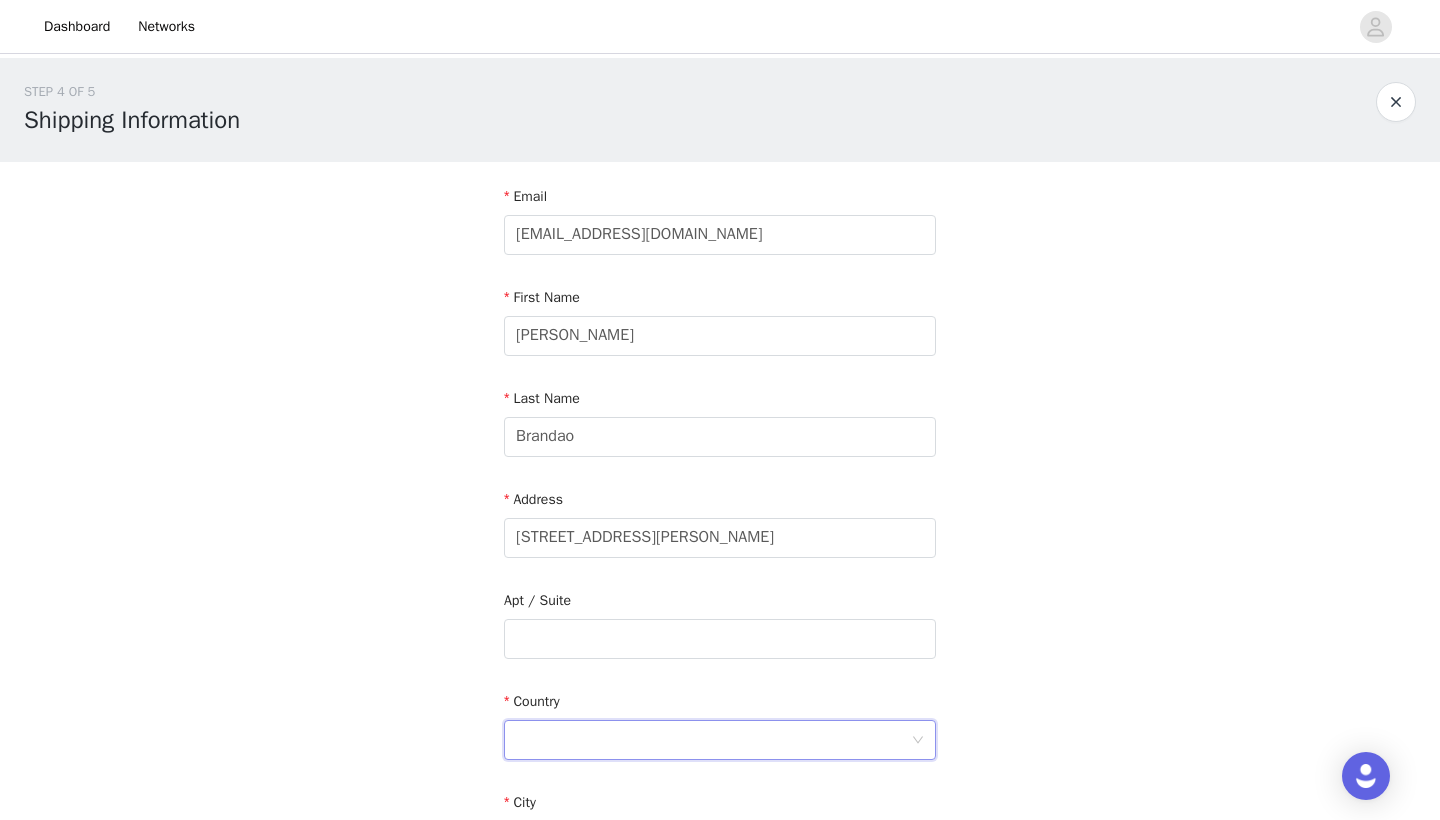 click at bounding box center (713, 740) 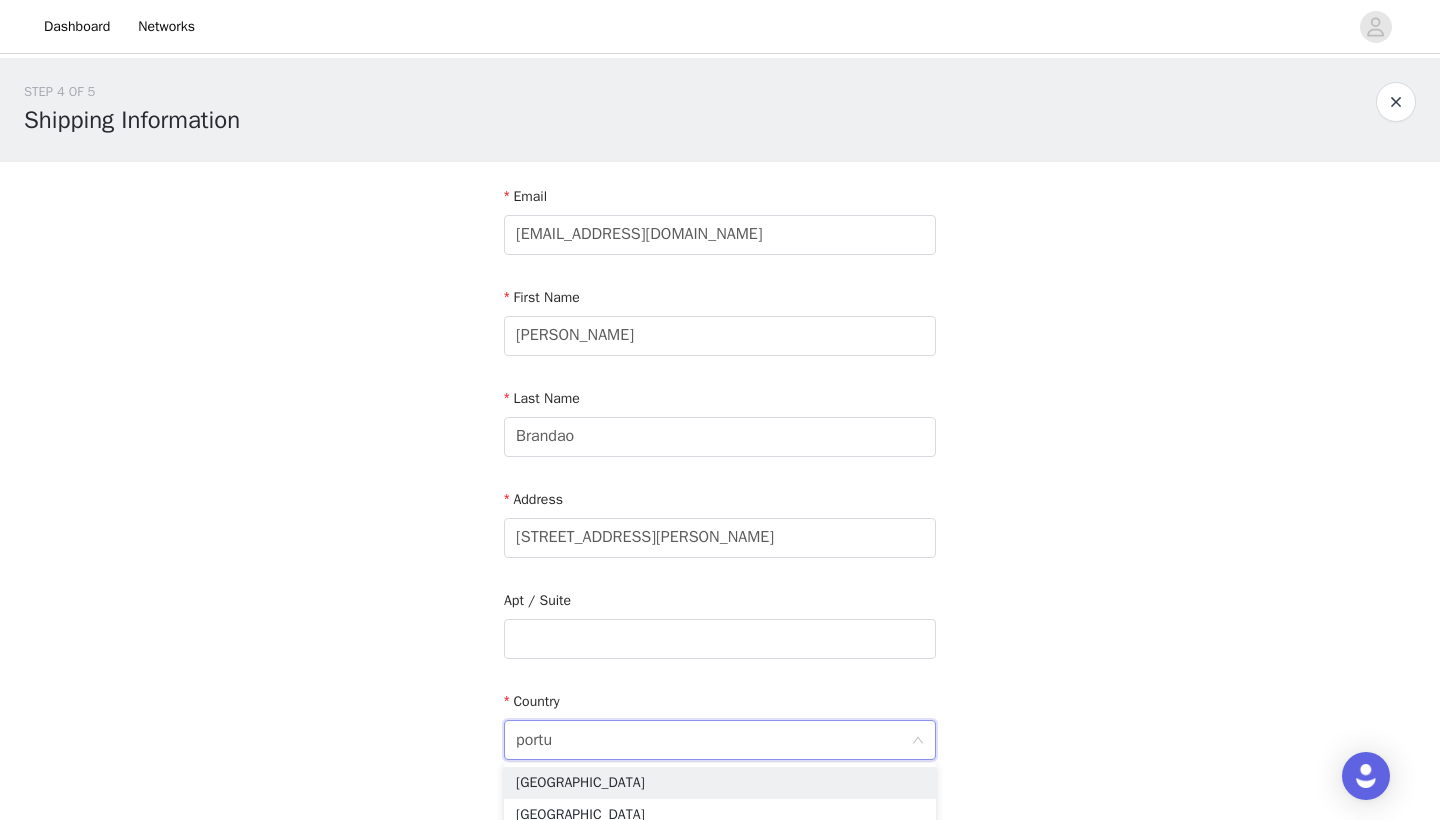 type on "portug" 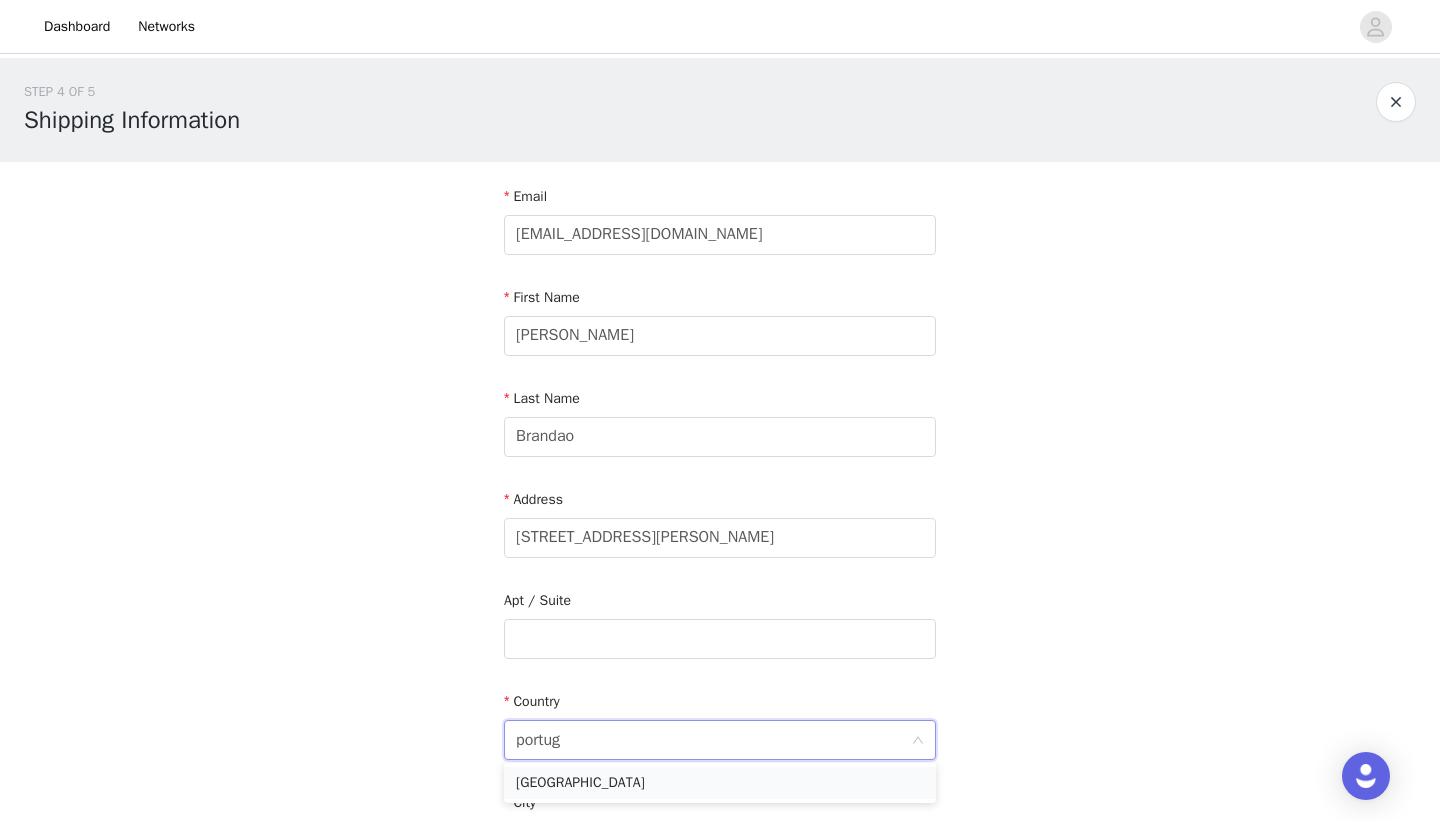click on "[GEOGRAPHIC_DATA]" at bounding box center (720, 783) 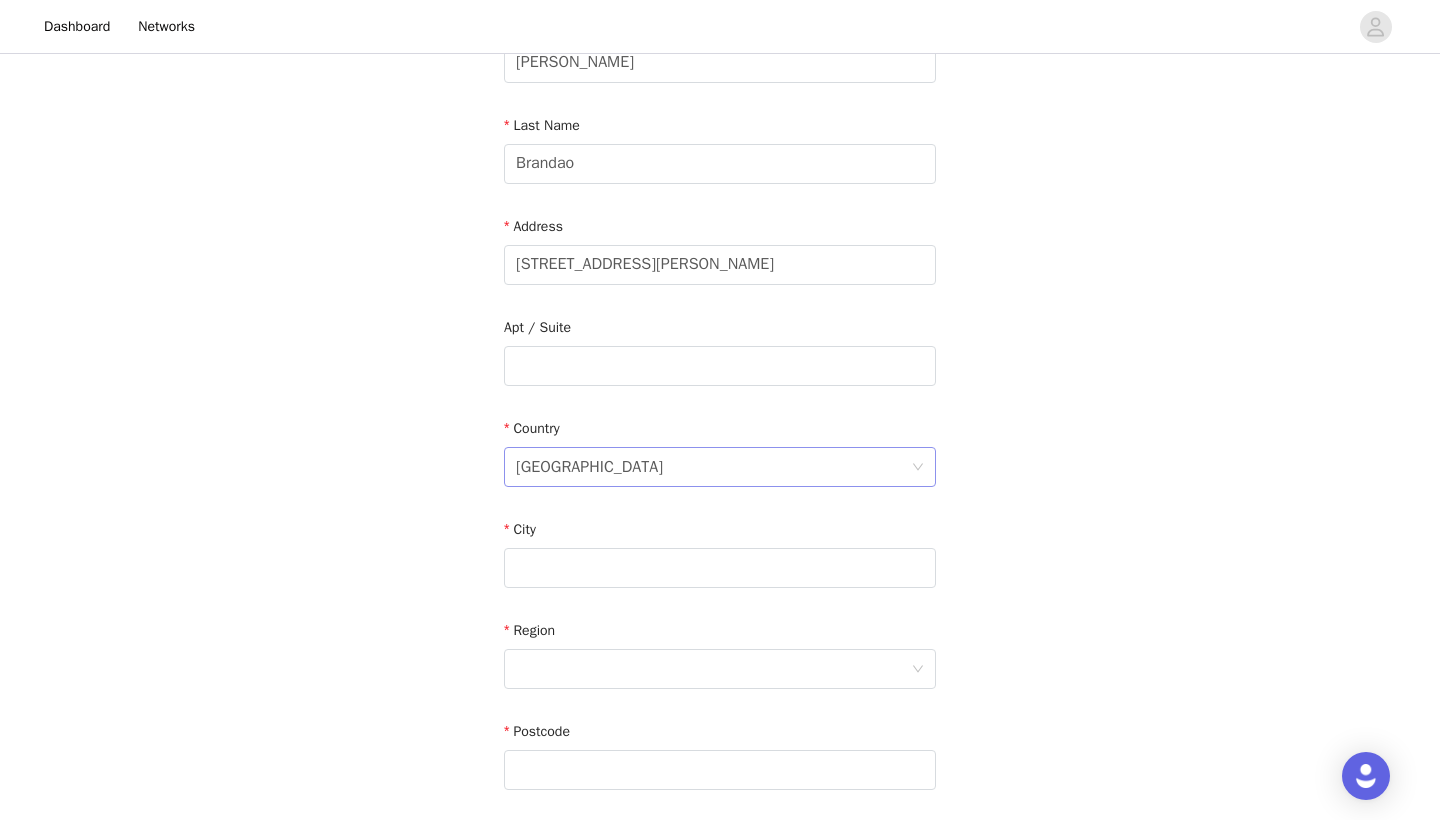 scroll, scrollTop: 272, scrollLeft: 0, axis: vertical 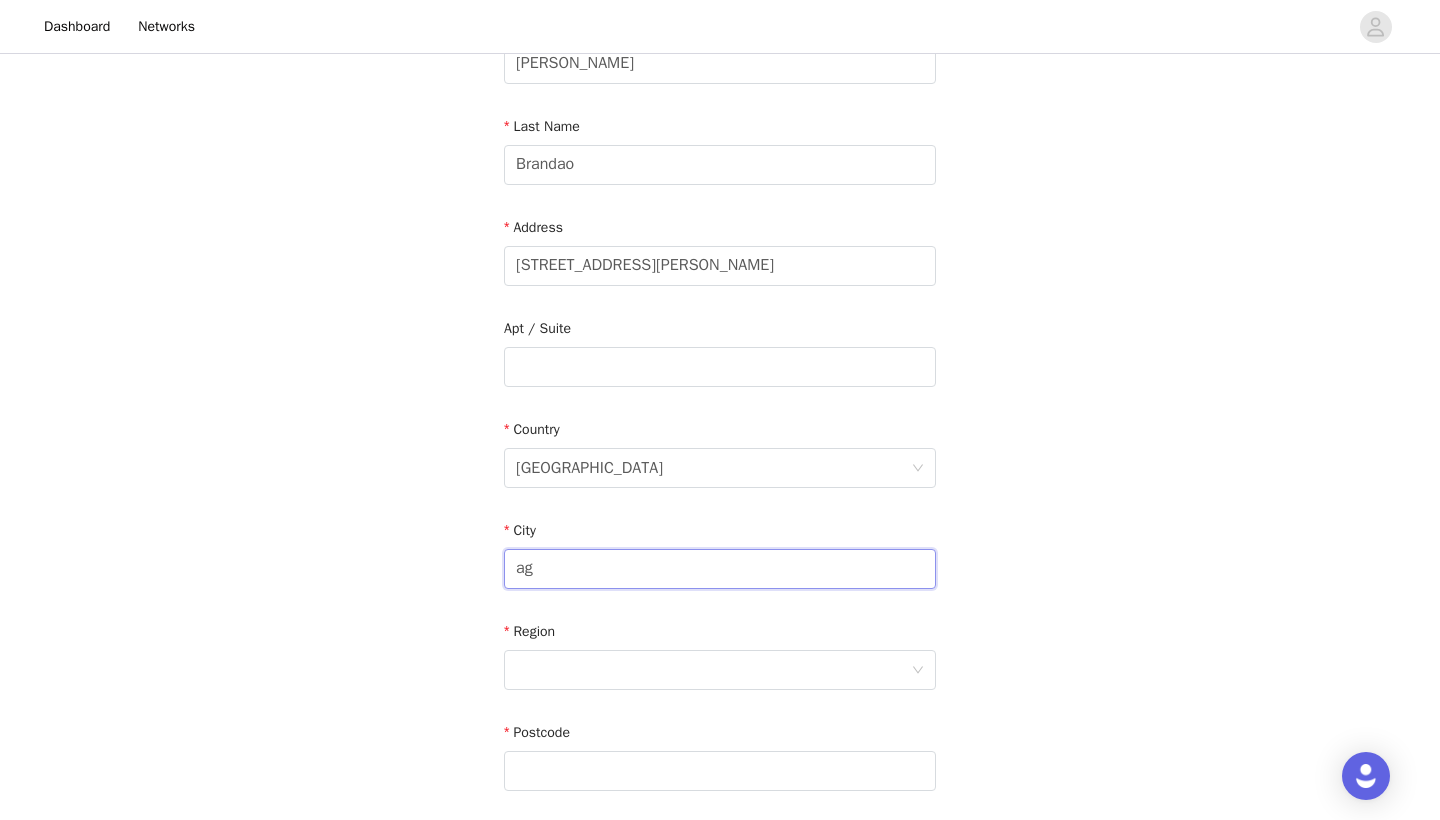 type on "a" 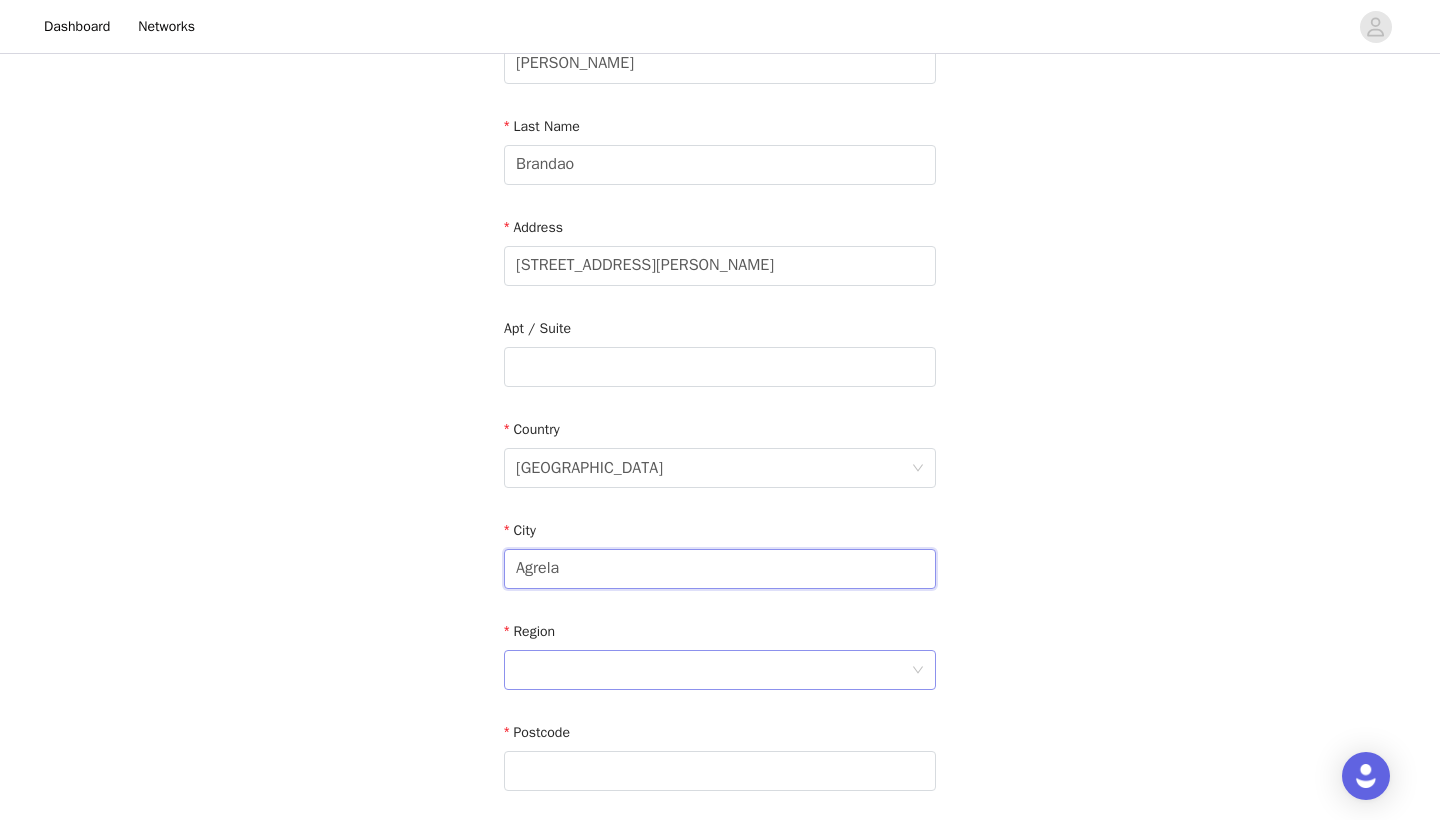 type on "Agrela" 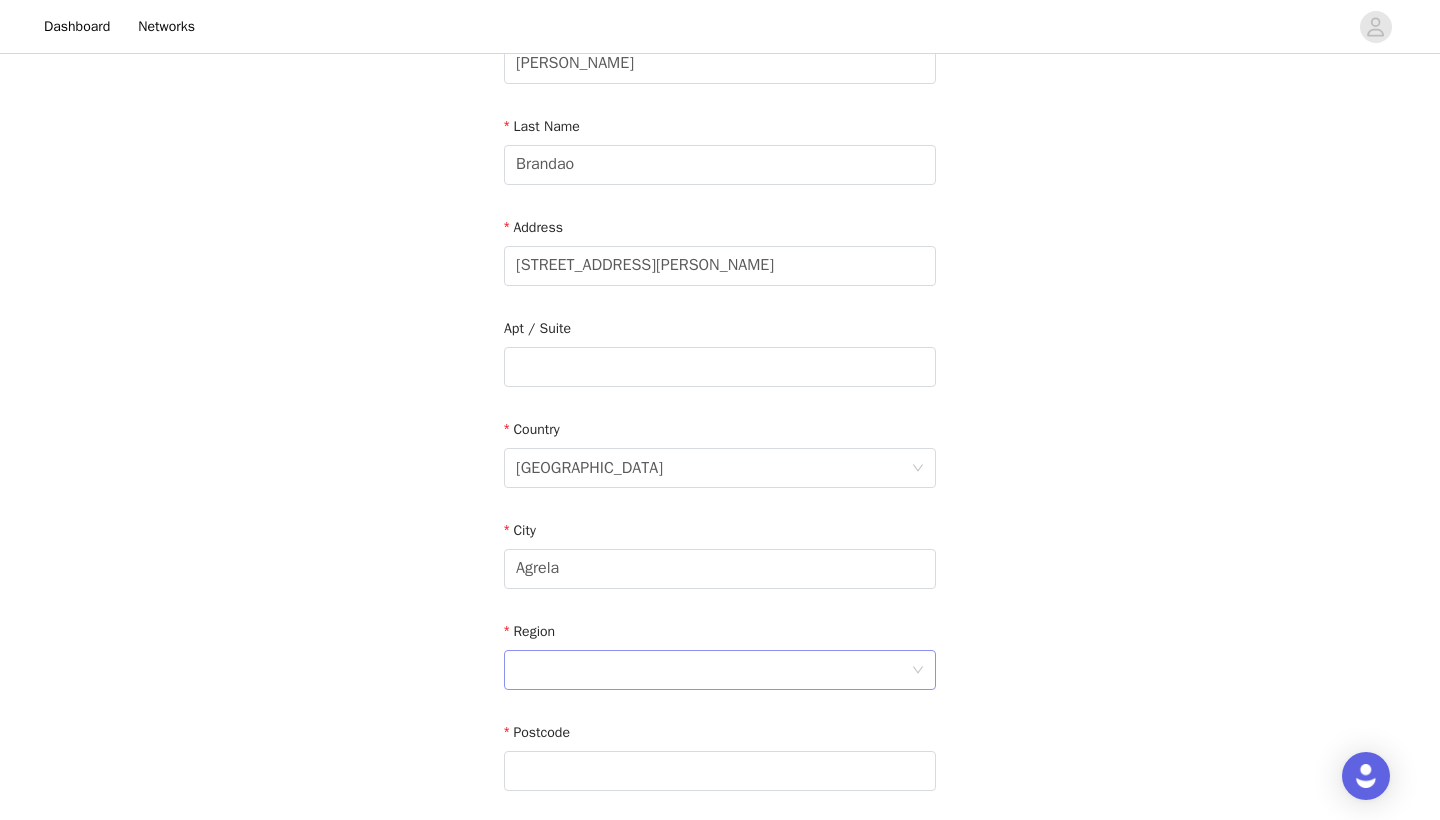click at bounding box center [713, 670] 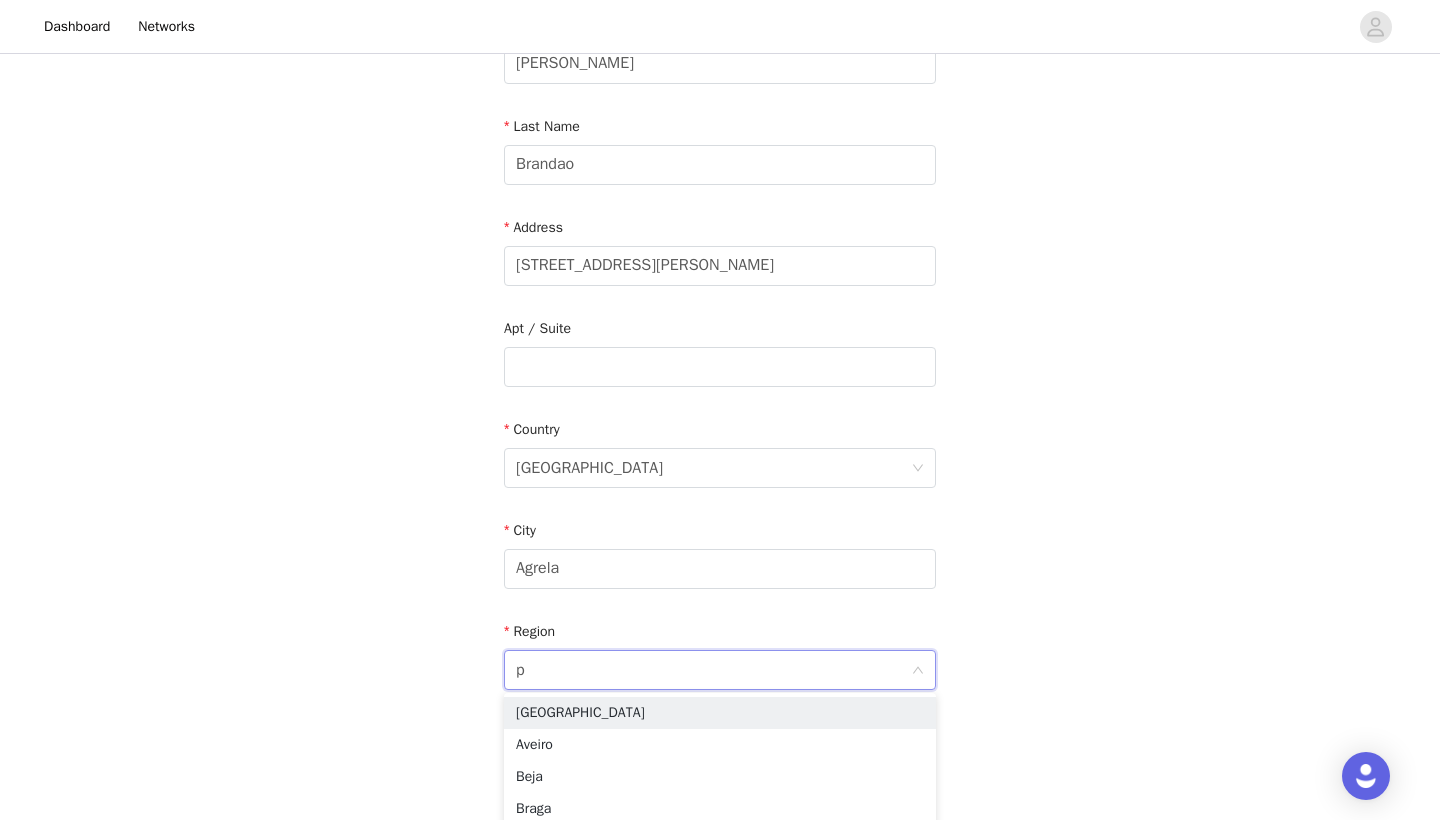 type on "po" 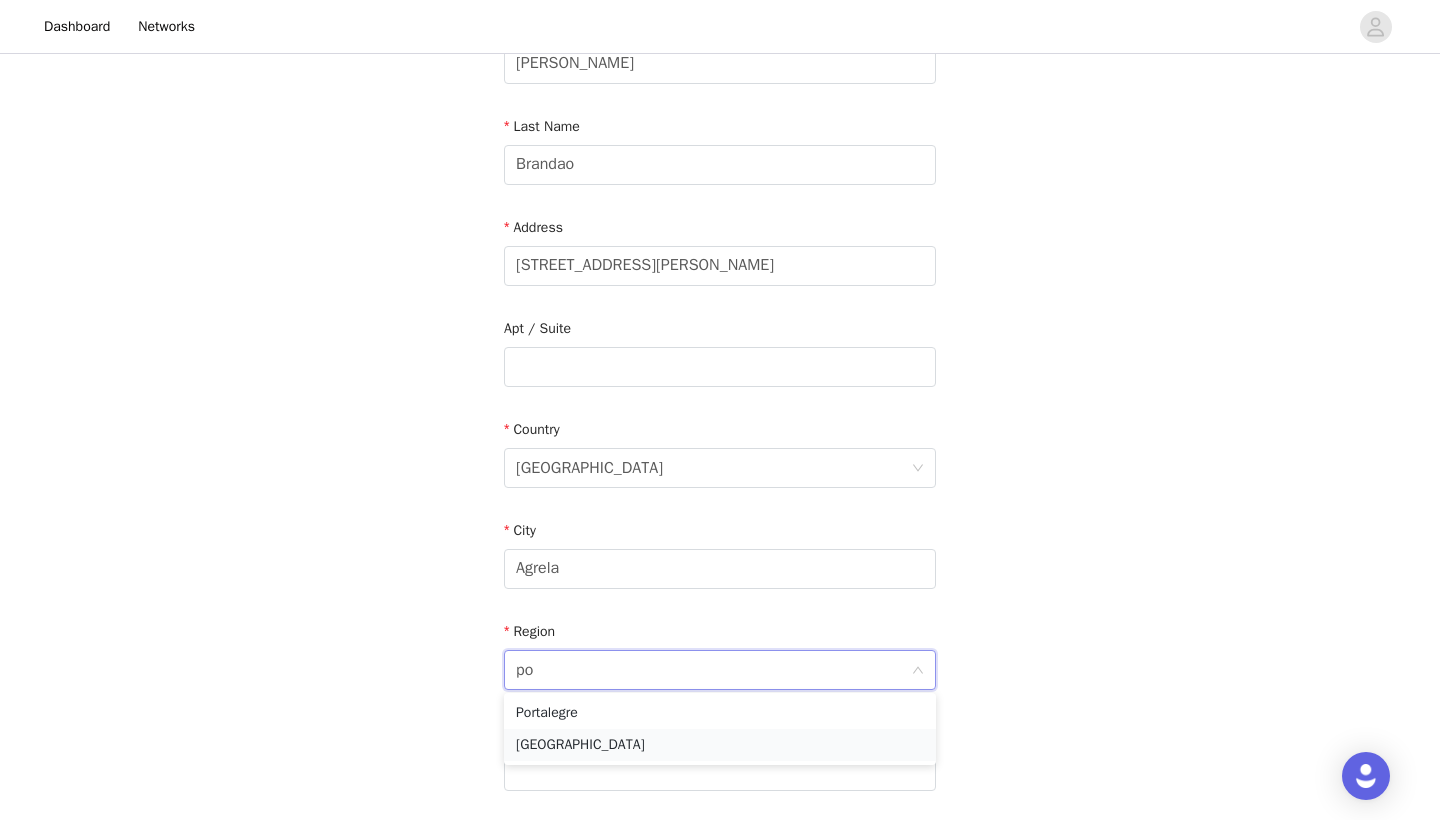 click on "[GEOGRAPHIC_DATA]" at bounding box center (720, 745) 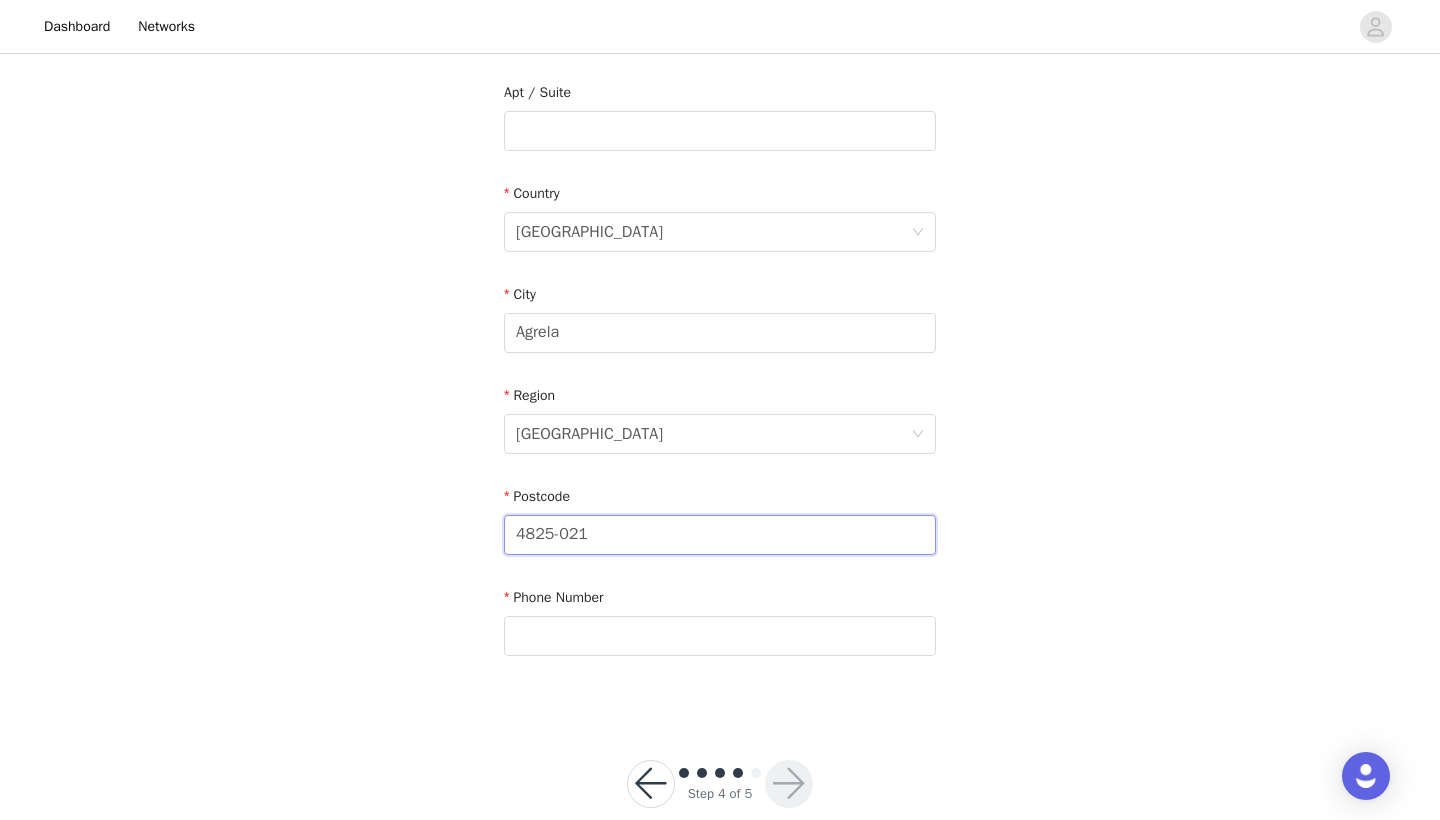 scroll, scrollTop: 516, scrollLeft: 0, axis: vertical 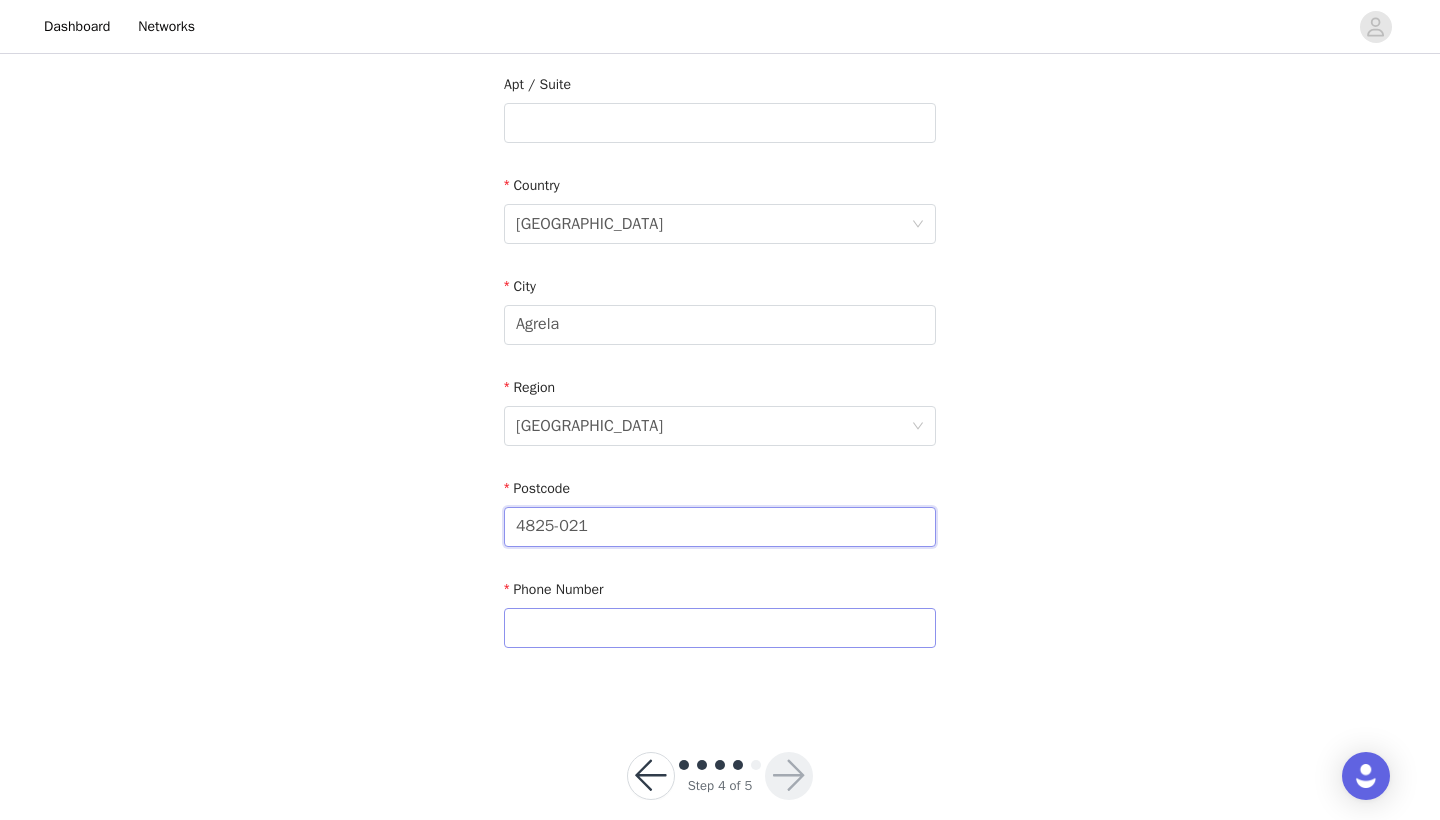 type on "4825-021" 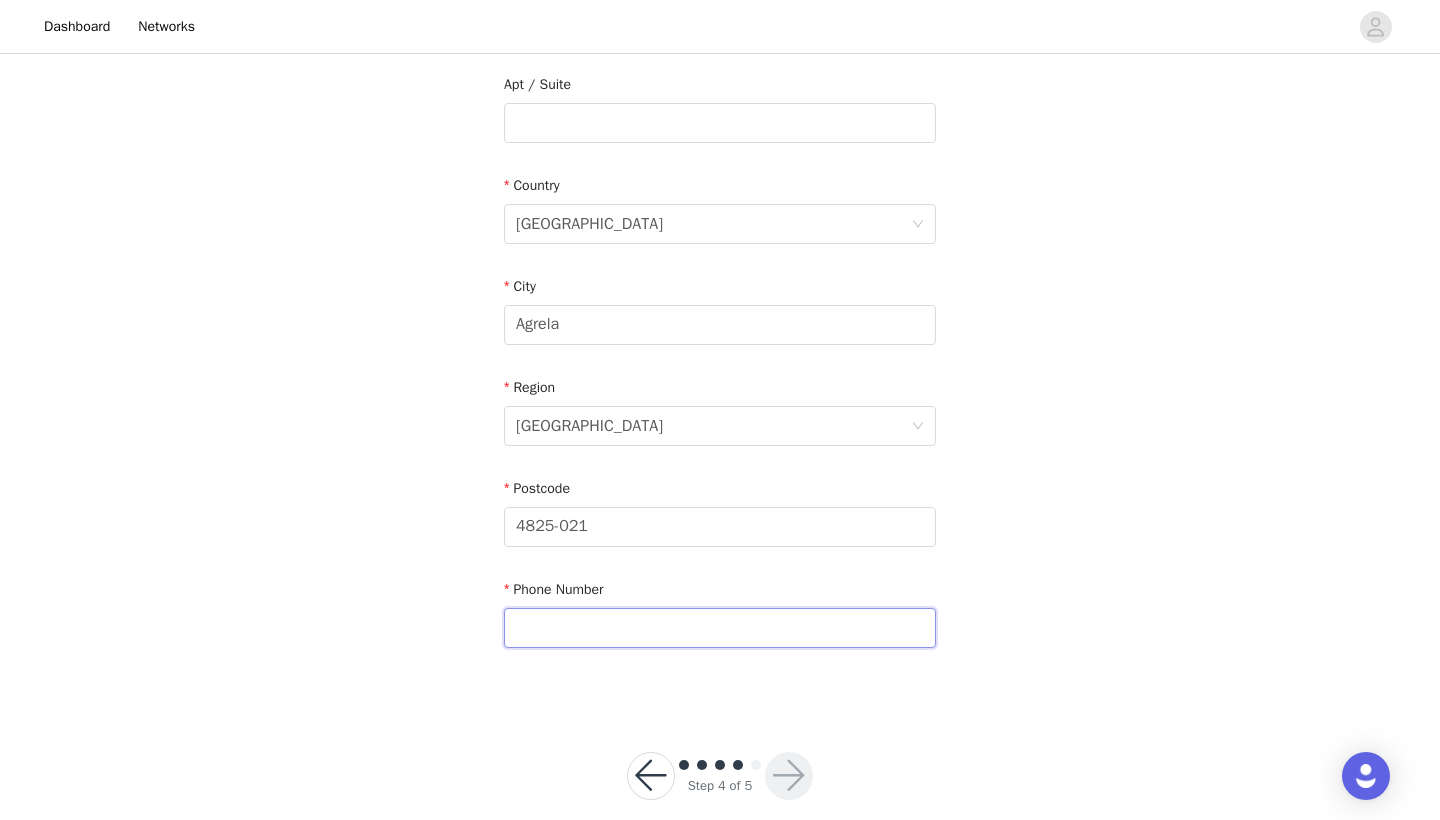 type on "*" 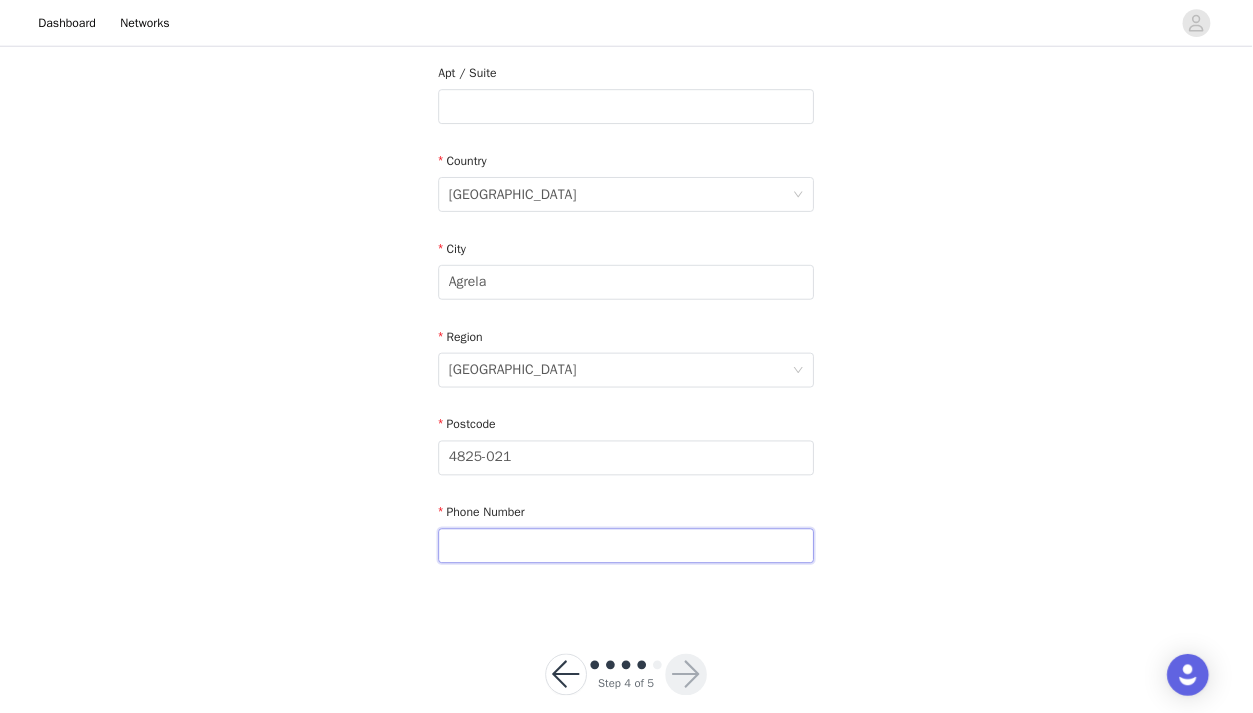 scroll, scrollTop: 515, scrollLeft: 0, axis: vertical 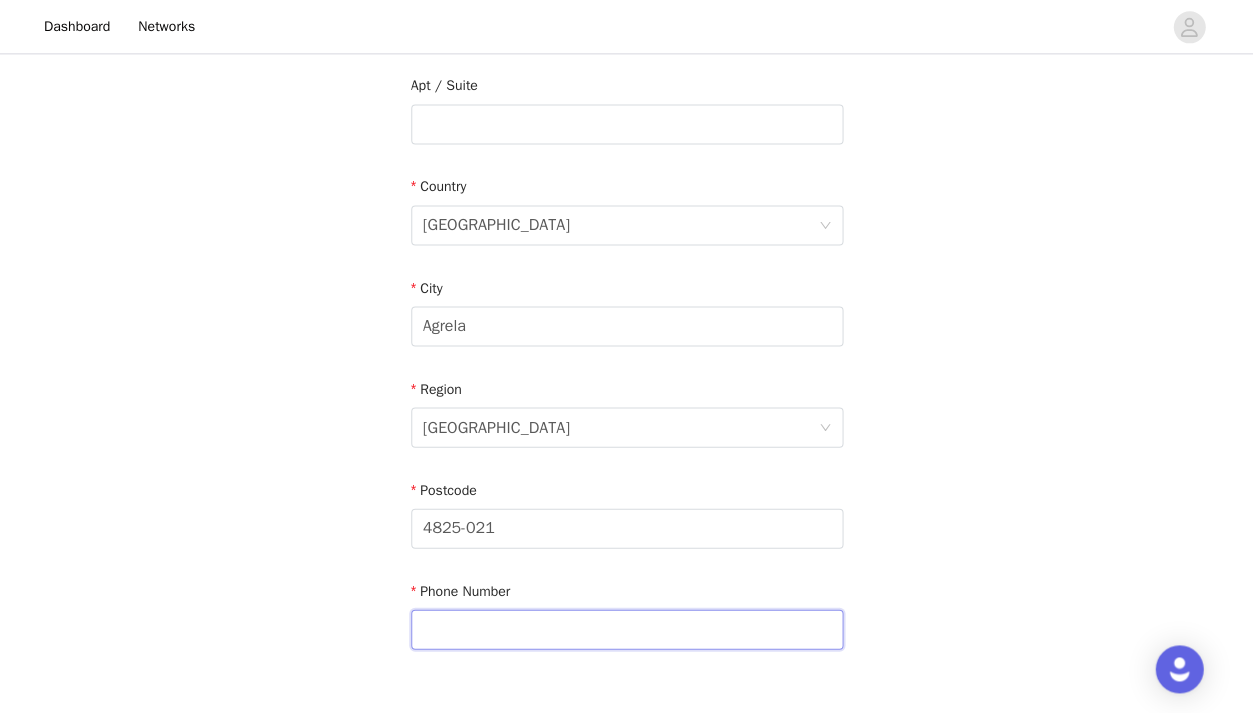 type on "*" 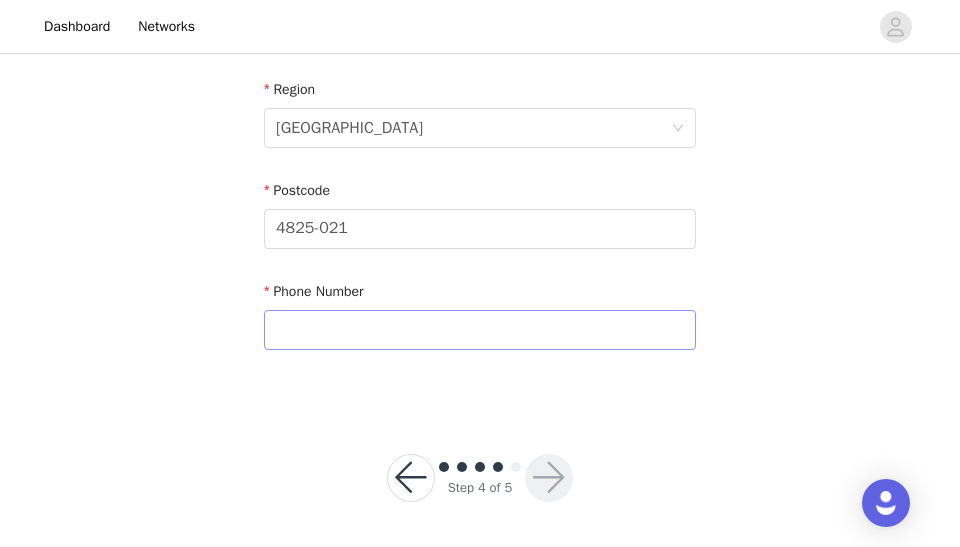 scroll, scrollTop: 813, scrollLeft: 0, axis: vertical 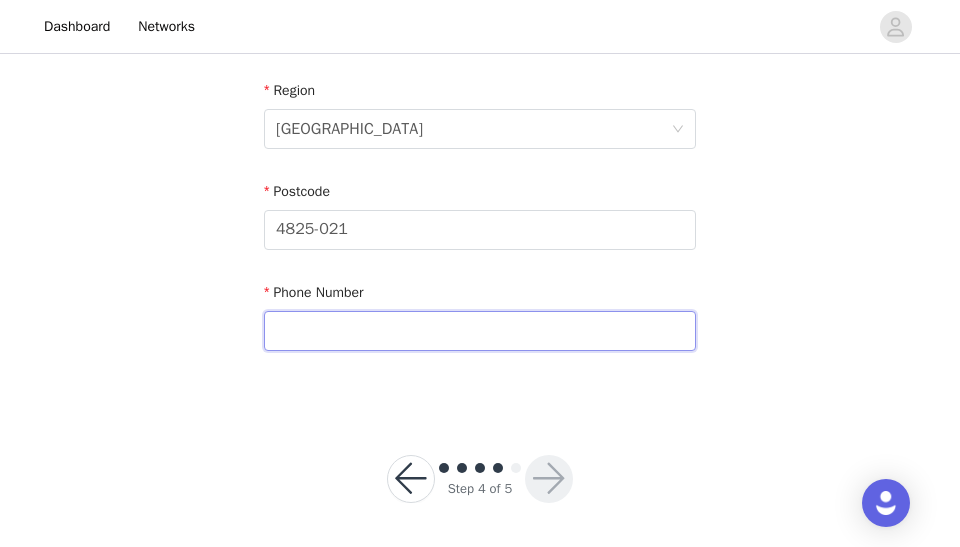 click at bounding box center (480, 331) 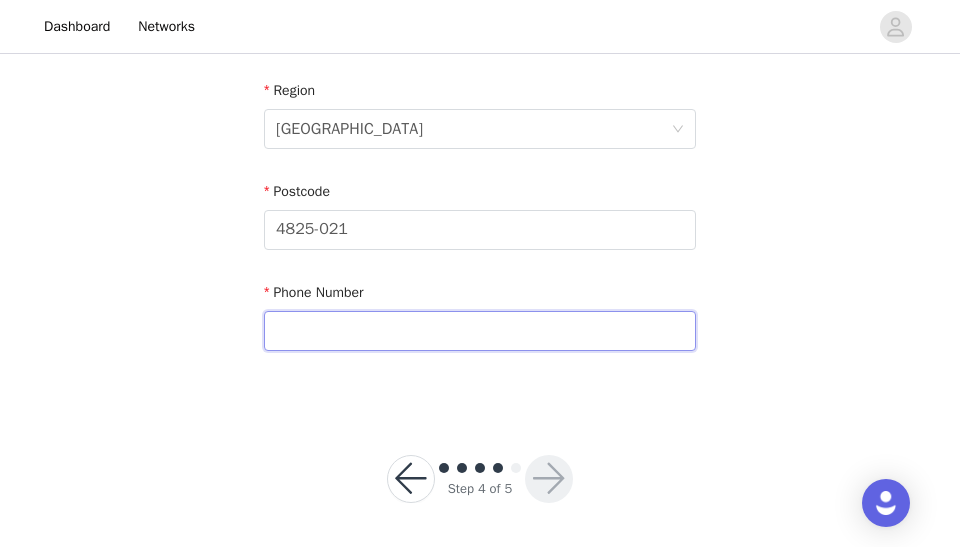 paste on "+" 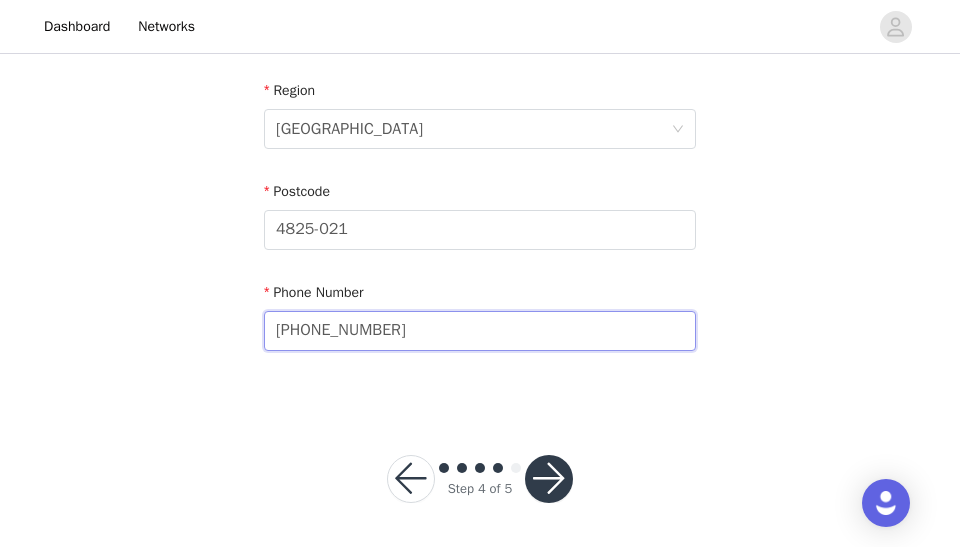 type on "[PHONE_NUMBER]" 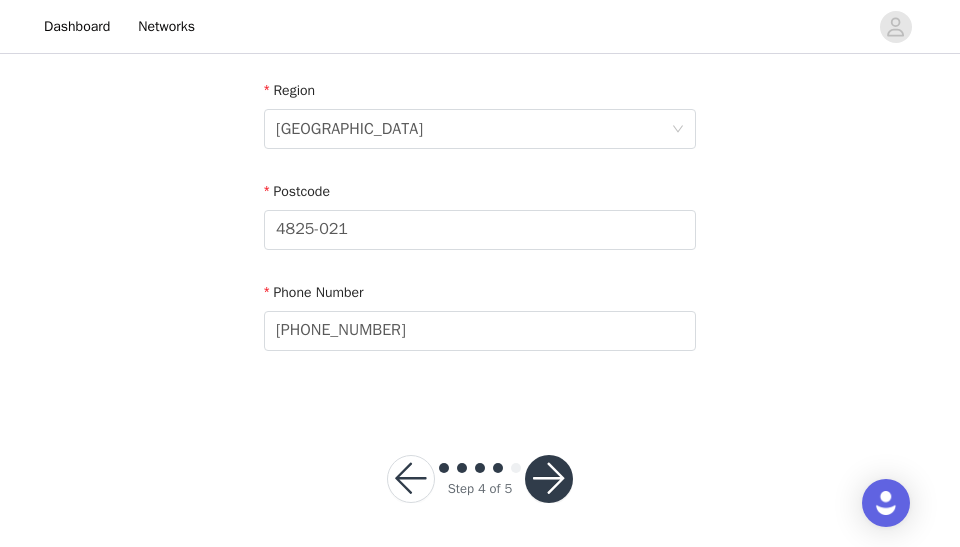click at bounding box center [549, 479] 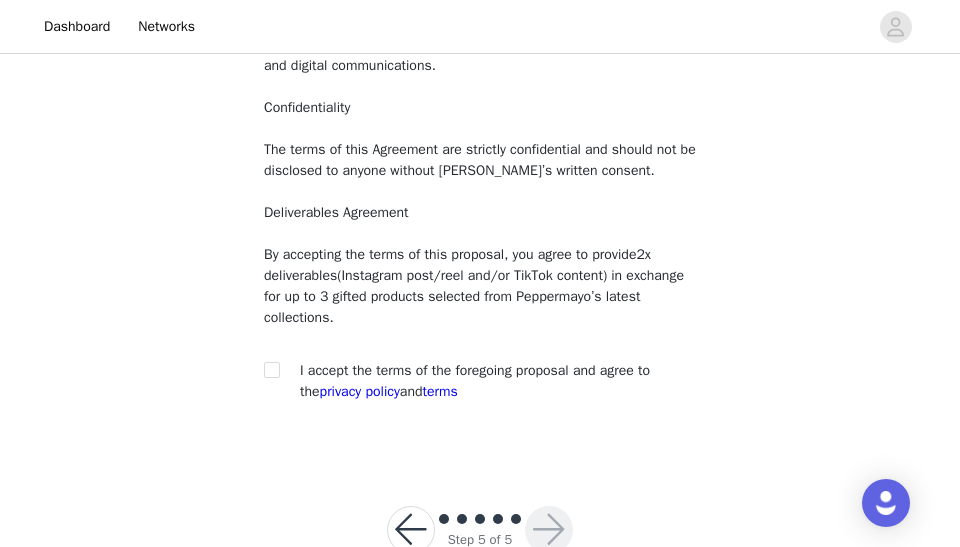 scroll, scrollTop: 339, scrollLeft: 0, axis: vertical 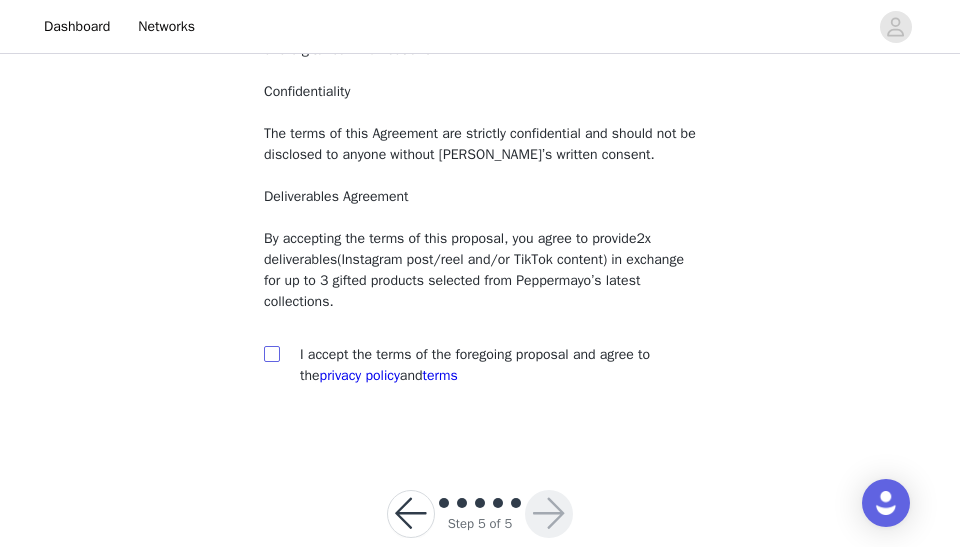 click at bounding box center [271, 353] 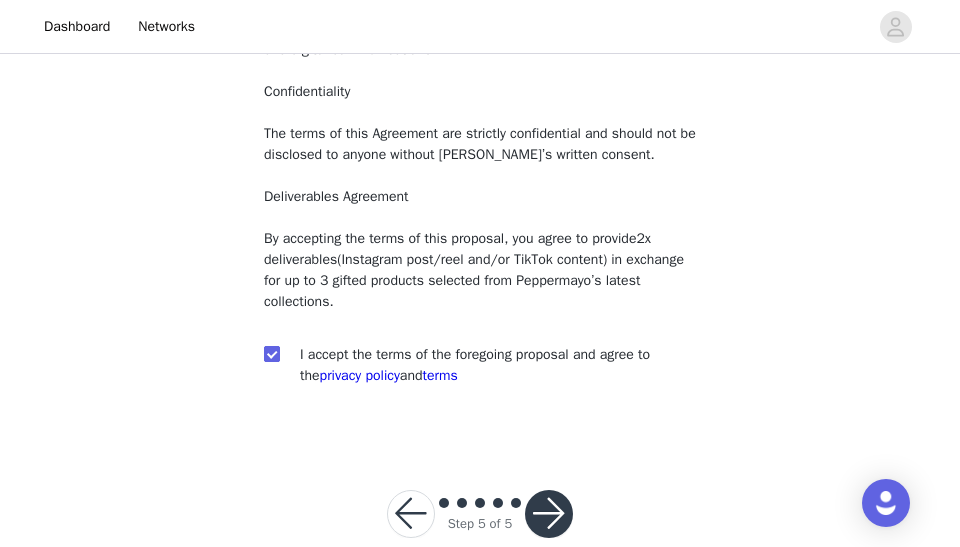checkbox on "true" 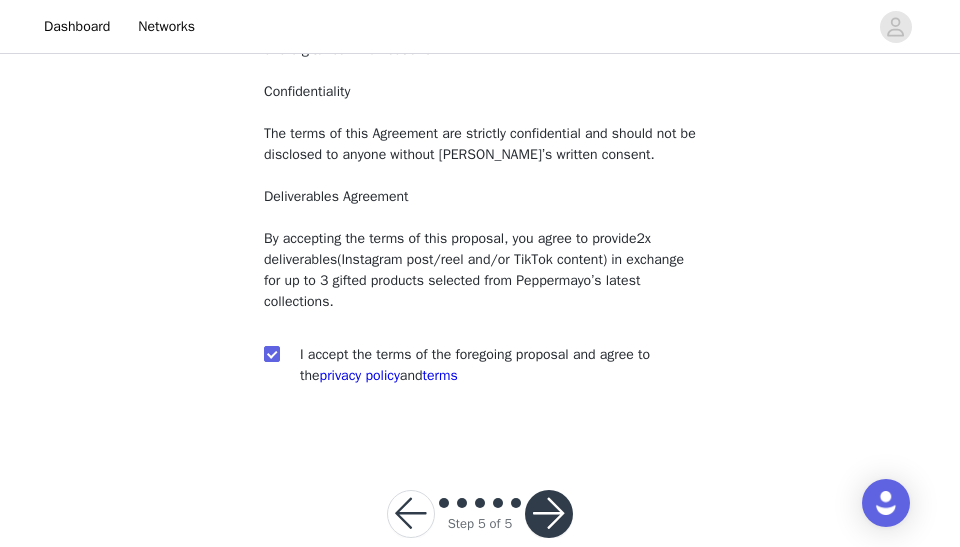 click at bounding box center (549, 514) 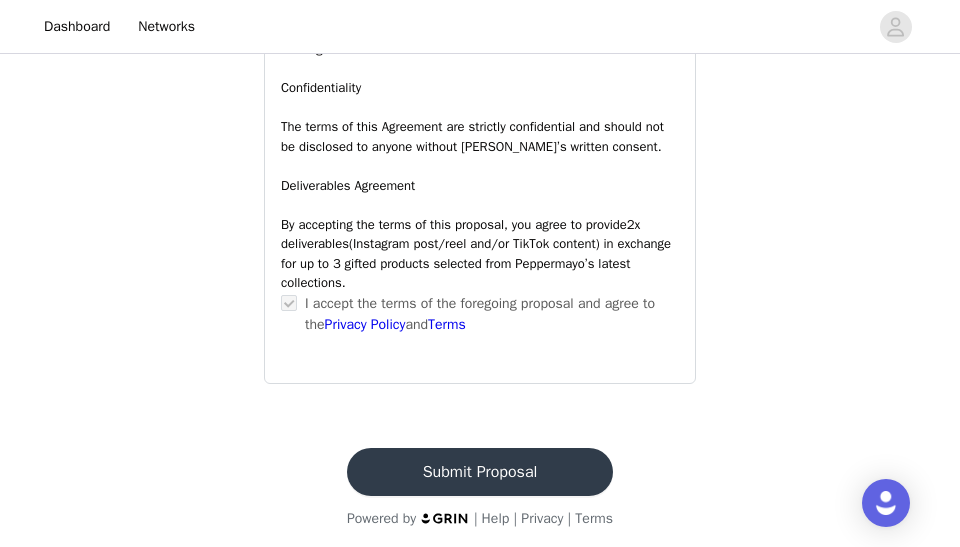 scroll, scrollTop: 1683, scrollLeft: 0, axis: vertical 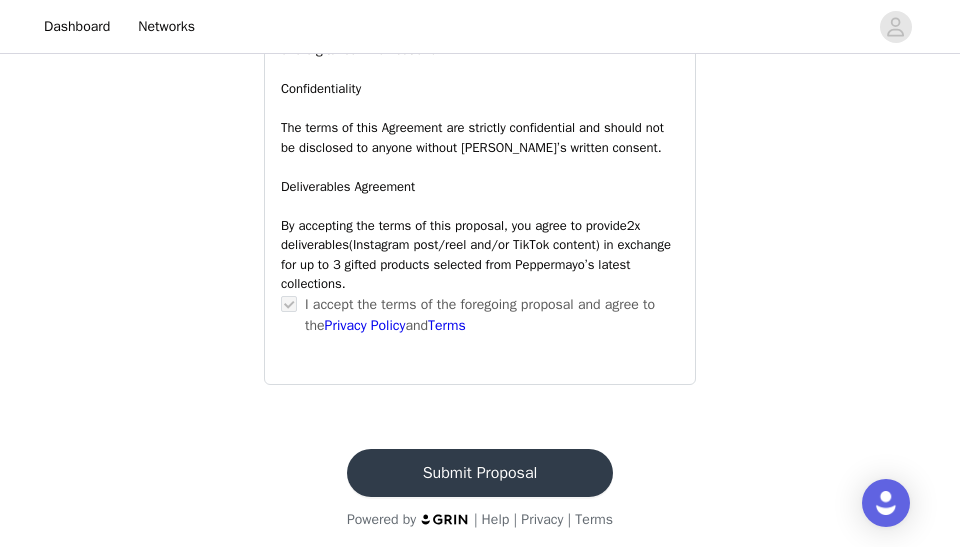click on "Submit Proposal" at bounding box center [480, 473] 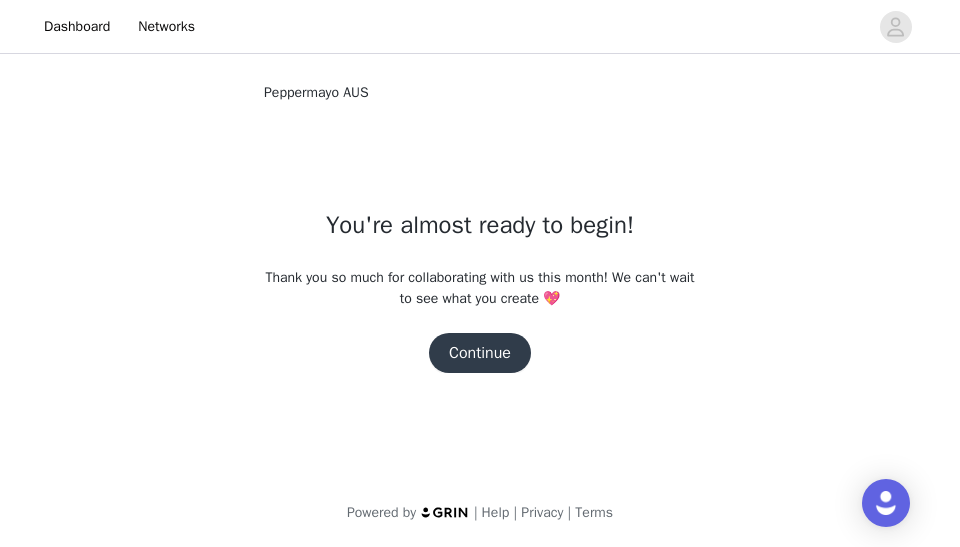 scroll, scrollTop: 0, scrollLeft: 0, axis: both 